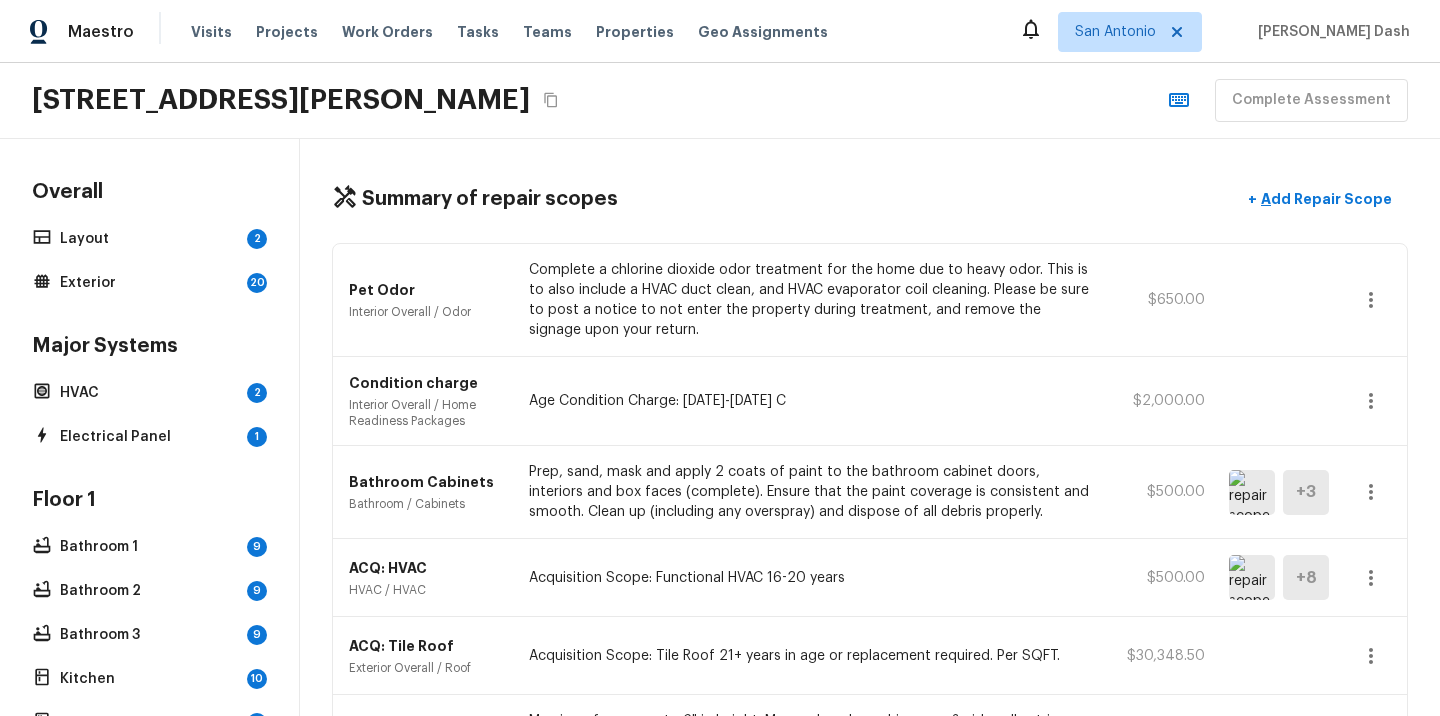 scroll, scrollTop: 0, scrollLeft: 0, axis: both 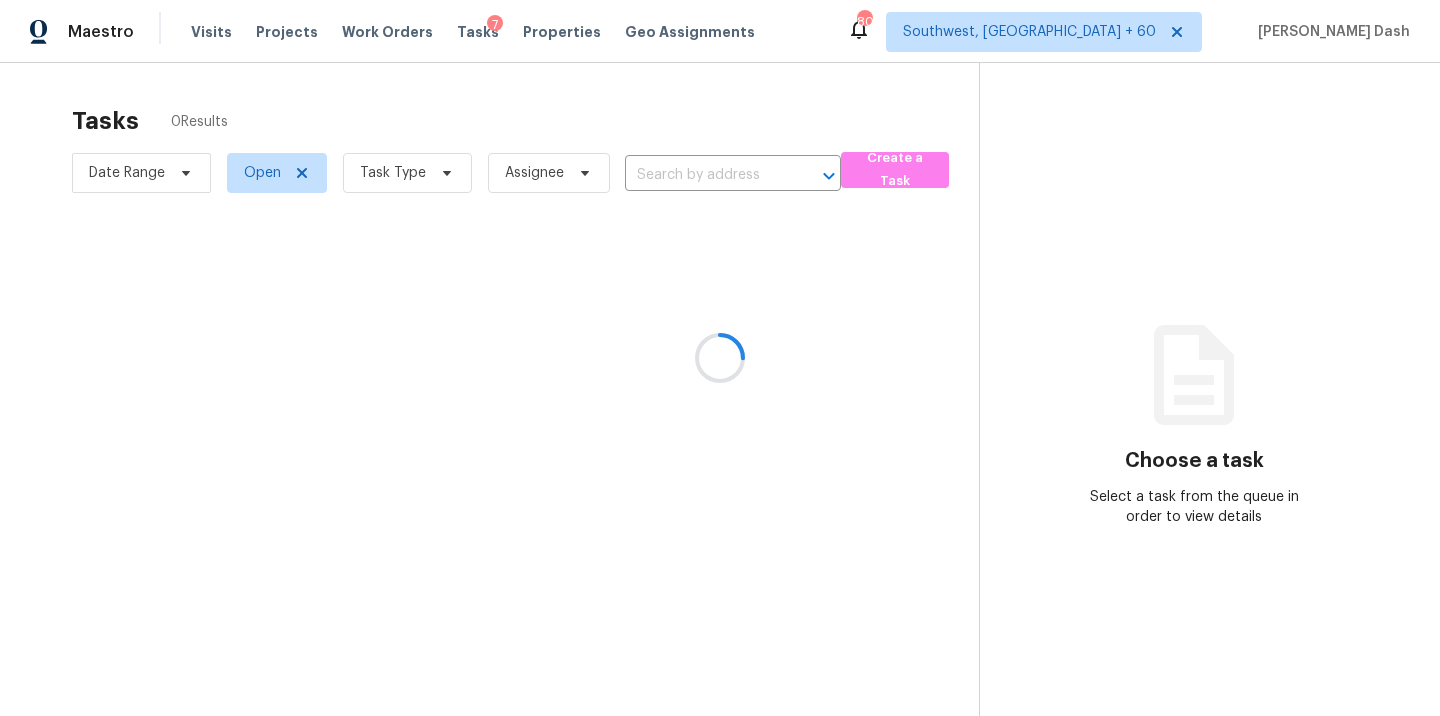 click at bounding box center [720, 358] 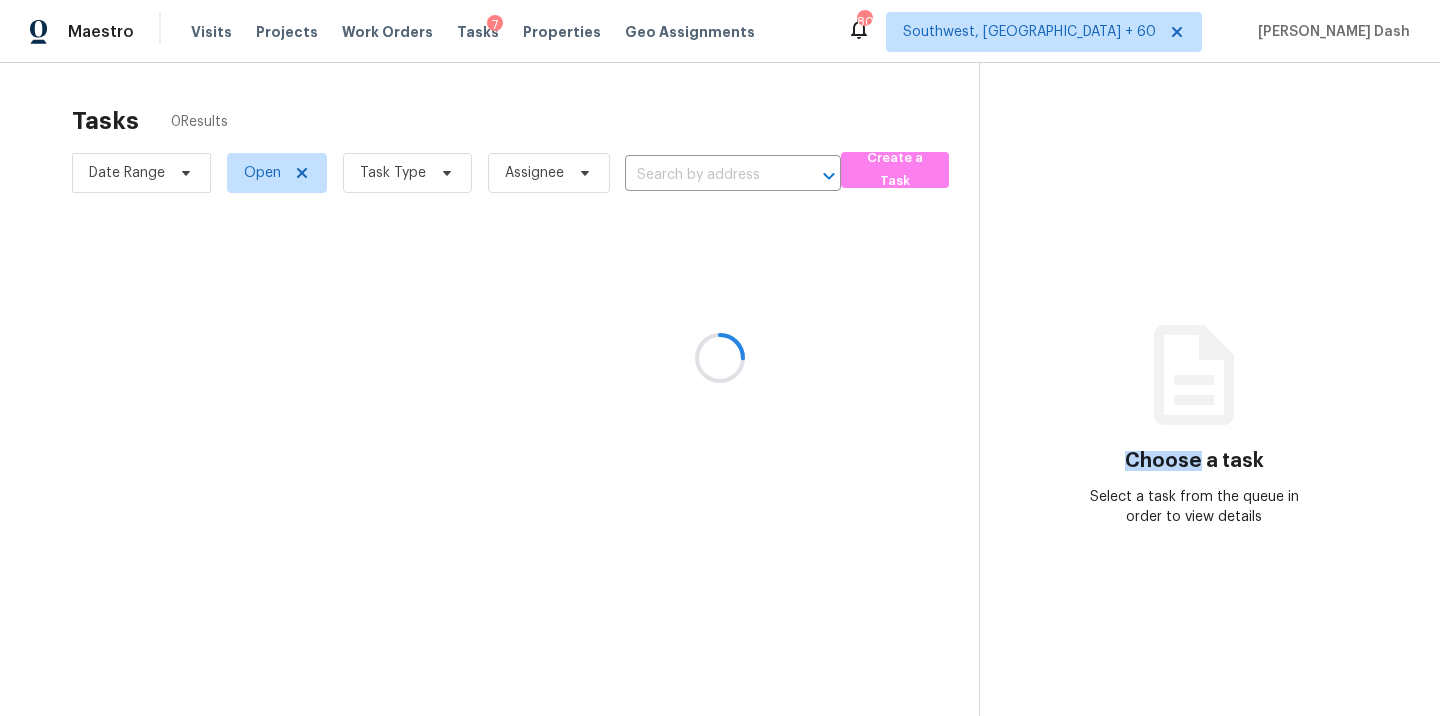 click at bounding box center (720, 358) 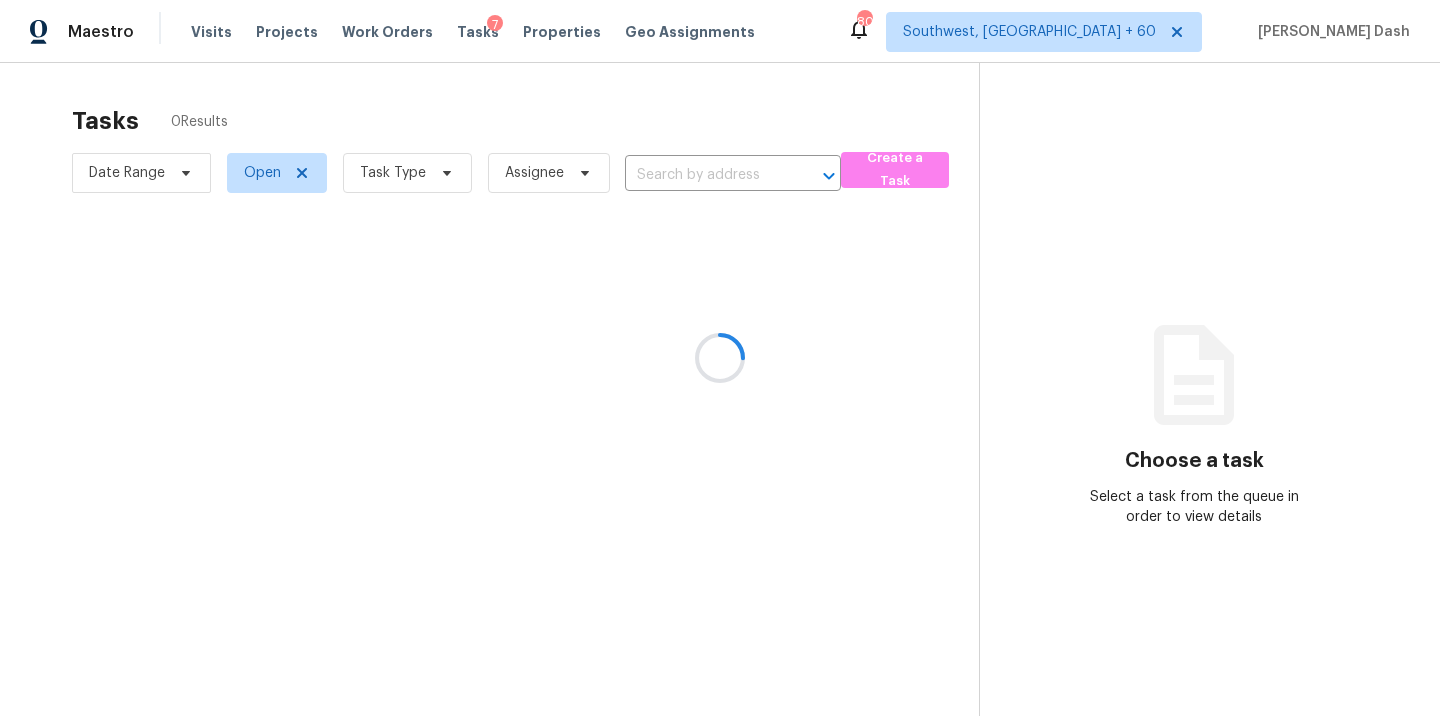 click at bounding box center [720, 358] 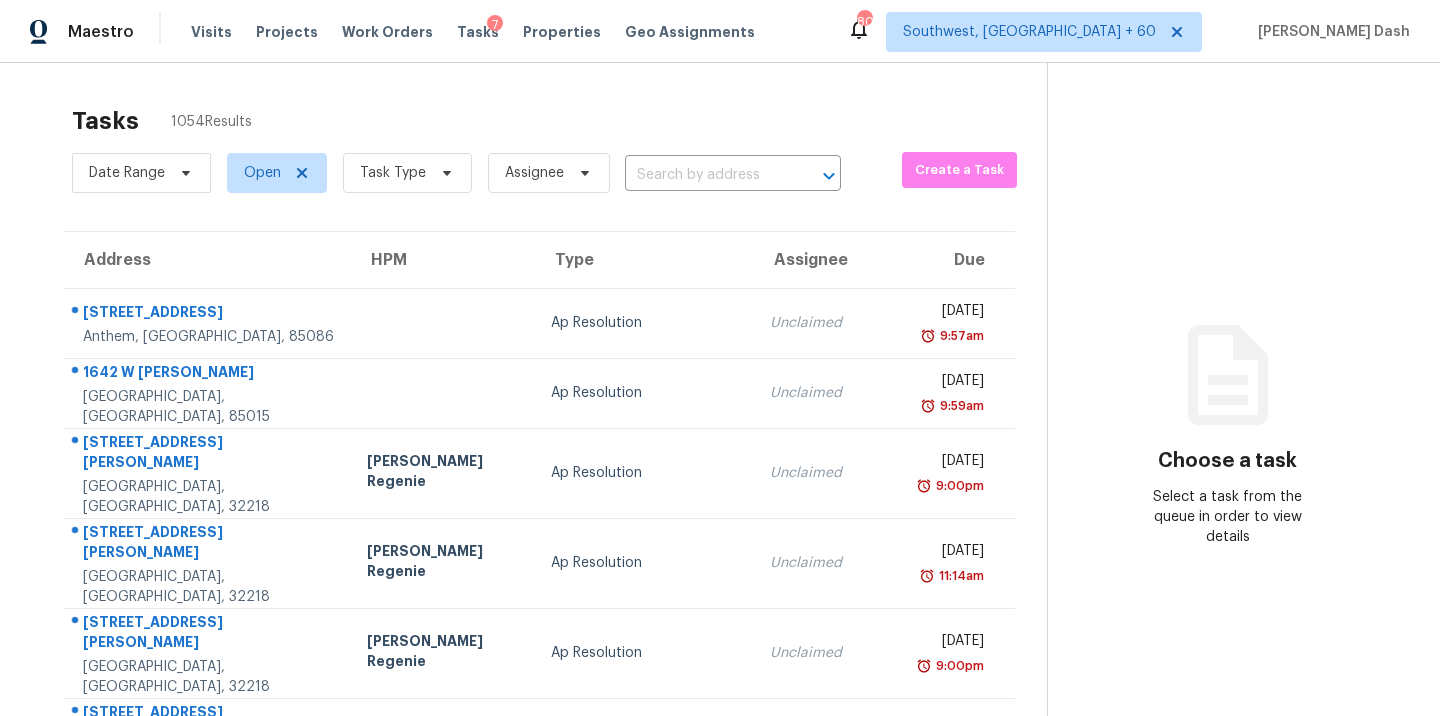 click at bounding box center [705, 175] 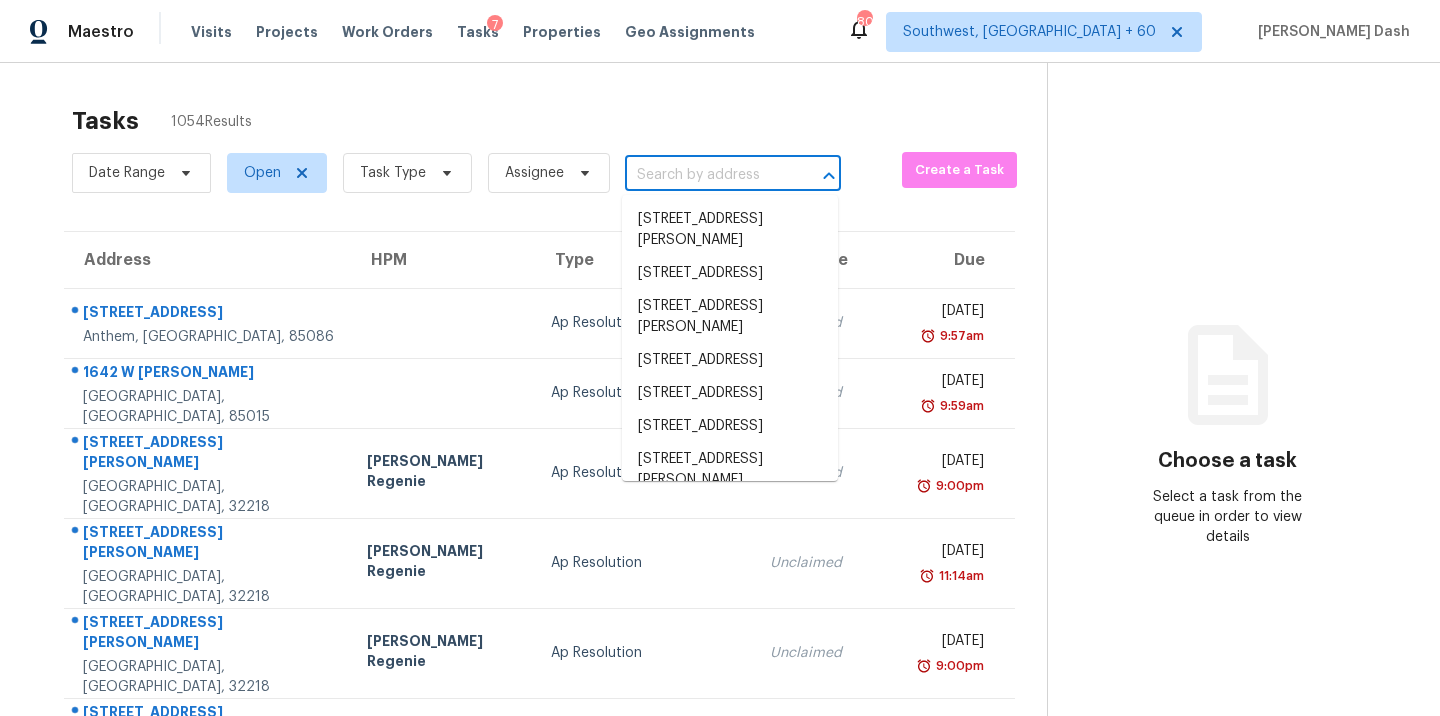 paste on "[STREET_ADDRESS]" 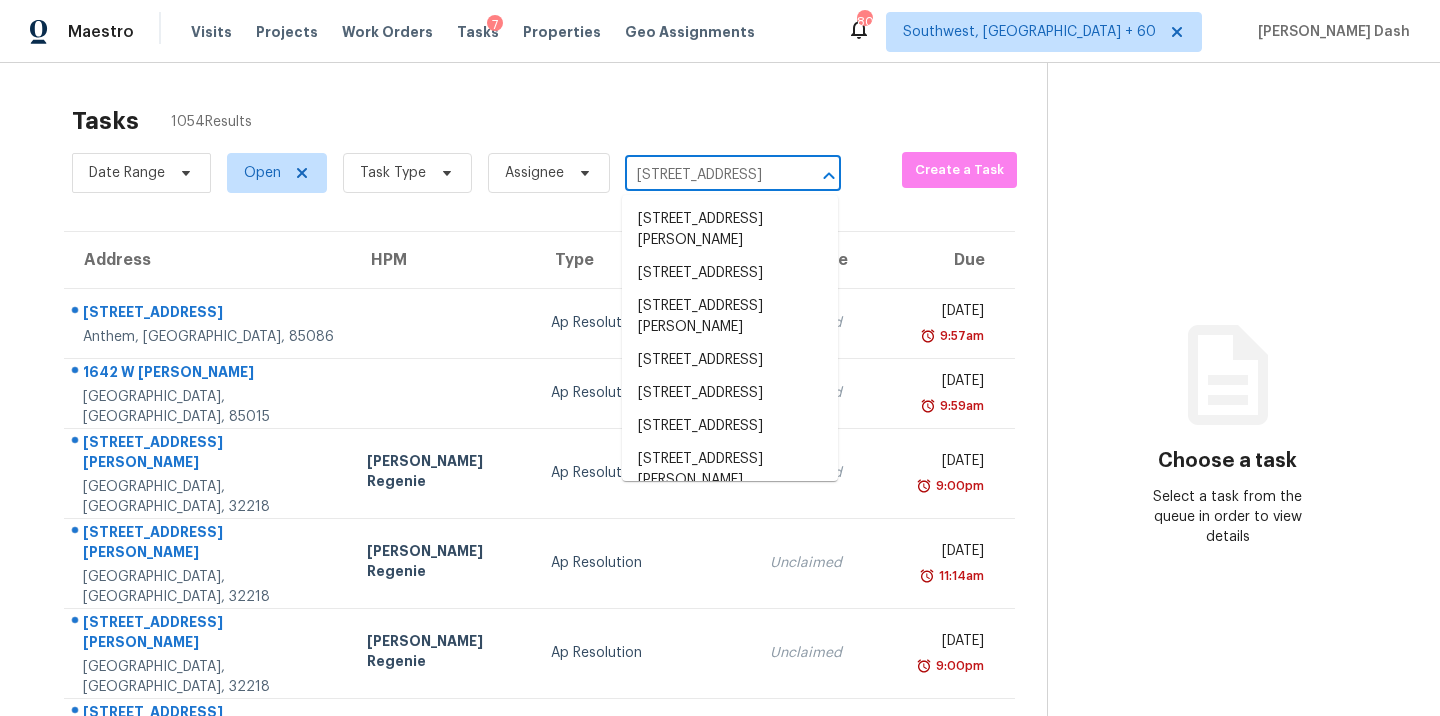 scroll, scrollTop: 0, scrollLeft: 91, axis: horizontal 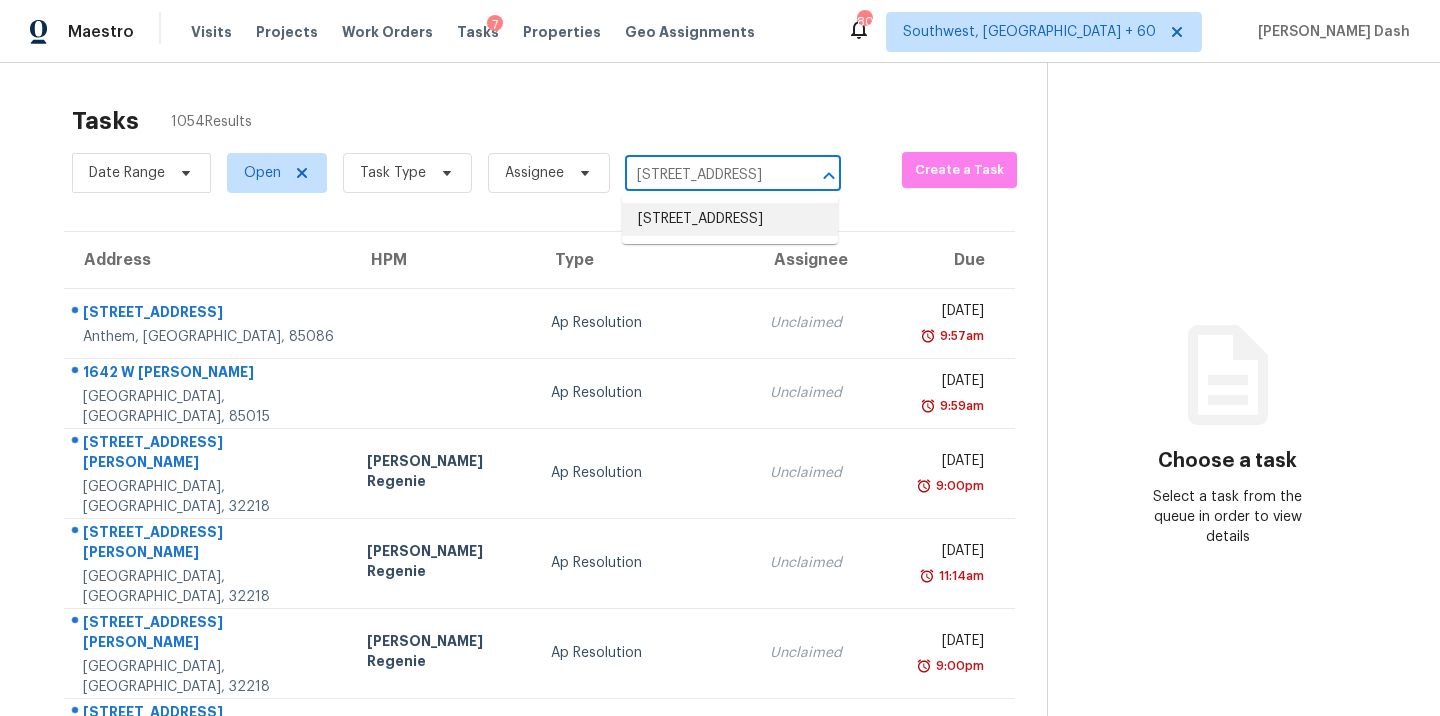 click on "[STREET_ADDRESS]" at bounding box center (730, 219) 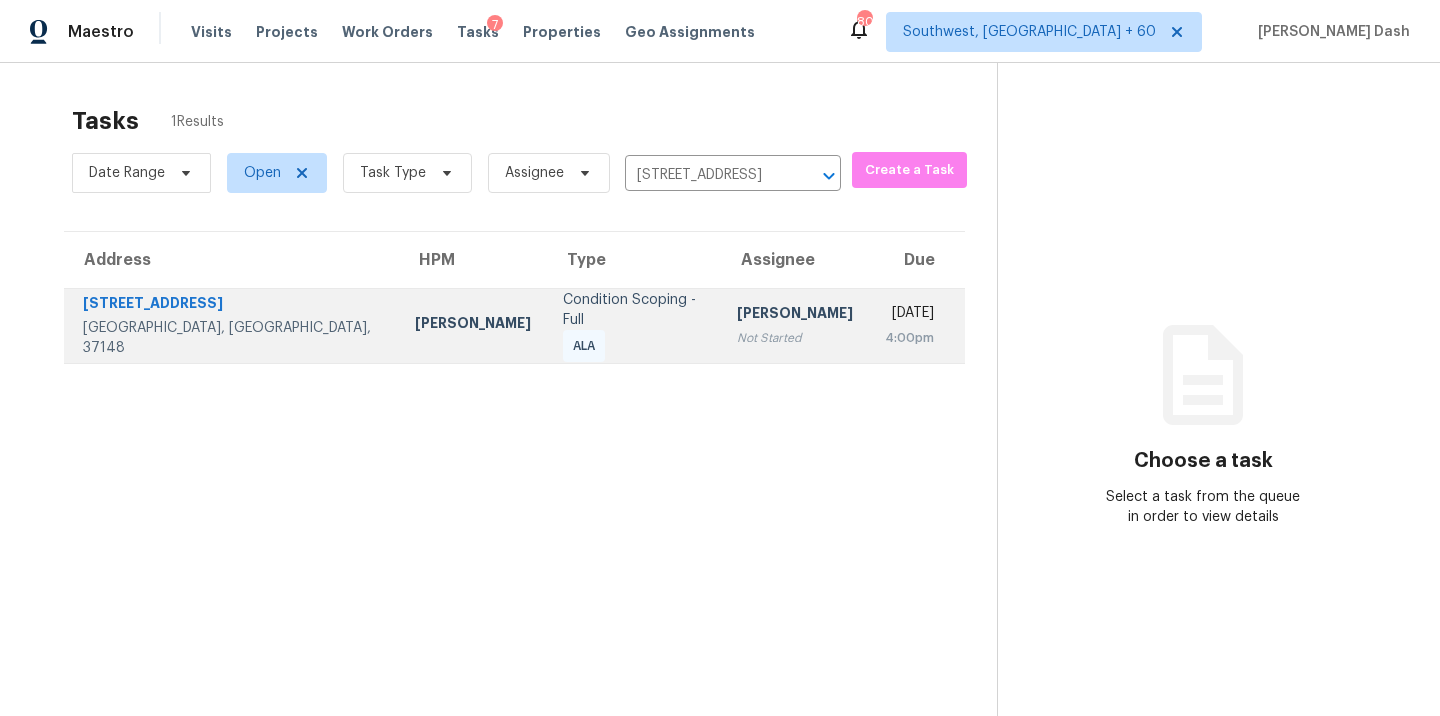 click on "Condition Scoping - Full ALA" at bounding box center [634, 326] 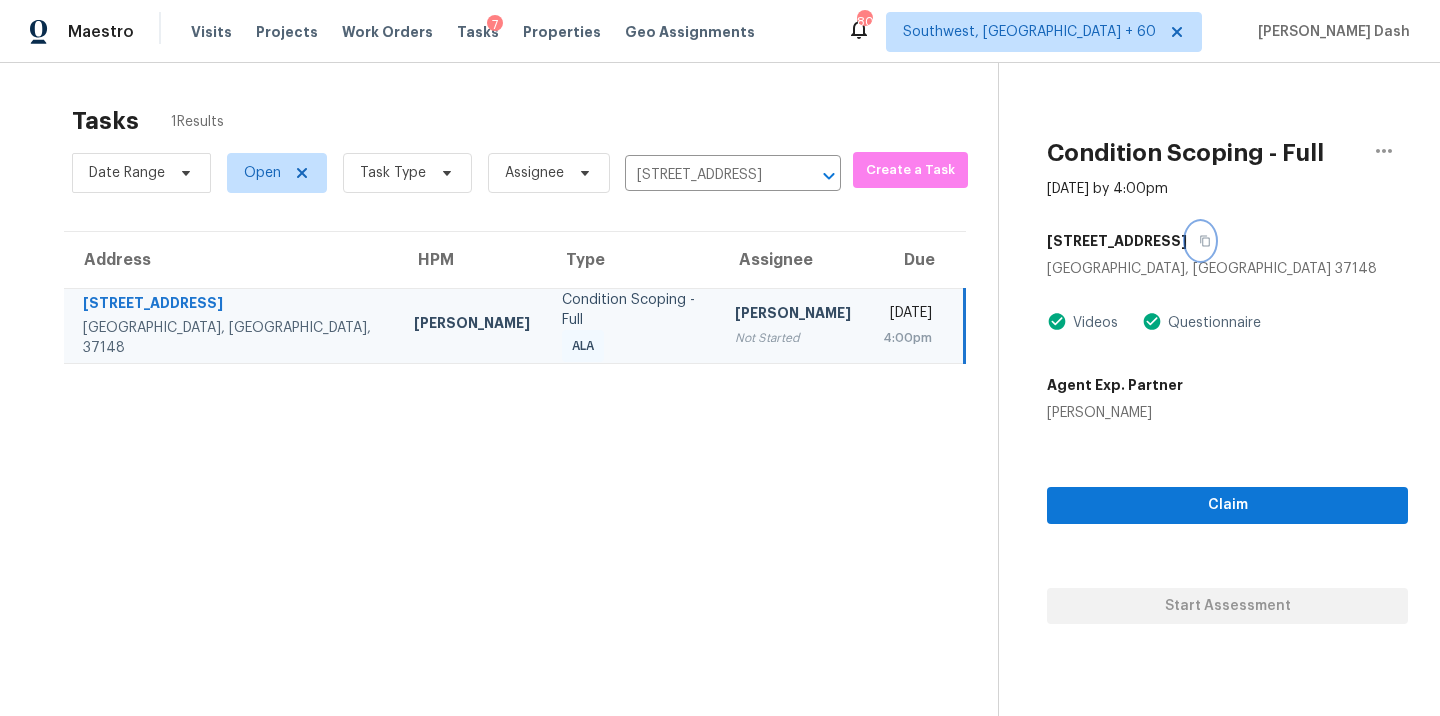 click at bounding box center (1200, 241) 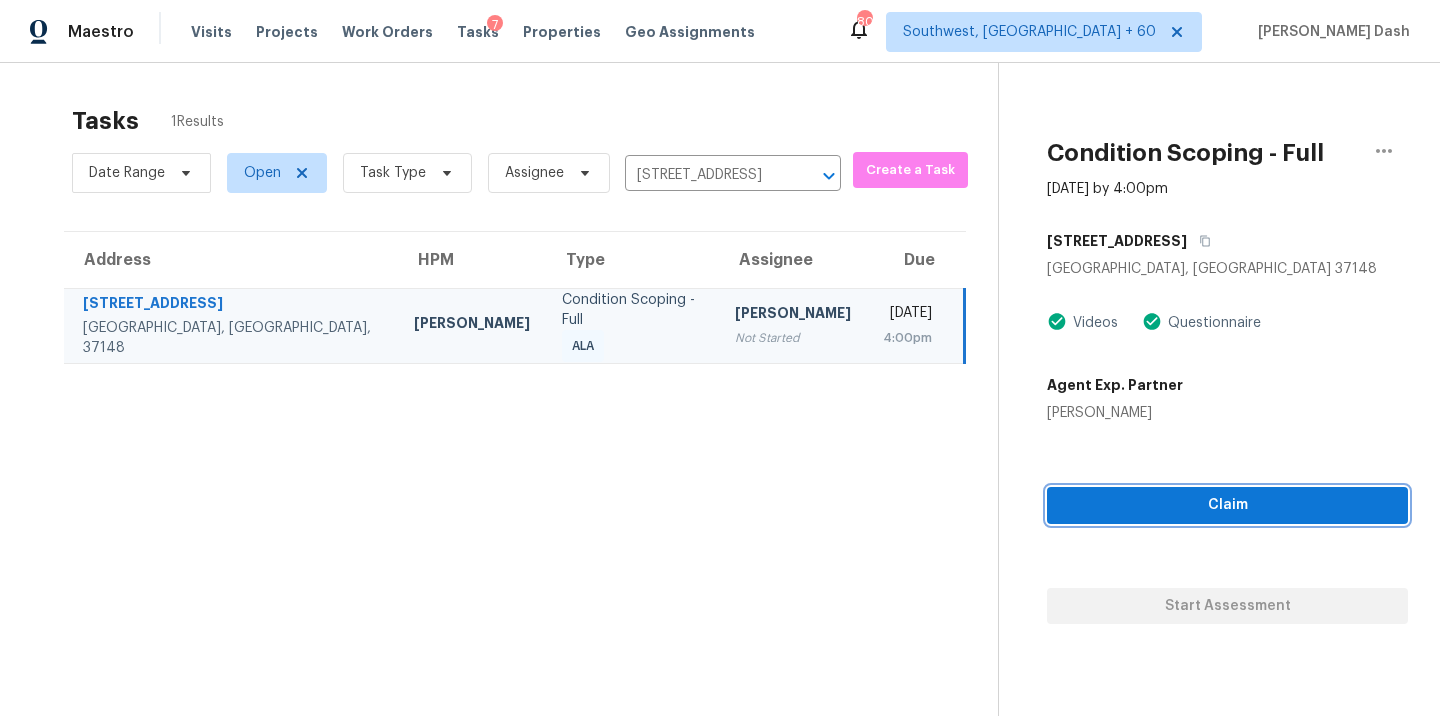 click on "Claim" at bounding box center (1227, 505) 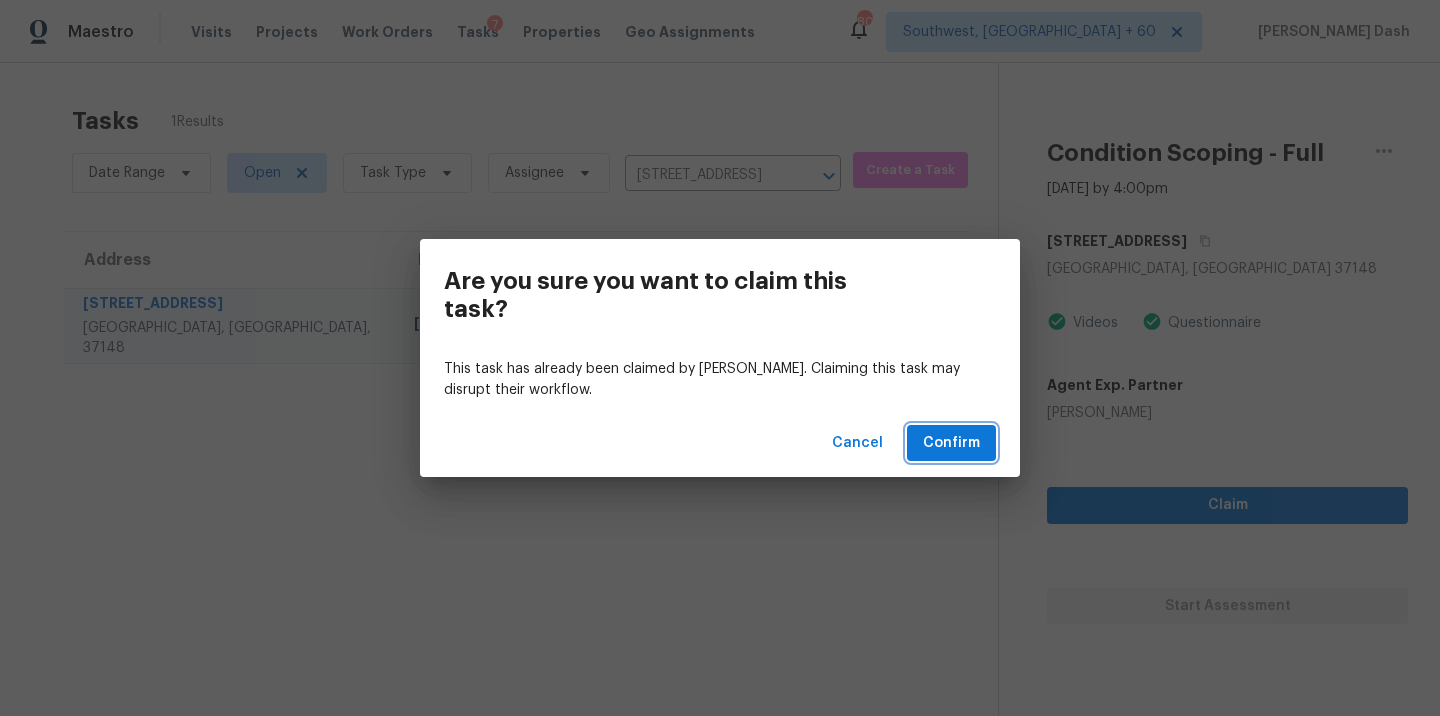 click on "Confirm" at bounding box center (951, 443) 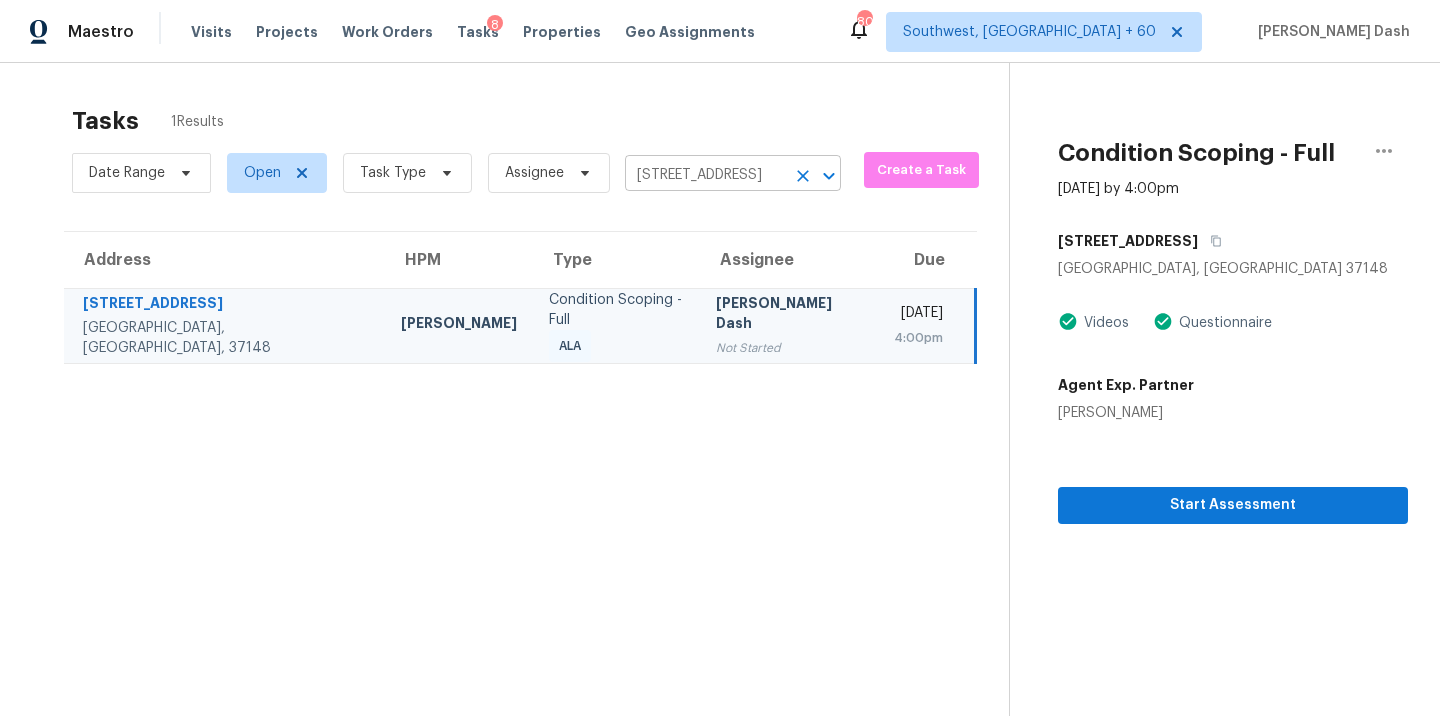 click on "[STREET_ADDRESS]" at bounding box center [705, 175] 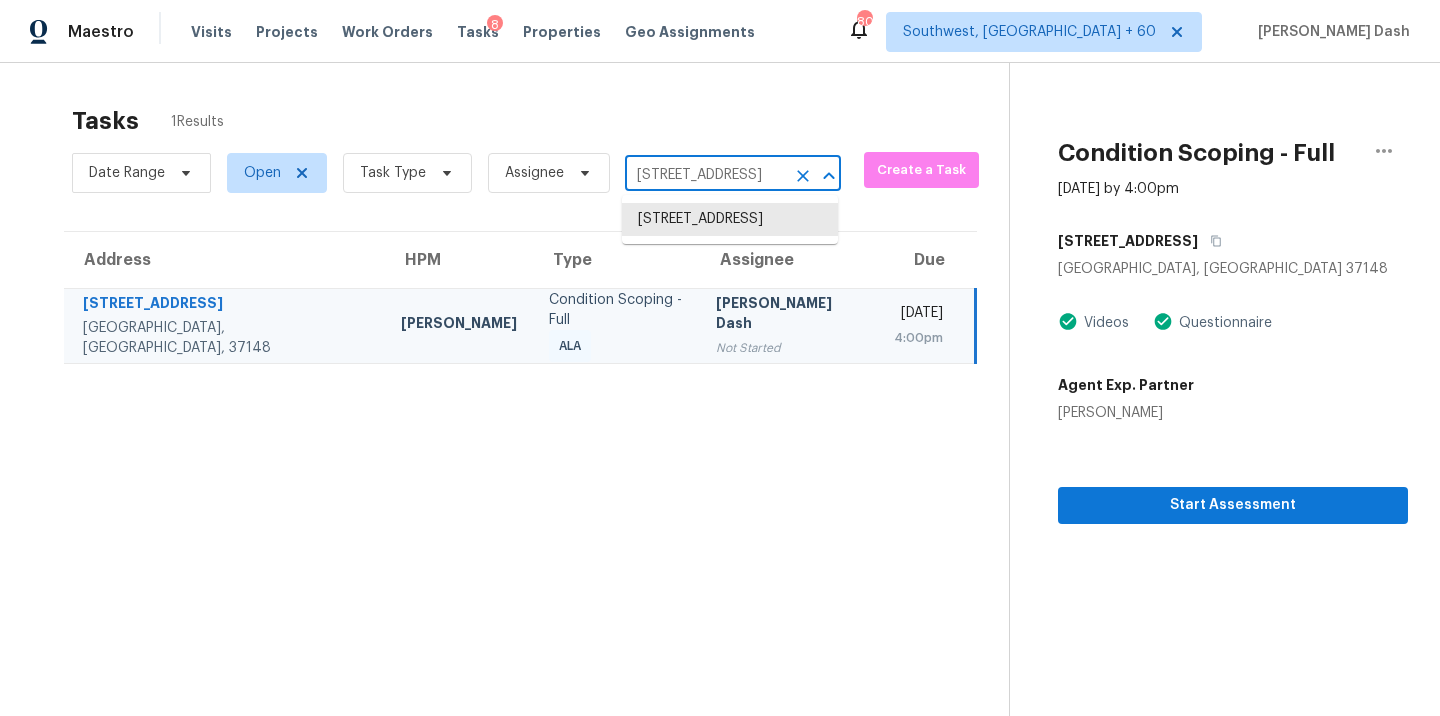 paste on "[STREET_ADDRESS]" 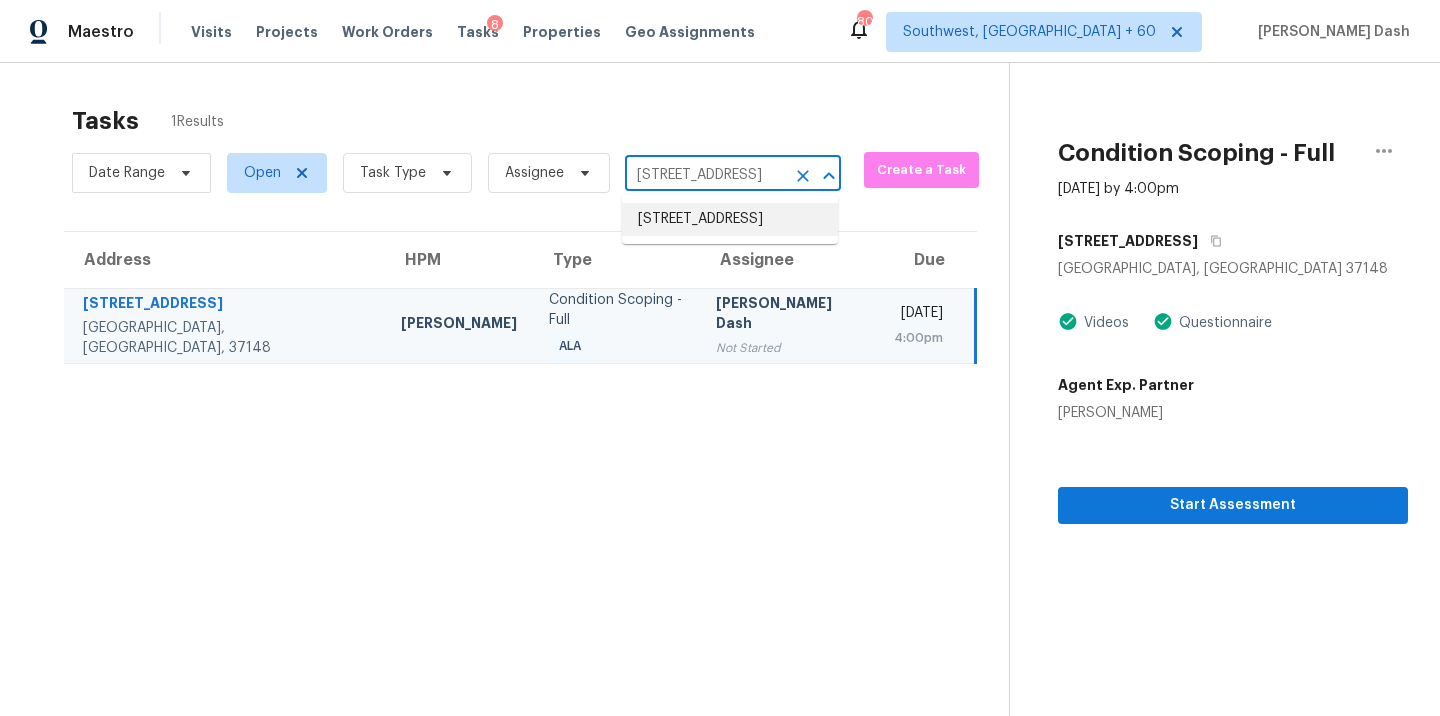 click on "[STREET_ADDRESS]" at bounding box center [730, 219] 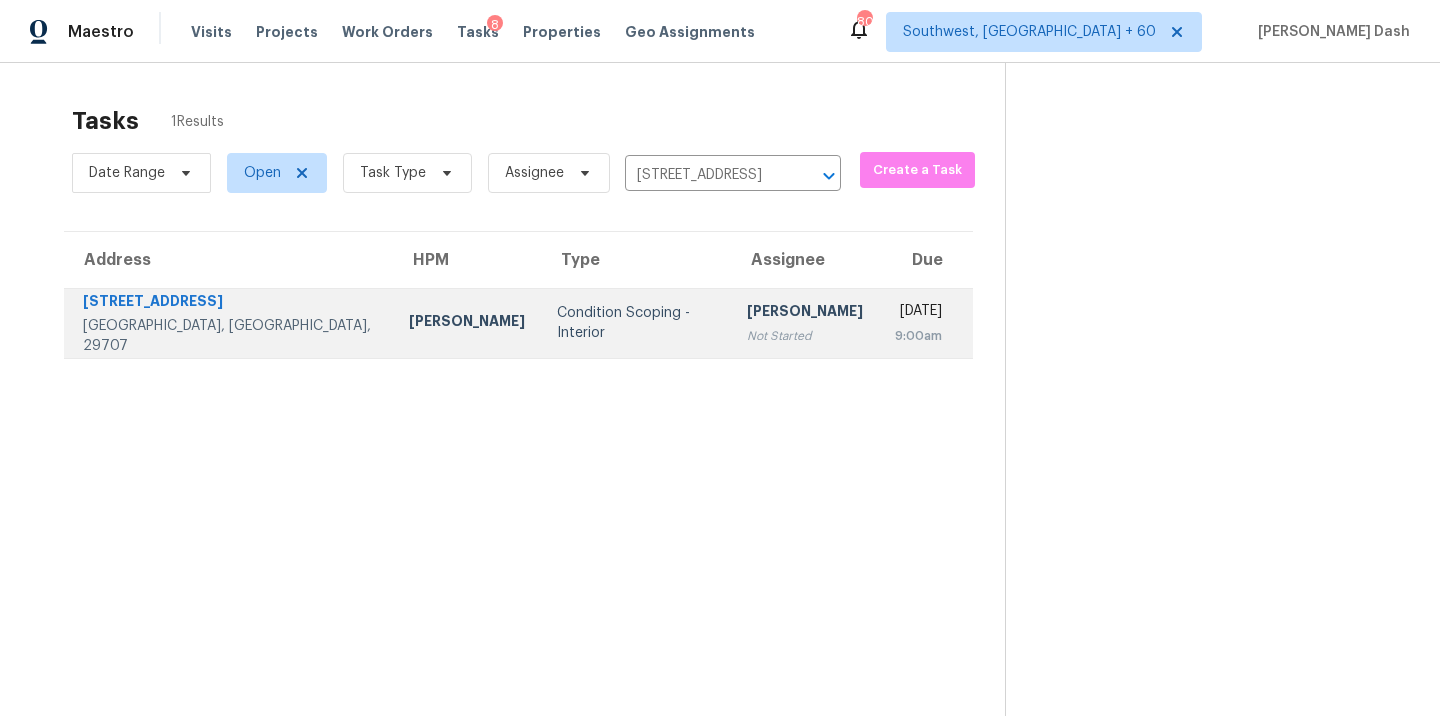 click on "Condition Scoping - Interior" at bounding box center (636, 323) 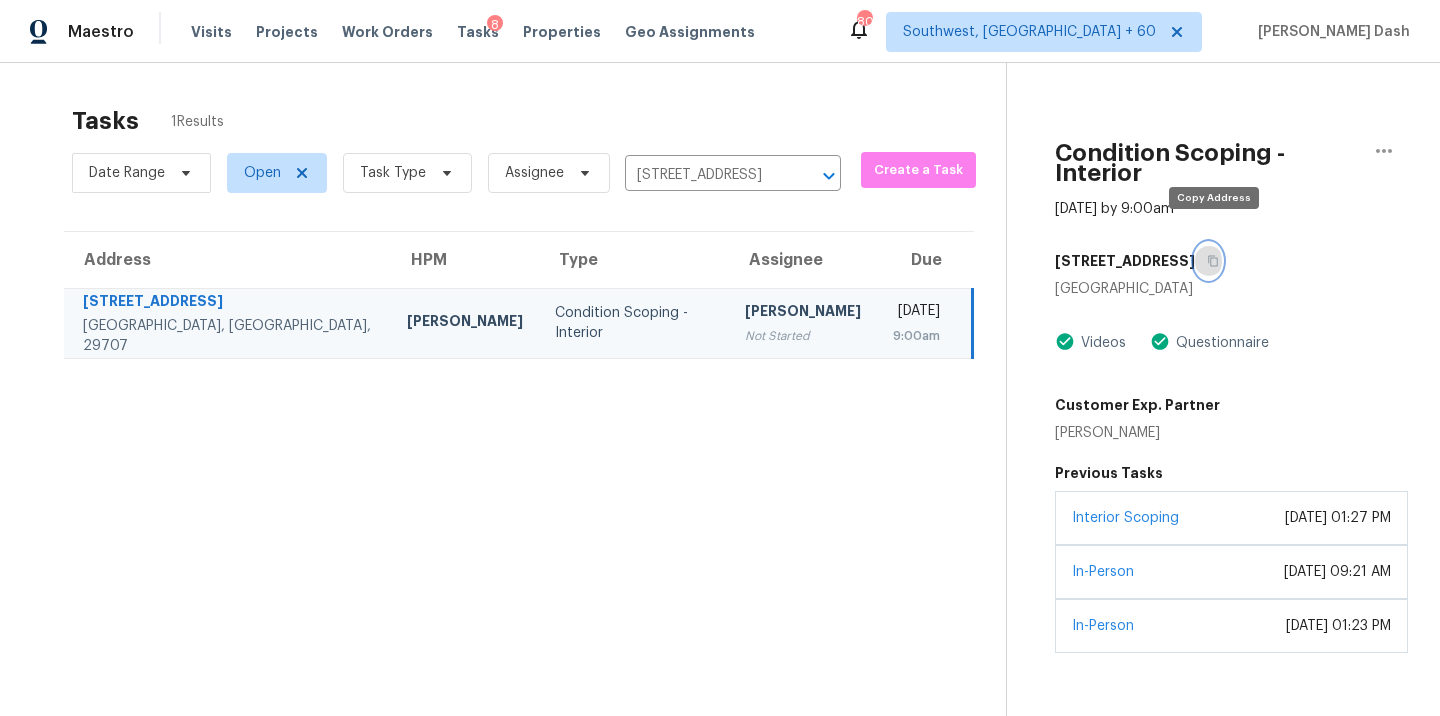 click at bounding box center (1208, 261) 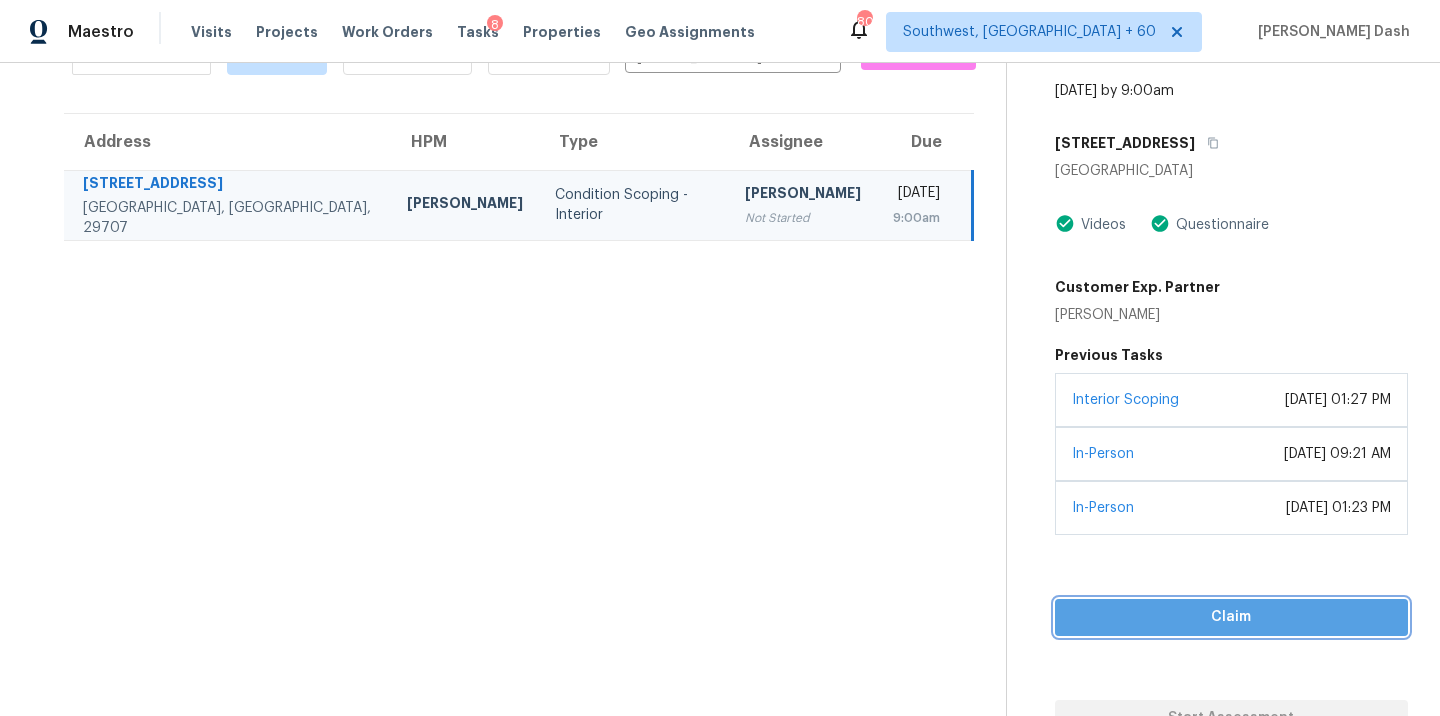 click on "Claim" at bounding box center (1231, 617) 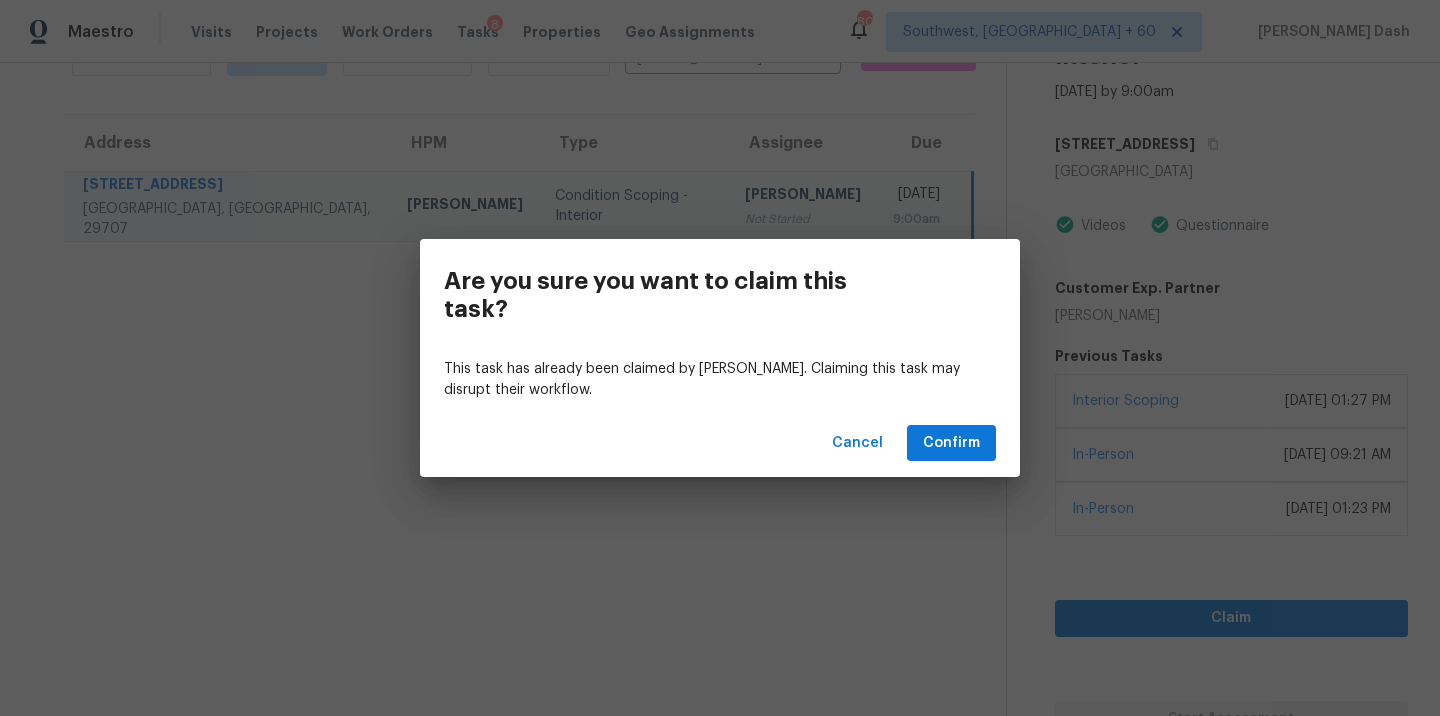 scroll, scrollTop: 118, scrollLeft: 0, axis: vertical 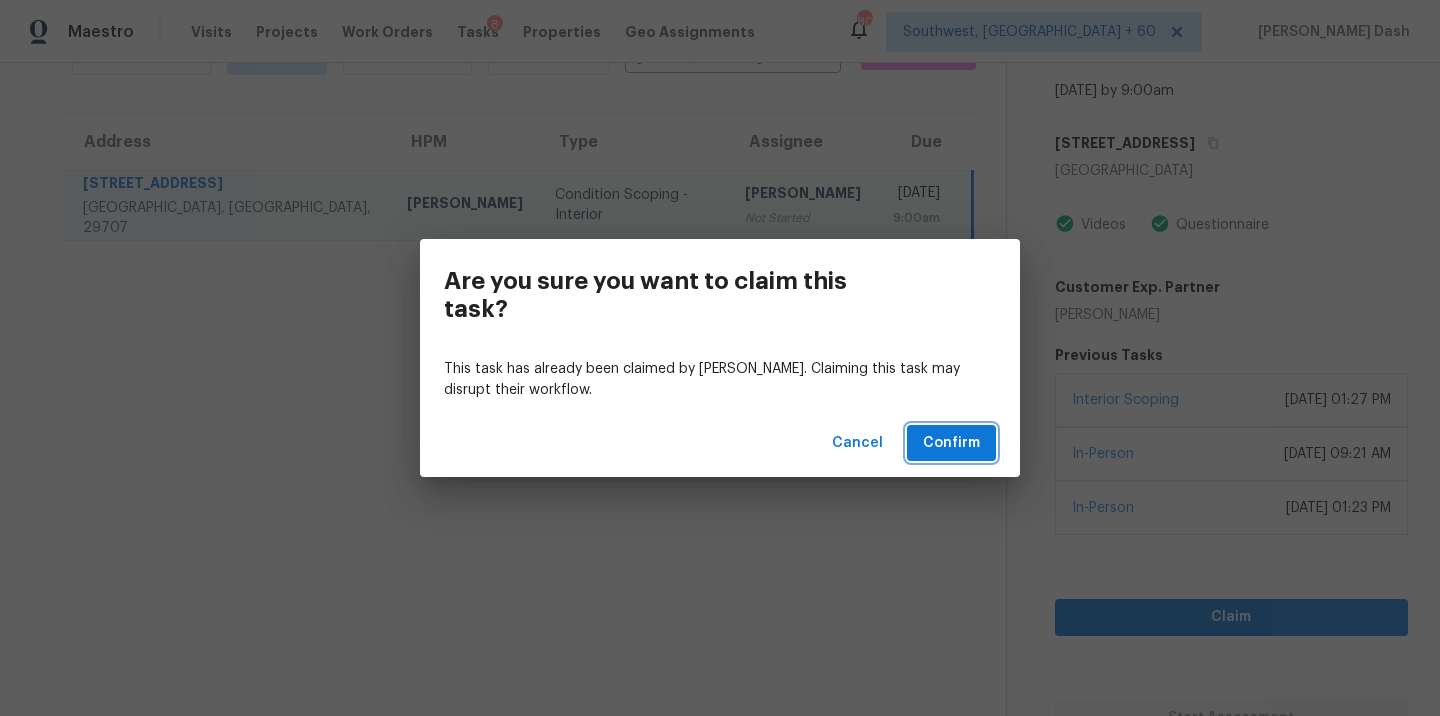 click on "Confirm" at bounding box center [951, 443] 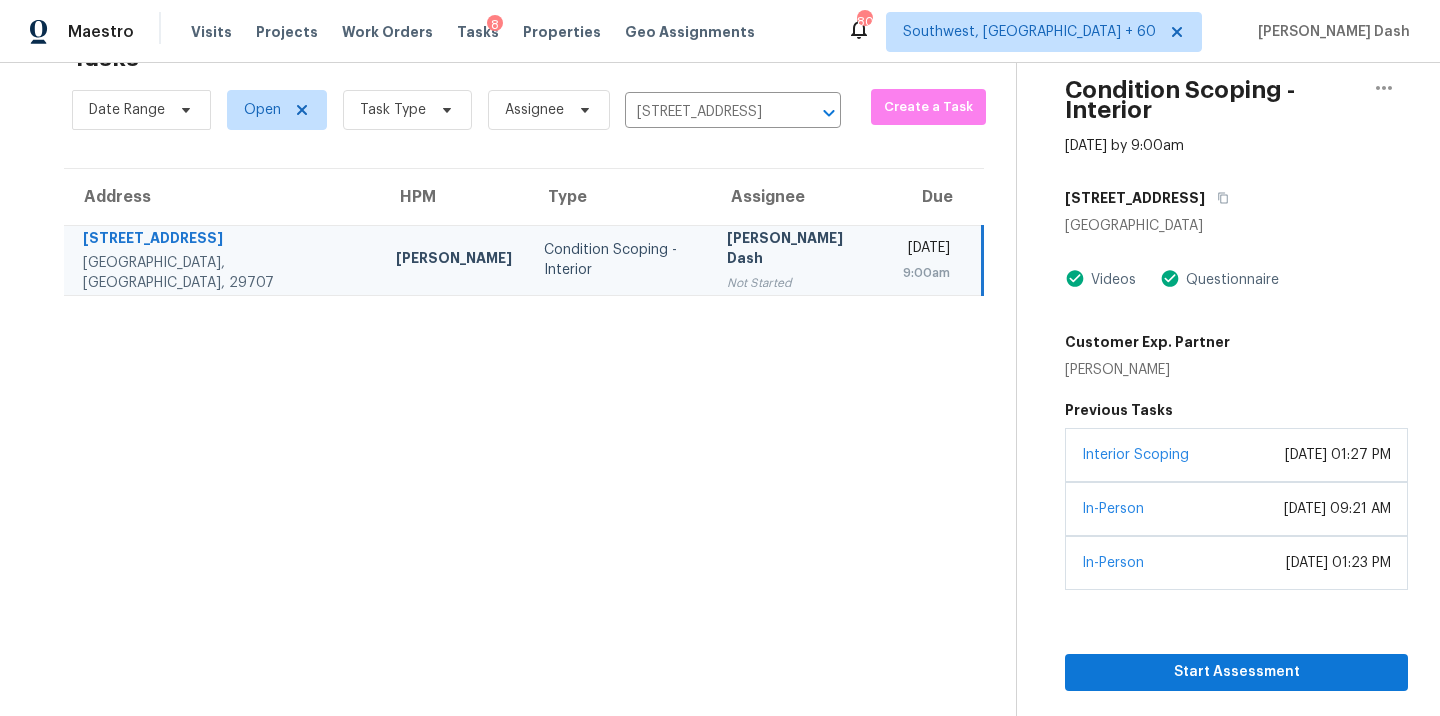 scroll, scrollTop: 63, scrollLeft: 0, axis: vertical 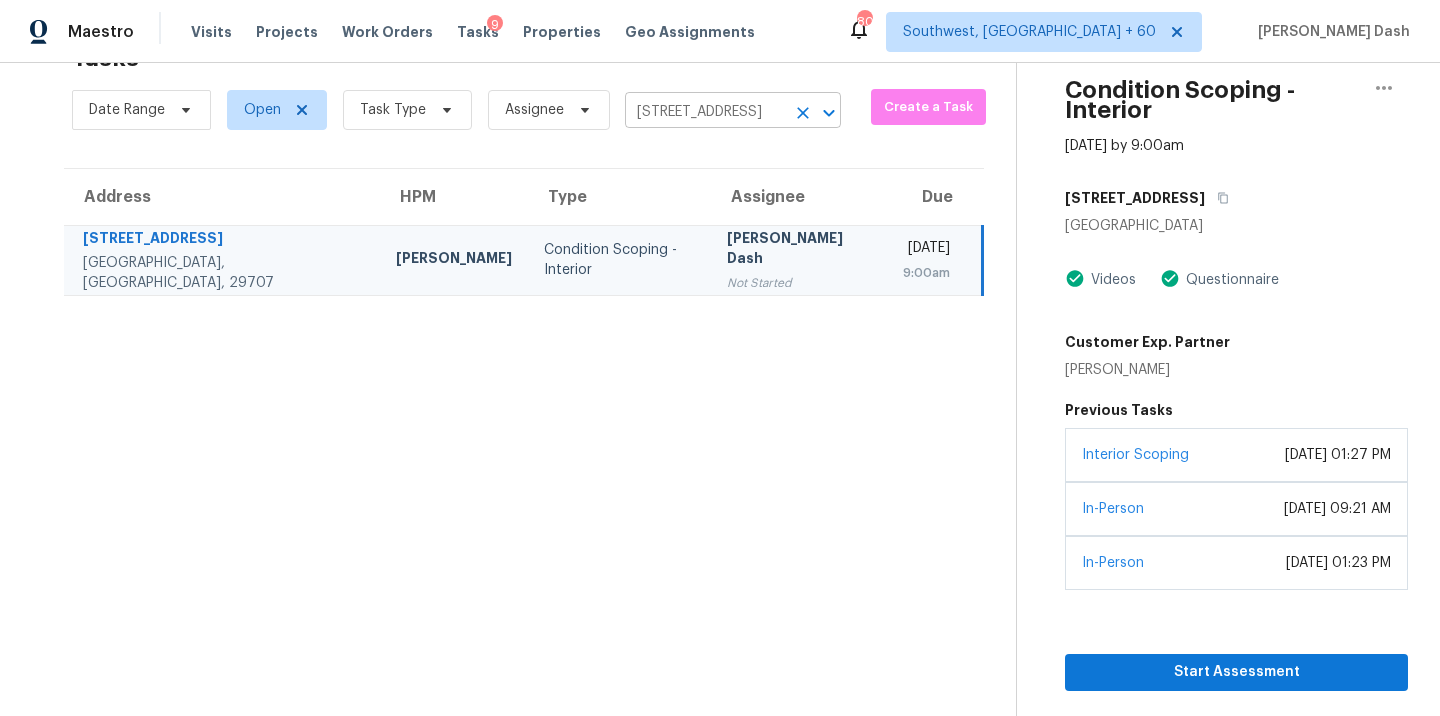 click on "[STREET_ADDRESS]" at bounding box center [705, 112] 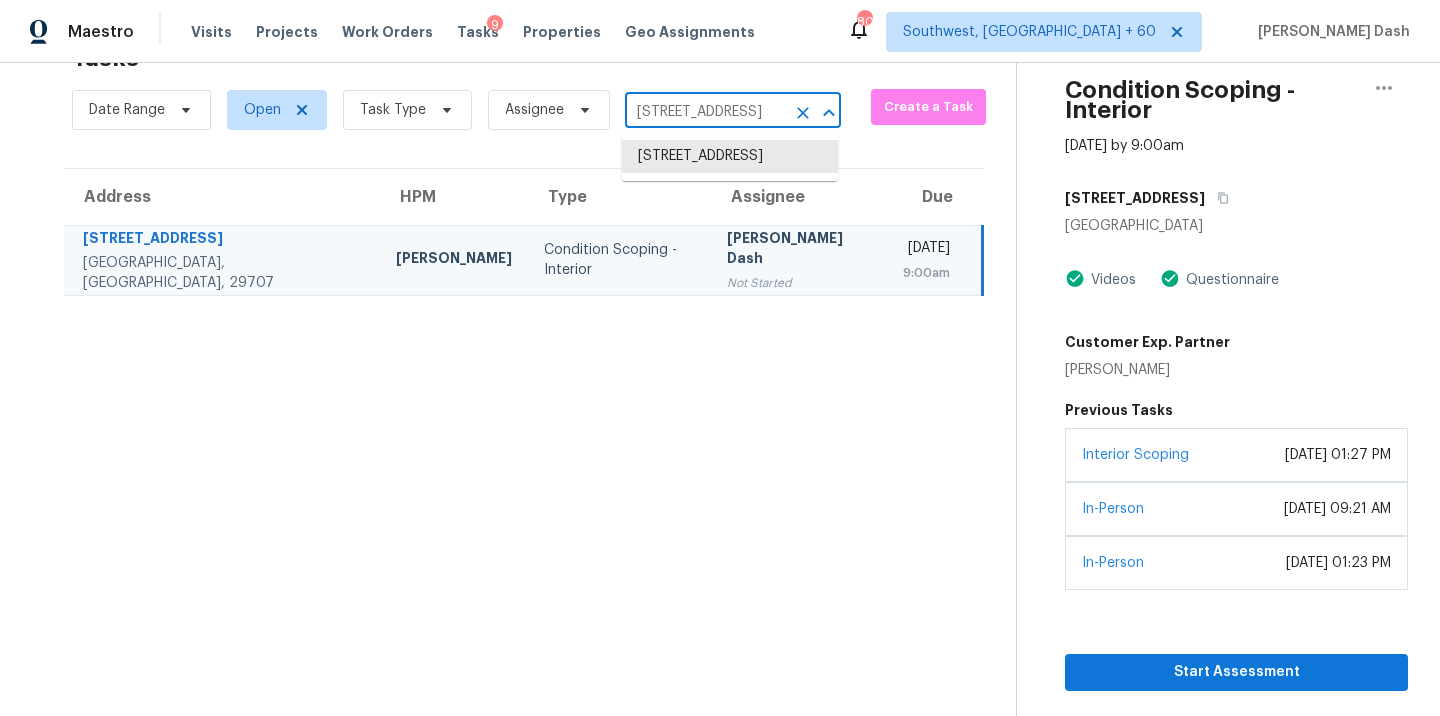 paste on "[STREET_ADDRESS]" 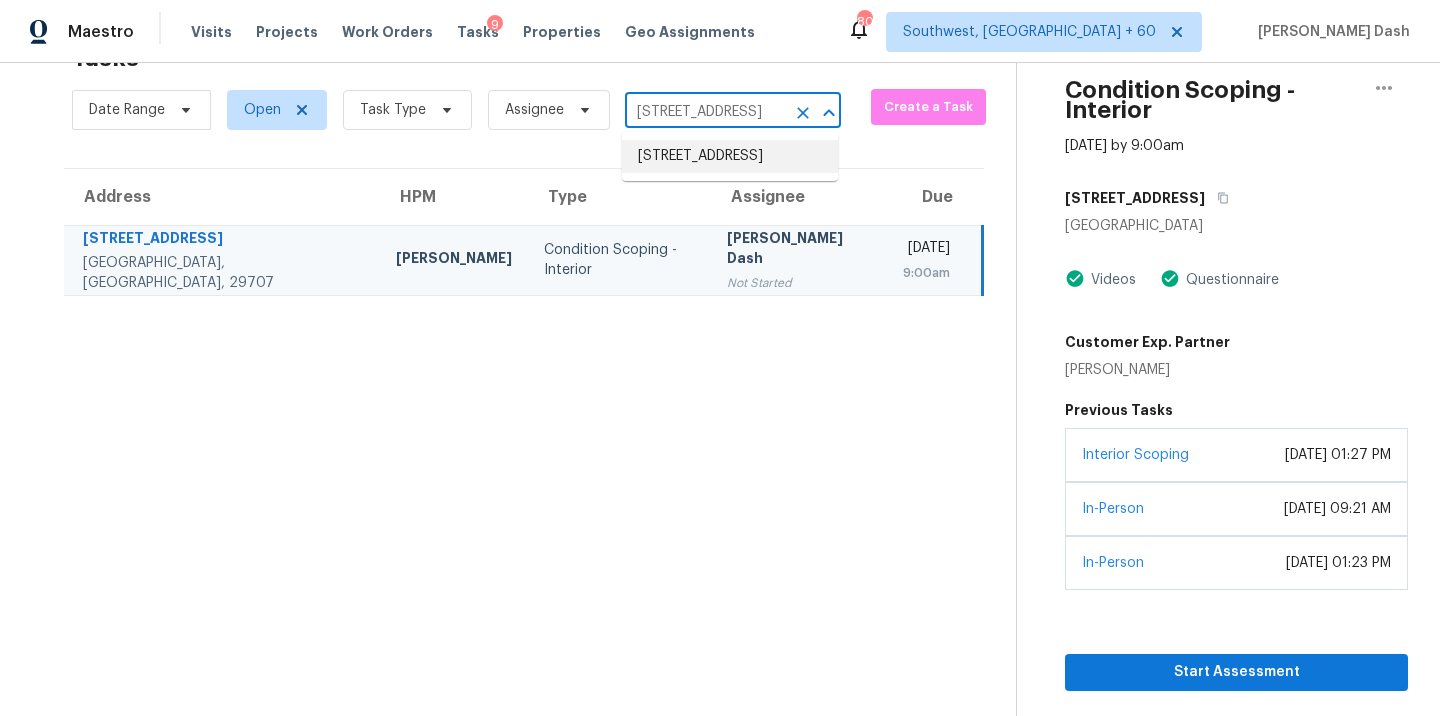 click on "[STREET_ADDRESS]" at bounding box center (730, 156) 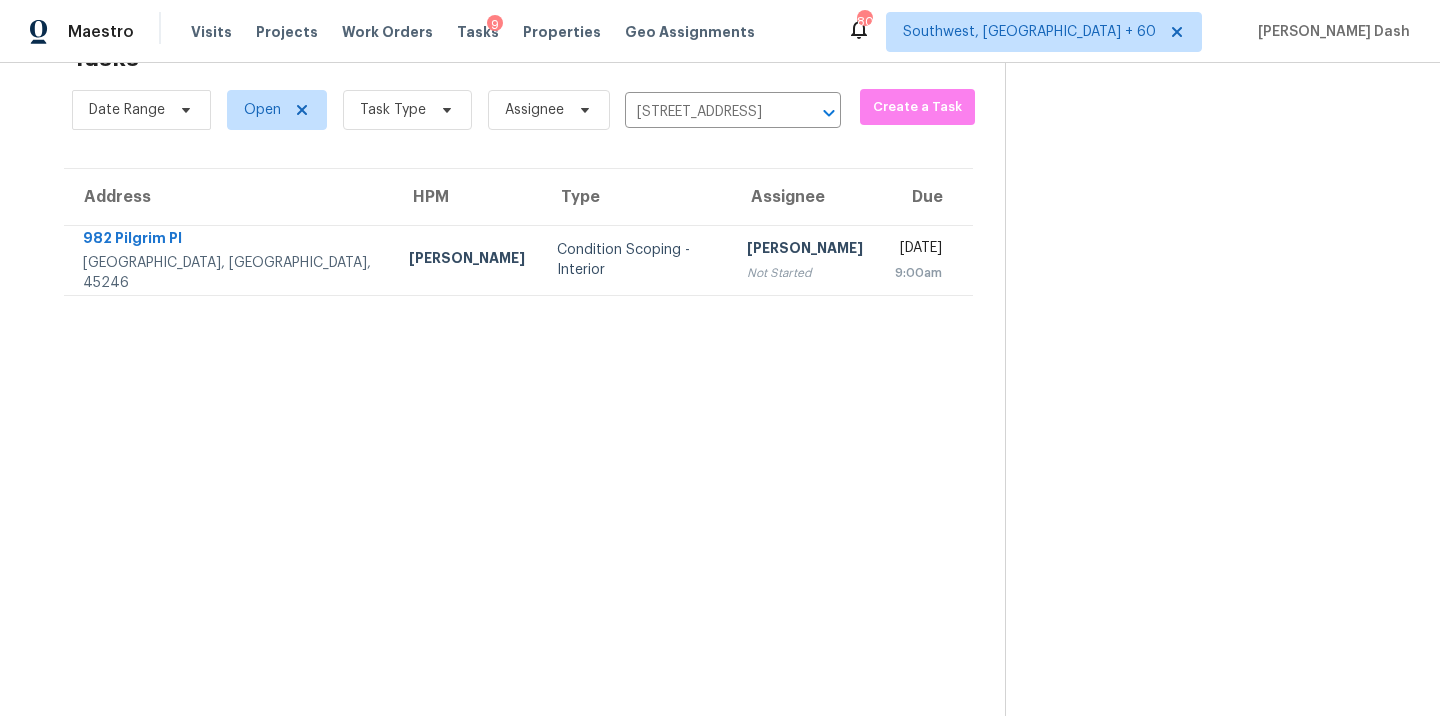 click on "Tasks 1  Results Date Range Open Task Type Assignee [STREET_ADDRESS] ​ Create a Task Address HPM Type Assignee Due [STREET_ADDRESS] [PERSON_NAME] Condition Scoping - Interior [PERSON_NAME] Not Started [DATE] 9:00am" at bounding box center [518, 374] 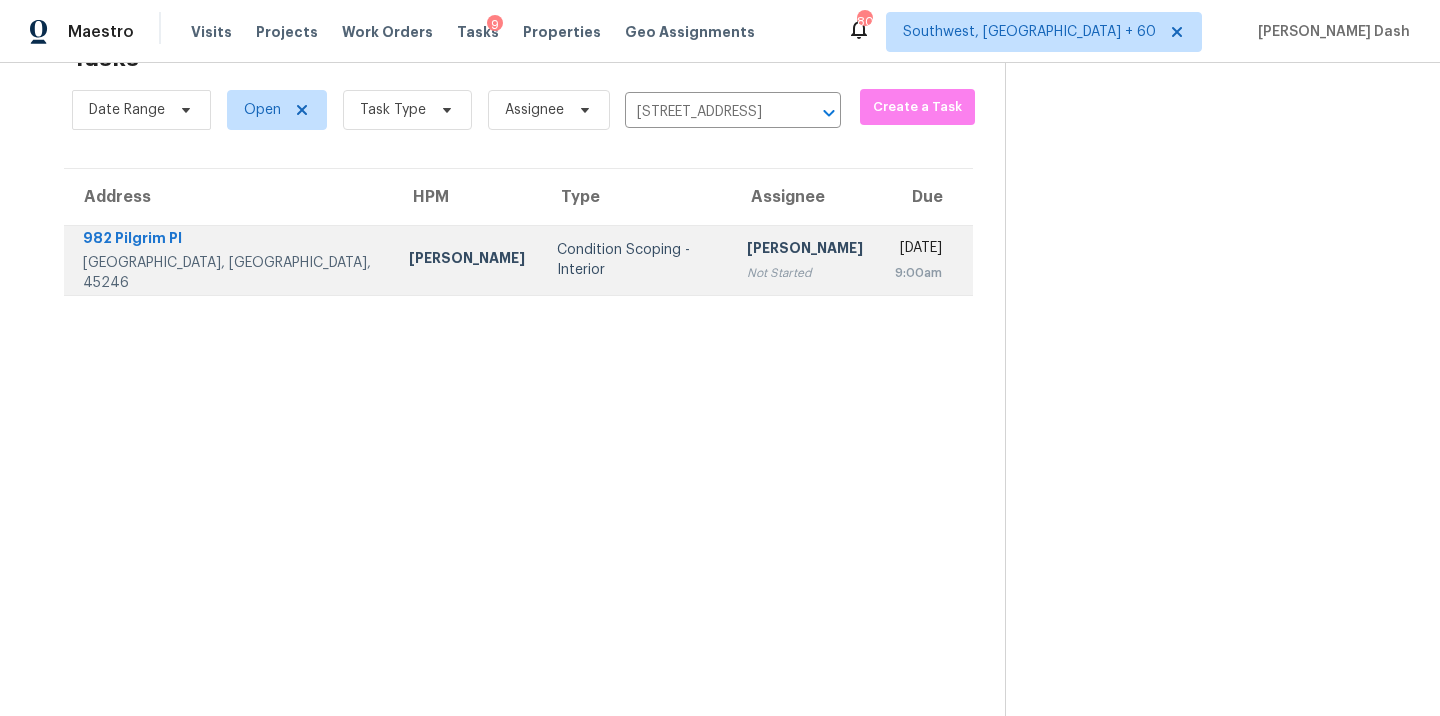 click on "Condition Scoping - Interior" at bounding box center [636, 260] 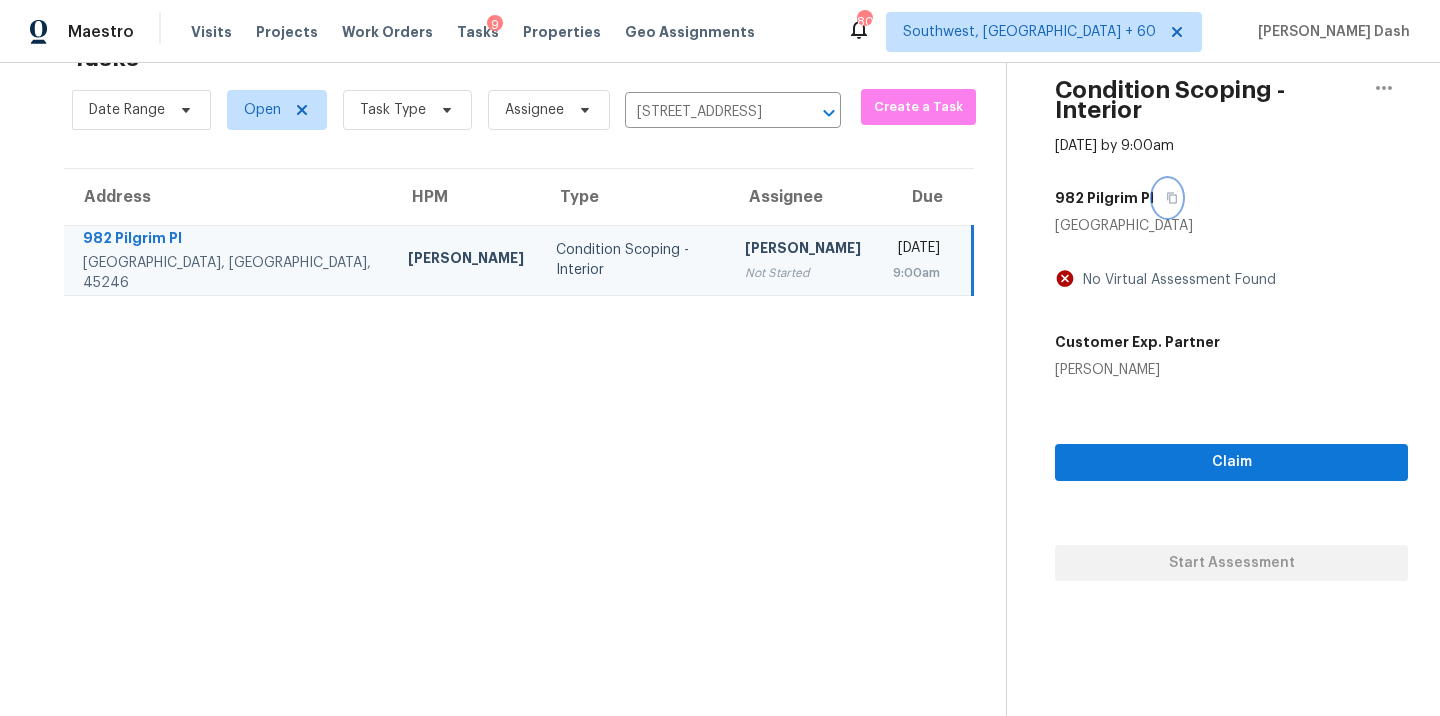 click at bounding box center [1167, 198] 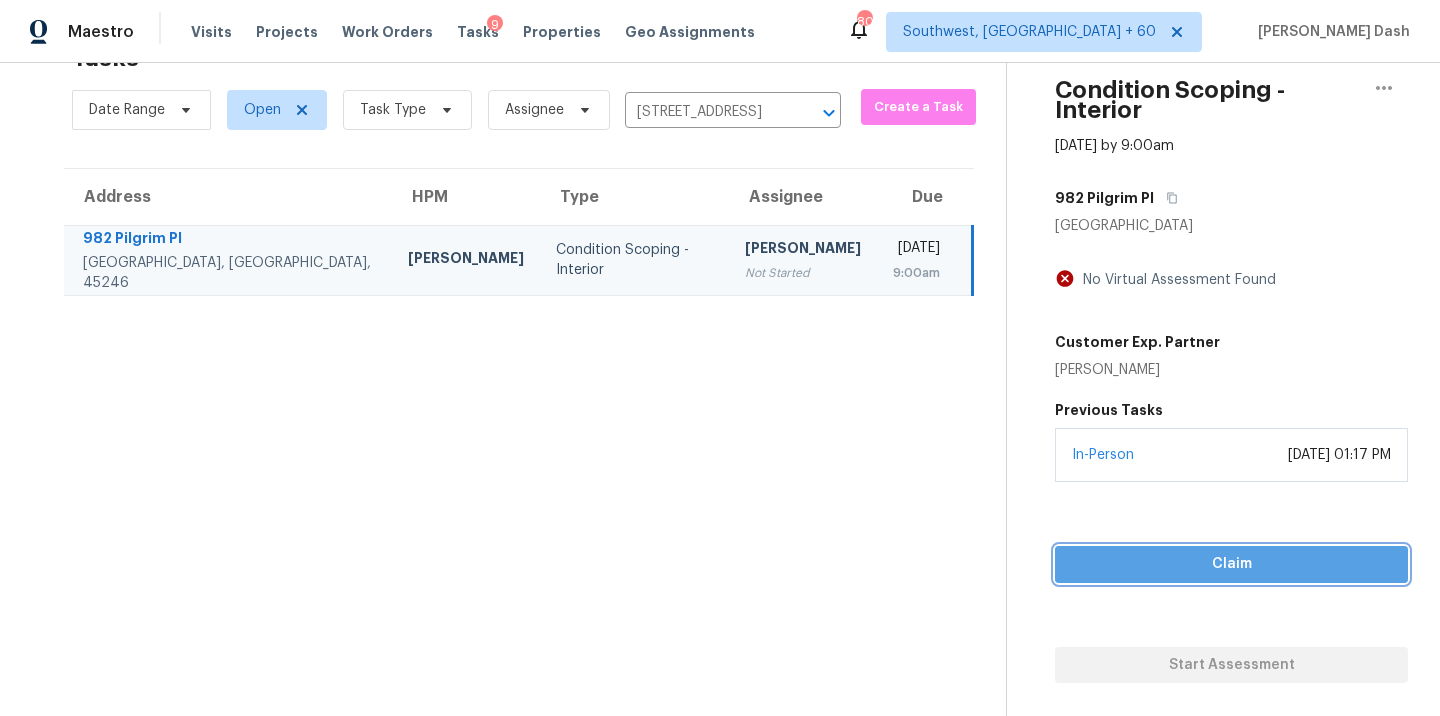 click on "Claim" at bounding box center (1231, 564) 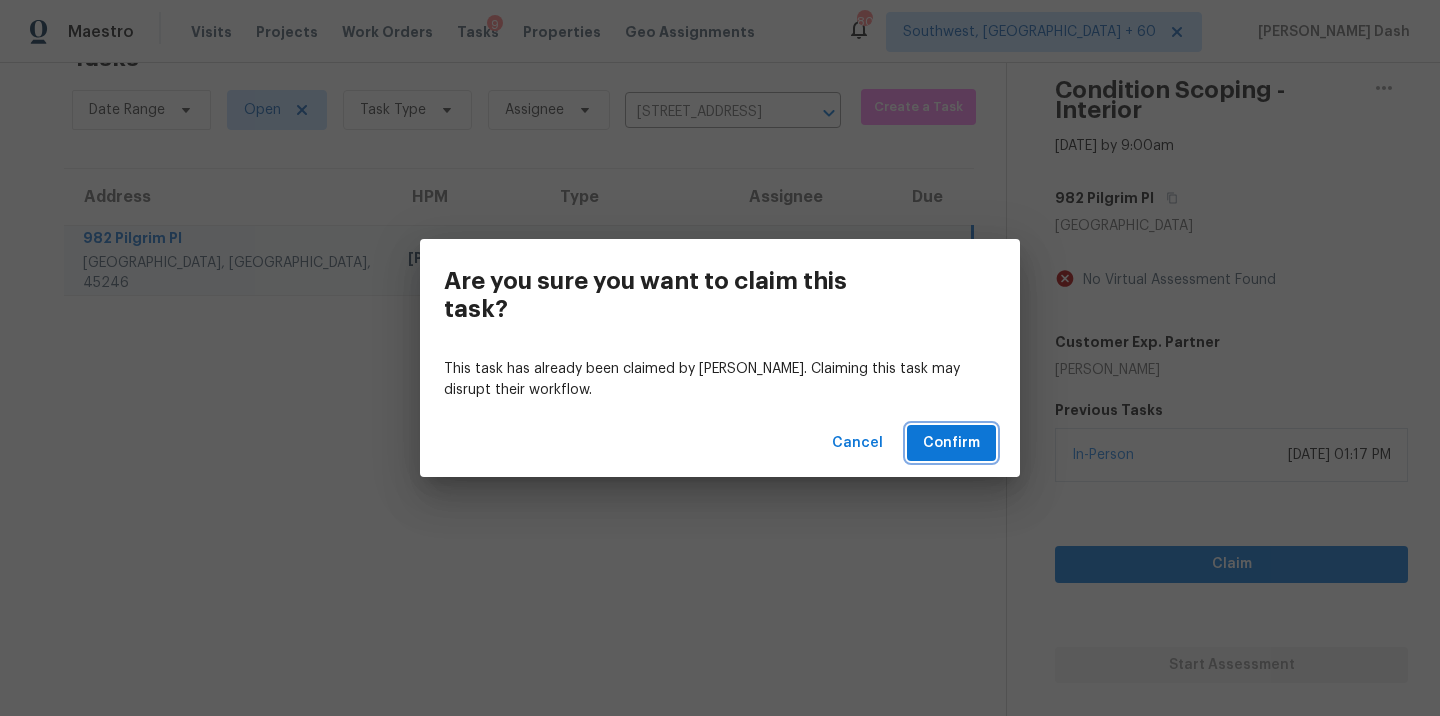 click on "Confirm" at bounding box center (951, 443) 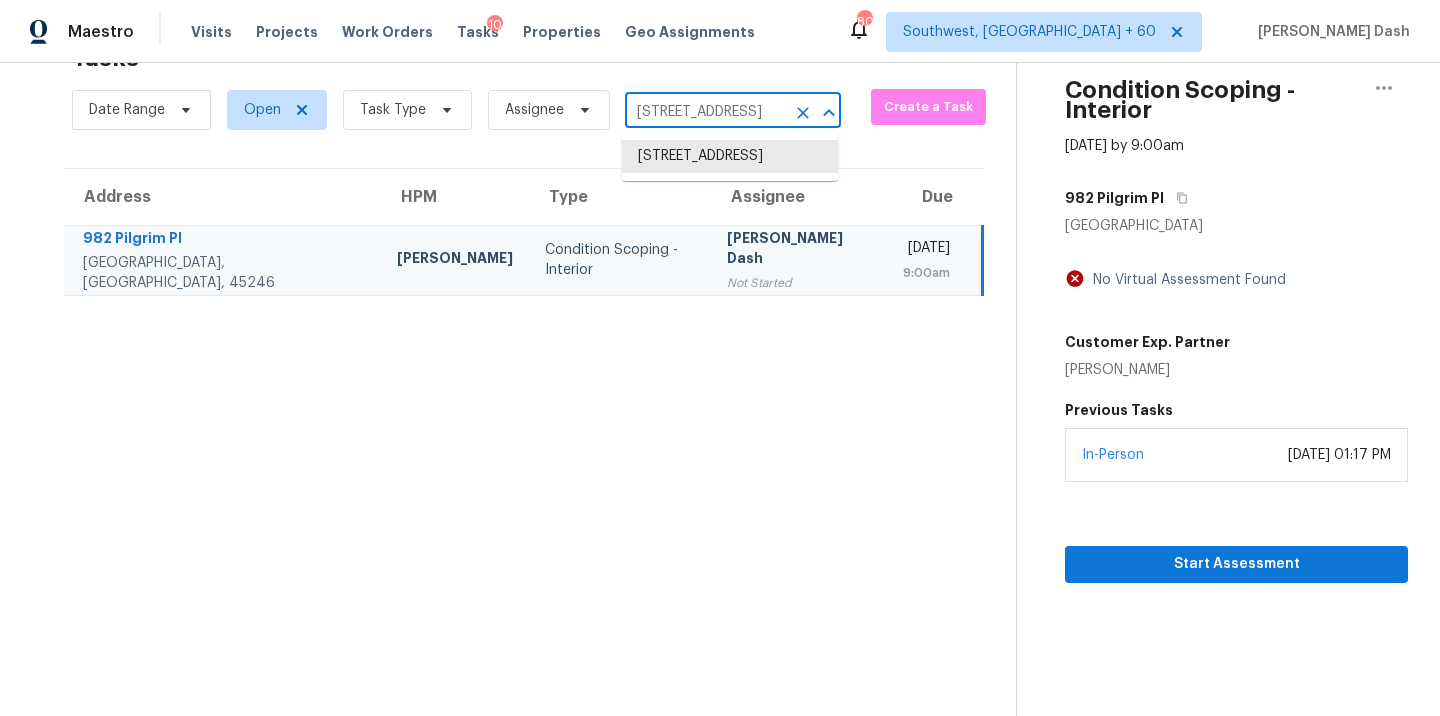 click on "[STREET_ADDRESS]" at bounding box center (705, 112) 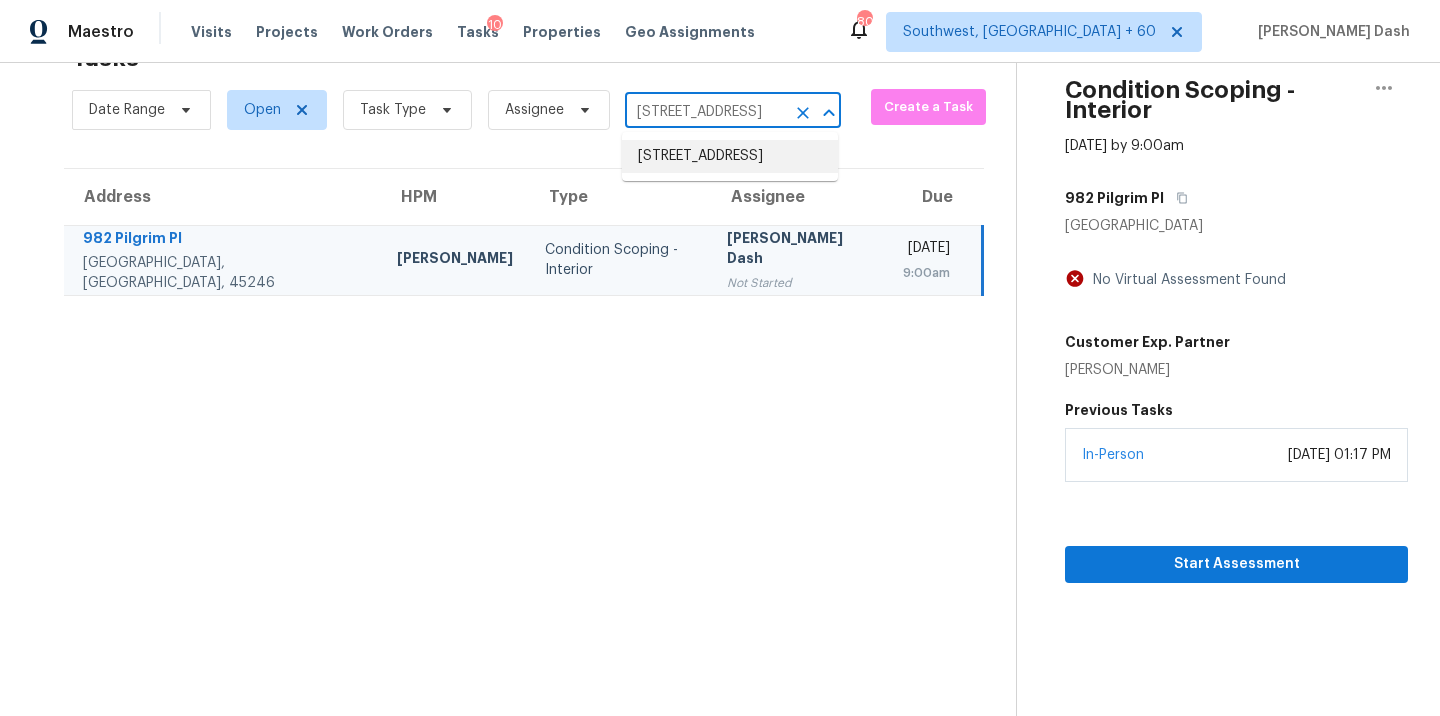 click on "[STREET_ADDRESS]" at bounding box center (730, 156) 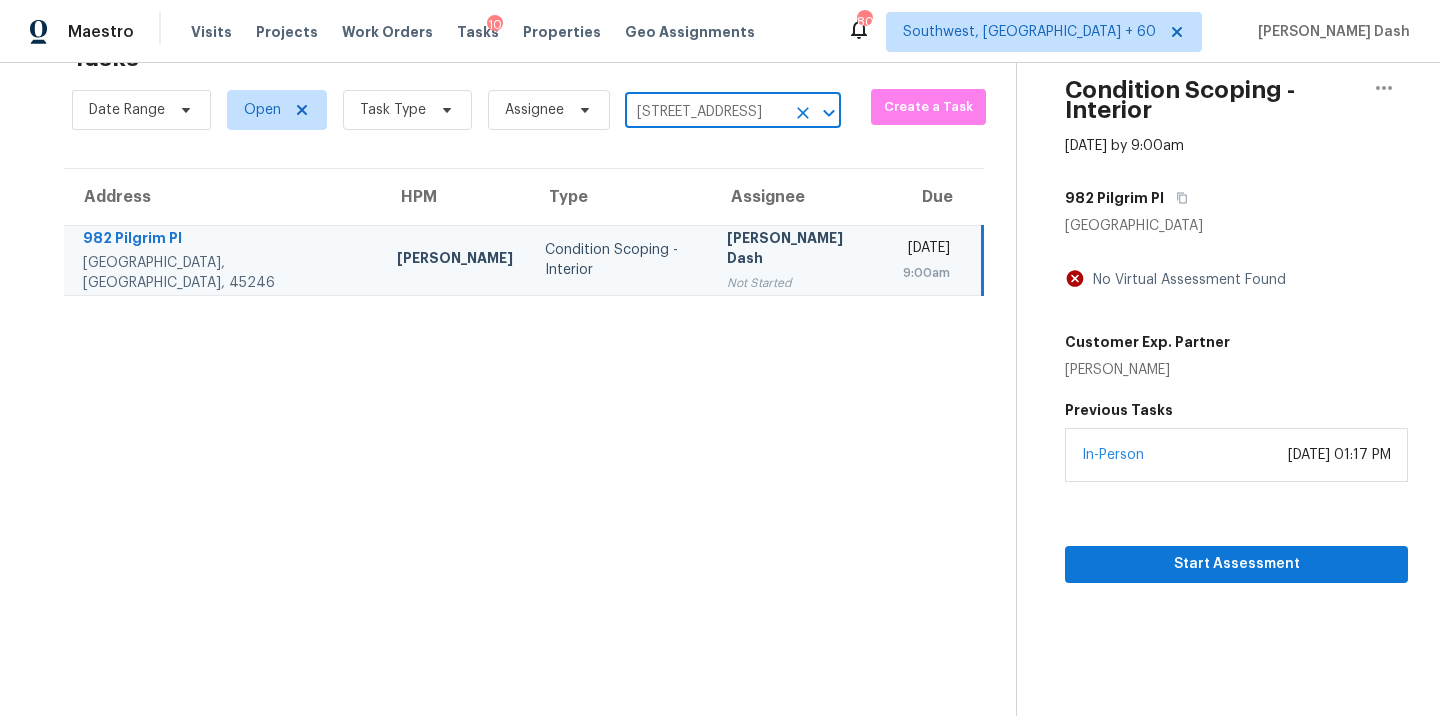click on "[STREET_ADDRESS]" at bounding box center (705, 112) 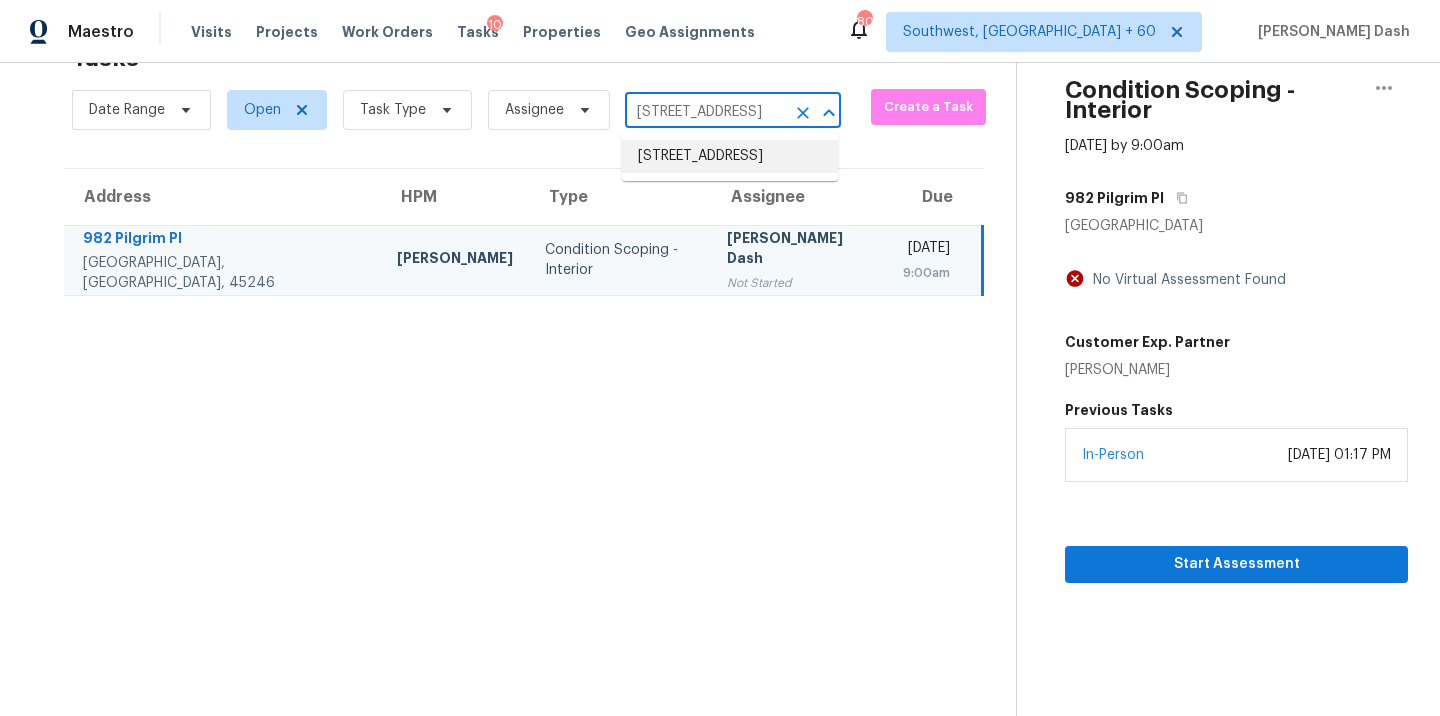 click on "[STREET_ADDRESS]" at bounding box center (730, 156) 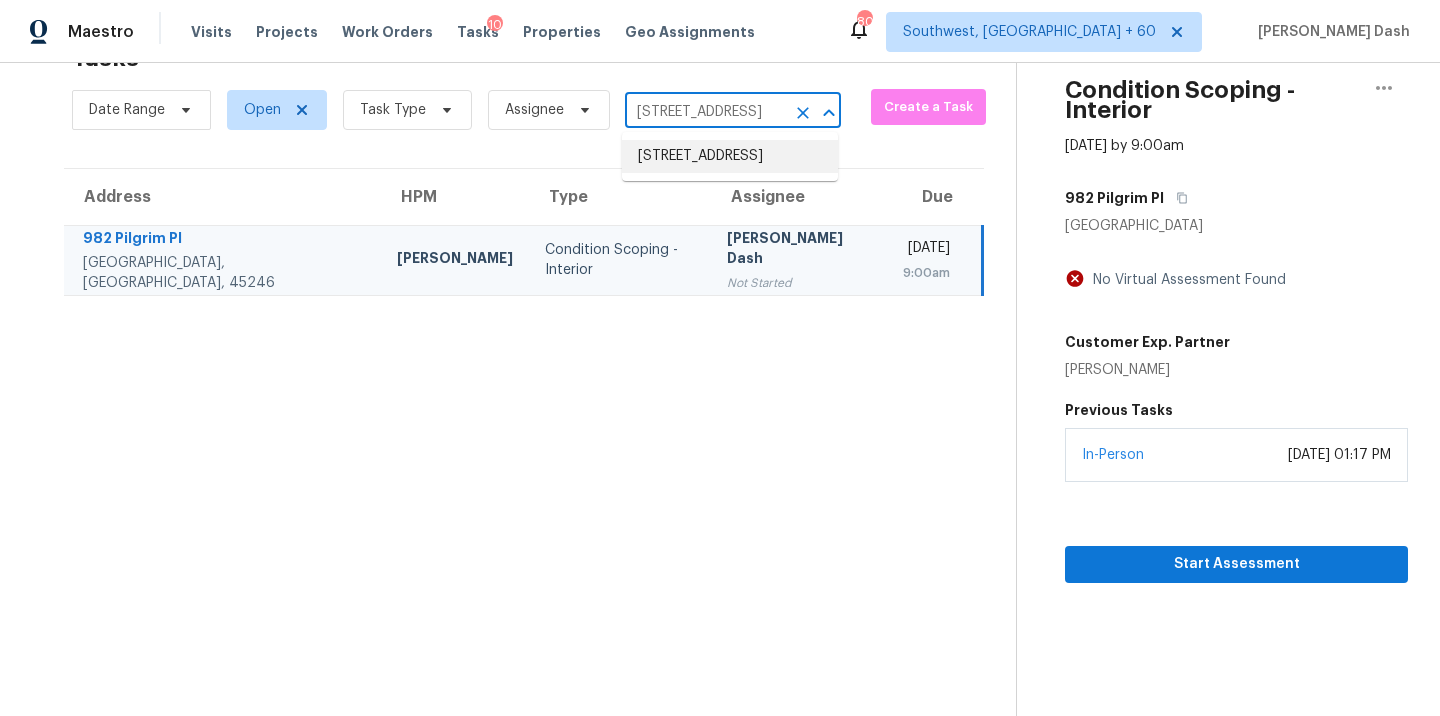 scroll, scrollTop: 0, scrollLeft: 0, axis: both 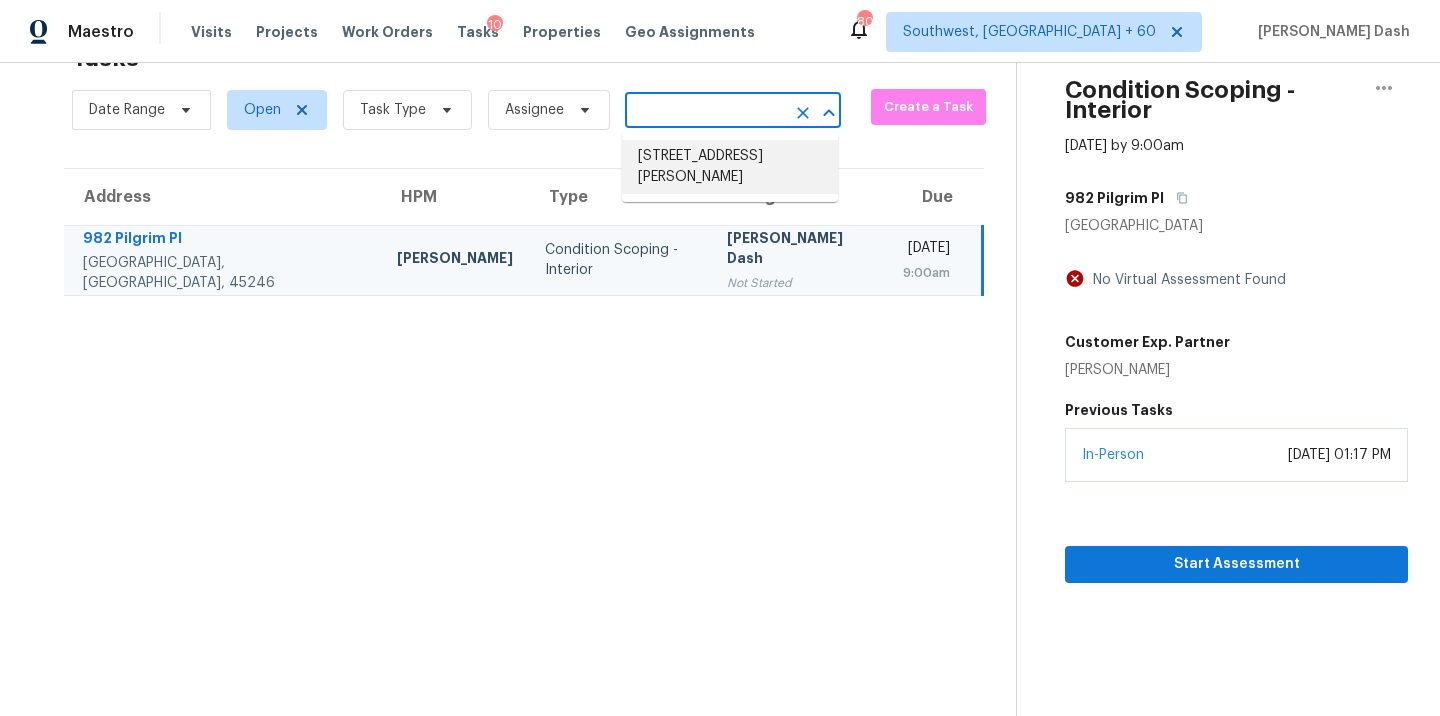 click on "[STREET_ADDRESS][PERSON_NAME]" at bounding box center (730, 167) 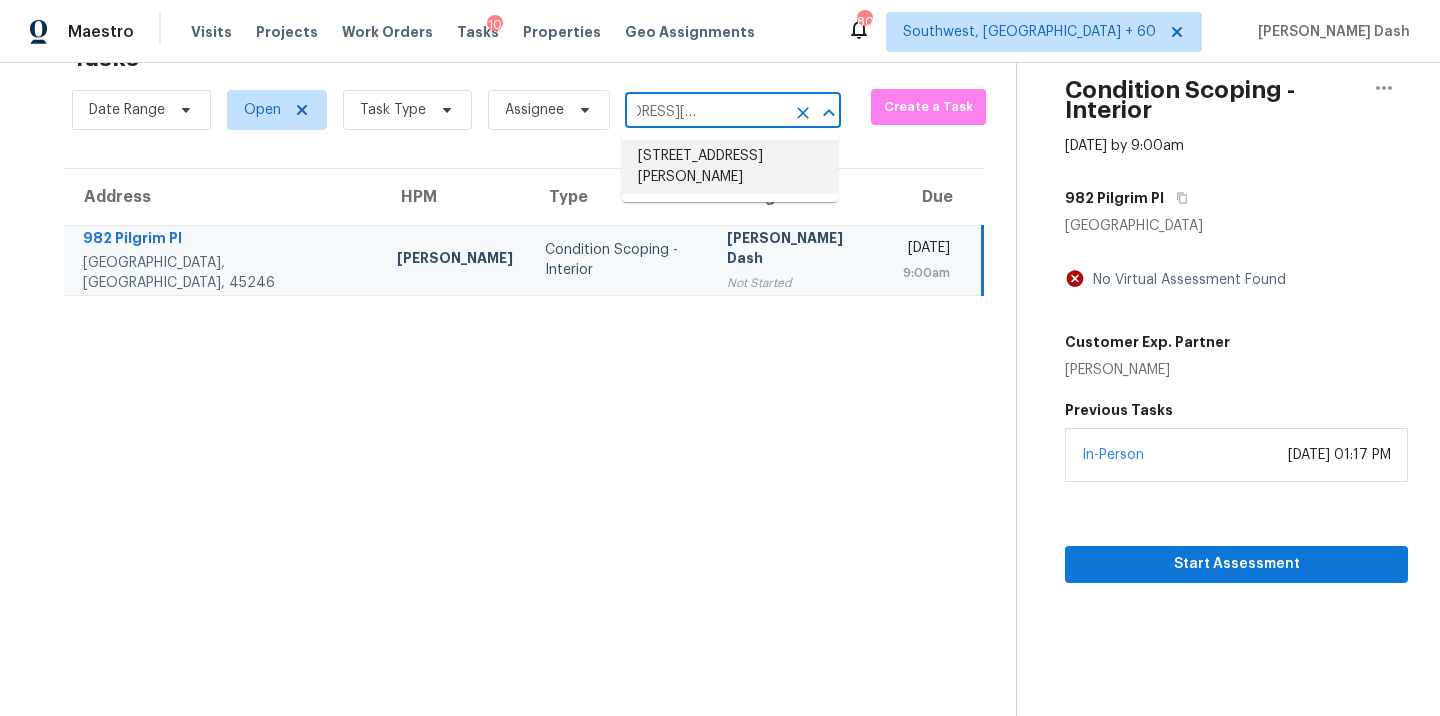 scroll, scrollTop: 0, scrollLeft: 0, axis: both 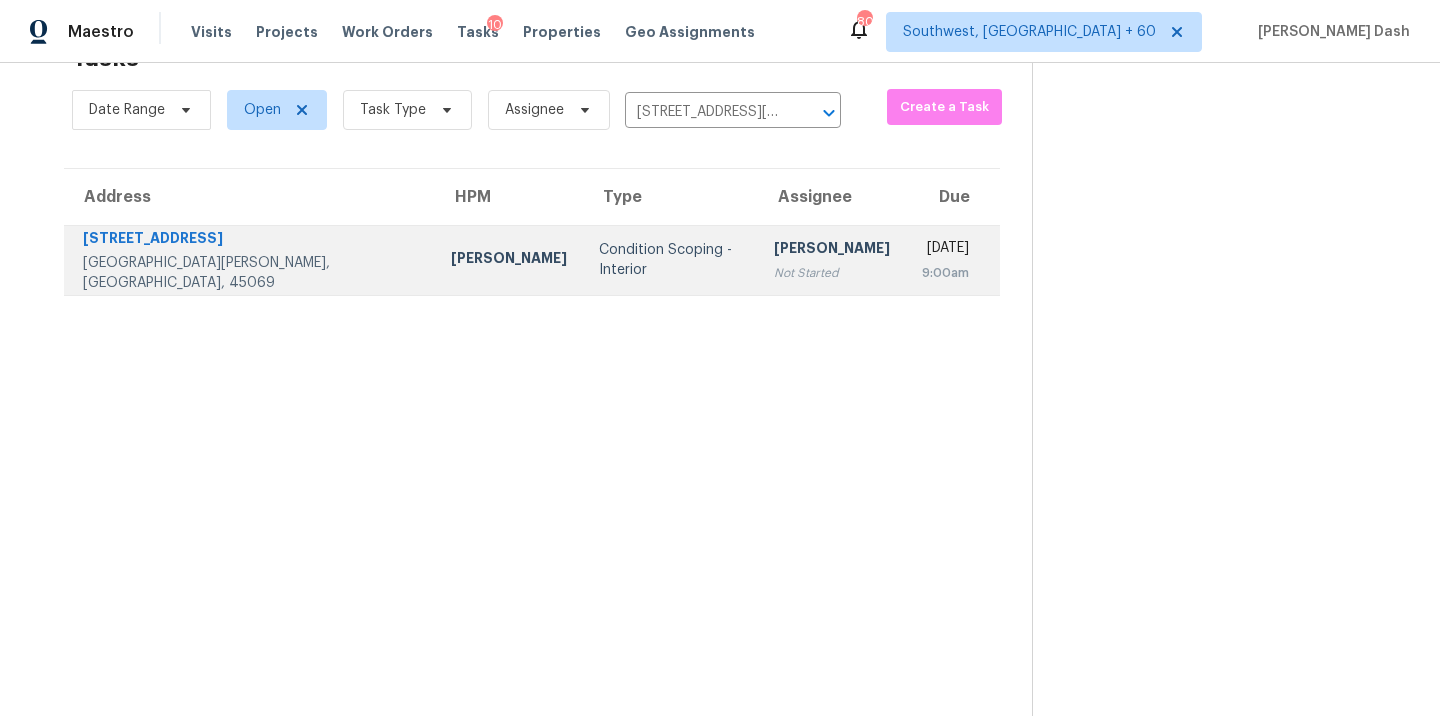 click on "Condition Scoping - Interior" at bounding box center [670, 260] 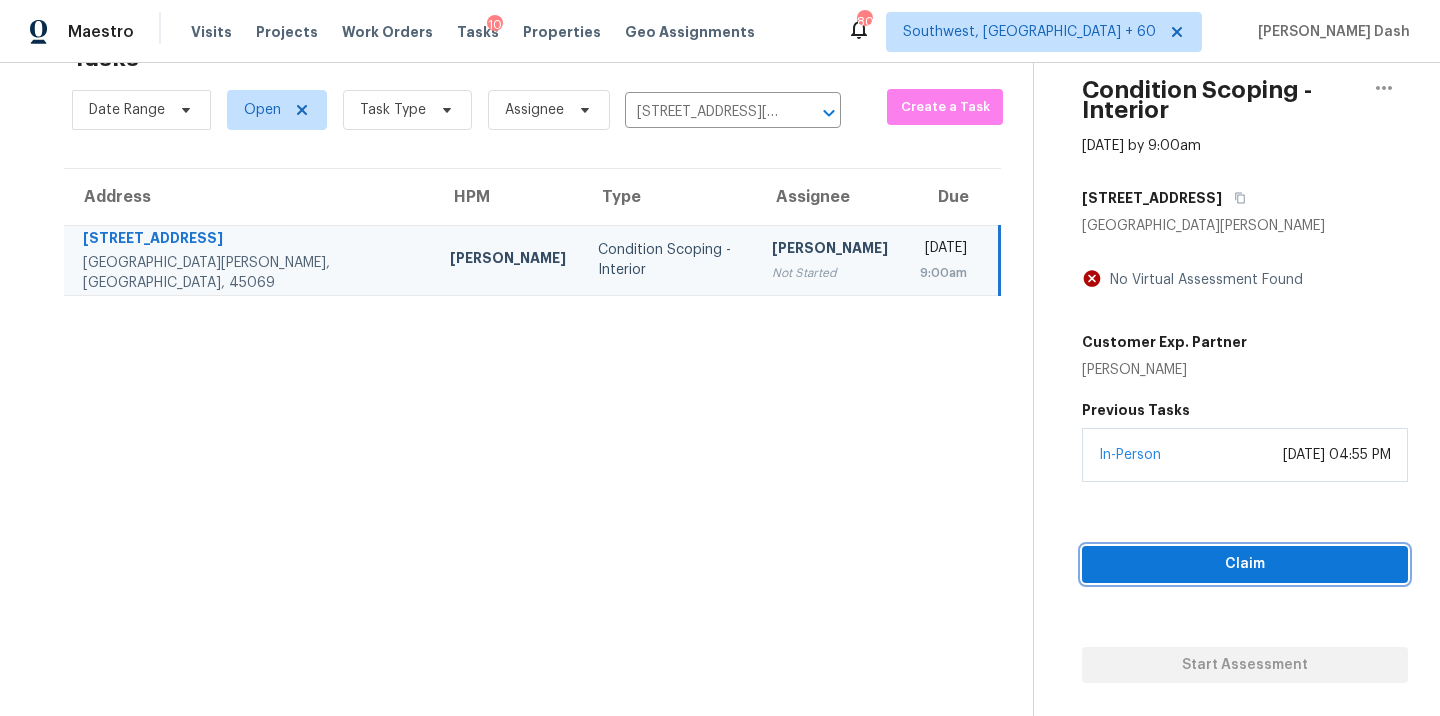 click on "Claim" at bounding box center (1245, 564) 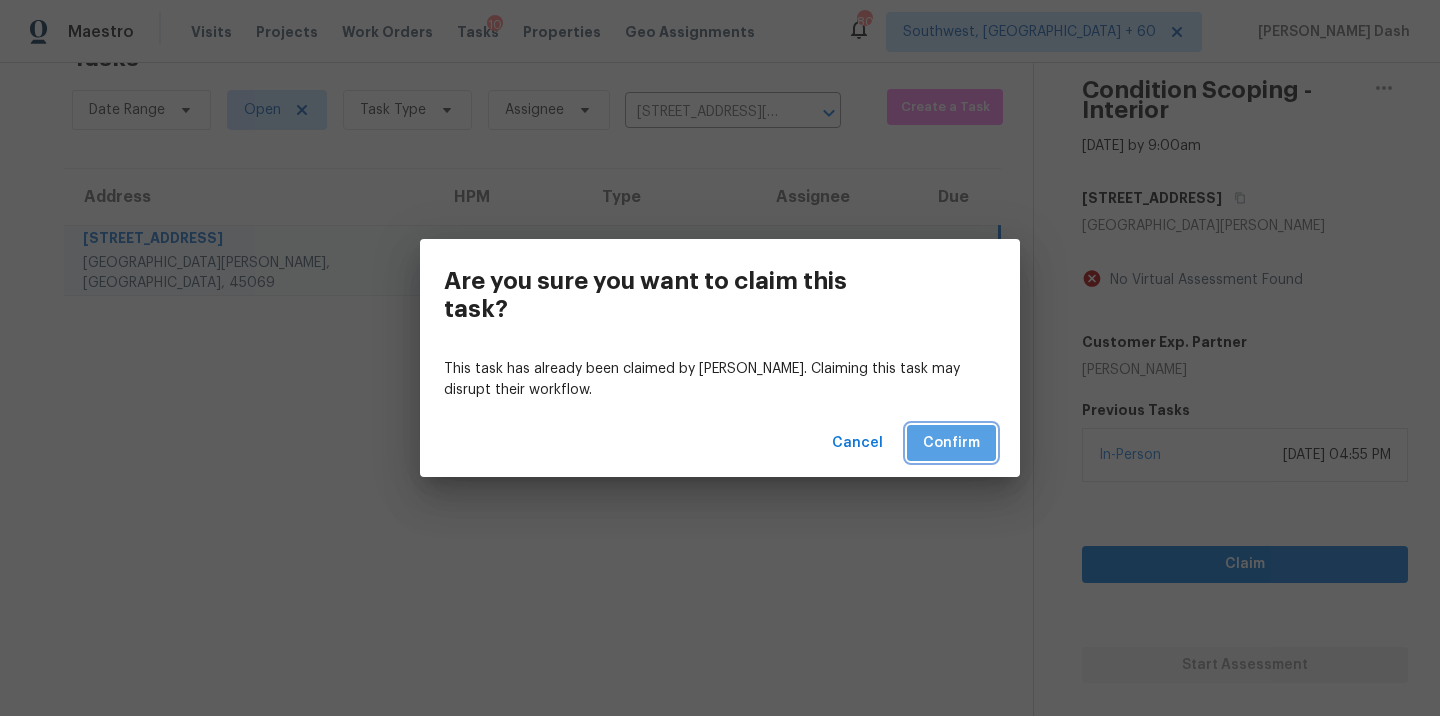 click on "Confirm" at bounding box center (951, 443) 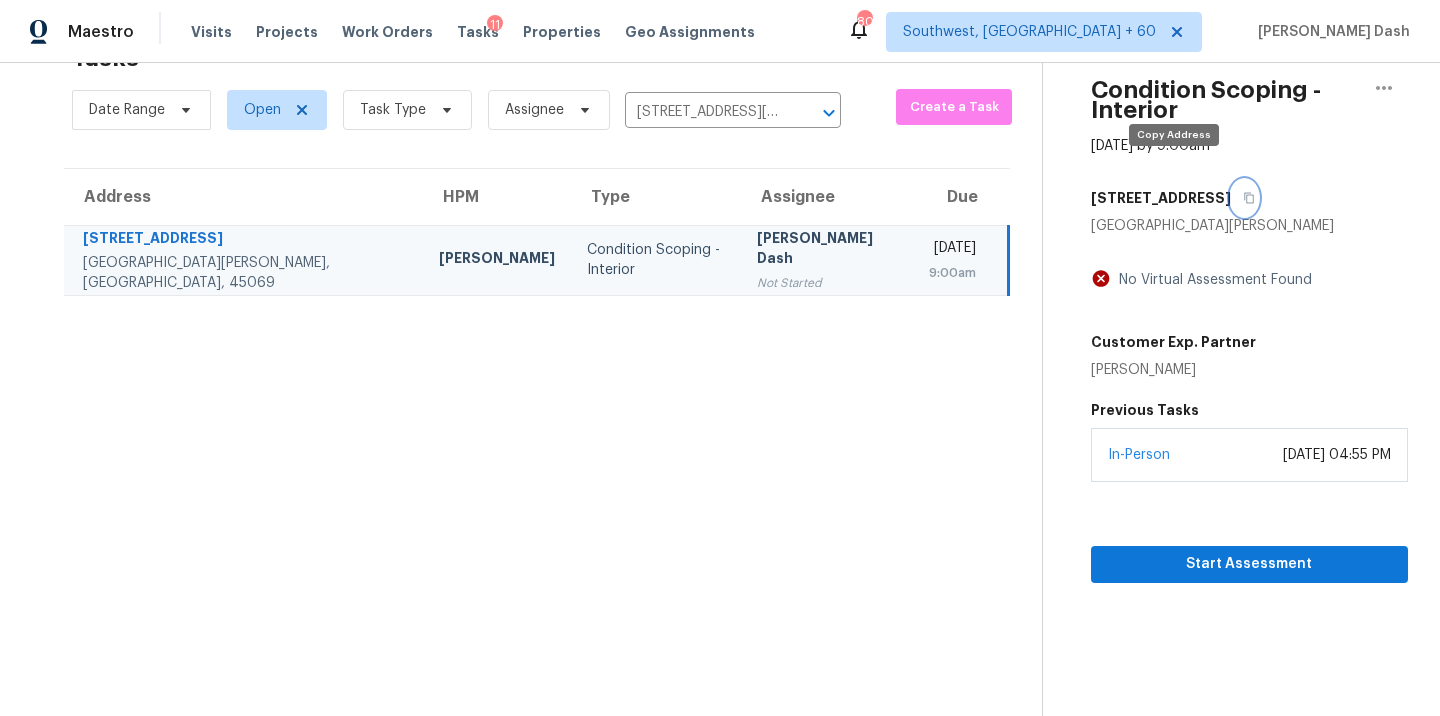 click at bounding box center (1244, 198) 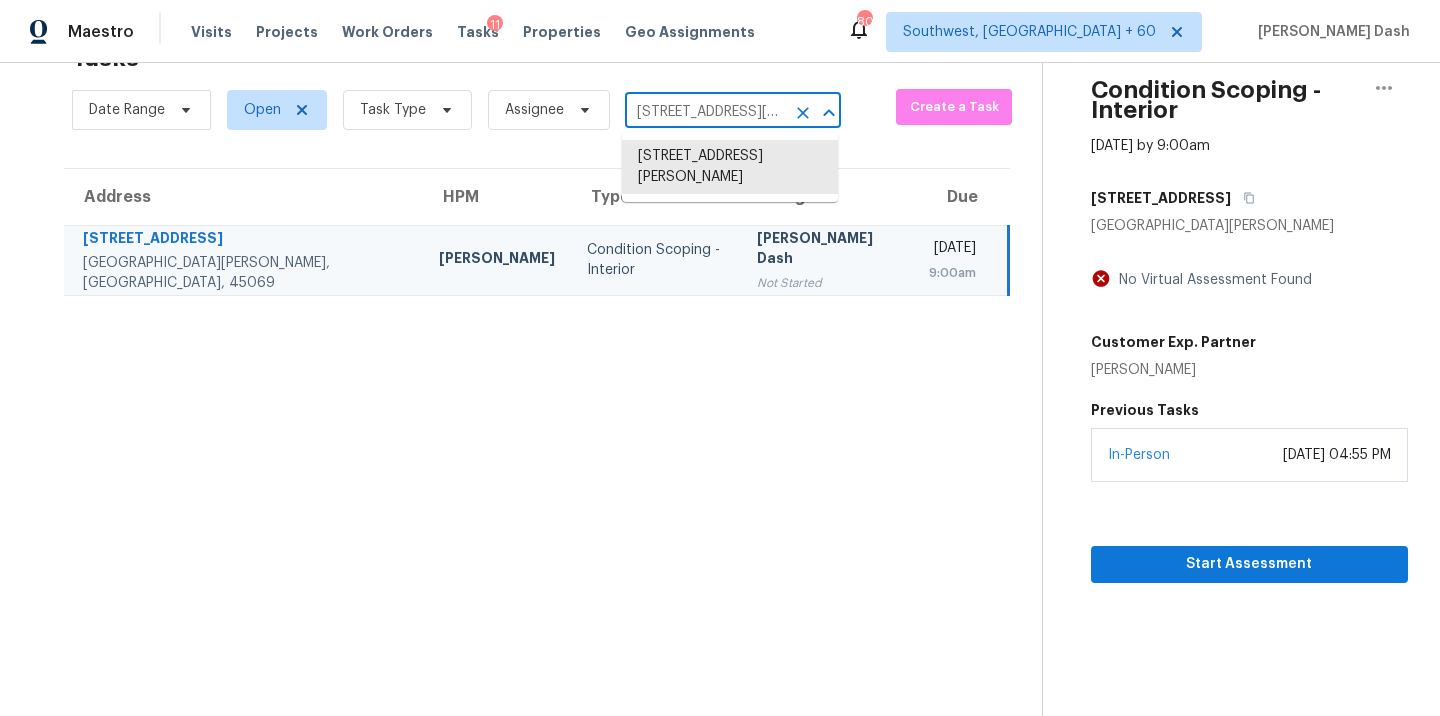 click on "[STREET_ADDRESS][PERSON_NAME]" at bounding box center [705, 112] 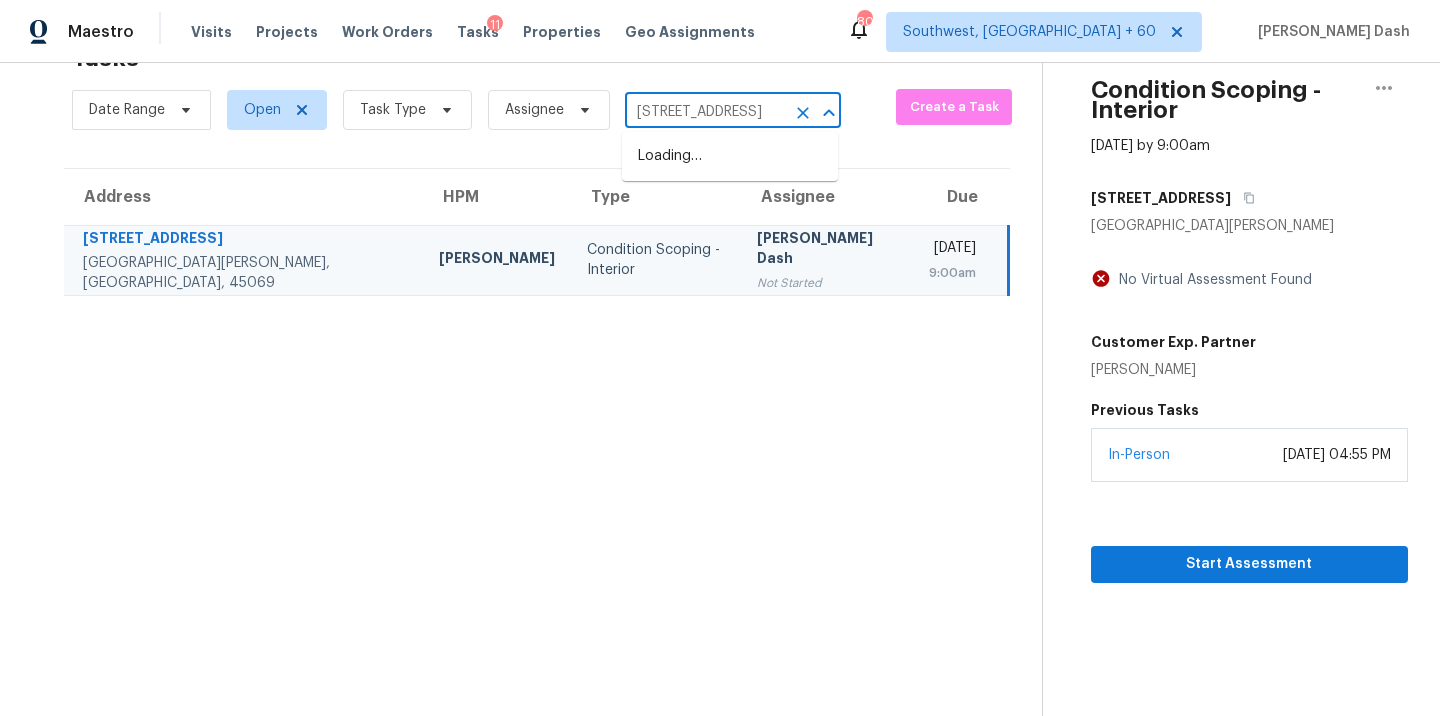 scroll, scrollTop: 0, scrollLeft: 159, axis: horizontal 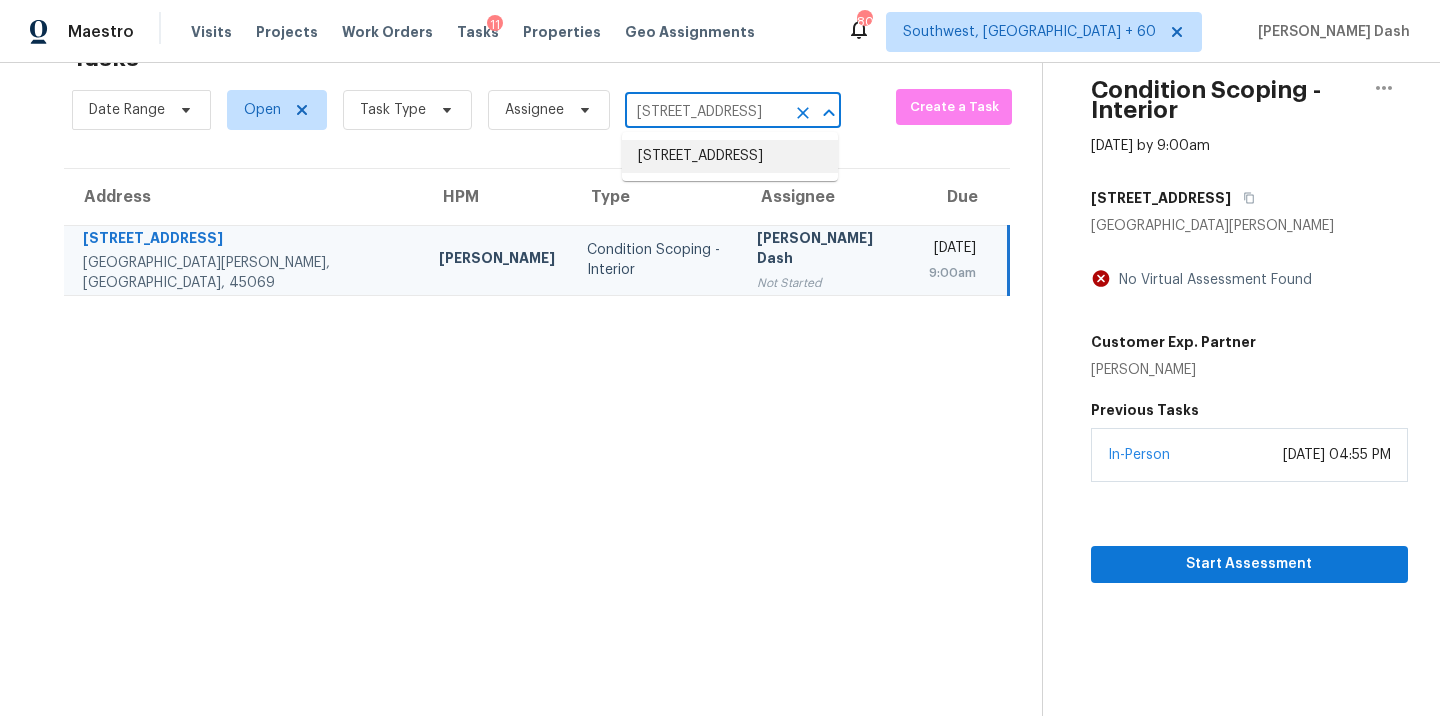 click on "[STREET_ADDRESS]" at bounding box center [730, 156] 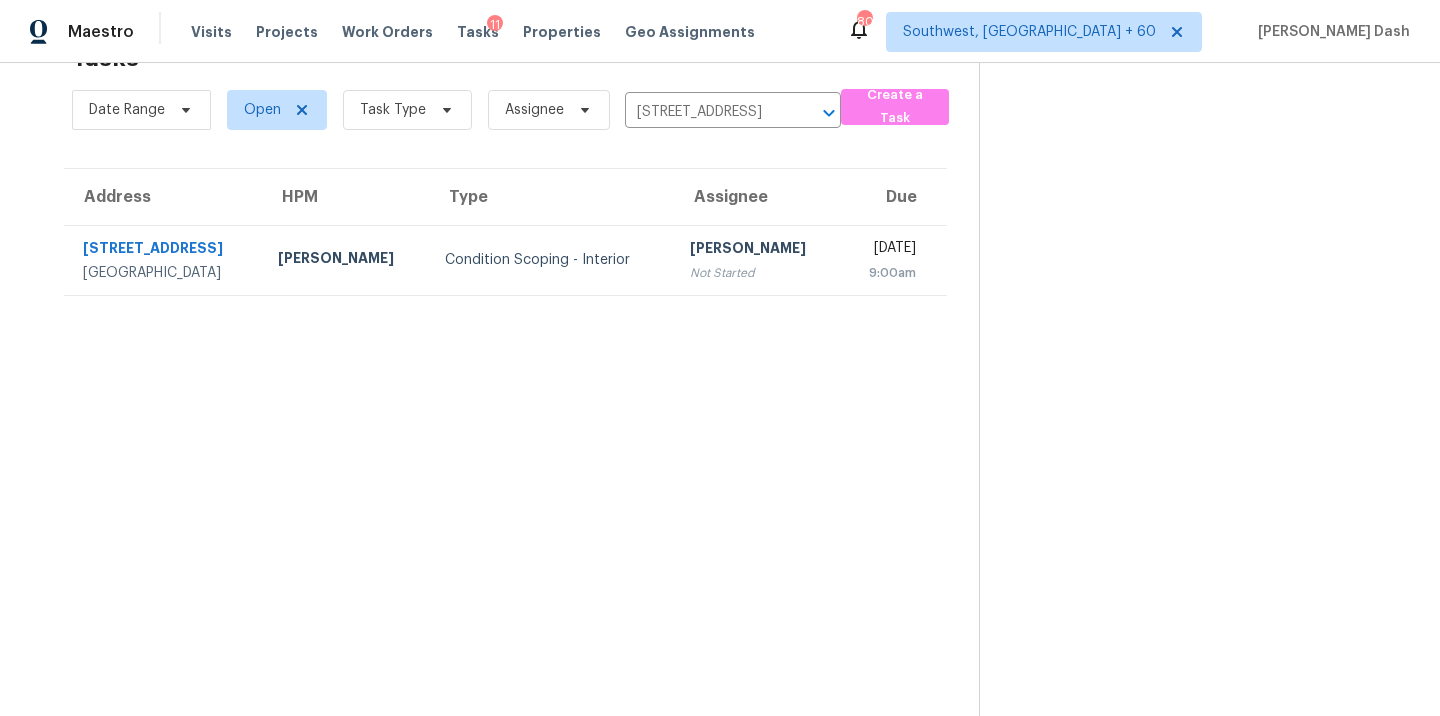 click on "Condition Scoping - Interior" at bounding box center [551, 260] 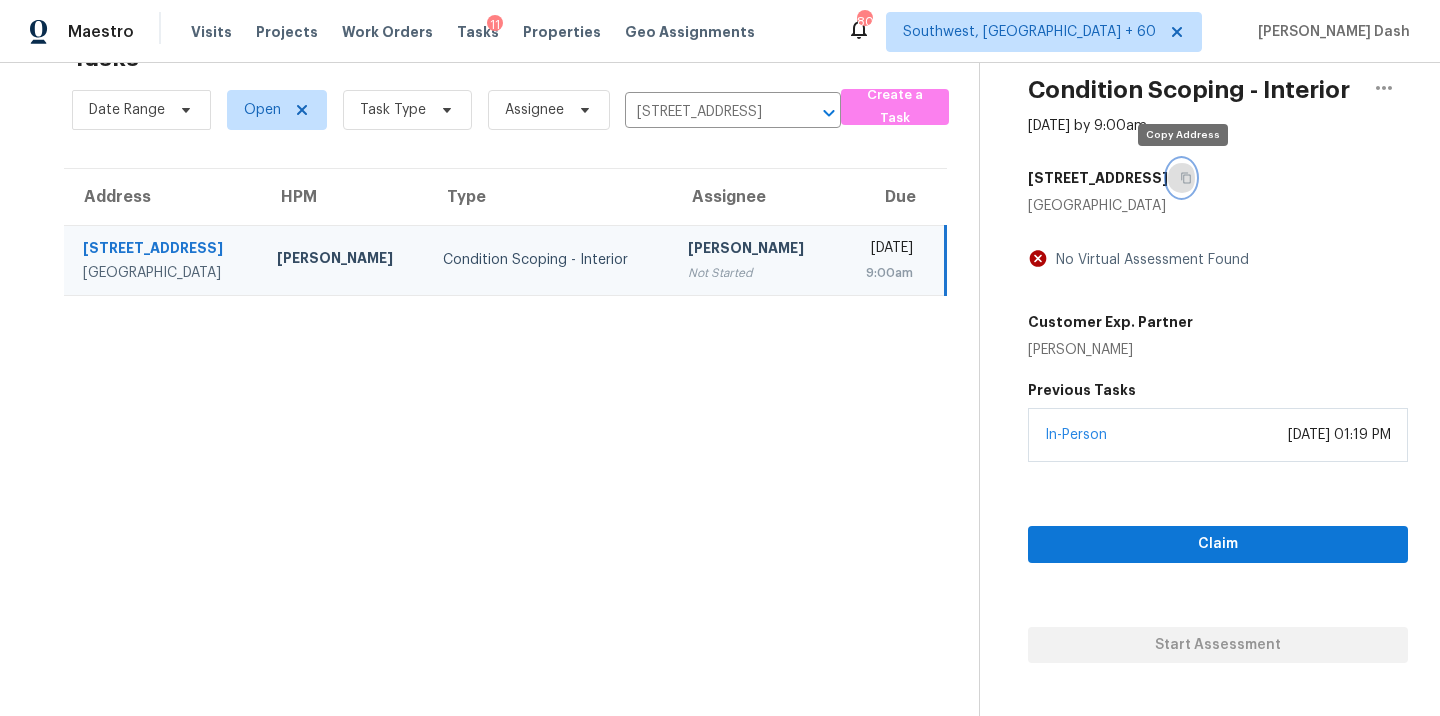 click at bounding box center (1181, 178) 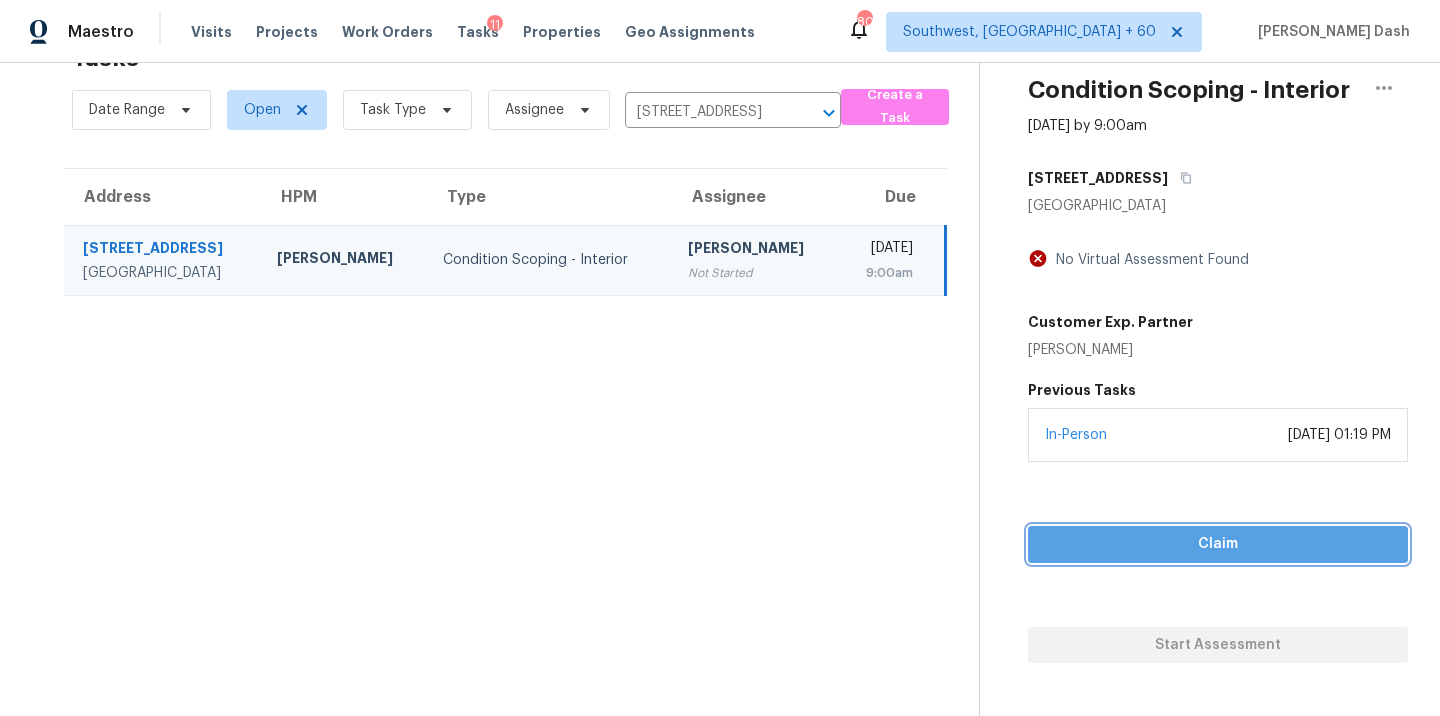 click on "Claim" at bounding box center (1218, 544) 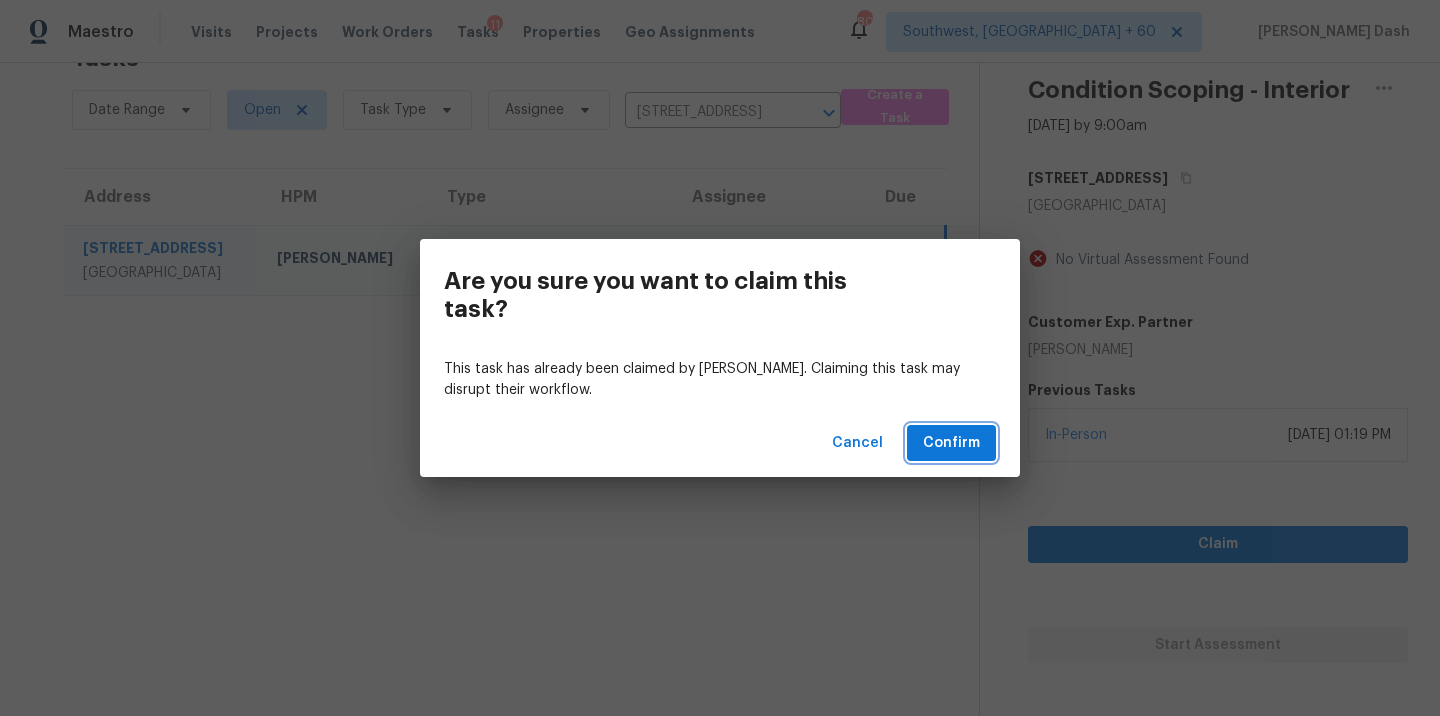 click on "Confirm" at bounding box center (951, 443) 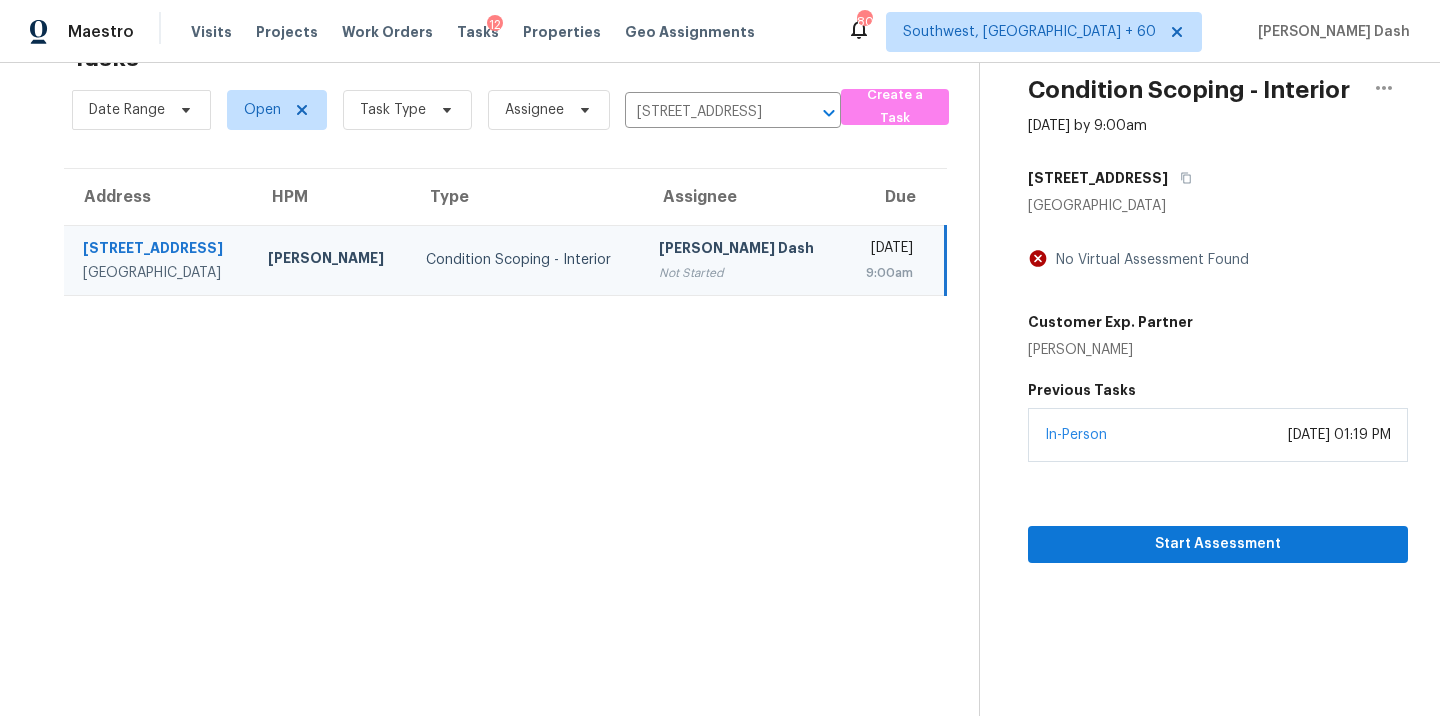 click on "Date Range Open Task Type Assignee [STREET_ADDRESS] ​" at bounding box center [456, 110] 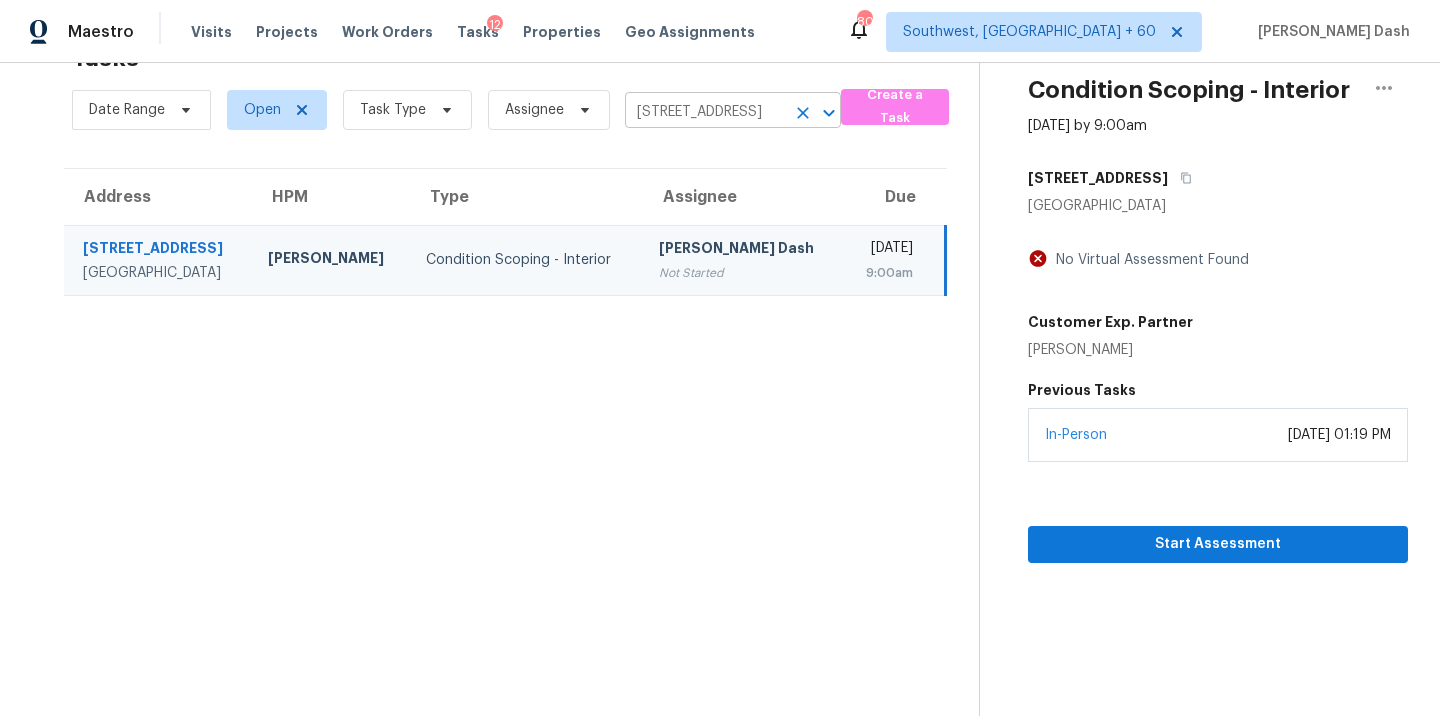 click on "[STREET_ADDRESS]" at bounding box center (705, 112) 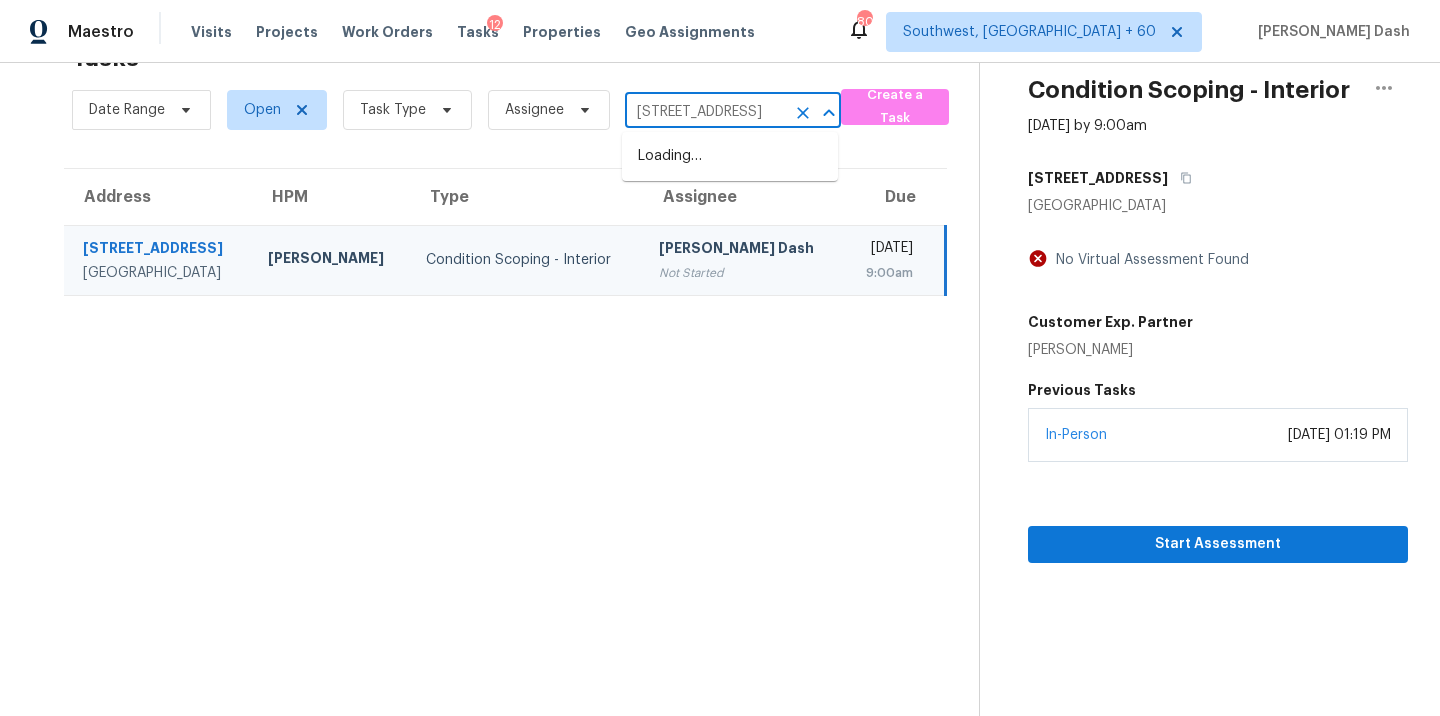 scroll, scrollTop: 0, scrollLeft: 76, axis: horizontal 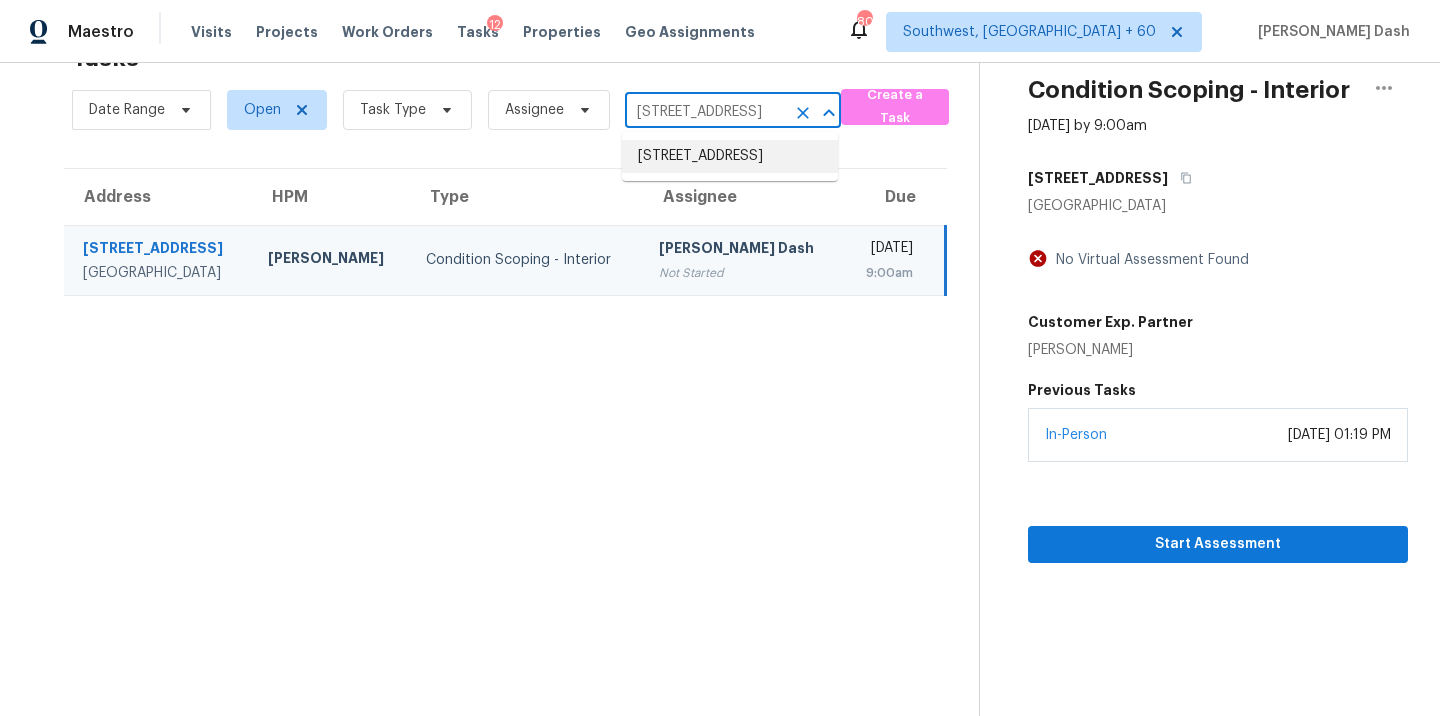 click on "[STREET_ADDRESS]" at bounding box center (730, 156) 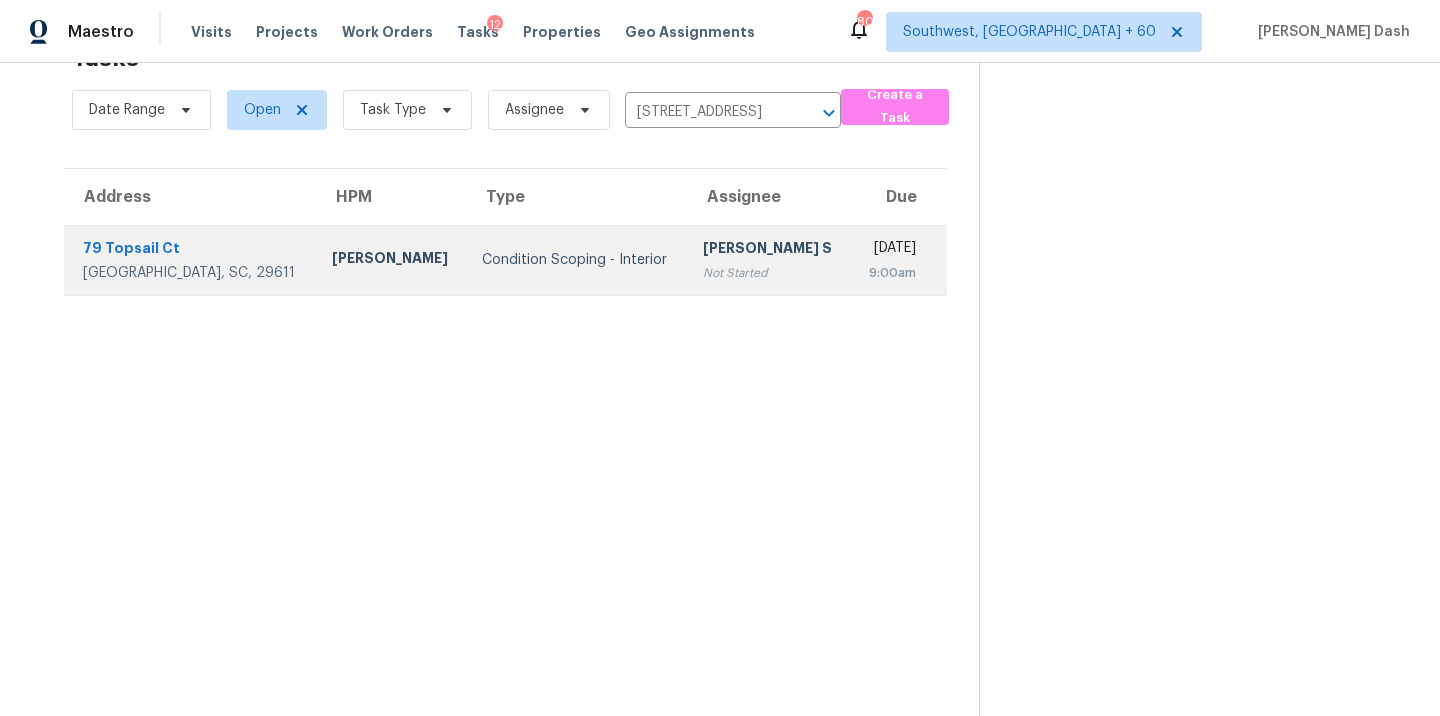 click on "Condition Scoping - Interior" at bounding box center (576, 260) 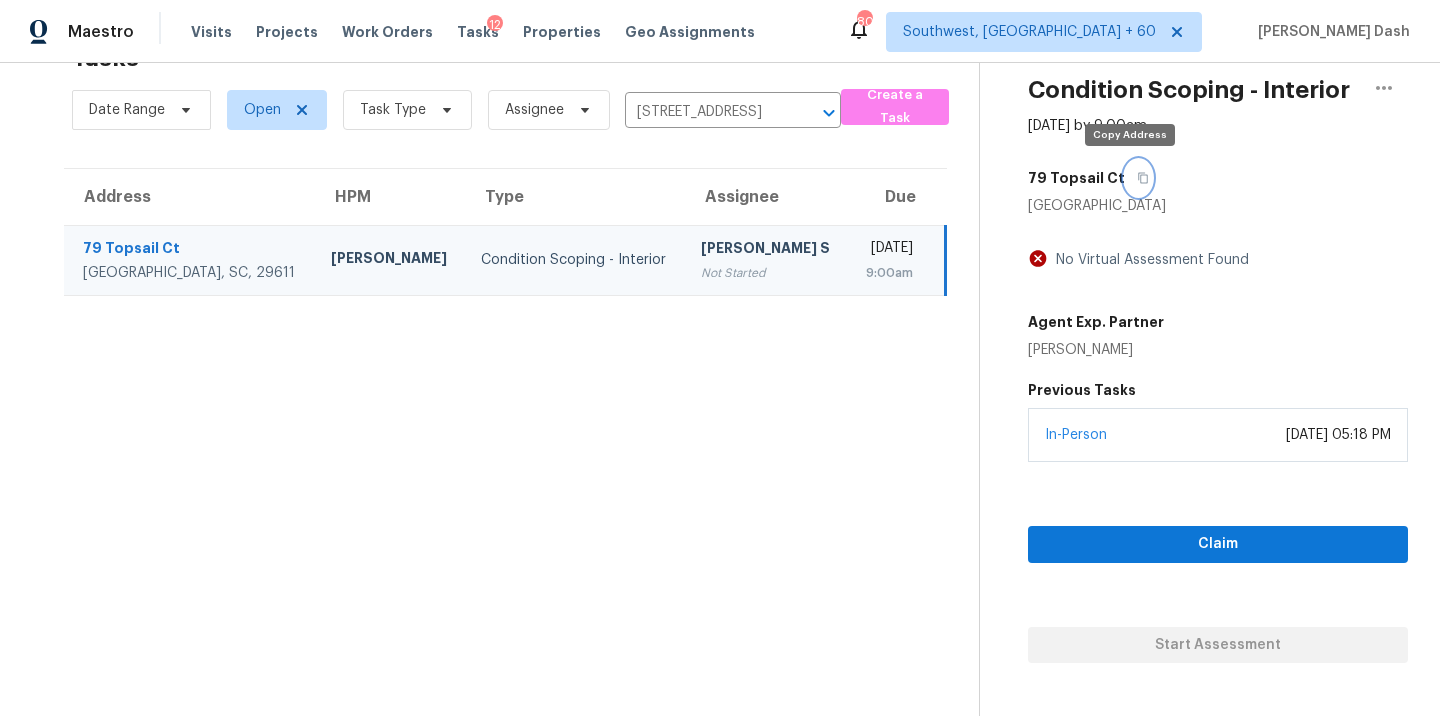 click 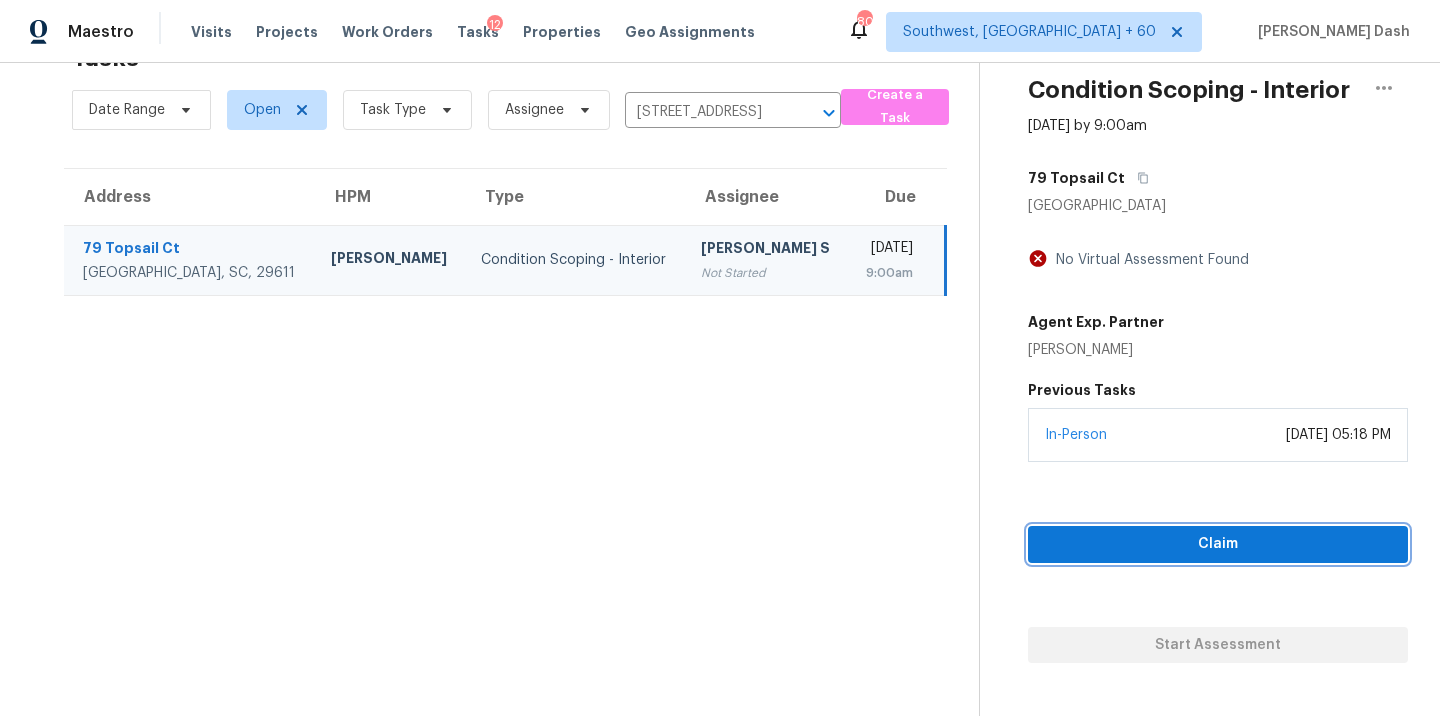 click on "Claim" at bounding box center (1218, 544) 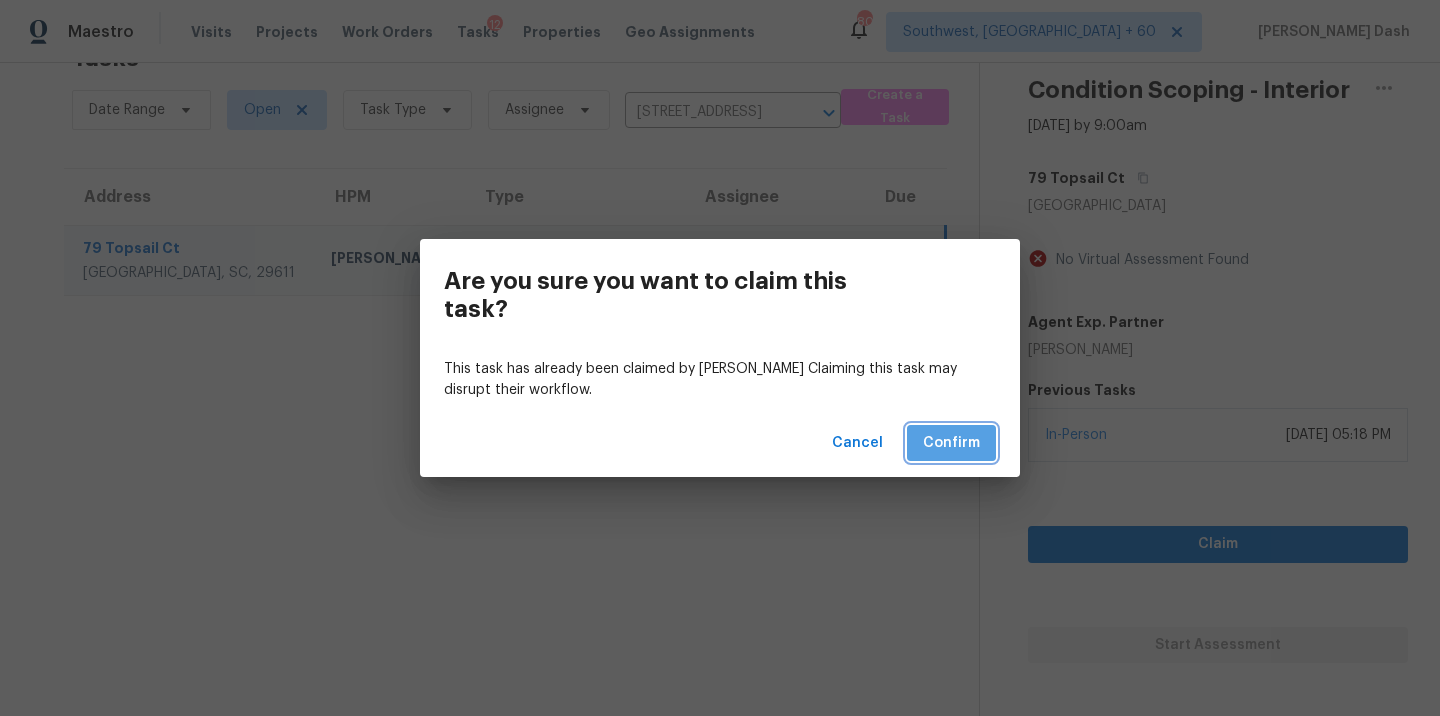 click on "Confirm" at bounding box center (951, 443) 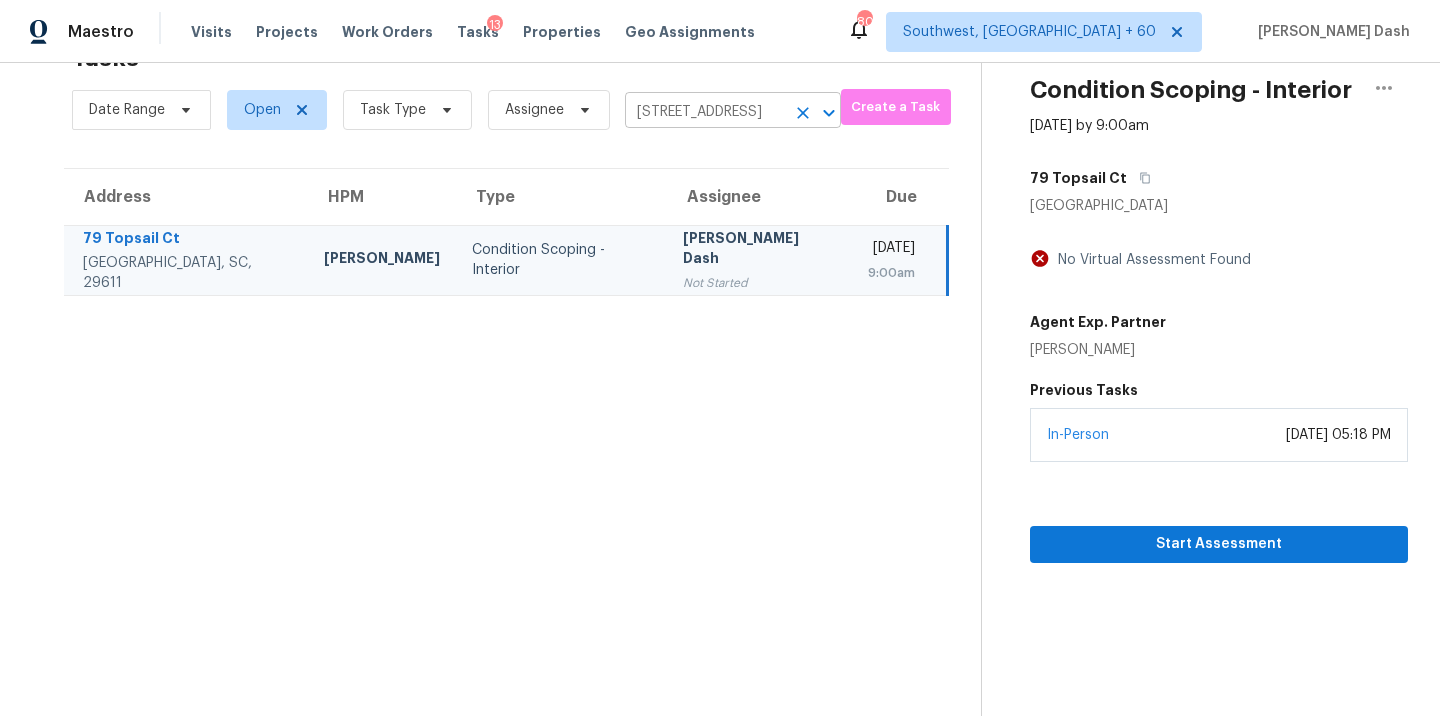click on "[STREET_ADDRESS]" at bounding box center (705, 112) 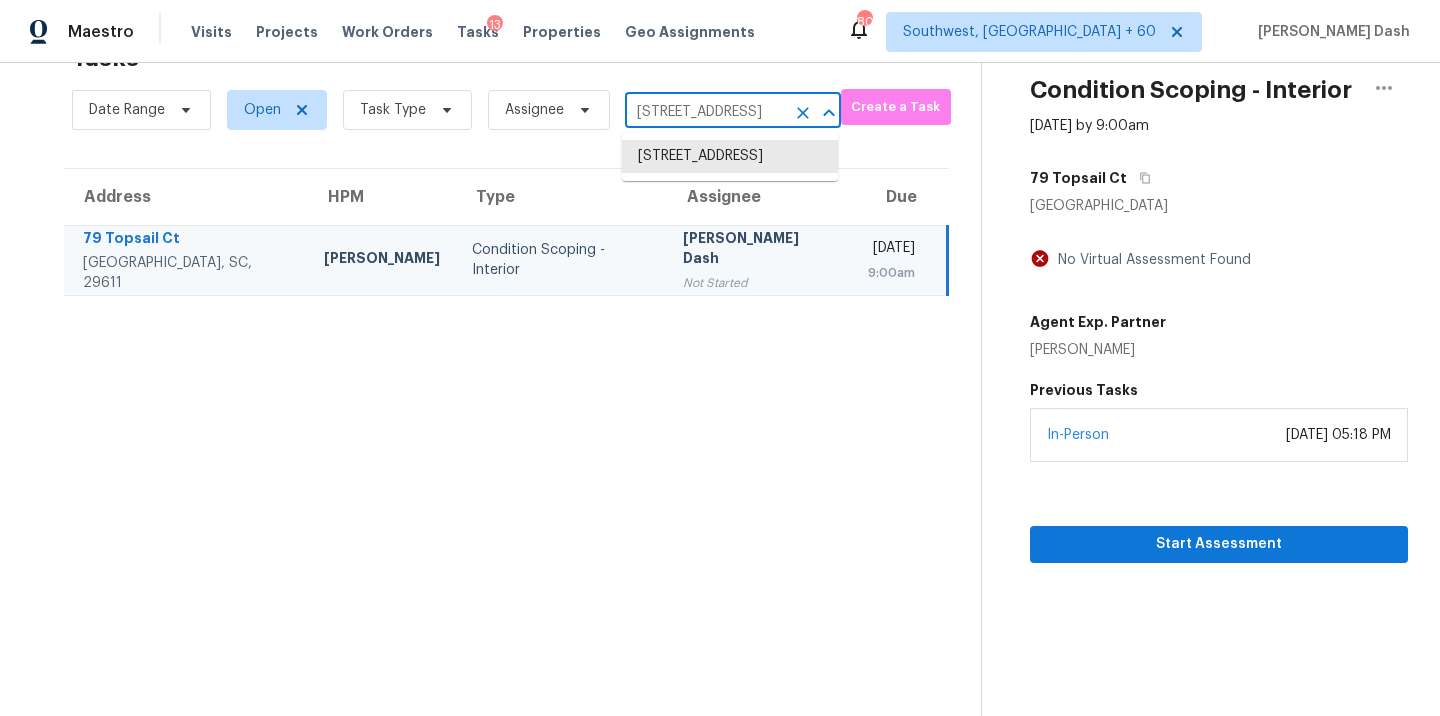 paste on "[STREET_ADDRESS][PERSON_NAME]" 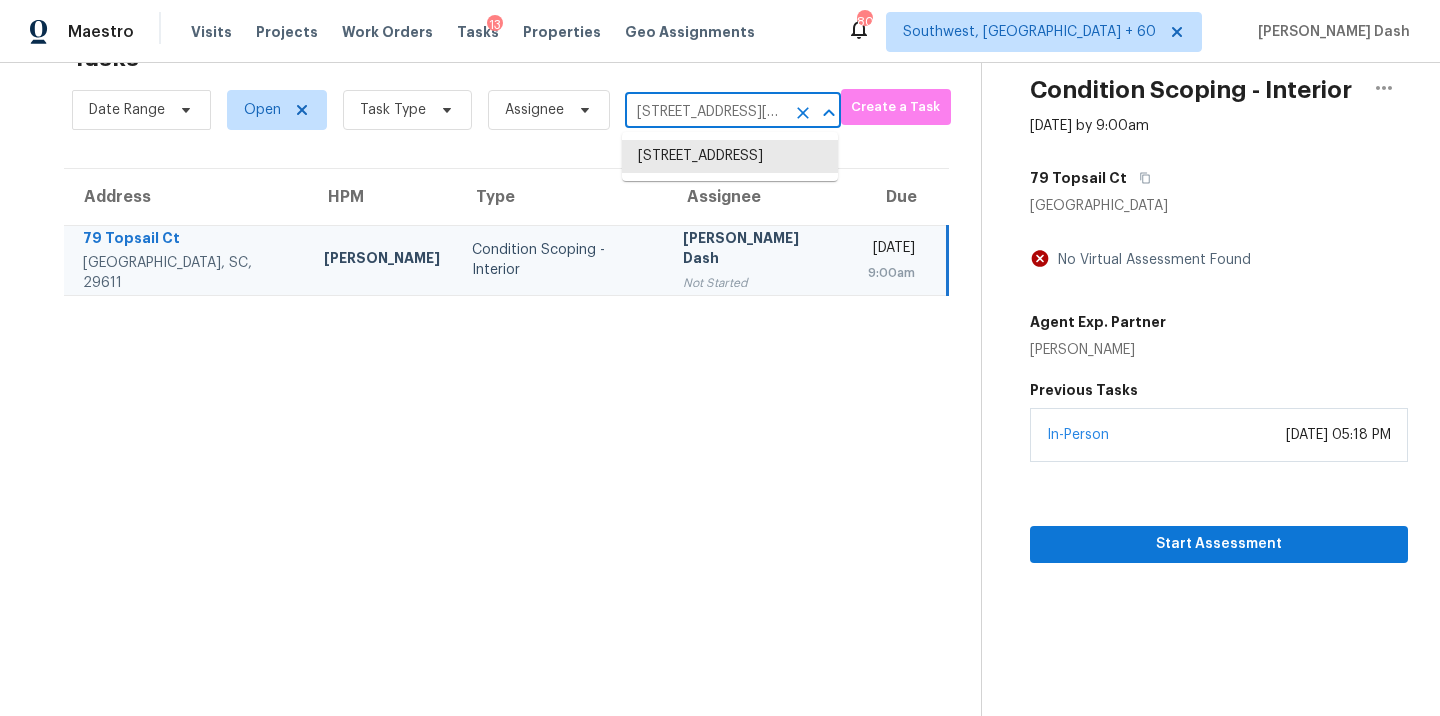 scroll, scrollTop: 0, scrollLeft: 88, axis: horizontal 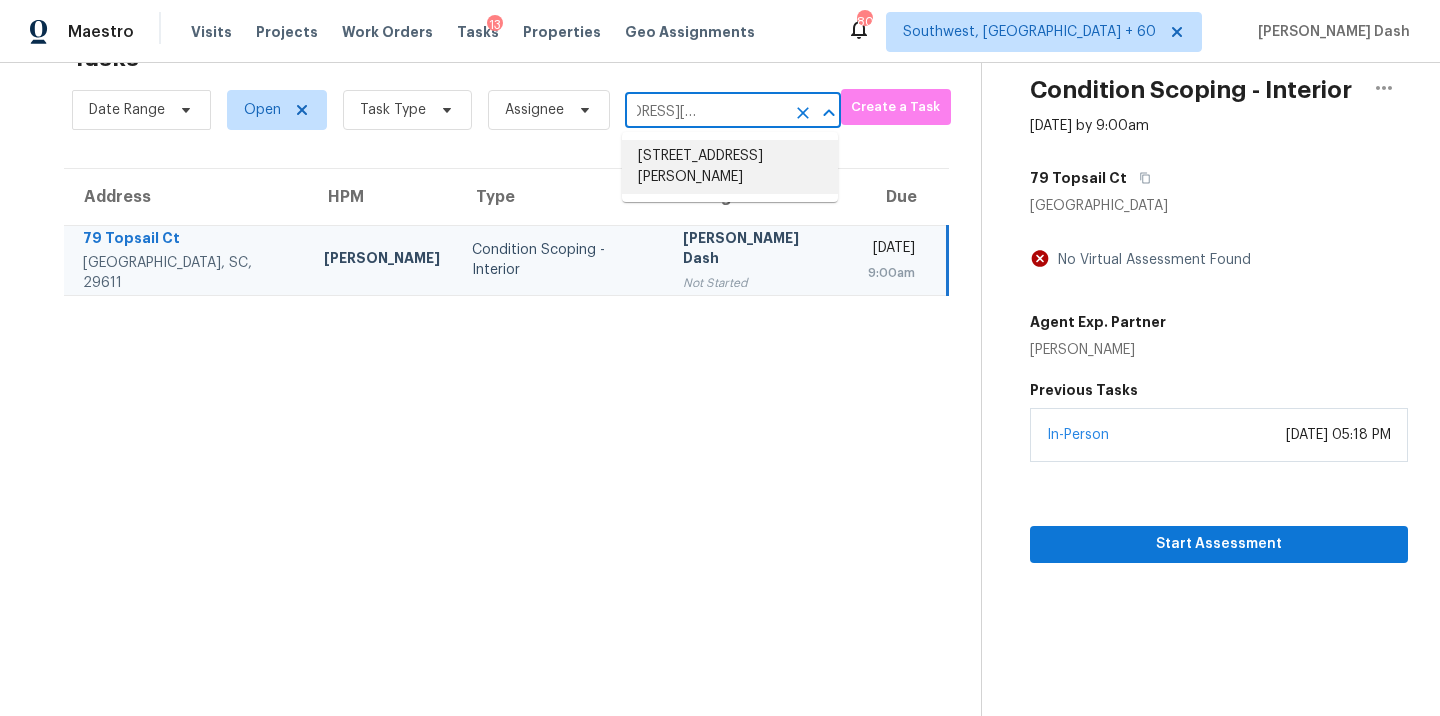 click on "[STREET_ADDRESS][PERSON_NAME]" at bounding box center (730, 167) 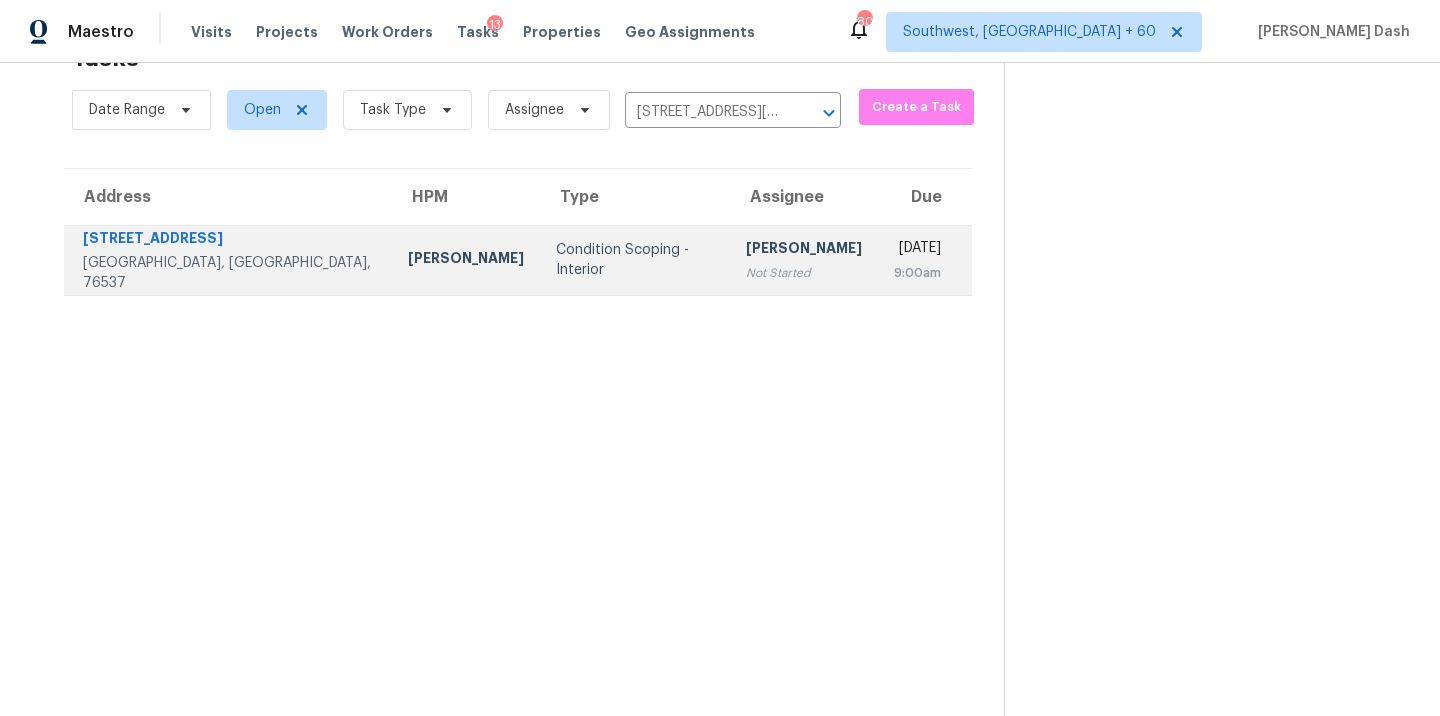 click on "Condition Scoping - Interior" at bounding box center [635, 260] 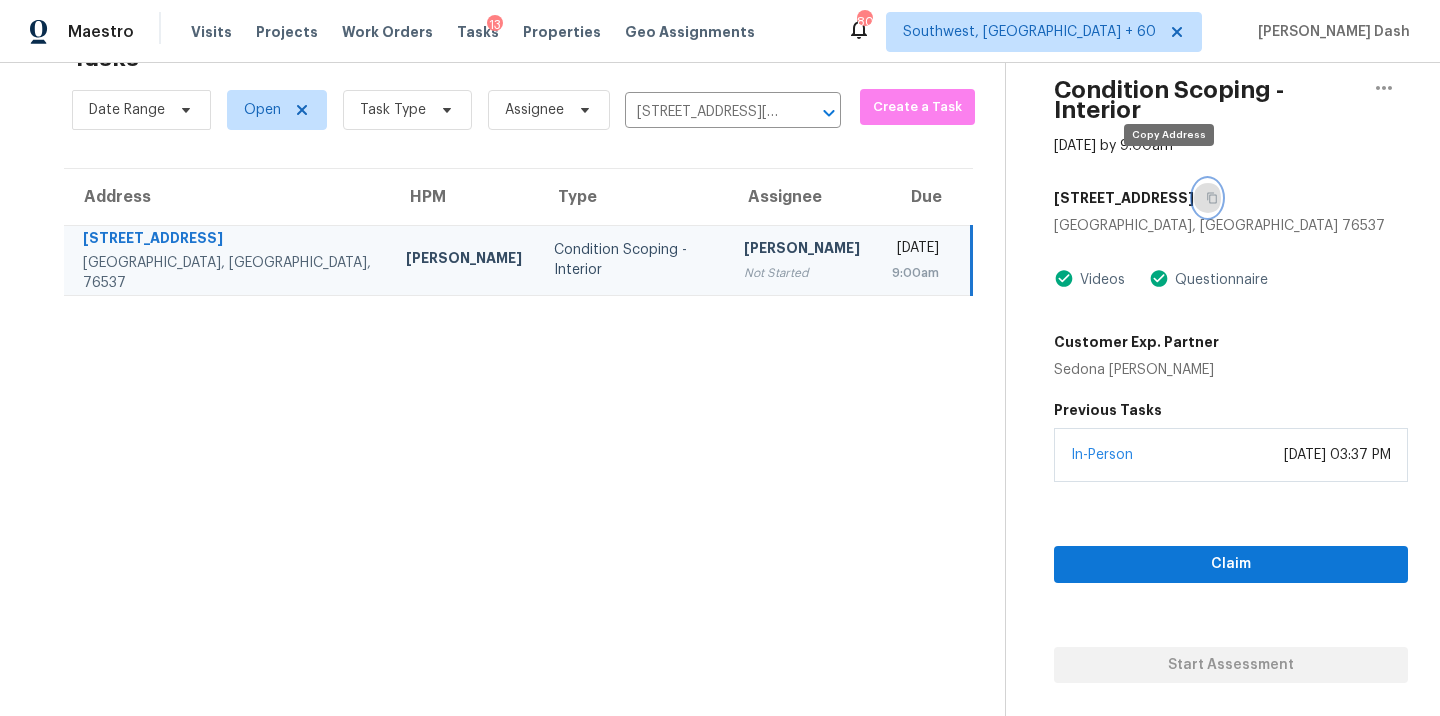 click 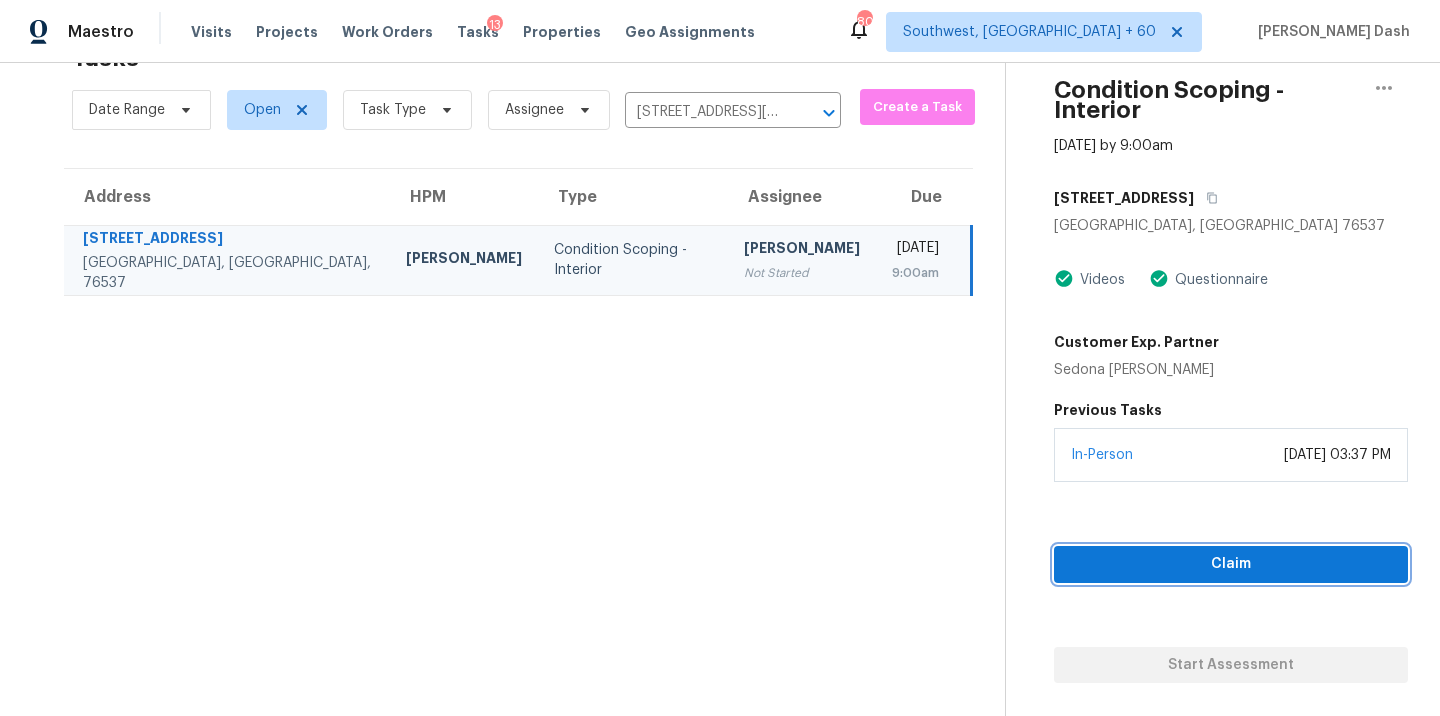 click on "Claim" at bounding box center (1231, 564) 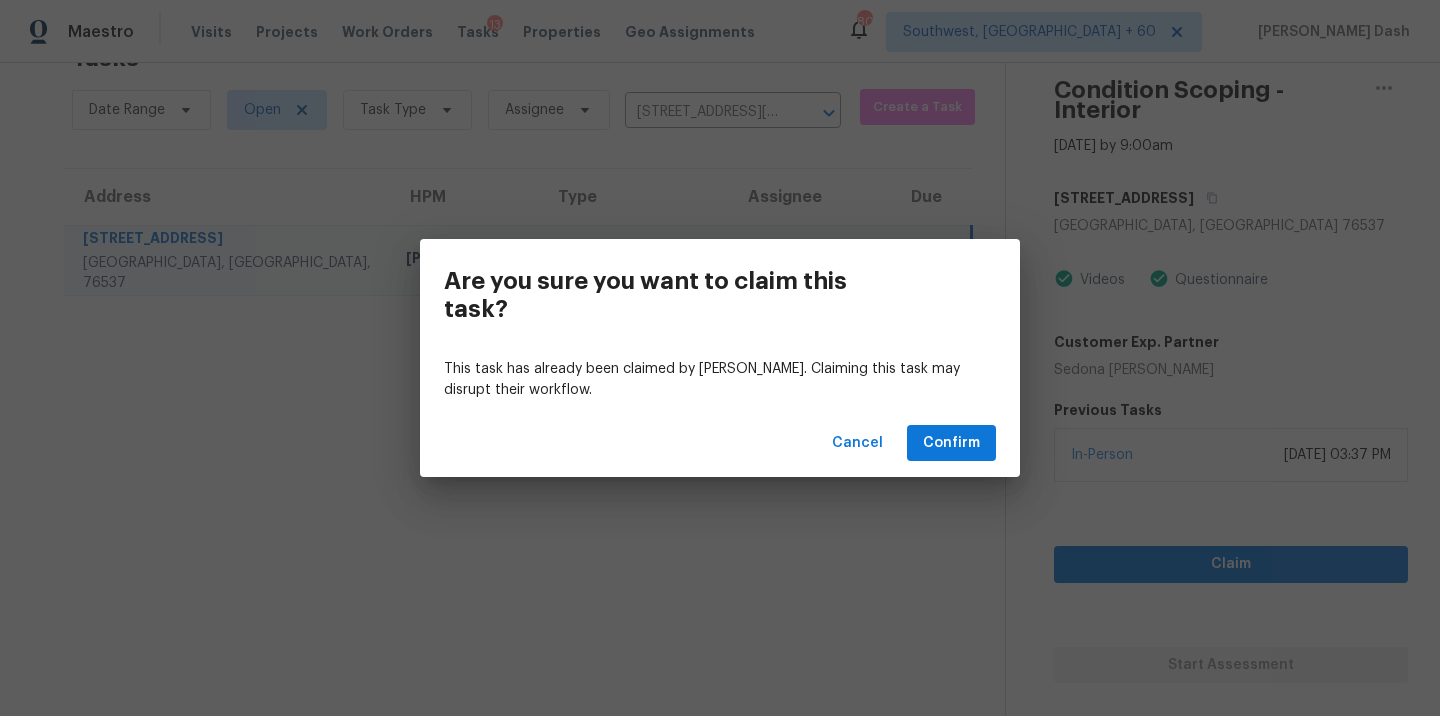 click on "Cancel Confirm" at bounding box center [720, 443] 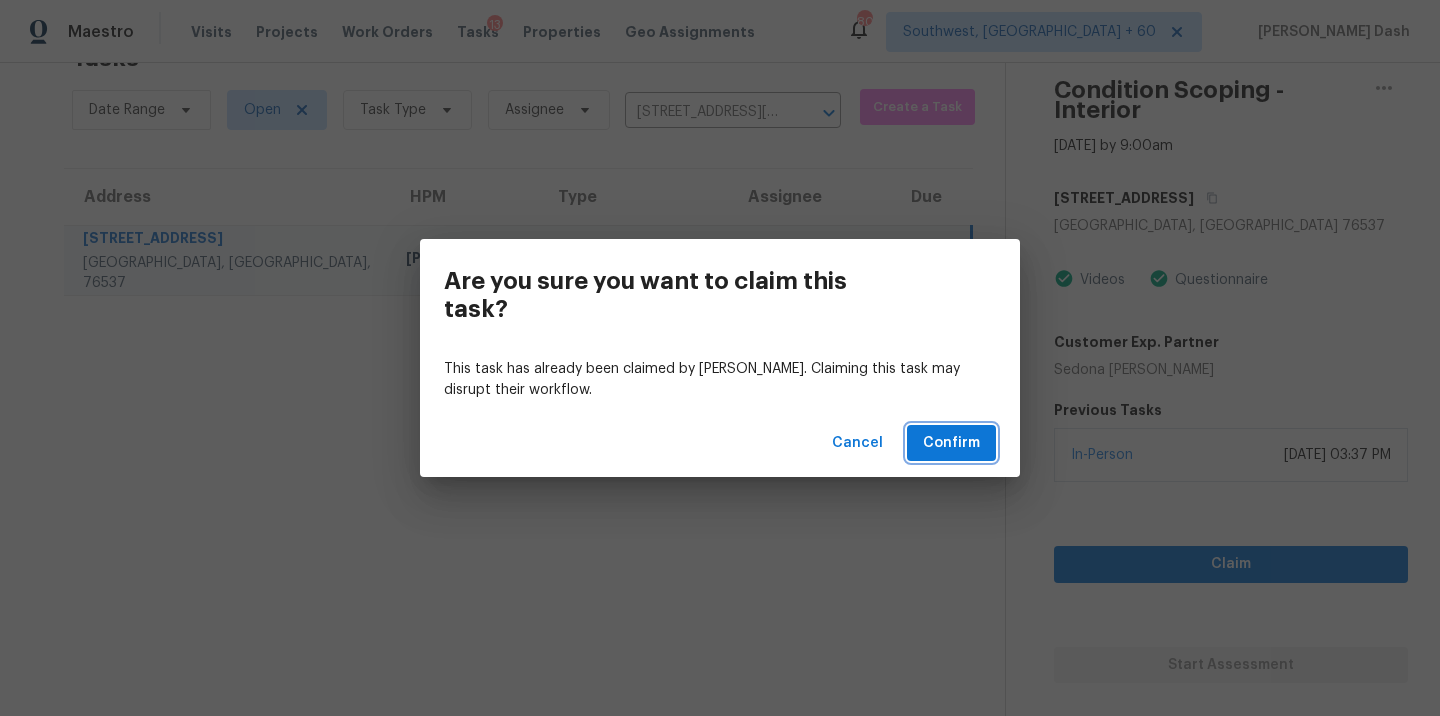 click on "Confirm" at bounding box center [951, 443] 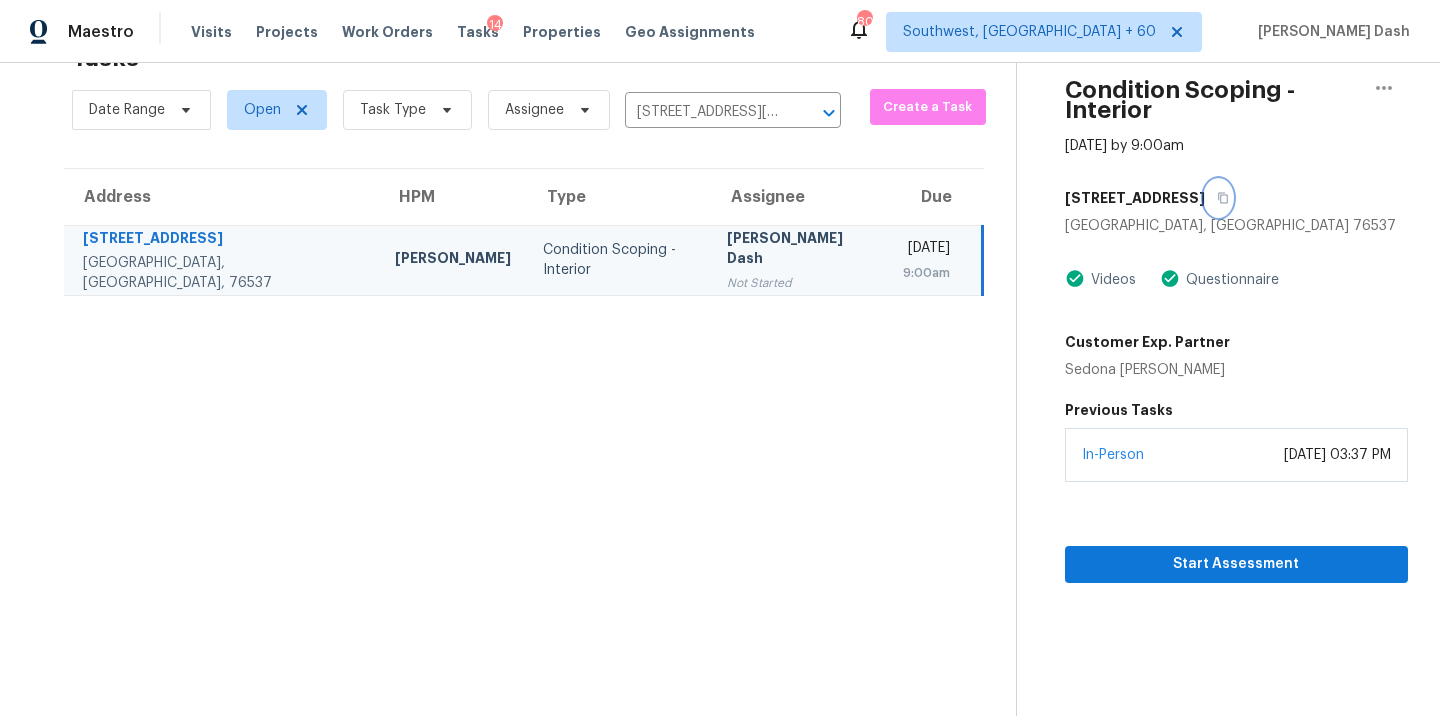 click 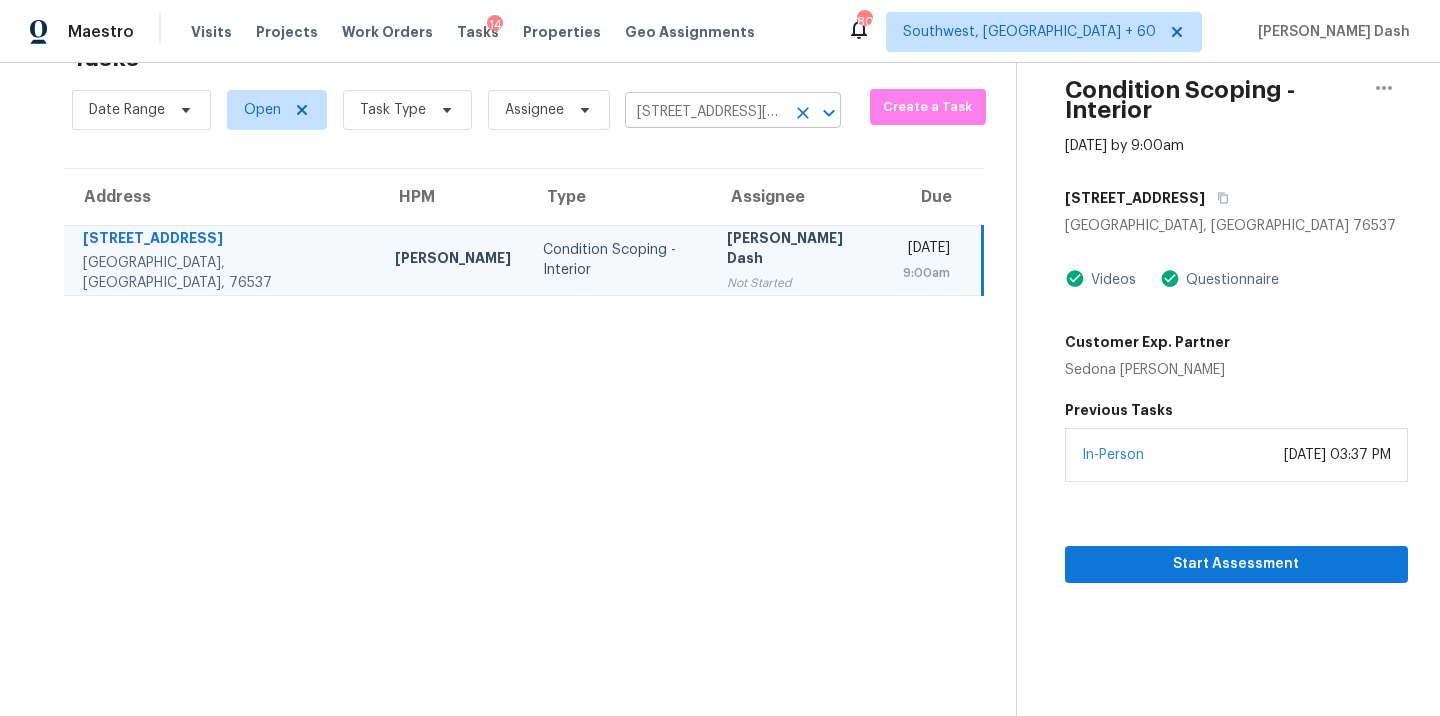 click on "[STREET_ADDRESS][PERSON_NAME]" at bounding box center [705, 112] 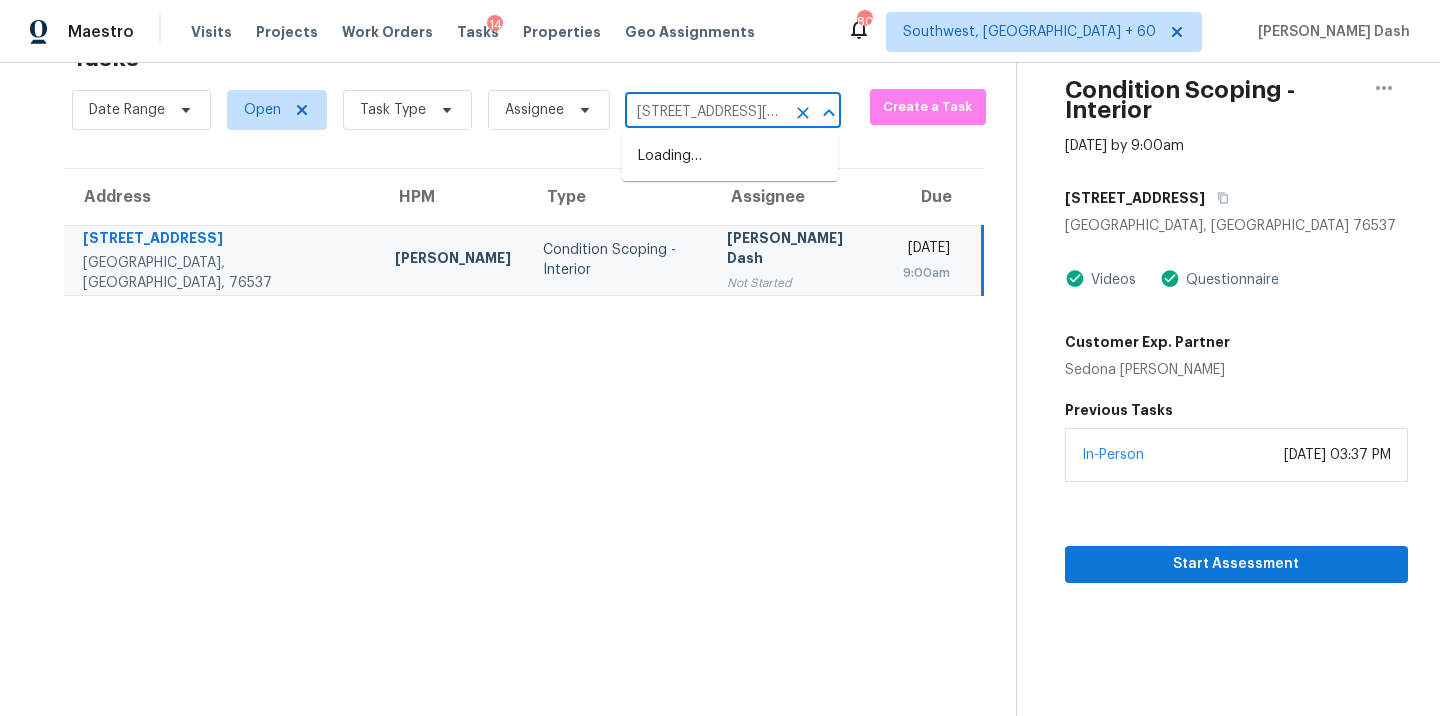scroll, scrollTop: 0, scrollLeft: 121, axis: horizontal 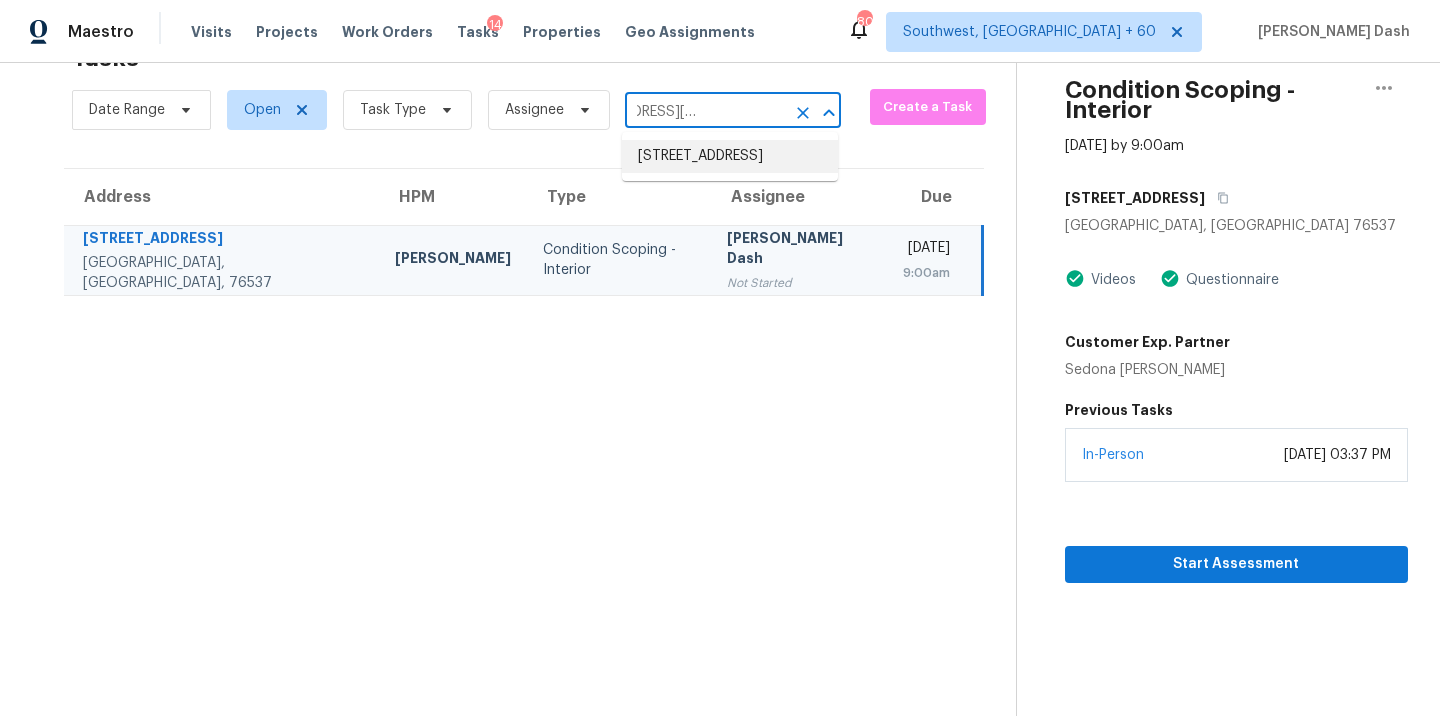 click on "[STREET_ADDRESS]" at bounding box center (730, 156) 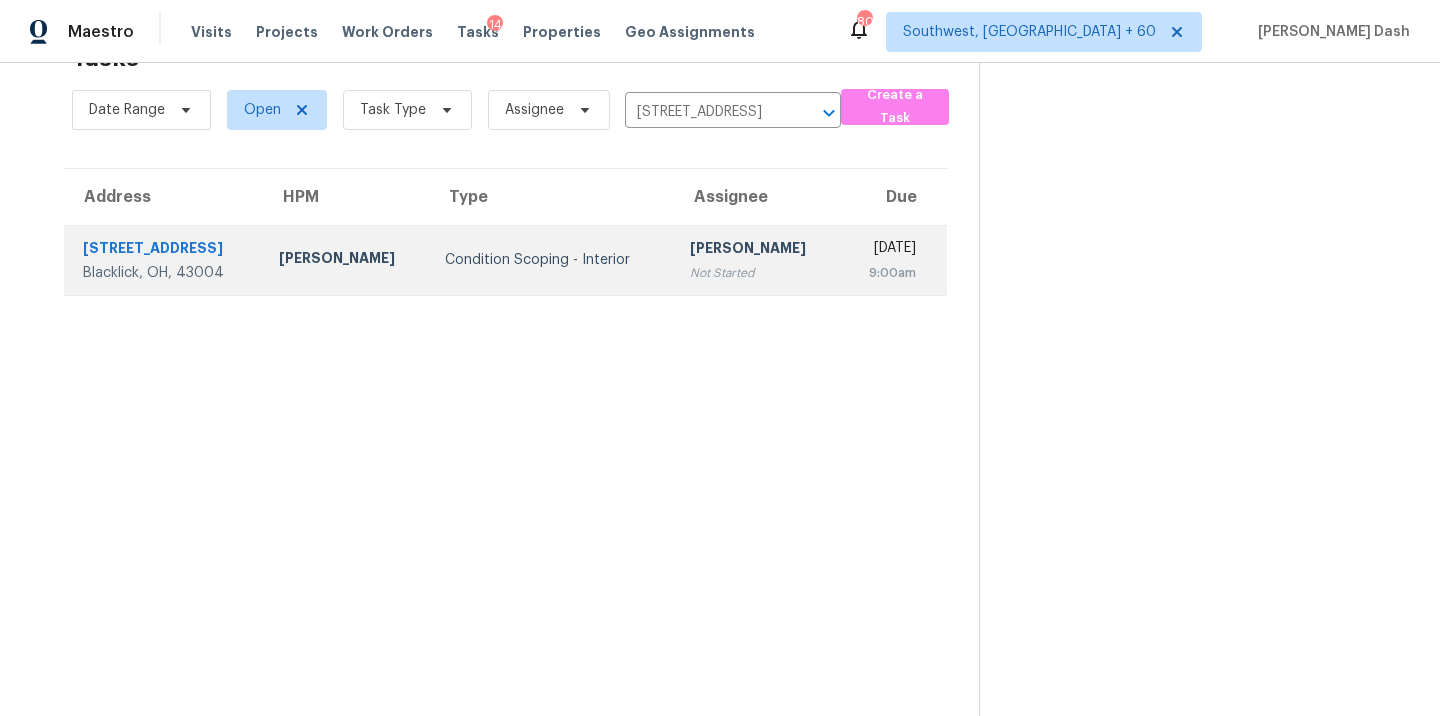 click on "Condition Scoping - Interior" at bounding box center [551, 260] 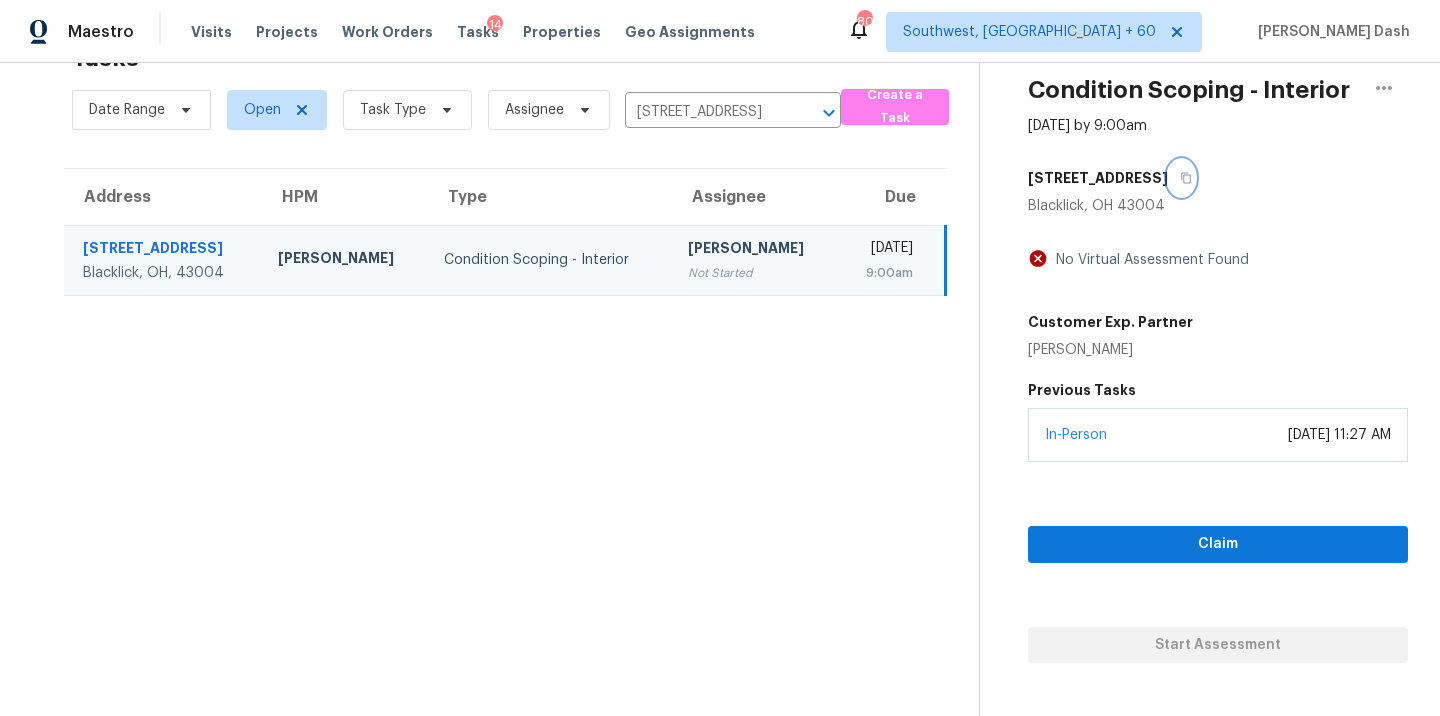 click 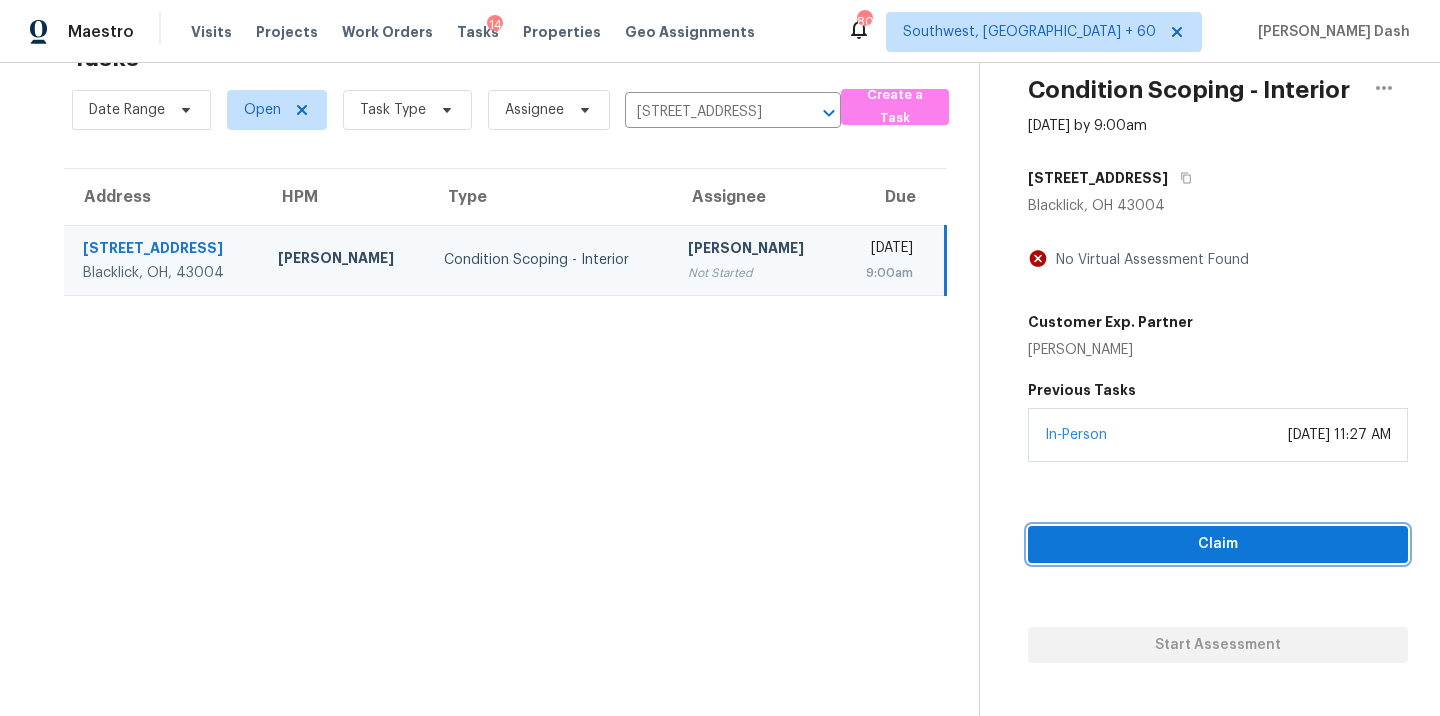 click on "Claim" at bounding box center (1218, 544) 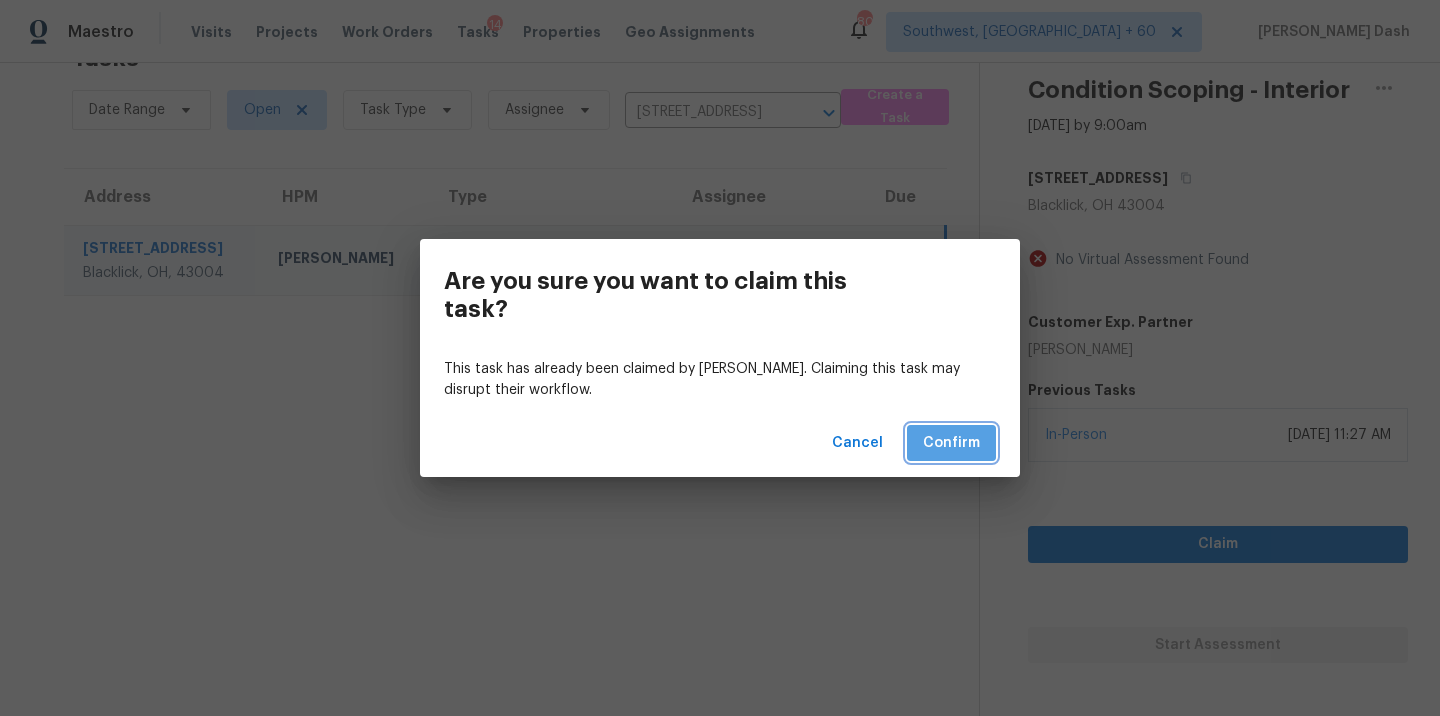 click on "Confirm" at bounding box center [951, 443] 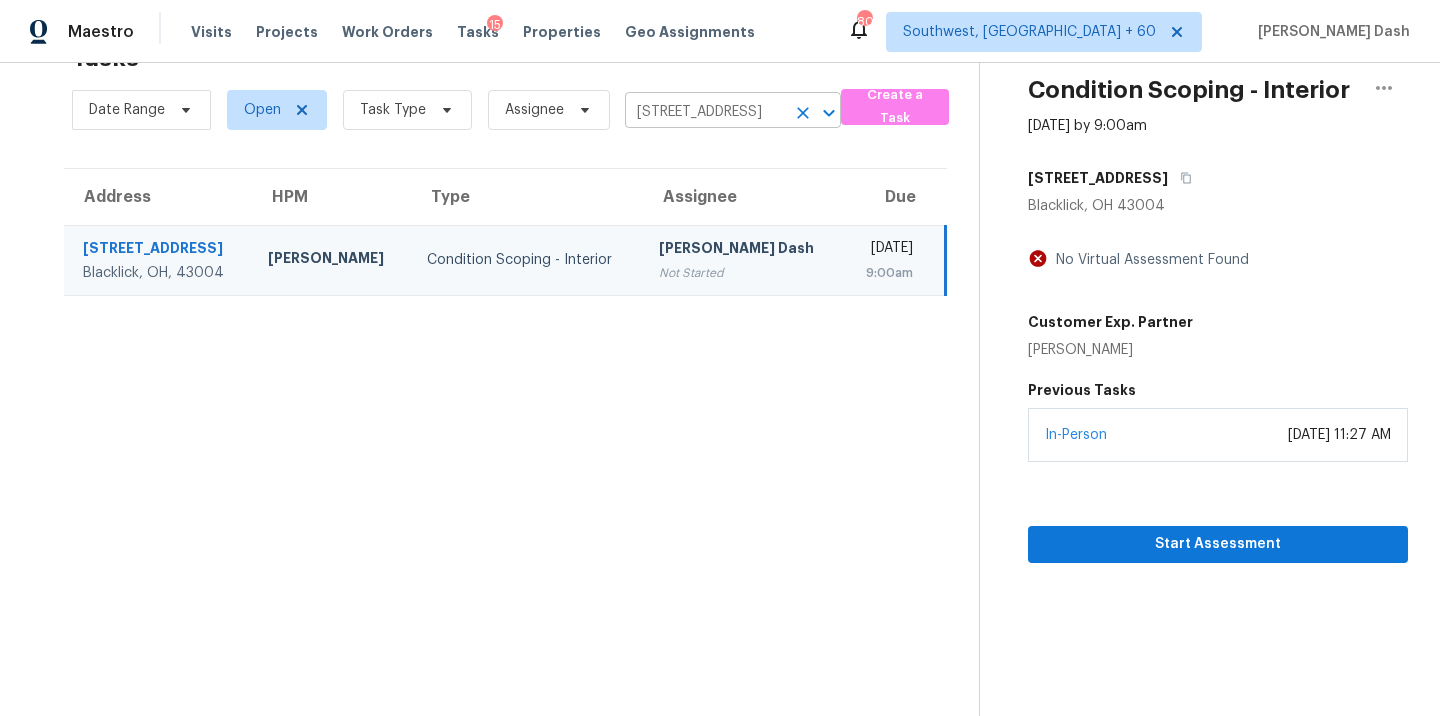 click on "[STREET_ADDRESS]" at bounding box center (705, 112) 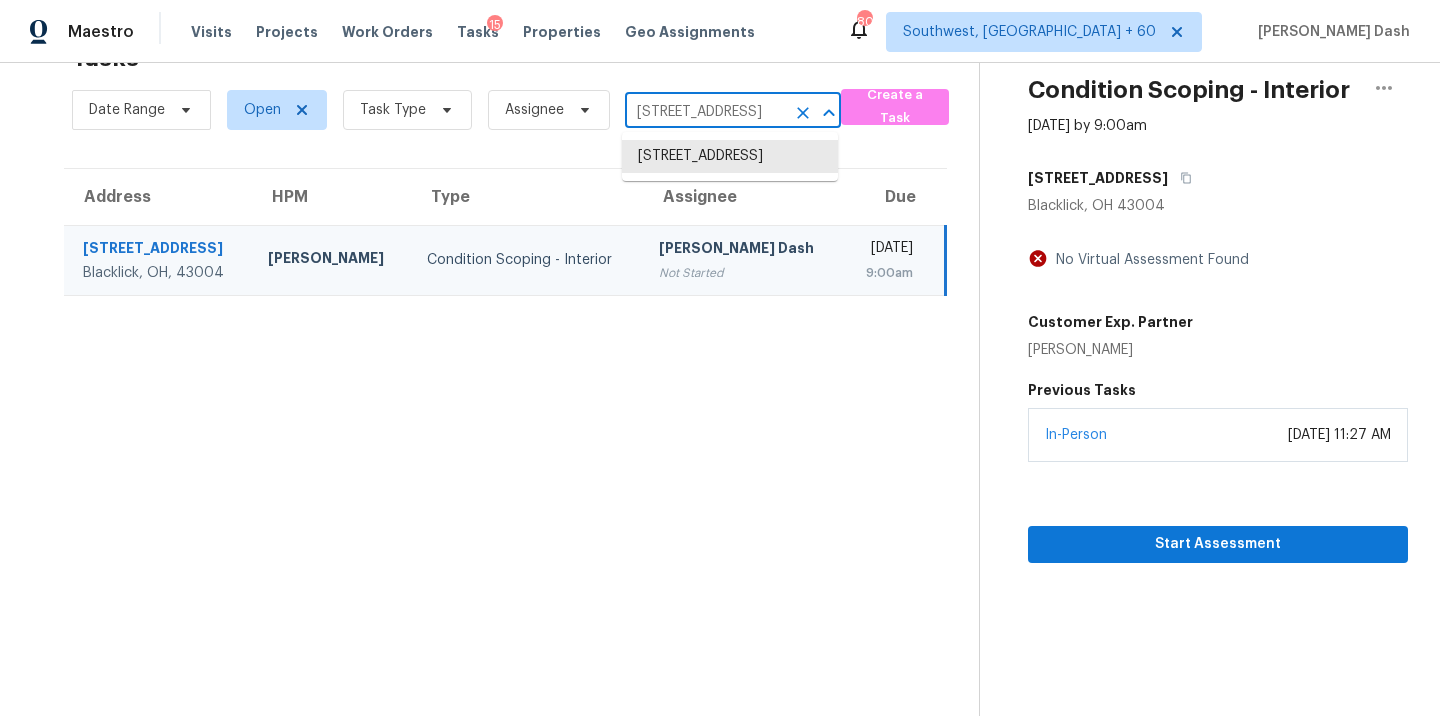 paste on "0 Mountainside LnCovington, [GEOGRAPHIC_DATA], 30016" 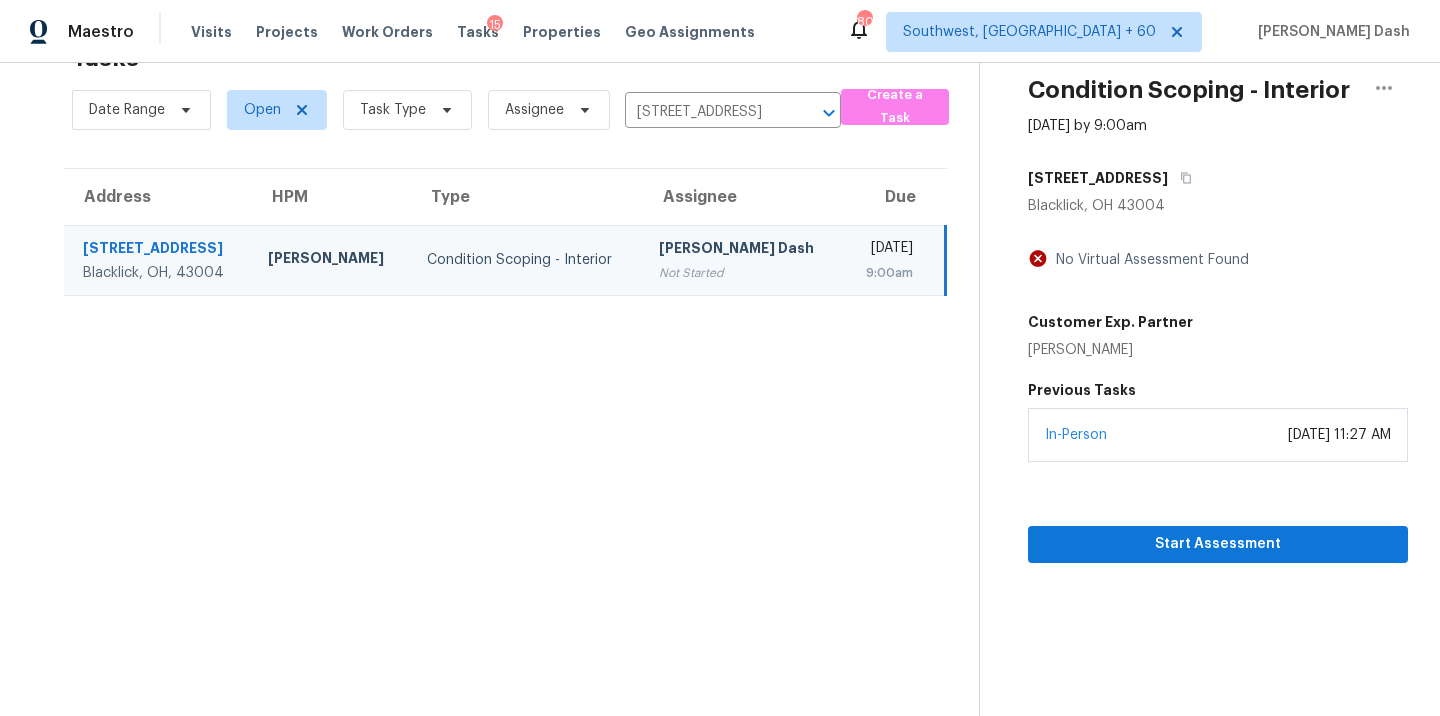 scroll, scrollTop: 0, scrollLeft: 0, axis: both 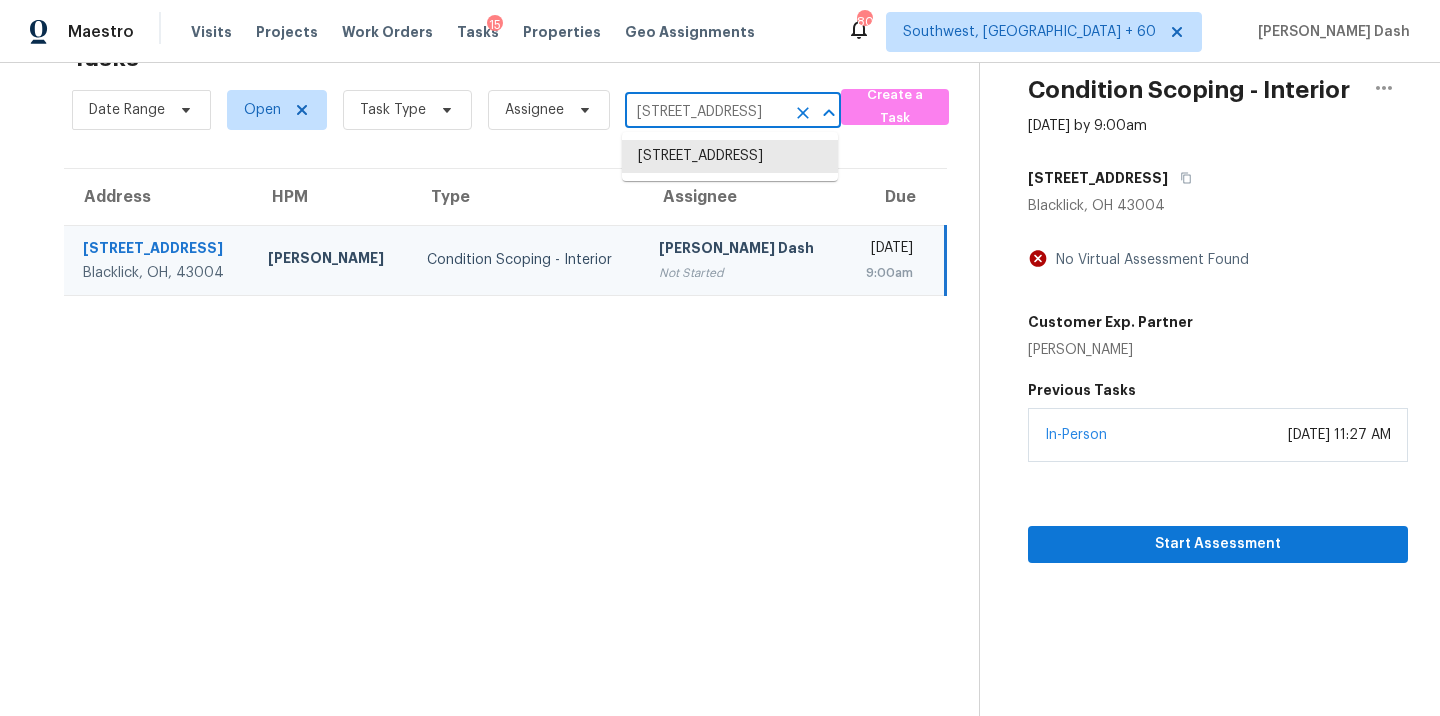 click on "[STREET_ADDRESS]" at bounding box center (705, 112) 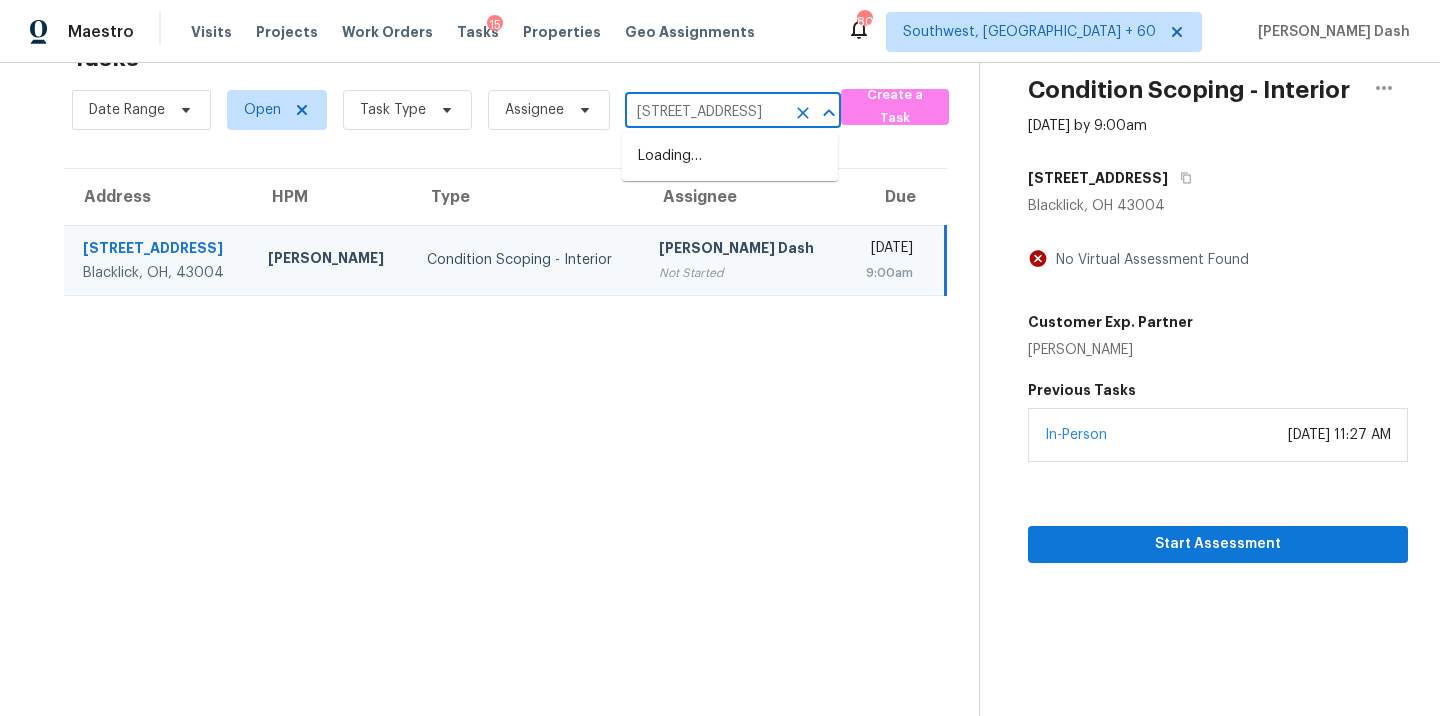 scroll, scrollTop: 0, scrollLeft: 0, axis: both 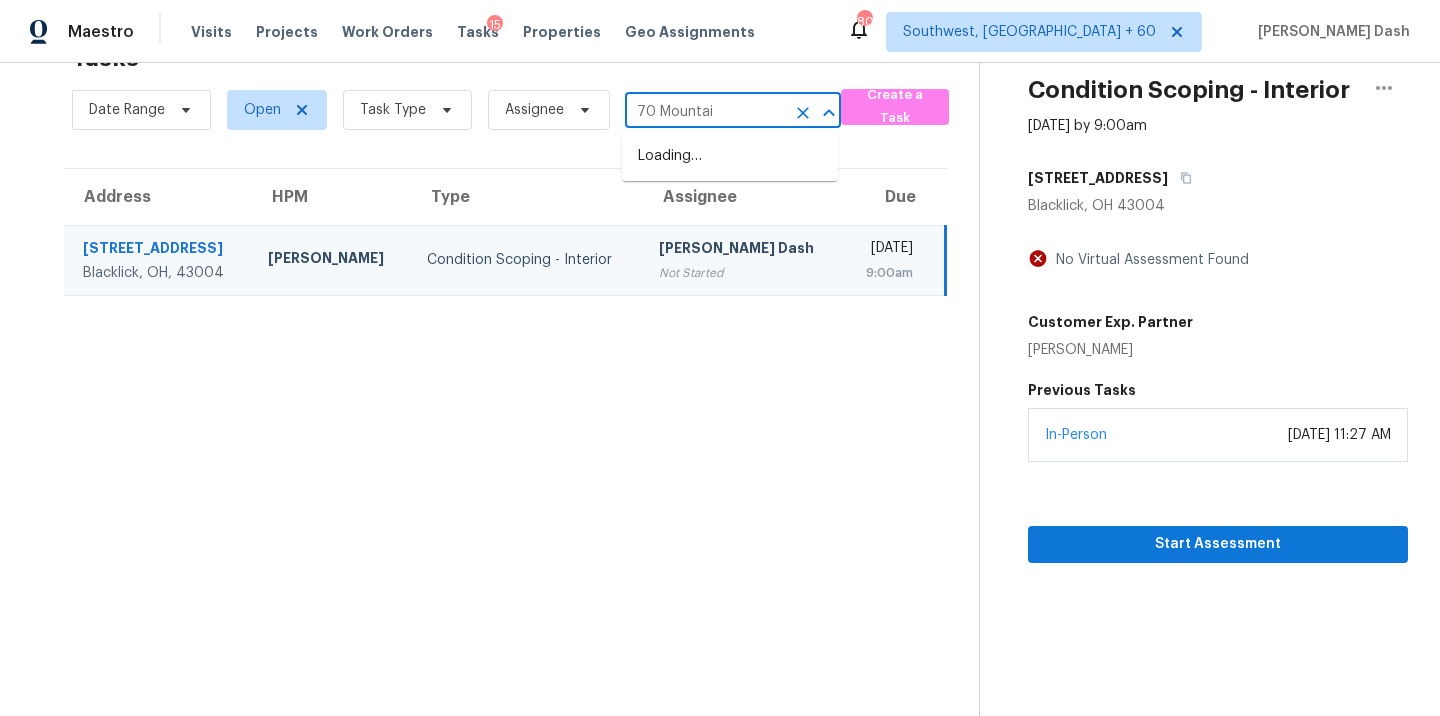 click on "70 Mountai" at bounding box center [705, 112] 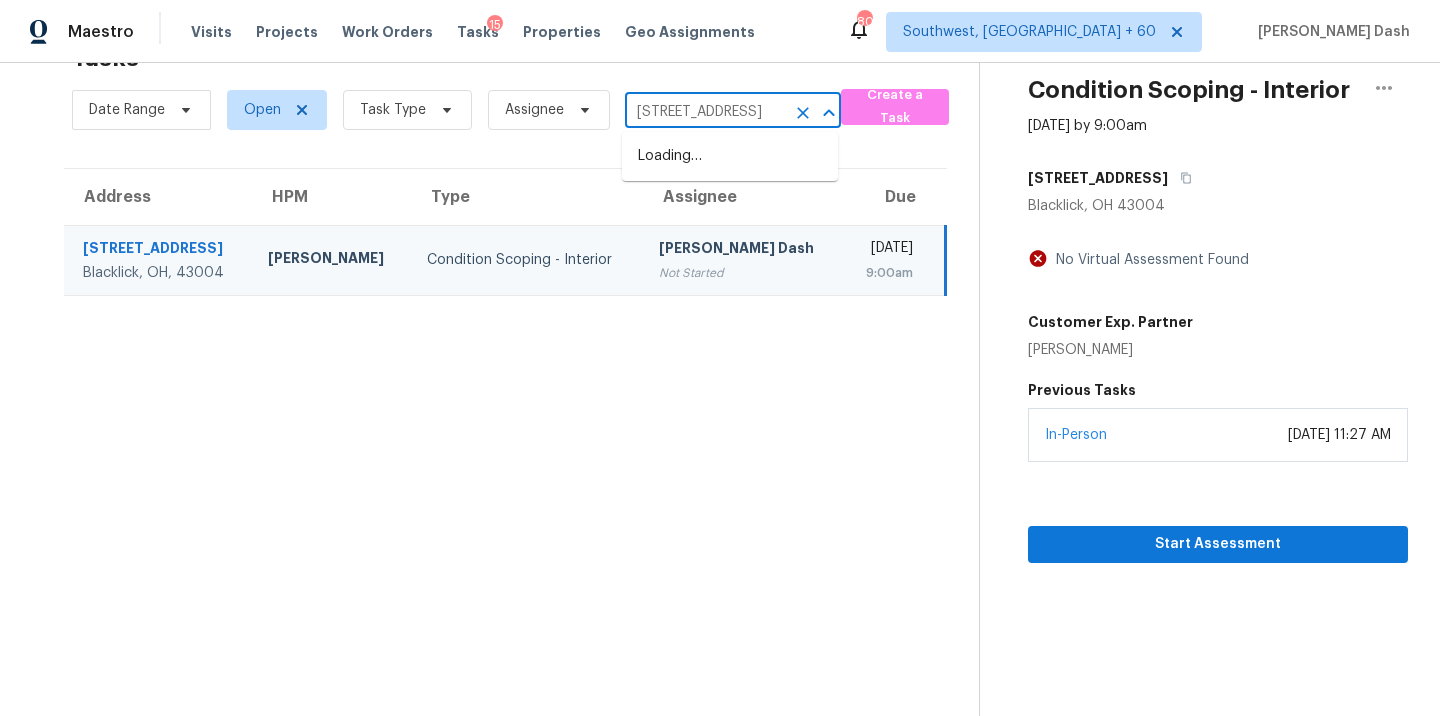 scroll, scrollTop: 0, scrollLeft: 0, axis: both 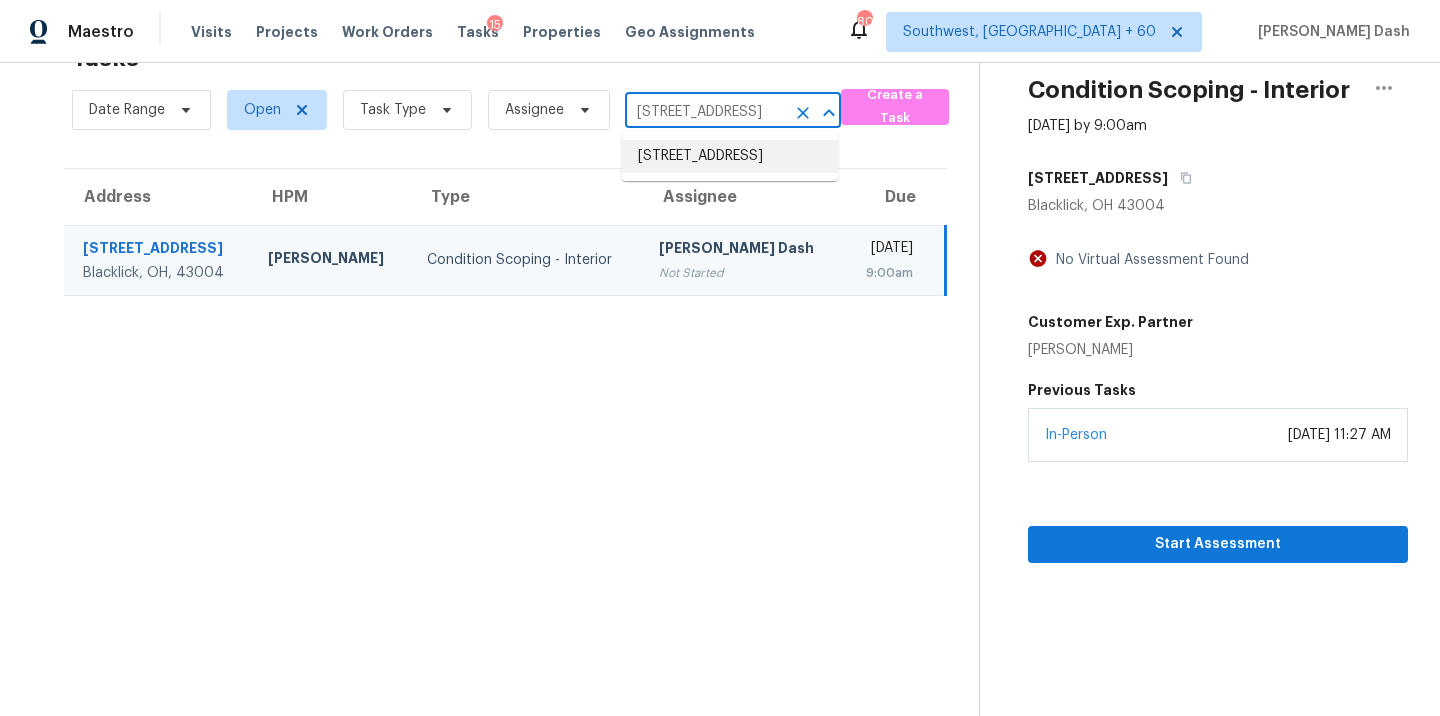 click on "[STREET_ADDRESS]" at bounding box center [730, 156] 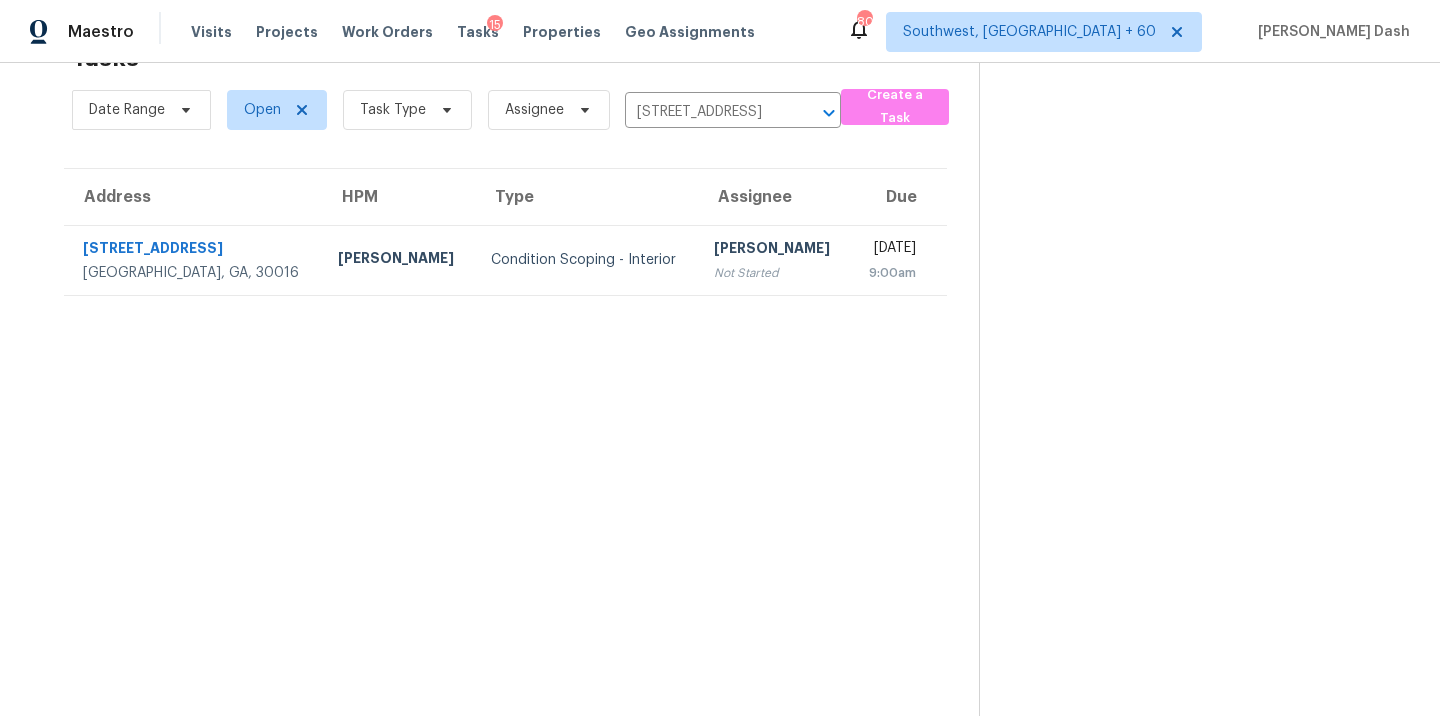 click on "Condition Scoping - Interior" at bounding box center [586, 260] 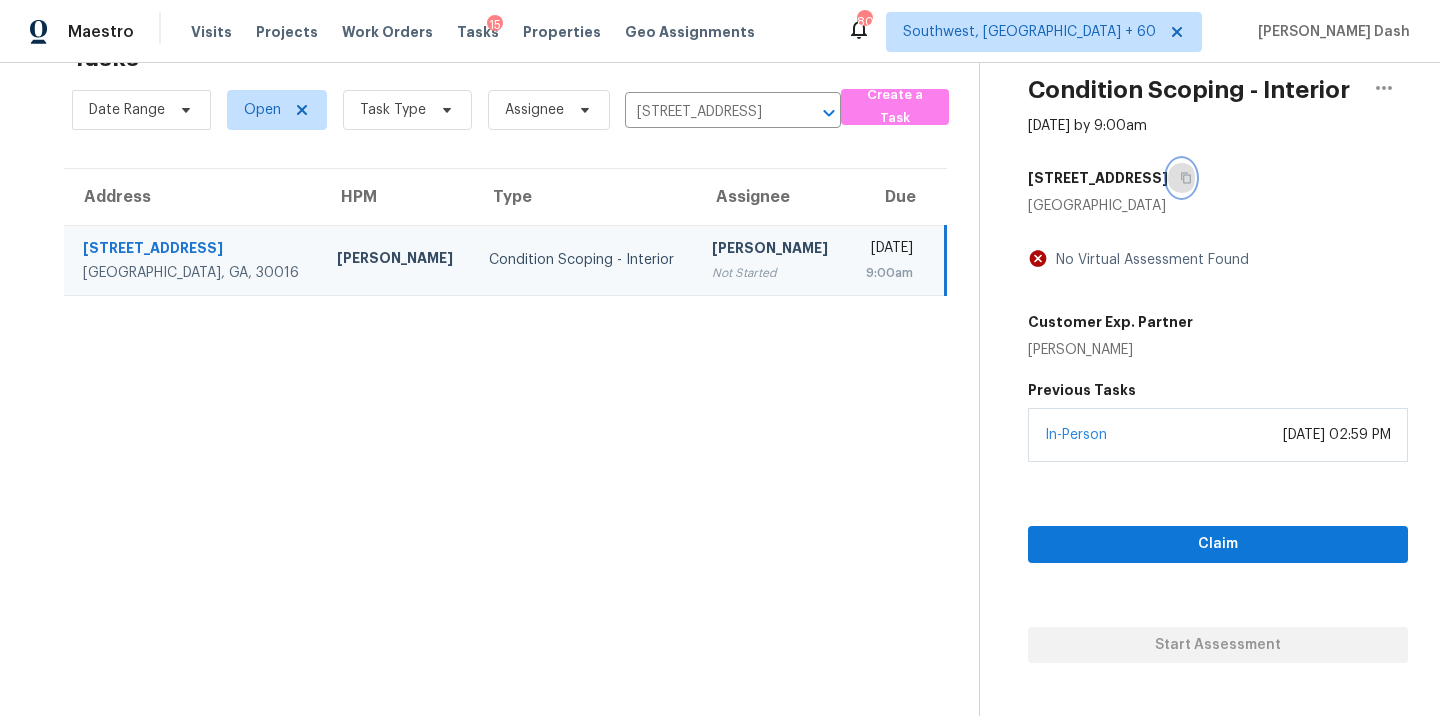 click 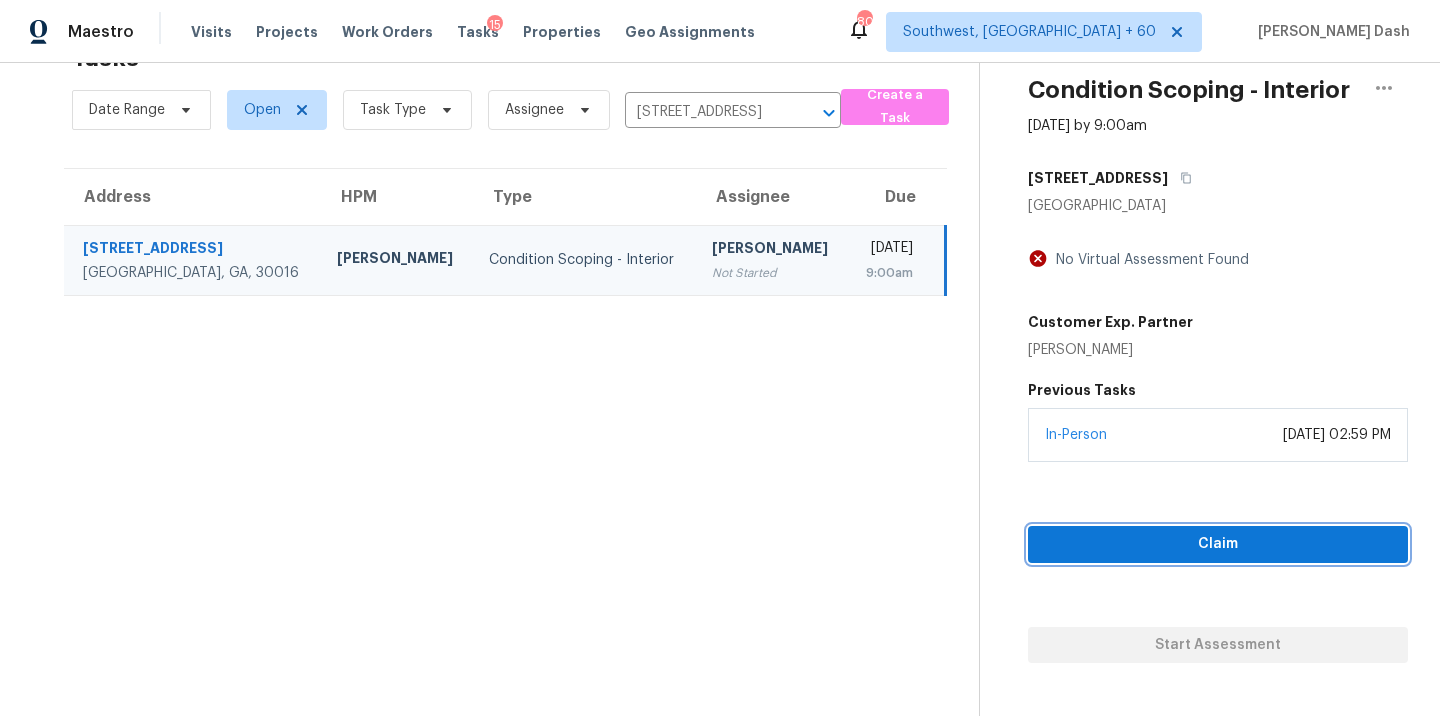 click on "Claim" at bounding box center [1218, 544] 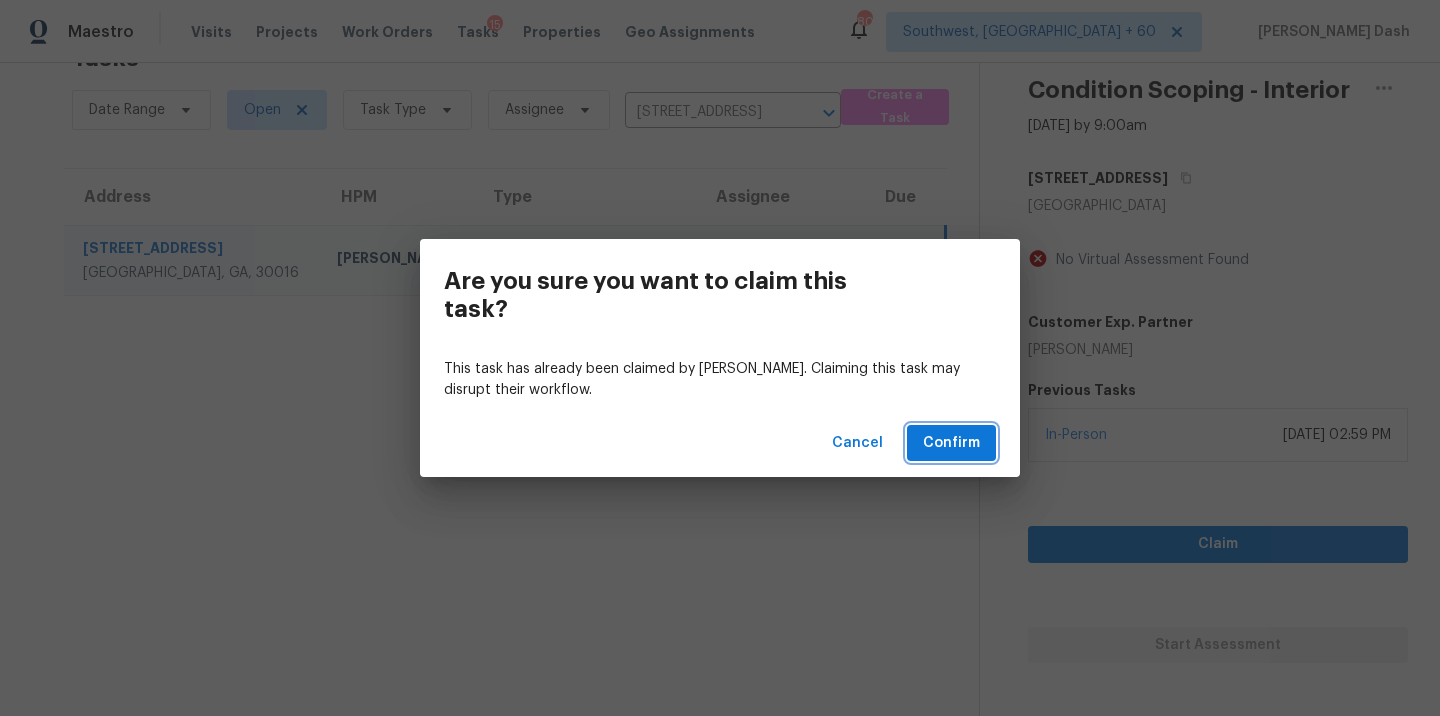 click on "Confirm" at bounding box center [951, 443] 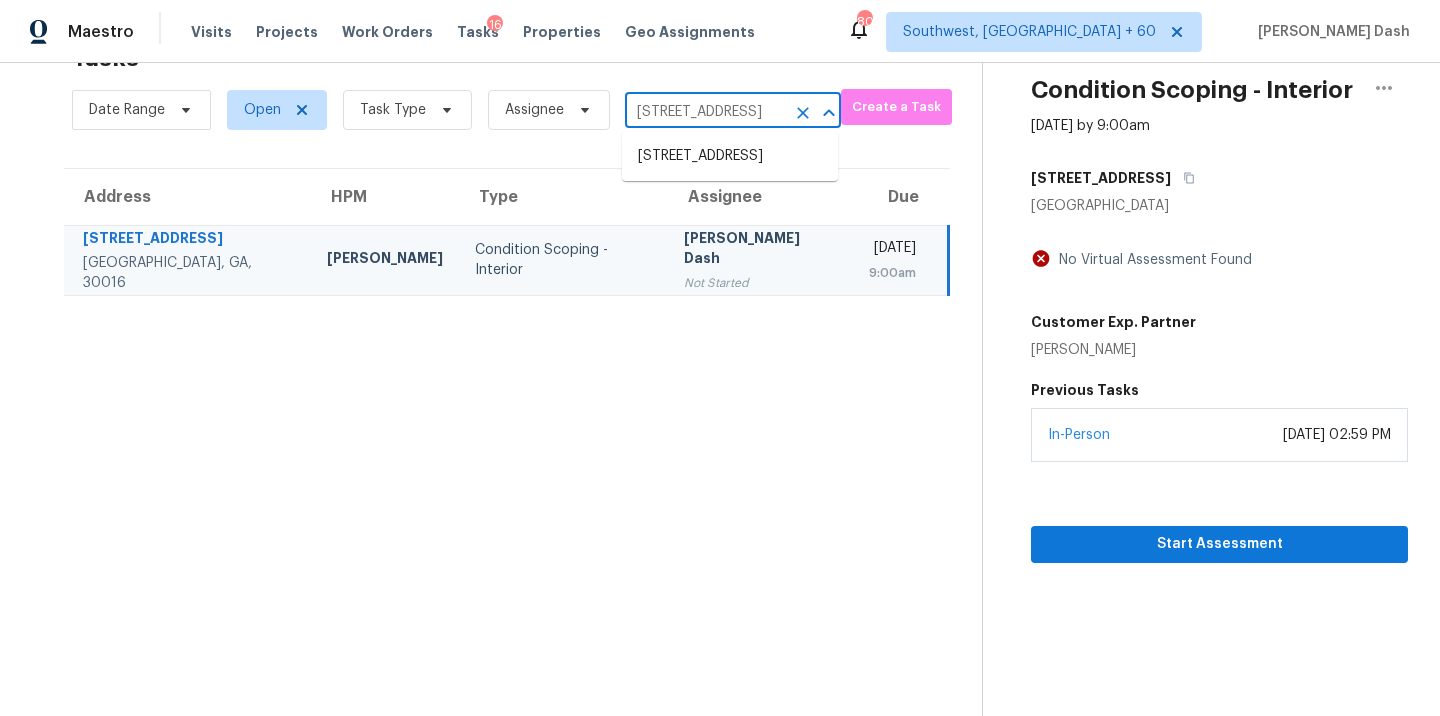 click on "[STREET_ADDRESS]" at bounding box center [705, 112] 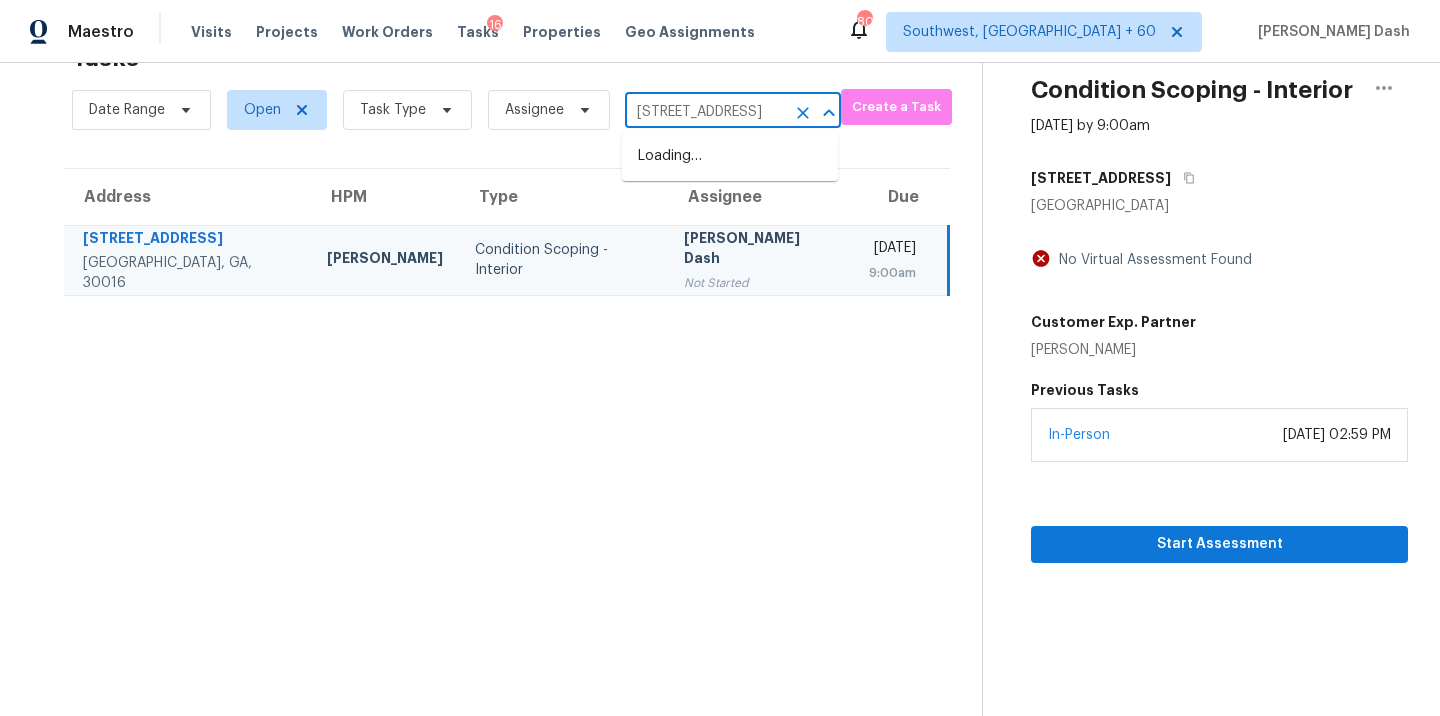 scroll, scrollTop: 0, scrollLeft: 147, axis: horizontal 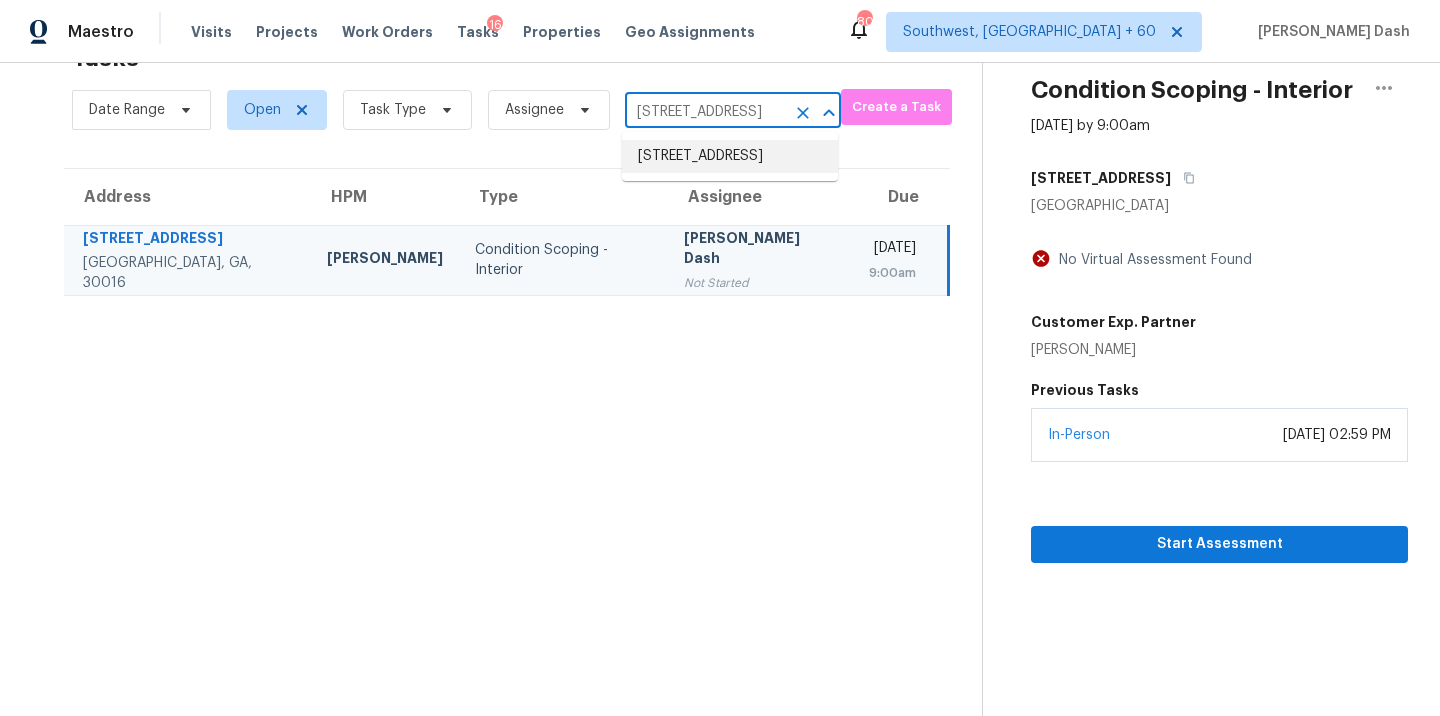 click on "[STREET_ADDRESS]" at bounding box center (730, 156) 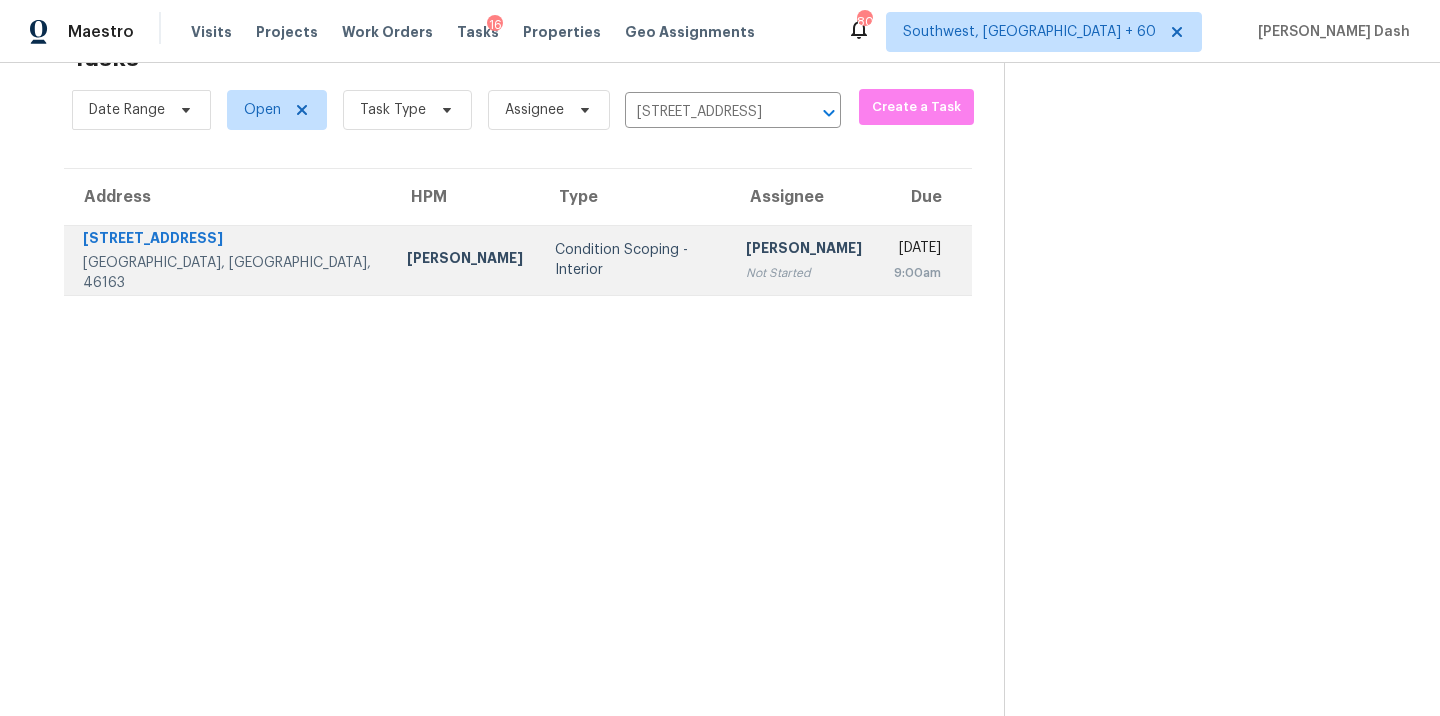 click on "Condition Scoping - Interior" at bounding box center (634, 260) 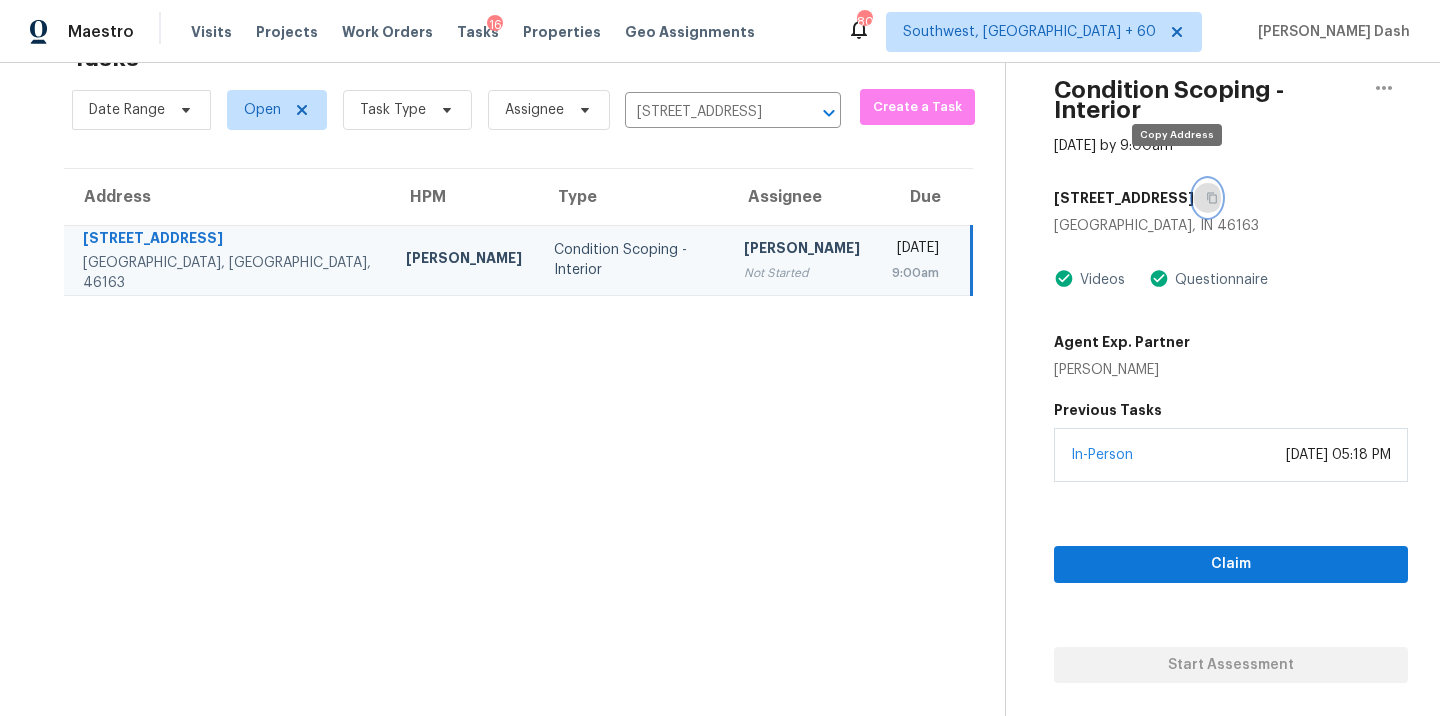 click at bounding box center [1207, 198] 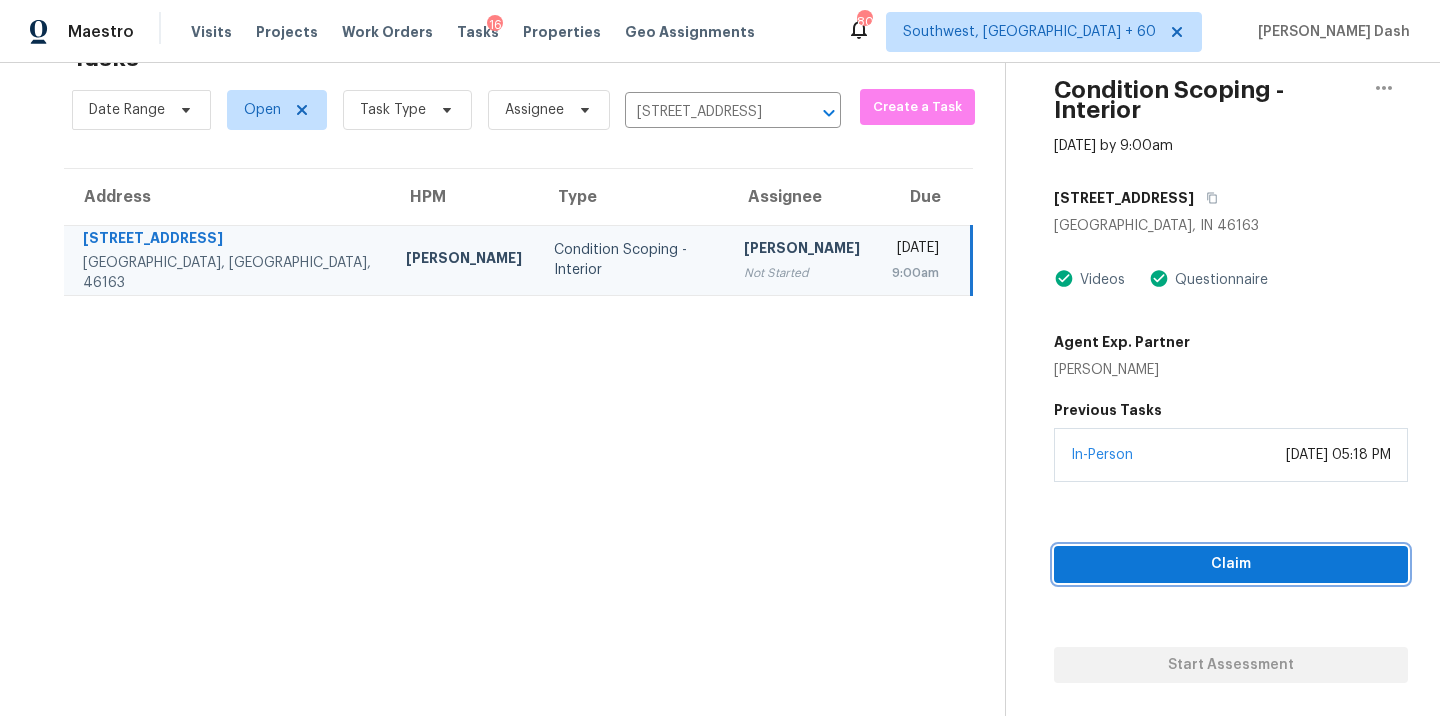 click on "Claim" at bounding box center [1231, 564] 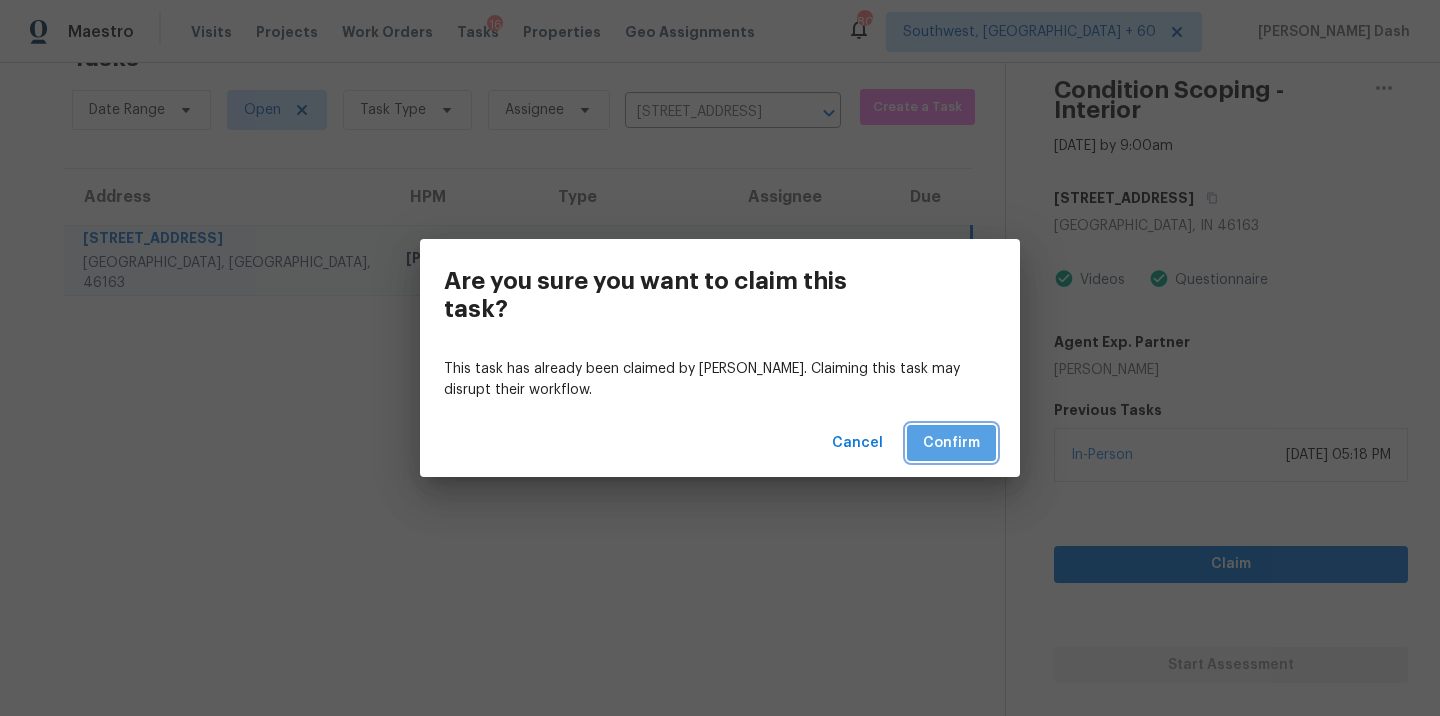 click on "Confirm" at bounding box center [951, 443] 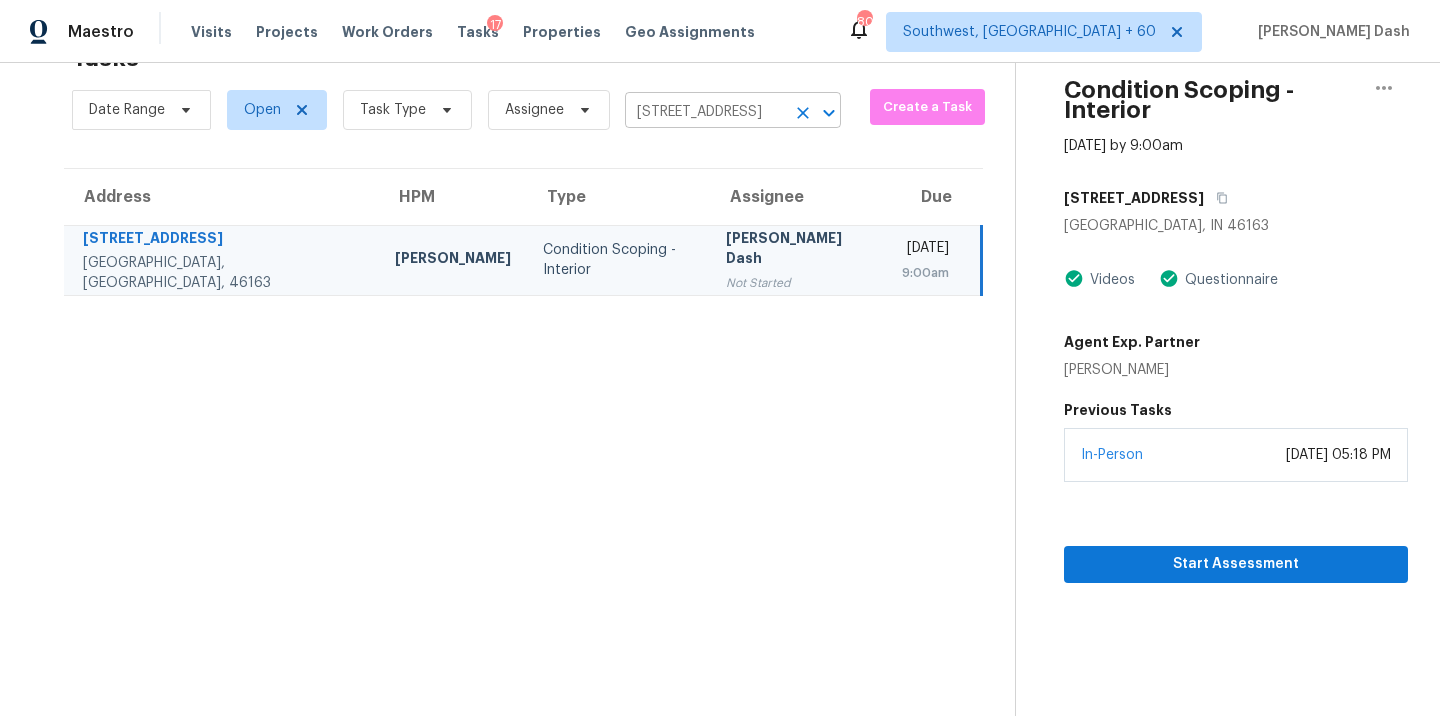 click on "[STREET_ADDRESS]" at bounding box center (705, 112) 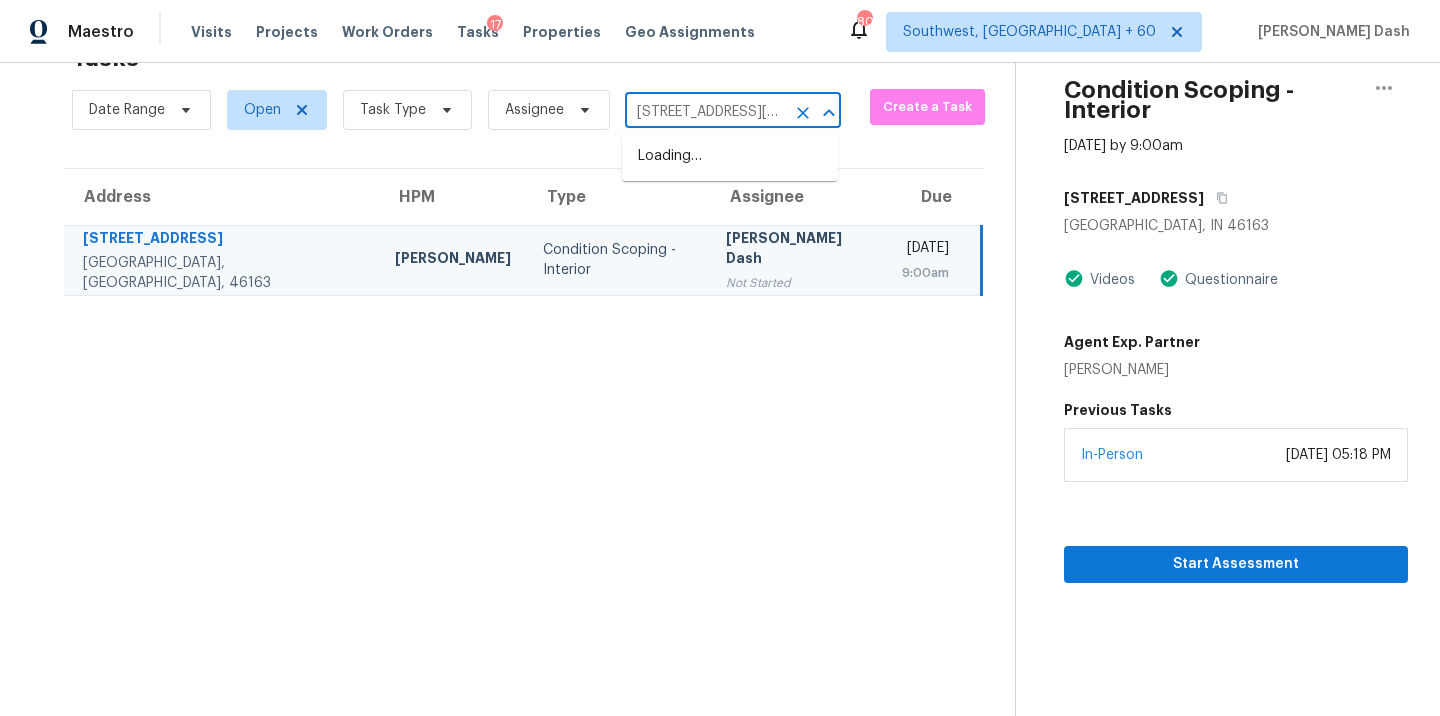 scroll, scrollTop: 0, scrollLeft: 93, axis: horizontal 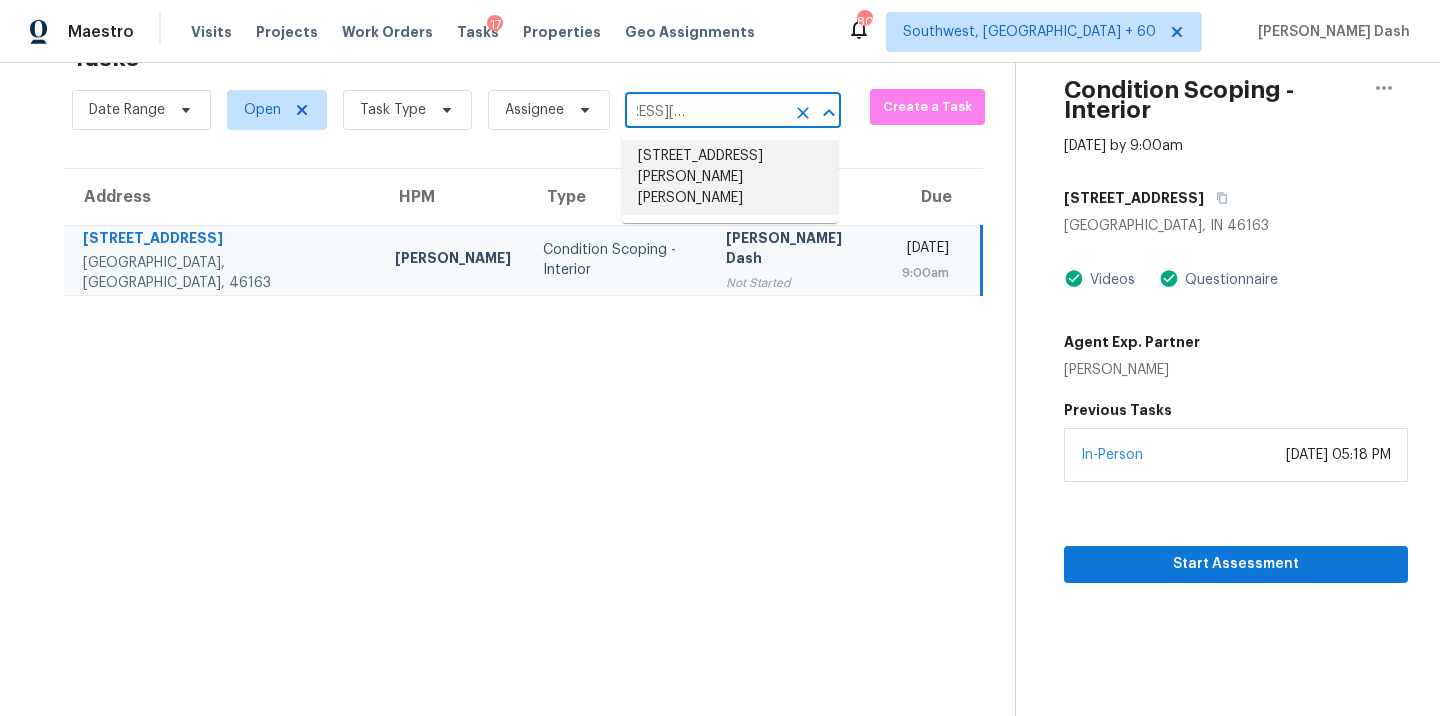 click on "[STREET_ADDRESS][PERSON_NAME][PERSON_NAME]" at bounding box center (730, 177) 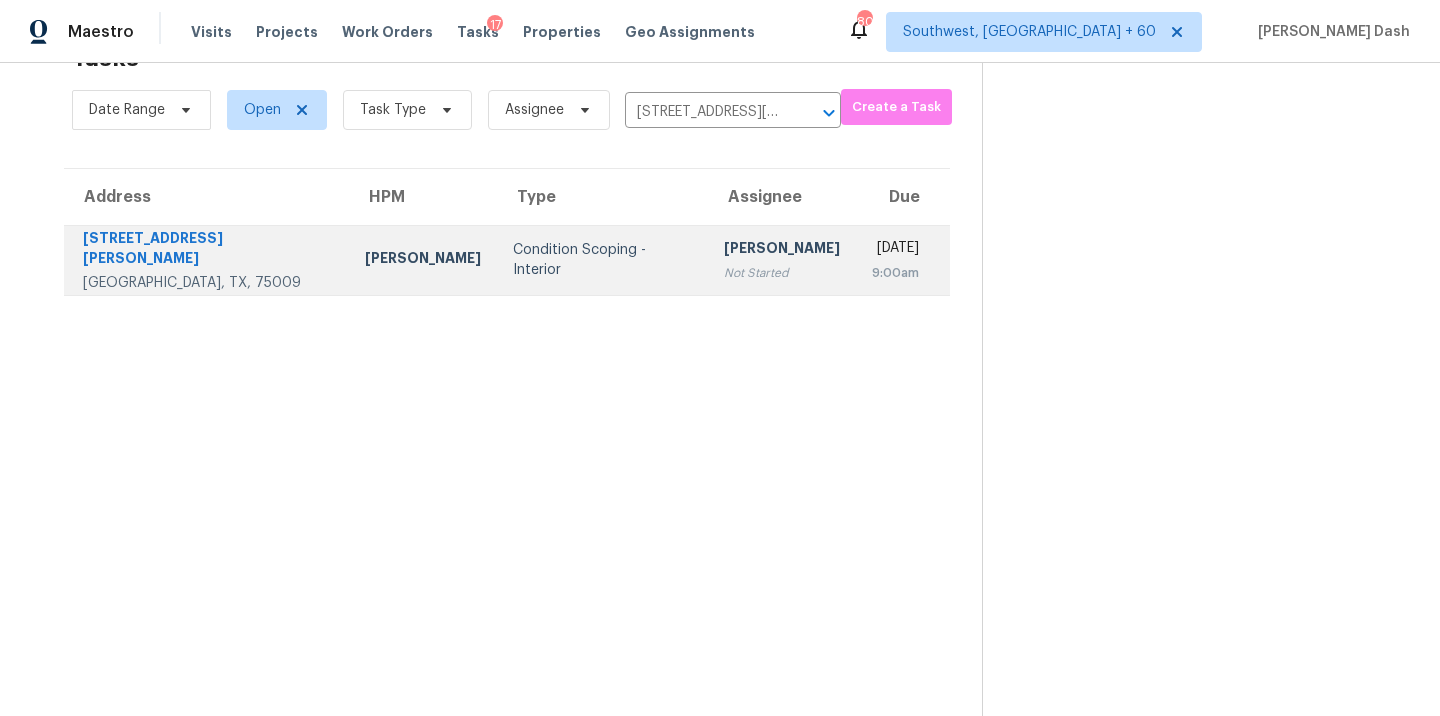 click on "Condition Scoping - Interior" at bounding box center [602, 260] 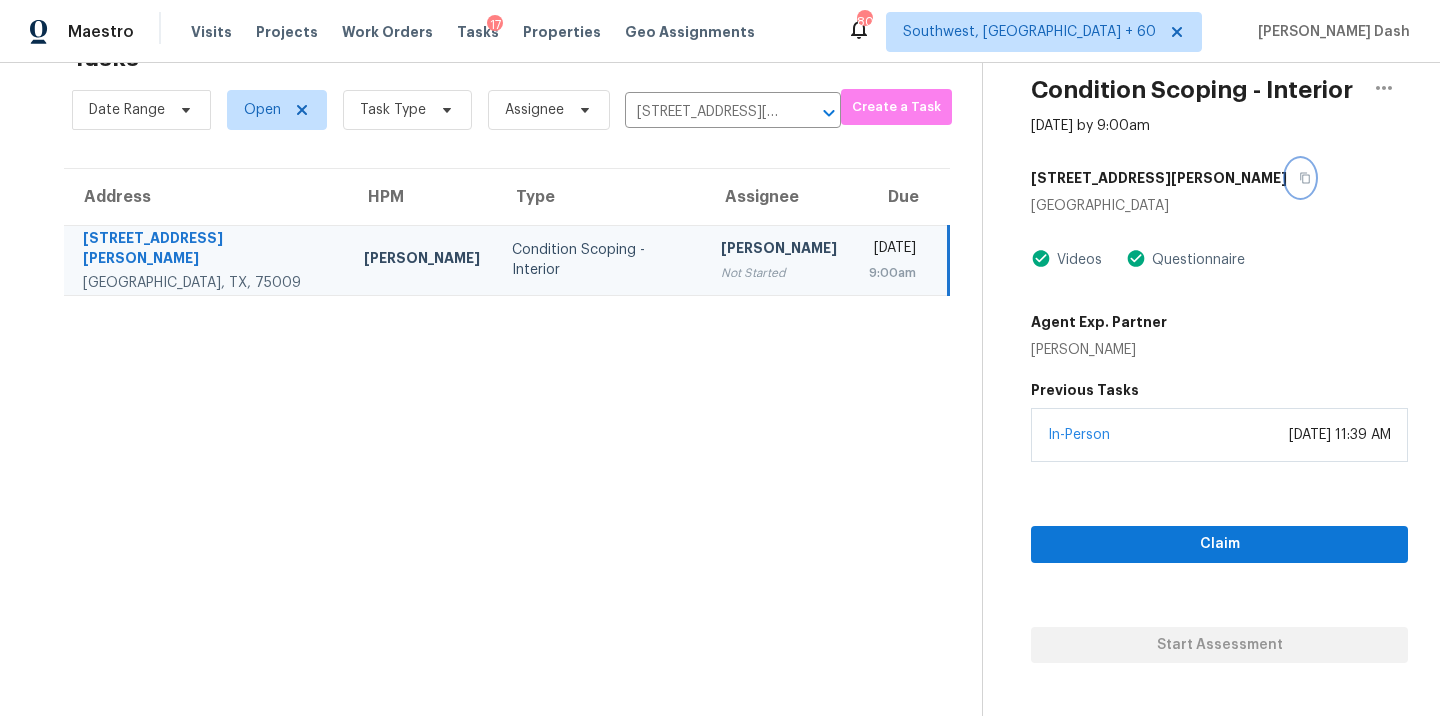 click 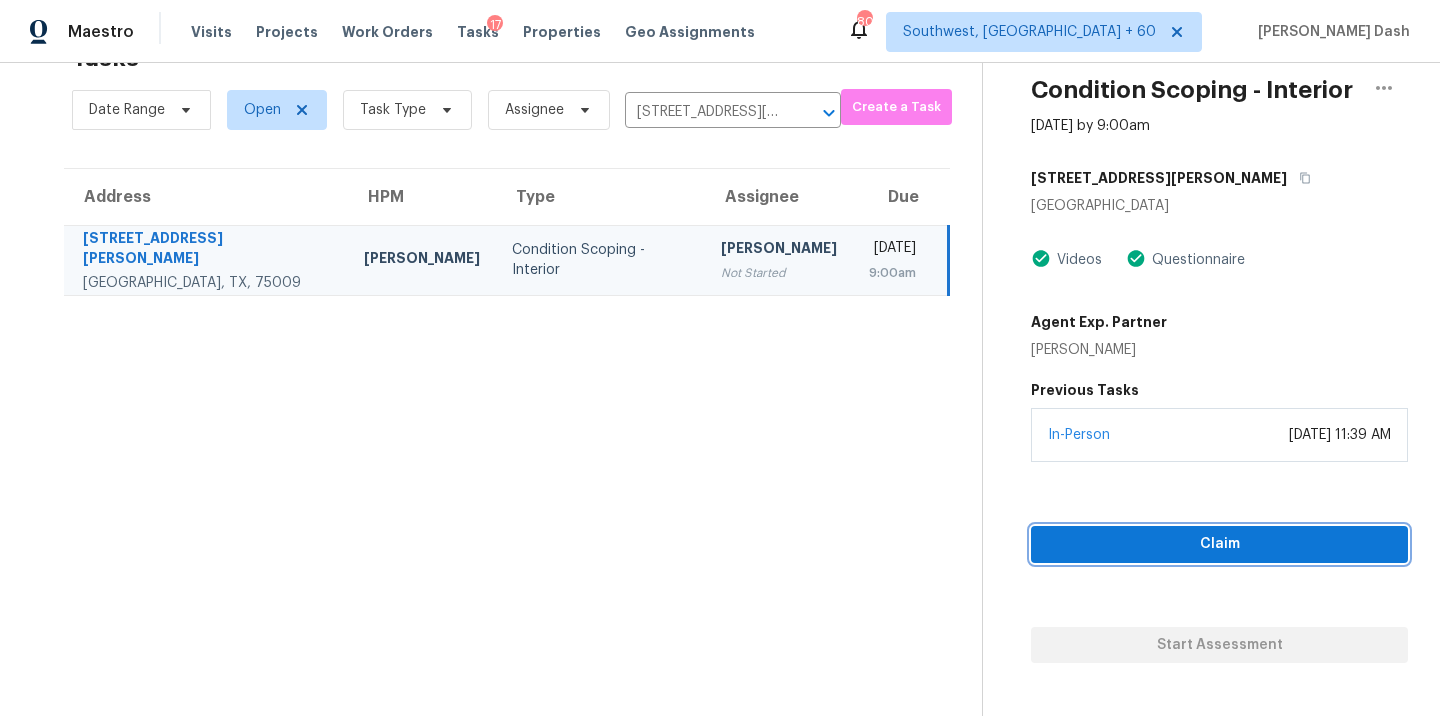 click on "Claim" at bounding box center (1219, 544) 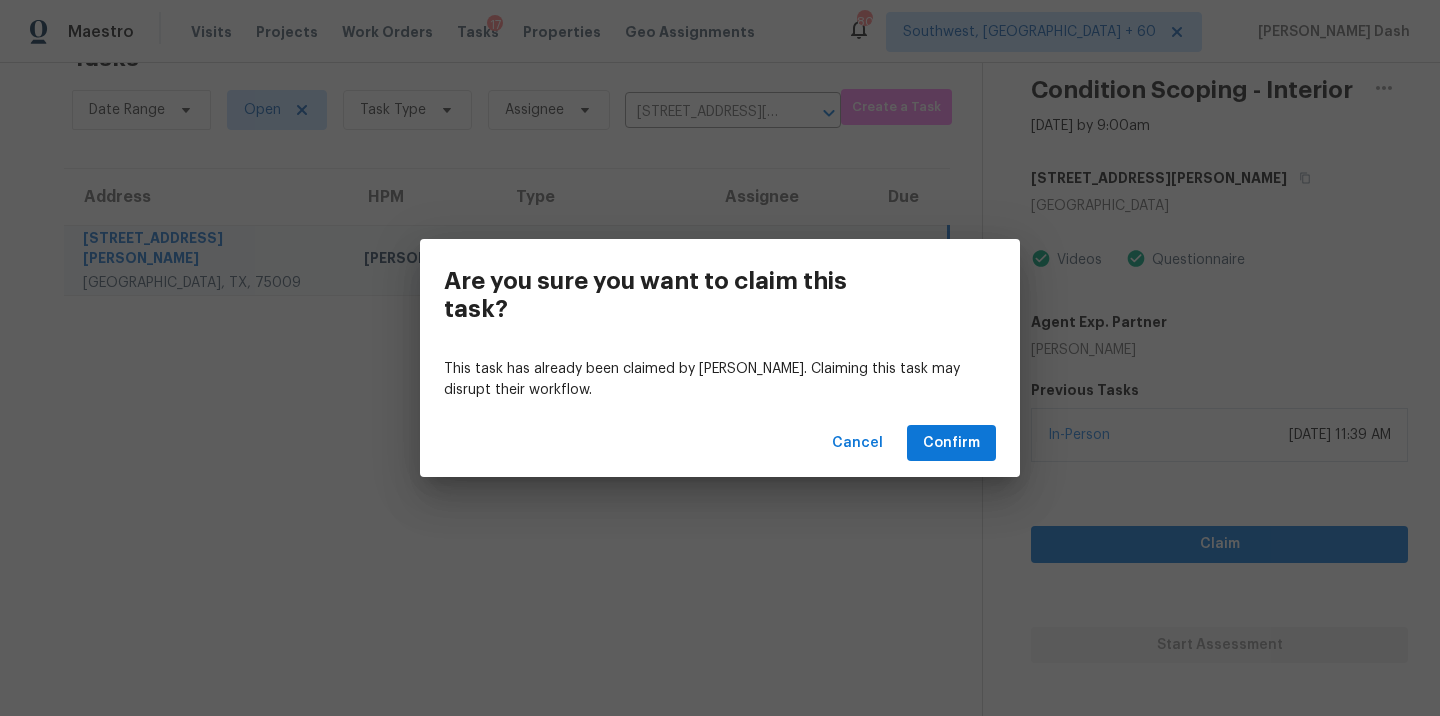 click on "Cancel Confirm" at bounding box center [720, 443] 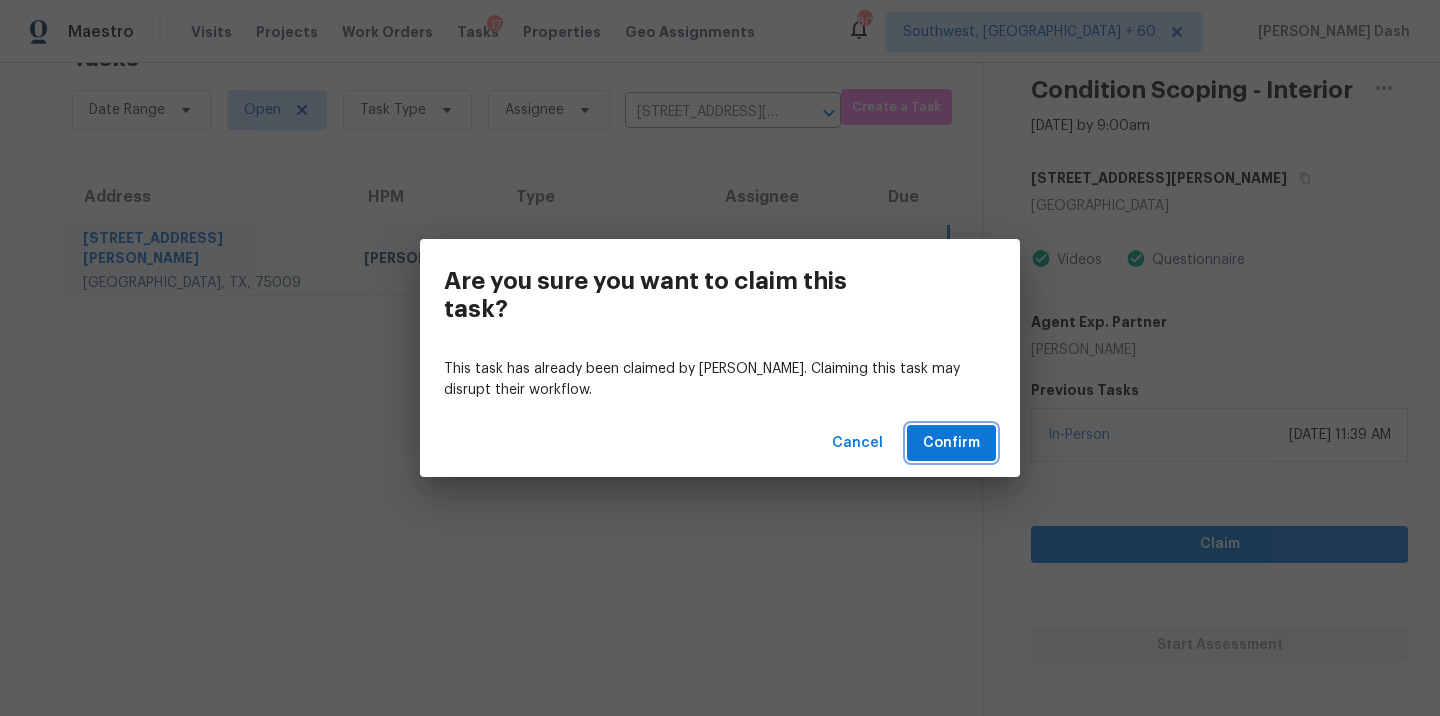 click on "Confirm" at bounding box center (951, 443) 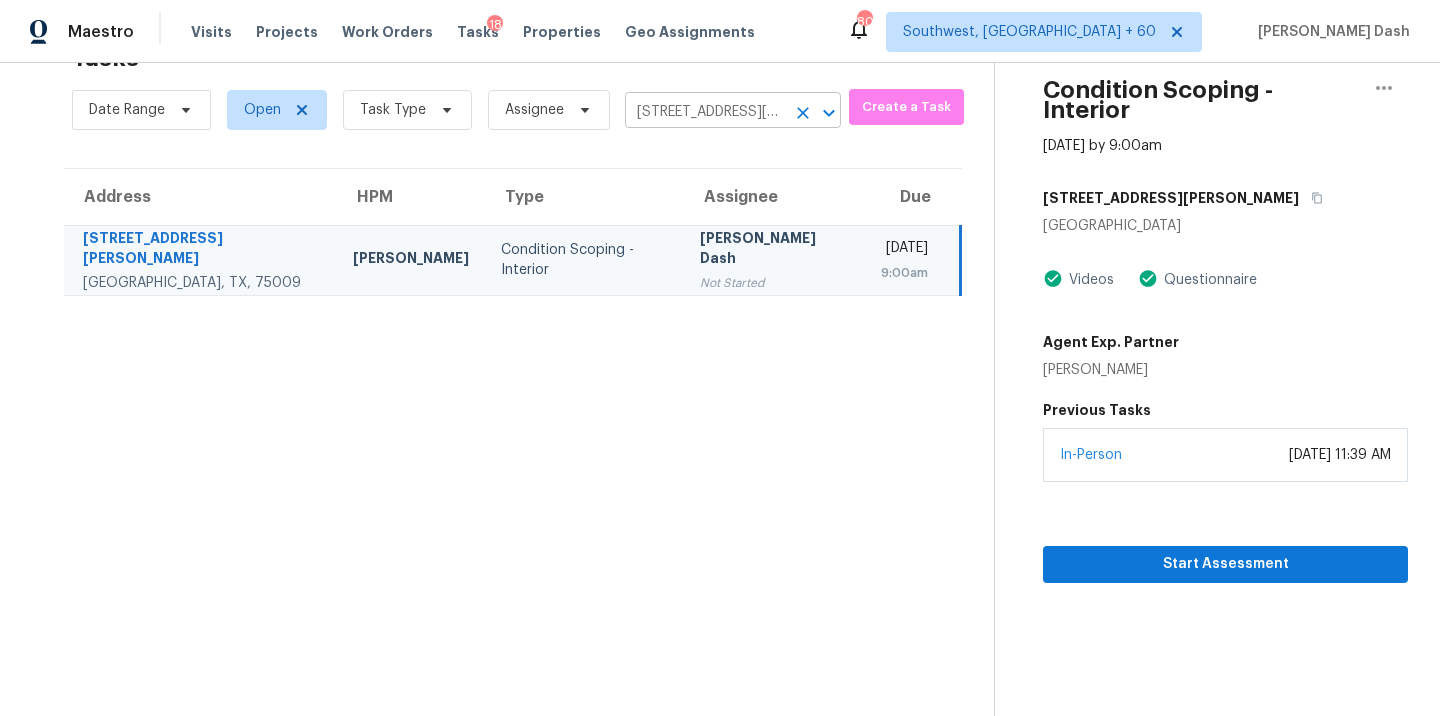 click on "[STREET_ADDRESS][PERSON_NAME][PERSON_NAME]" at bounding box center (705, 112) 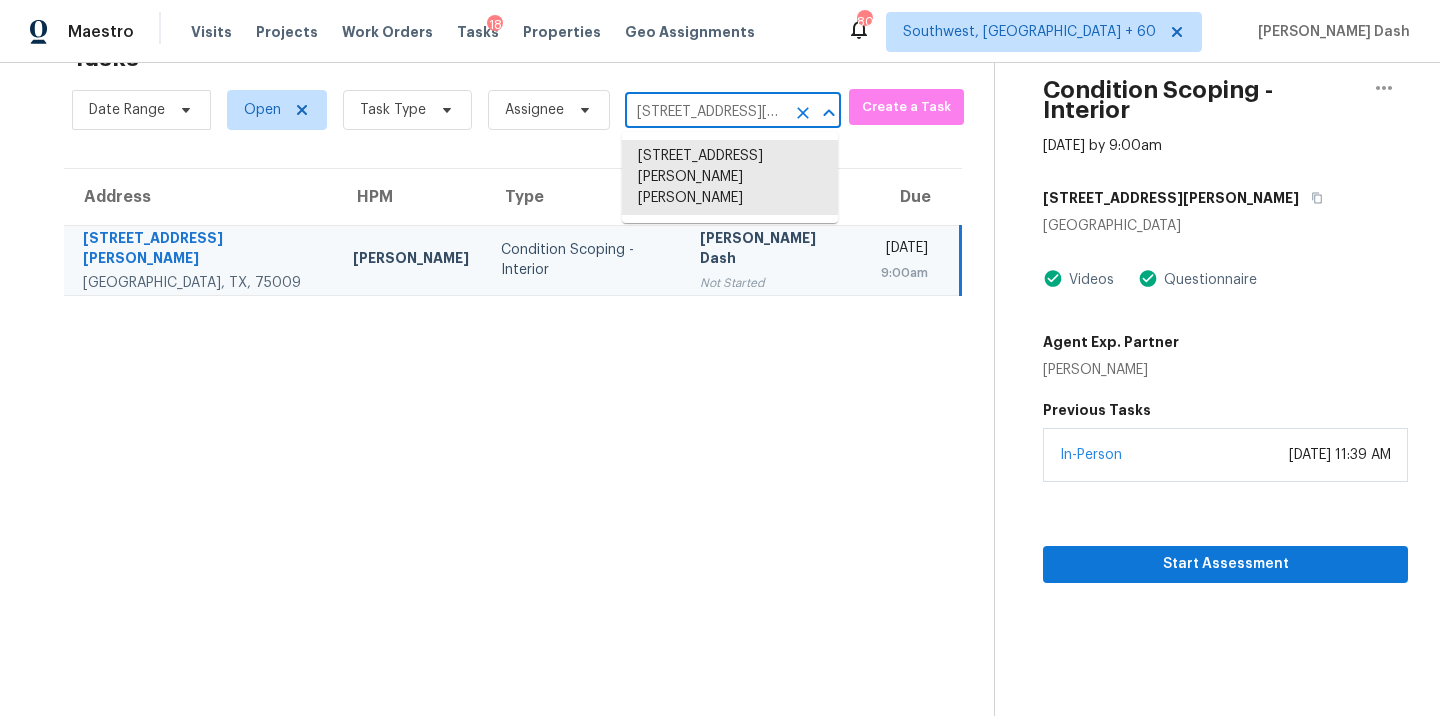 paste on "1480 [PERSON_NAME] Stow, [GEOGRAPHIC_DATA], 44224" 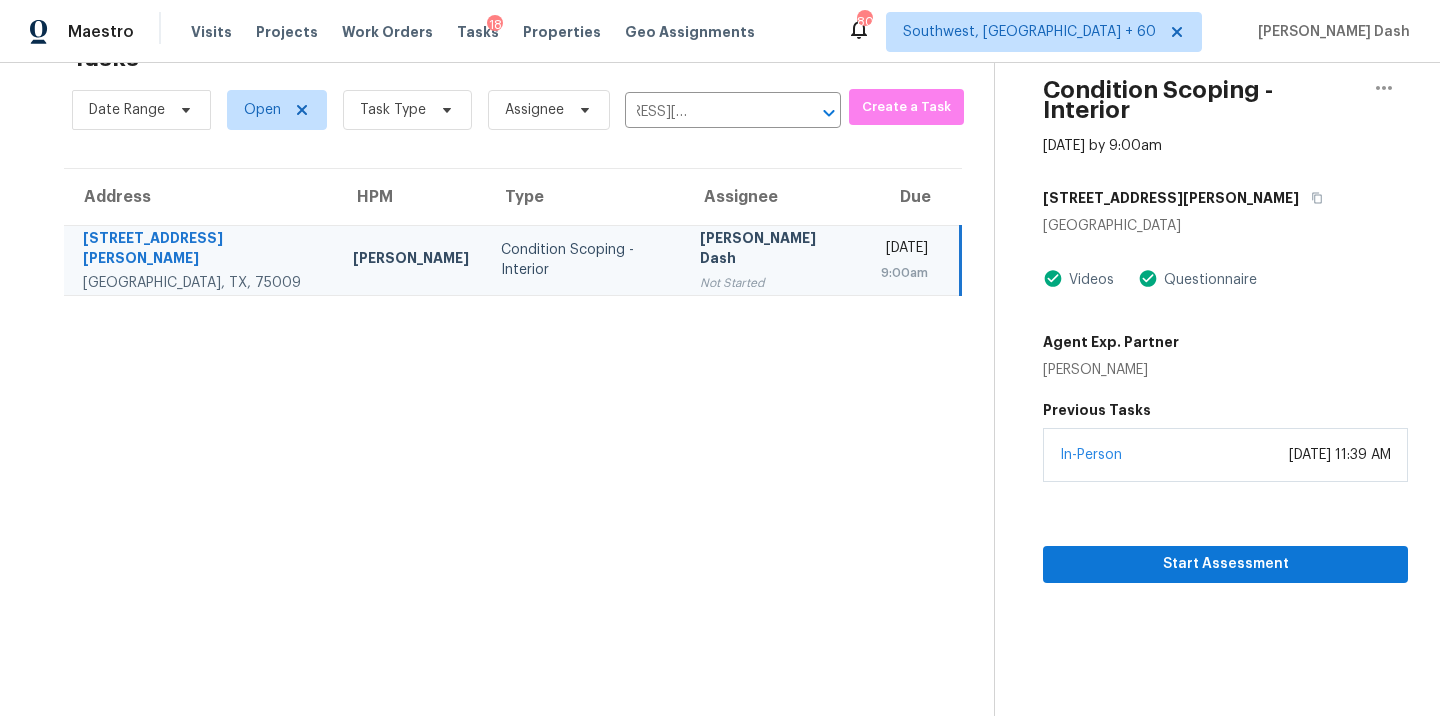 scroll, scrollTop: 0, scrollLeft: 0, axis: both 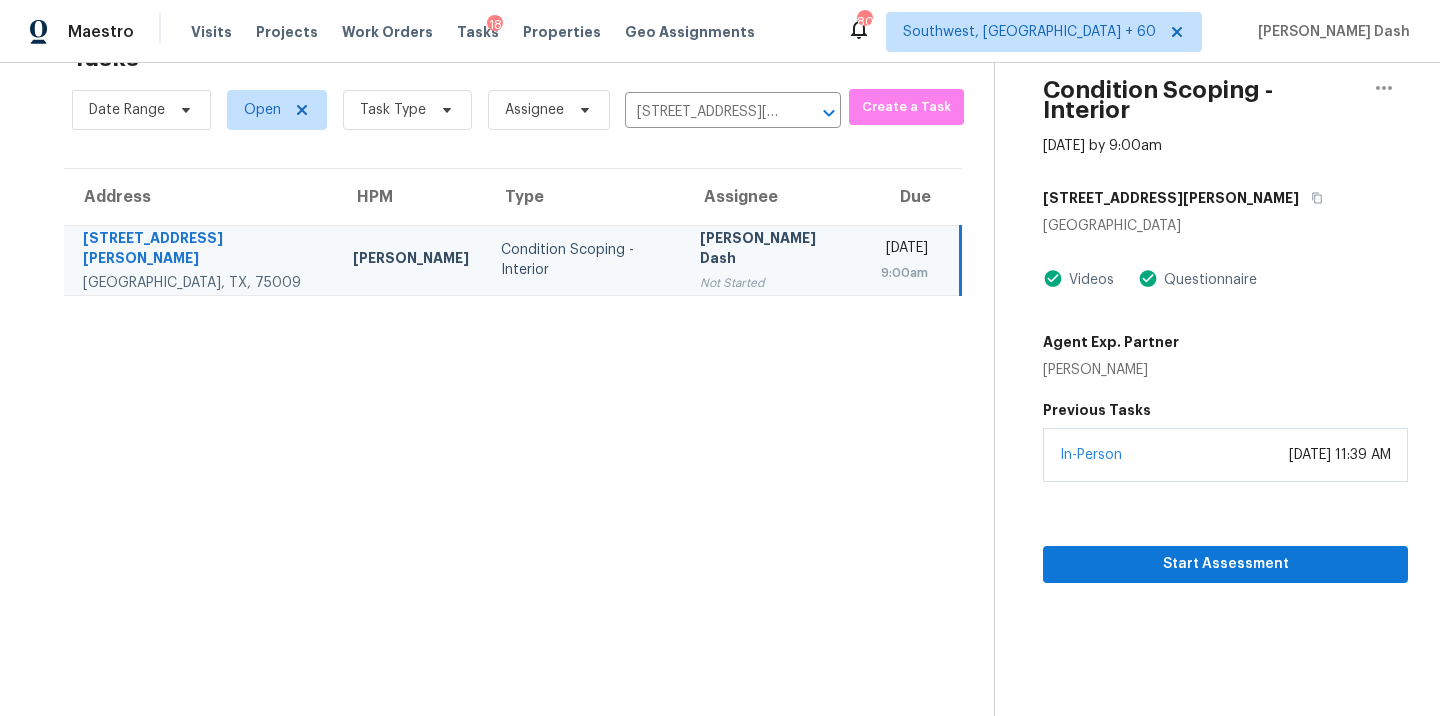 click on "Date Range Open Task Type Assignee [STREET_ADDRESS][PERSON_NAME][PERSON_NAME] ​" at bounding box center (456, 110) 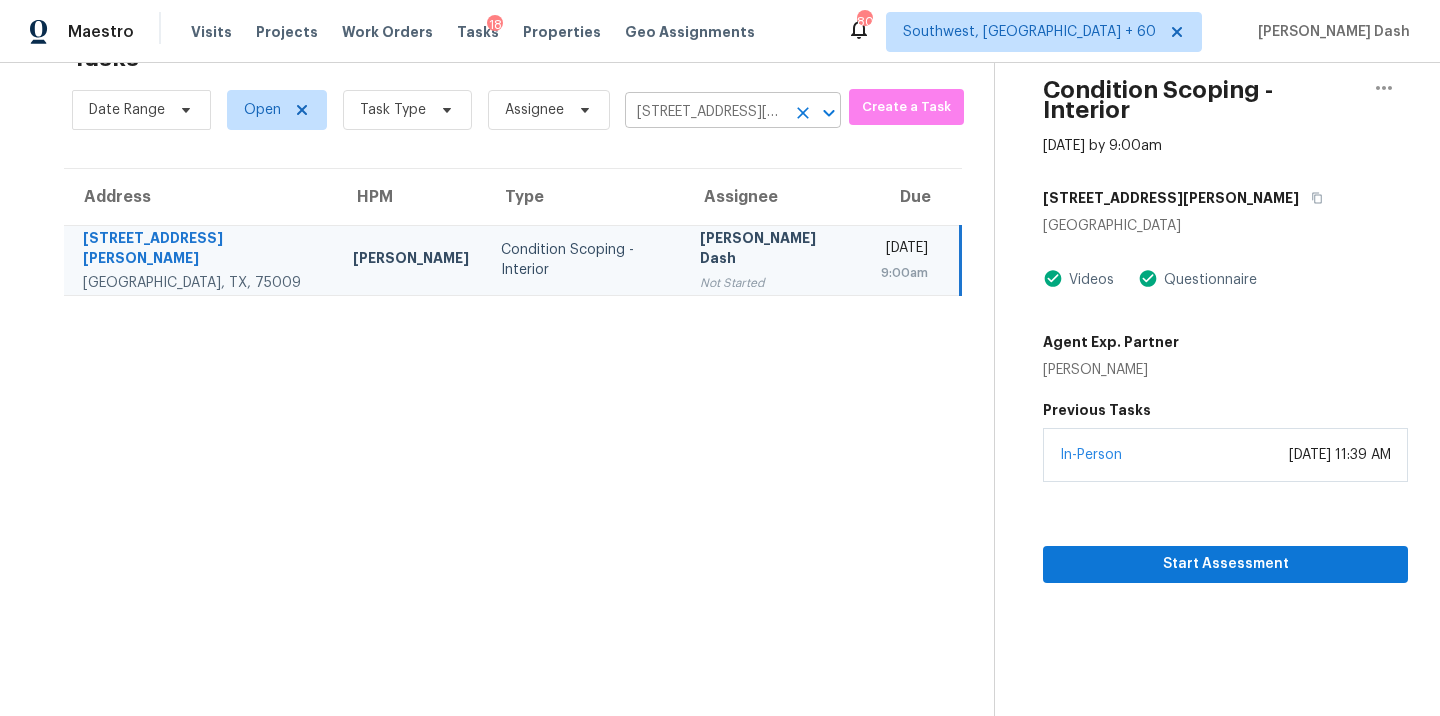 click on "[STREET_ADDRESS][PERSON_NAME][PERSON_NAME]" at bounding box center (705, 112) 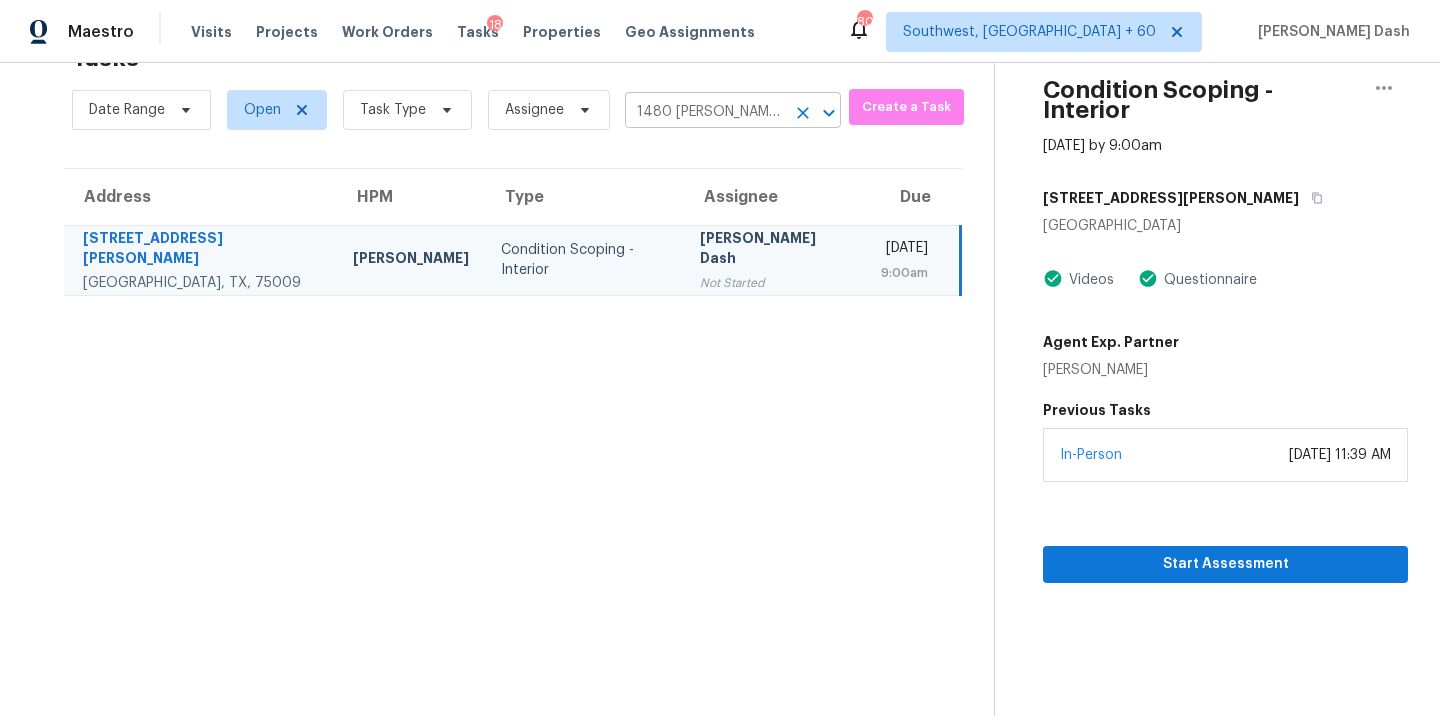scroll, scrollTop: 0, scrollLeft: 91, axis: horizontal 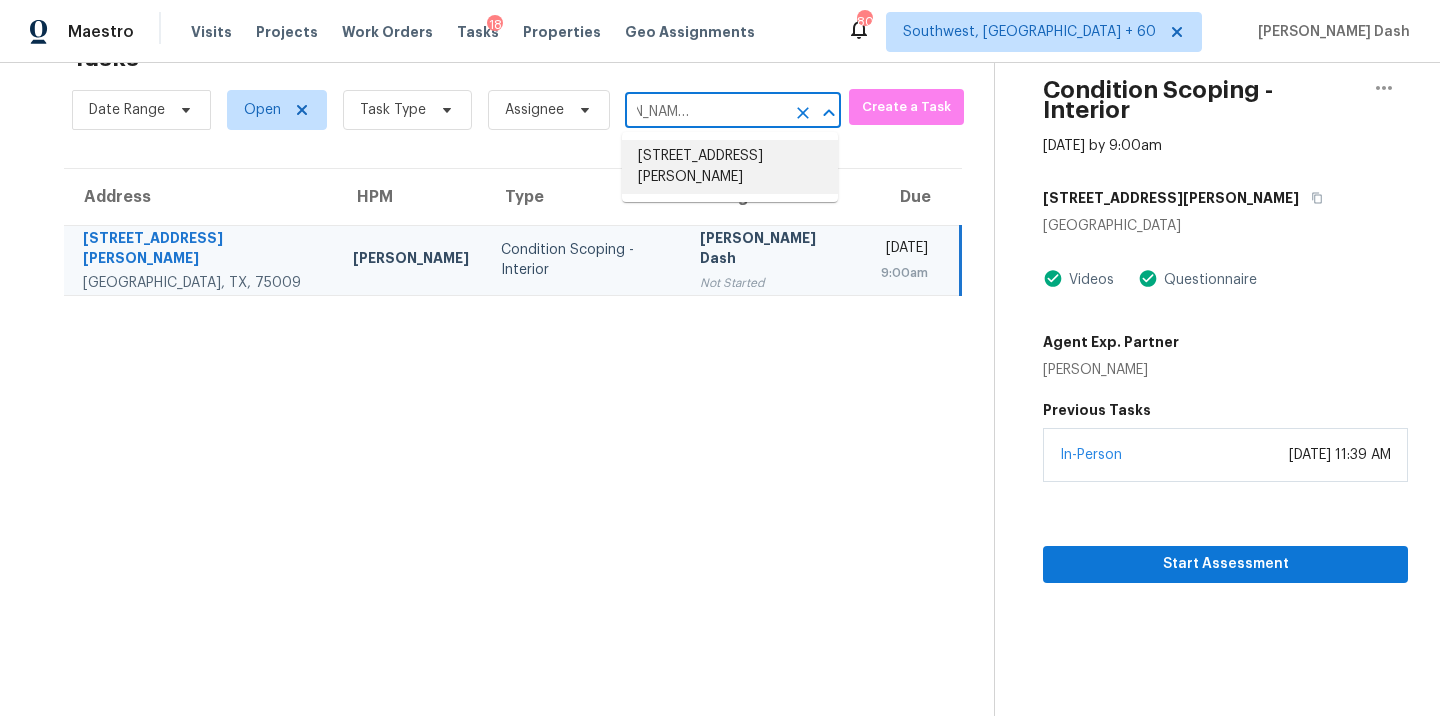 click on "[STREET_ADDRESS][PERSON_NAME]" at bounding box center [730, 167] 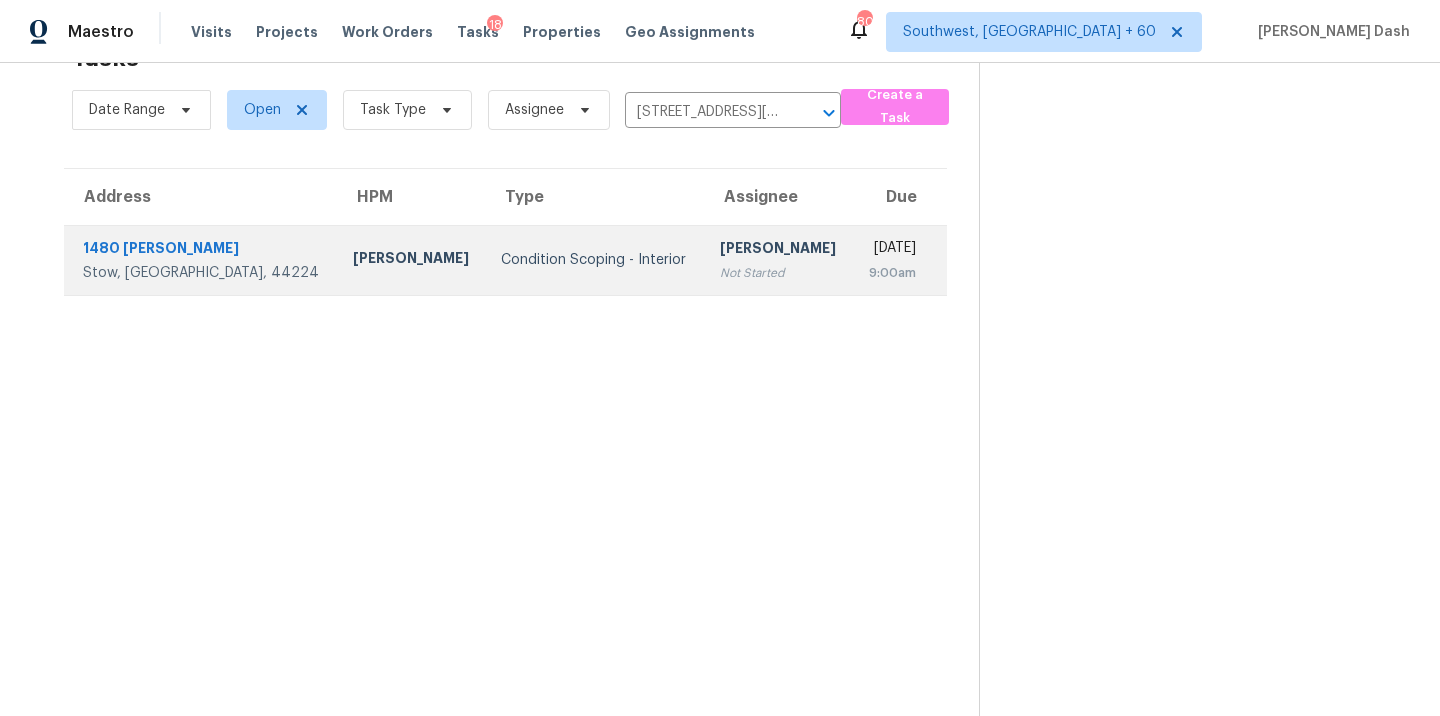 click on "[PERSON_NAME] Not Started" at bounding box center (778, 260) 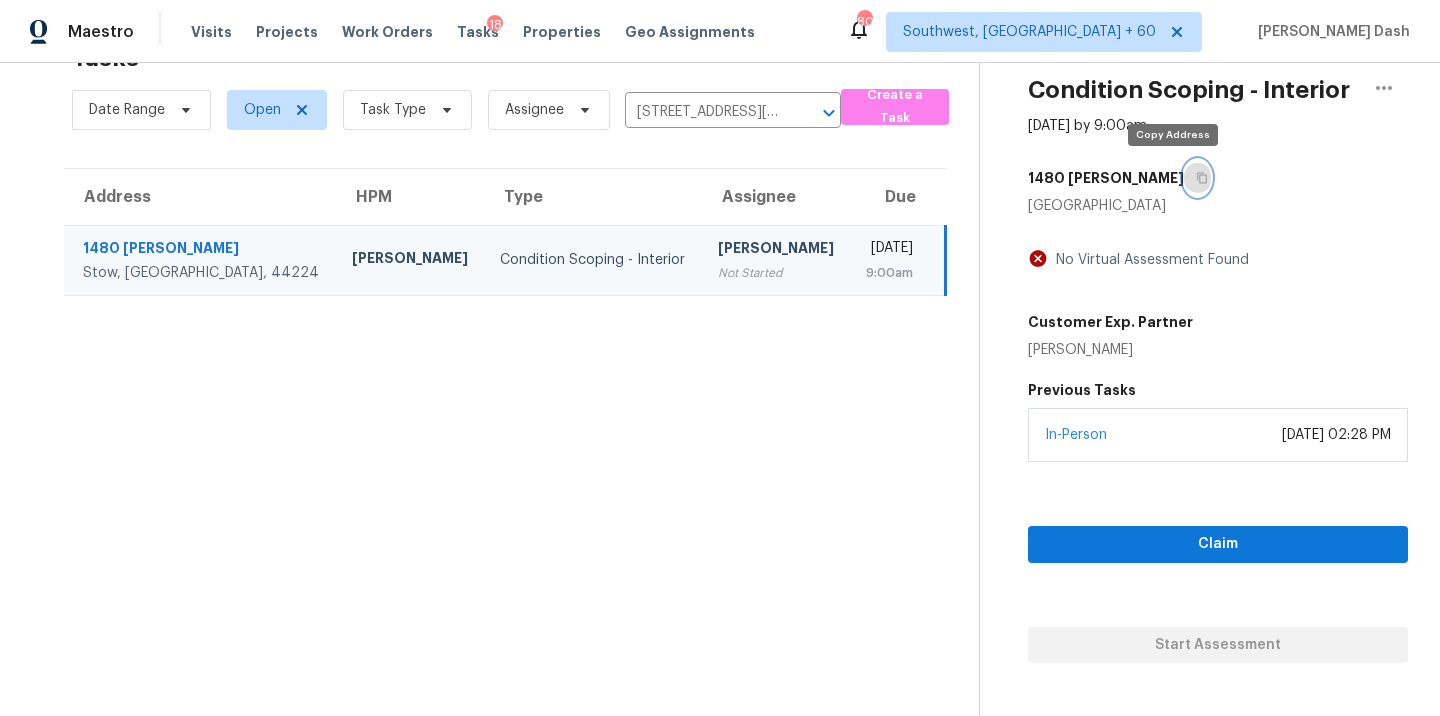 click at bounding box center (1197, 178) 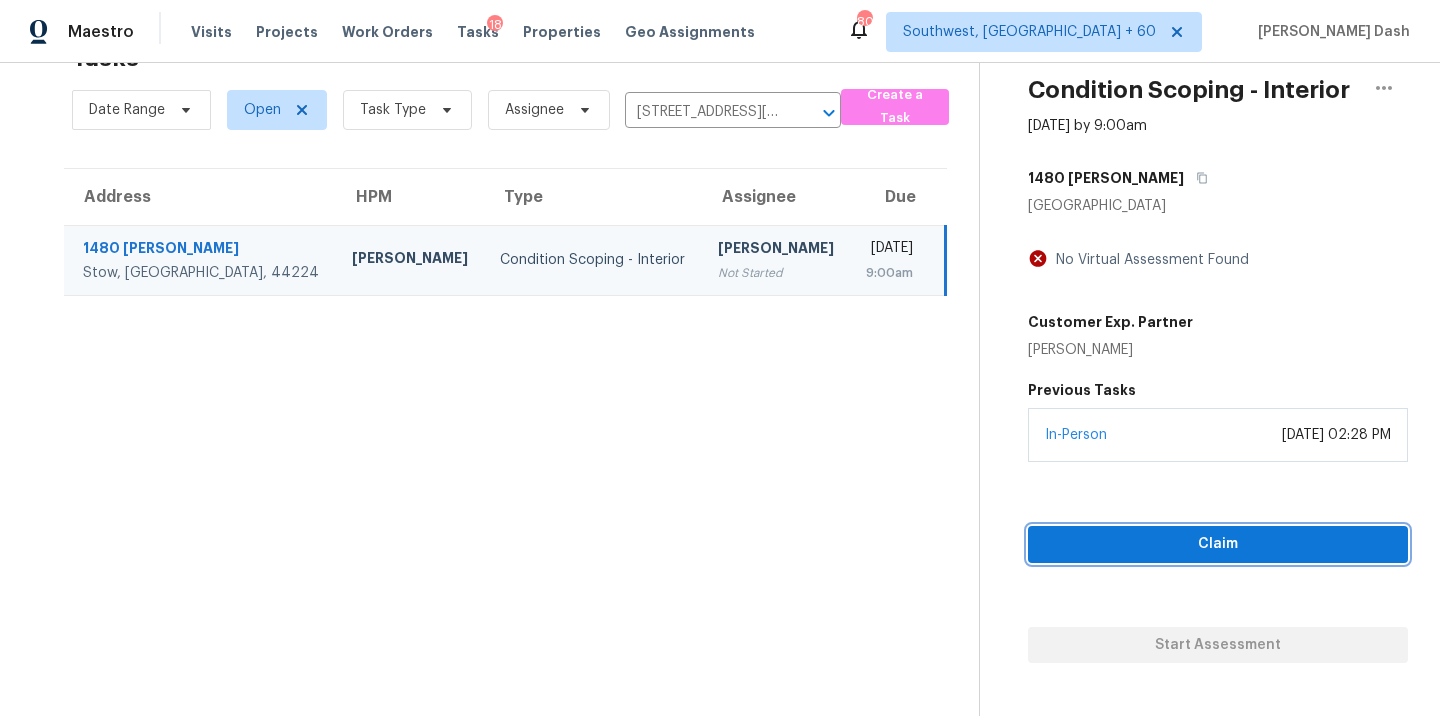 click on "Claim" at bounding box center [1218, 544] 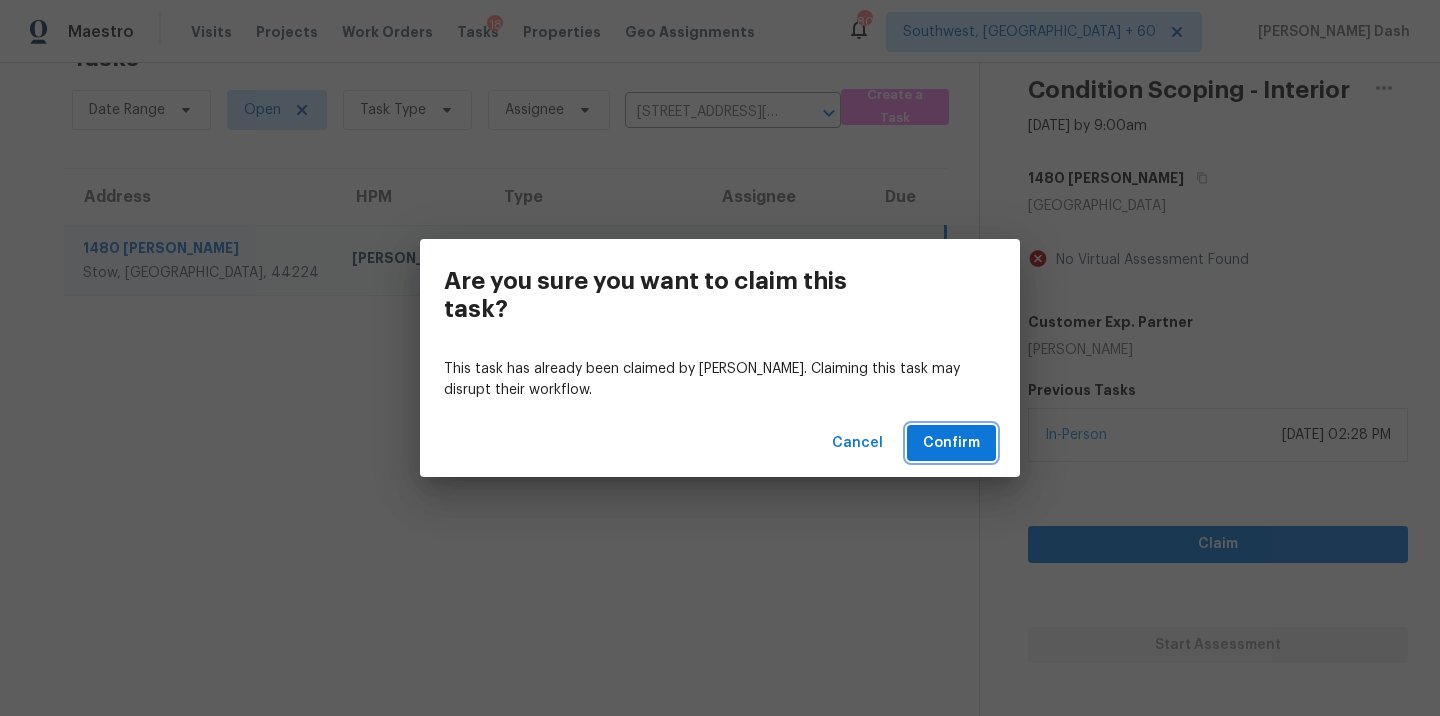 click on "Confirm" at bounding box center (951, 443) 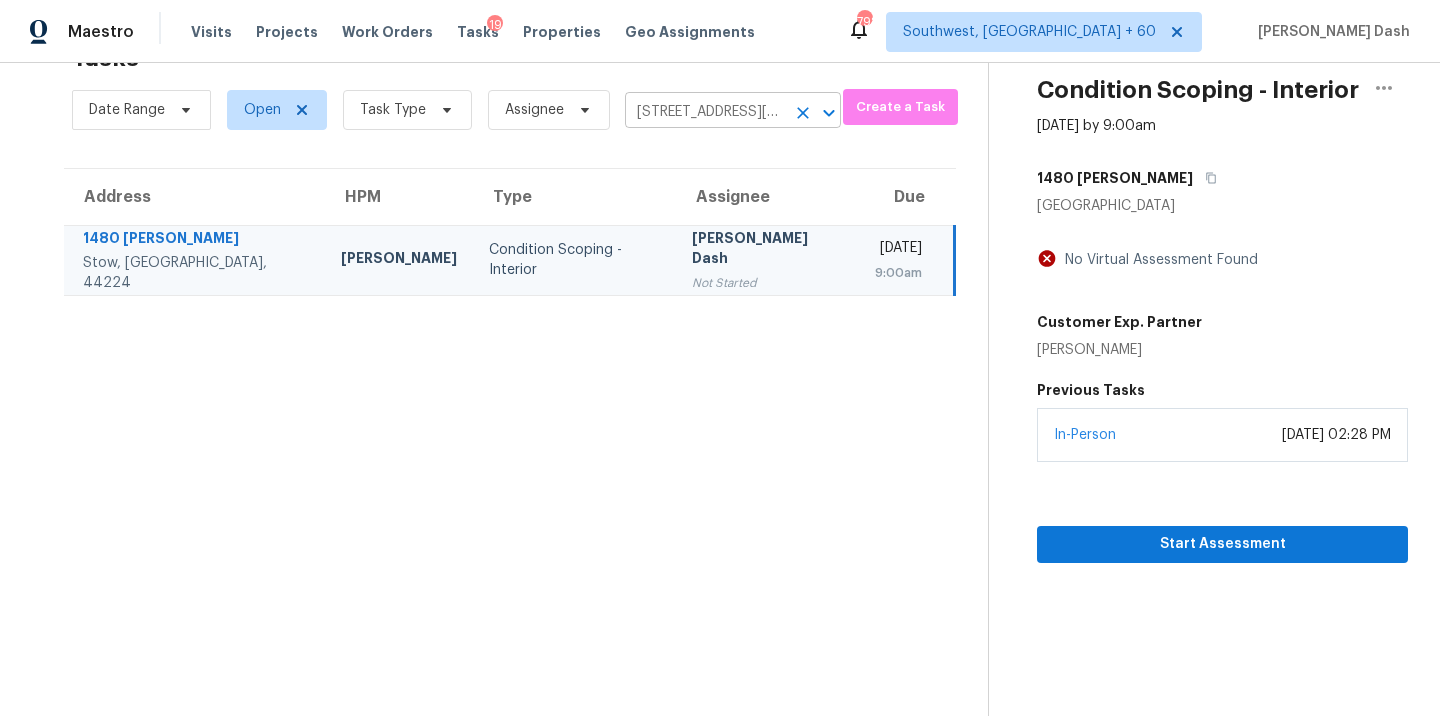 click on "[STREET_ADDRESS][PERSON_NAME]" at bounding box center (705, 112) 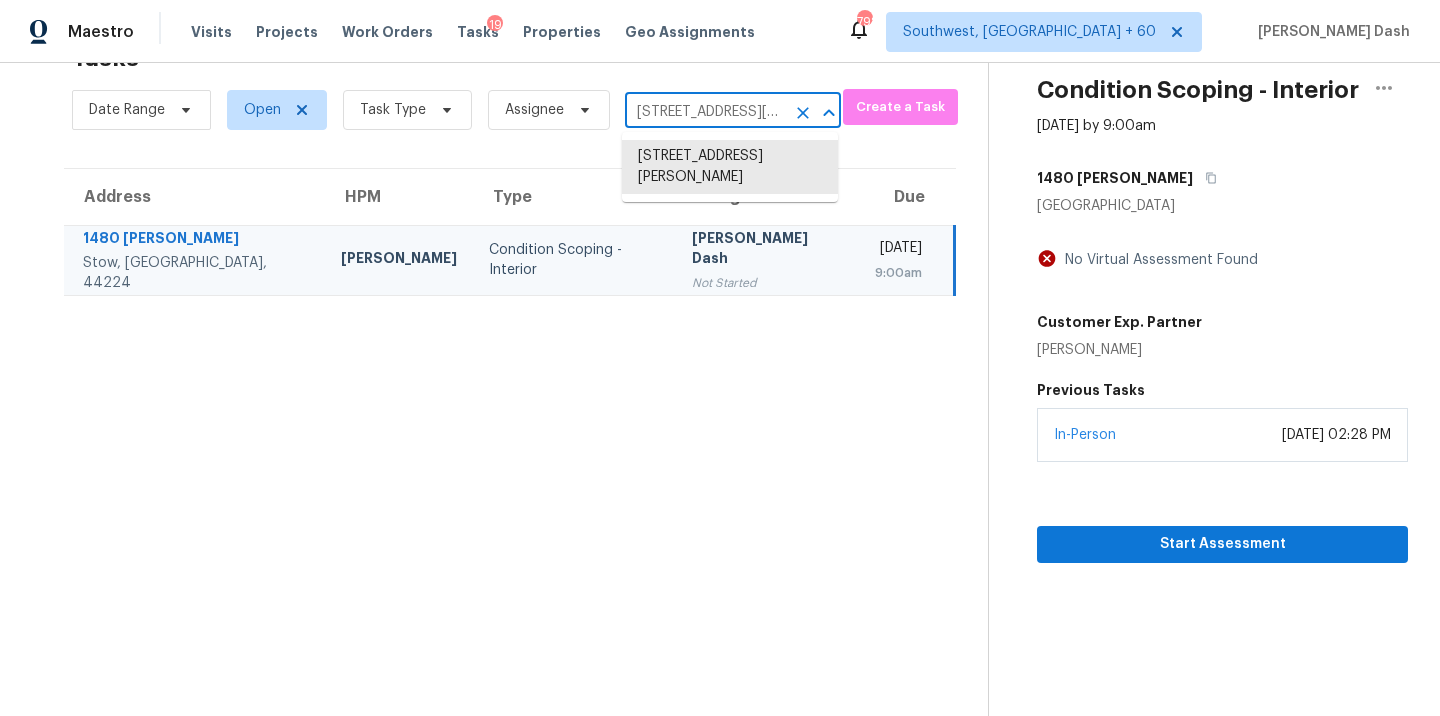 paste on "[STREET_ADDRESS]" 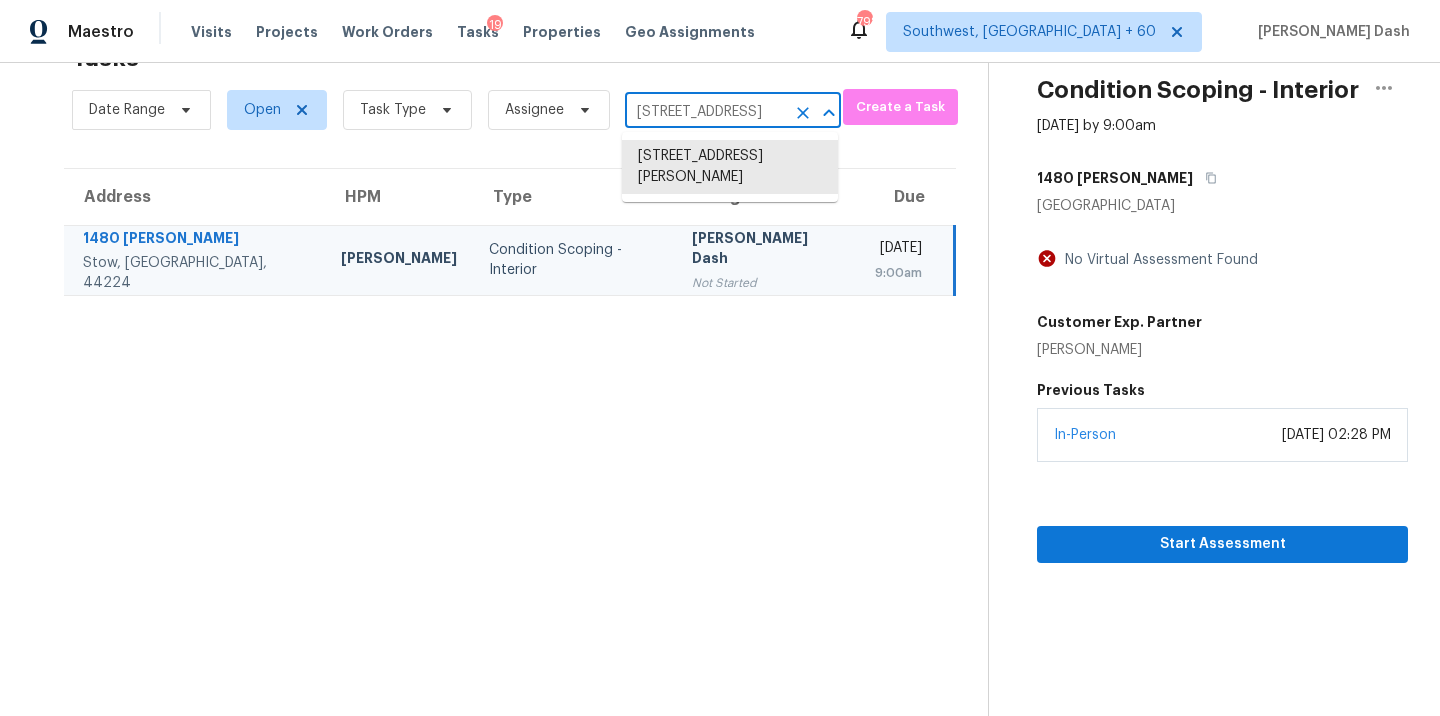 scroll, scrollTop: 0, scrollLeft: 158, axis: horizontal 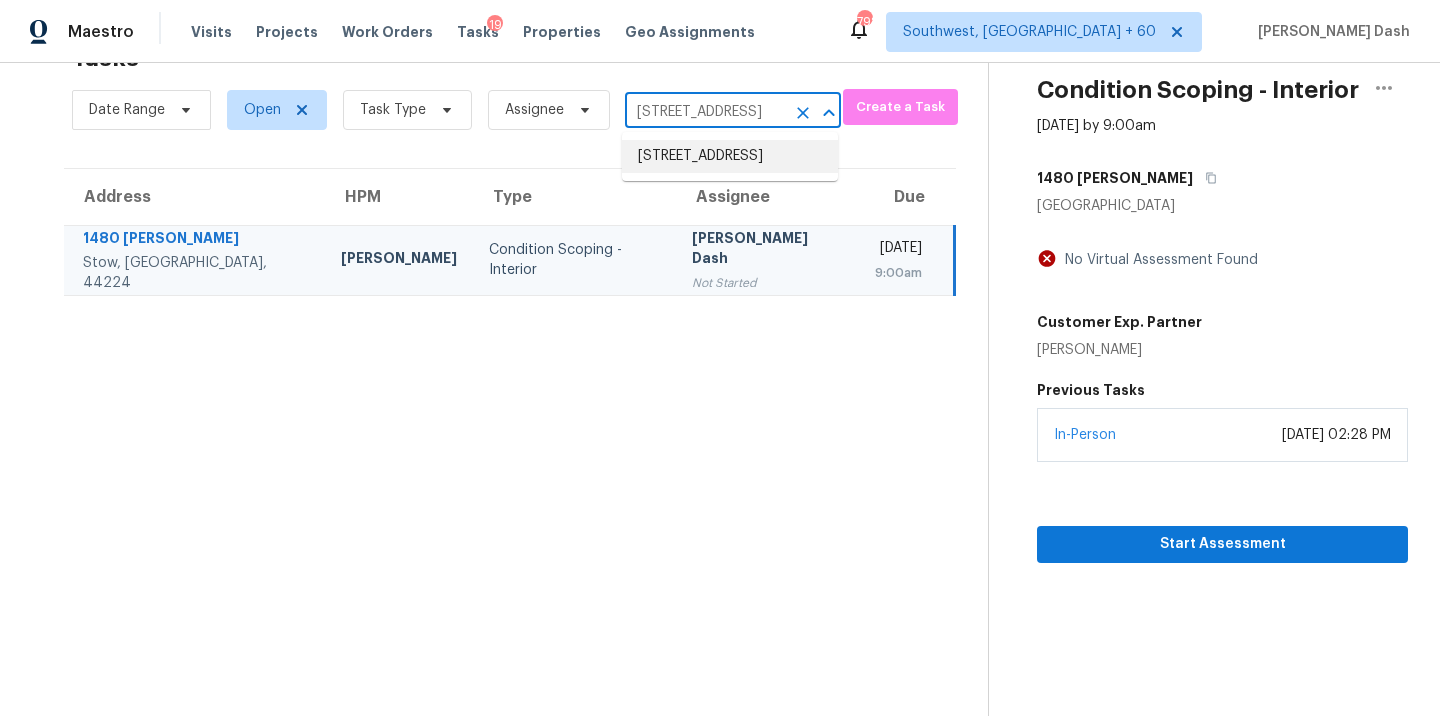 click on "[STREET_ADDRESS]" at bounding box center (730, 156) 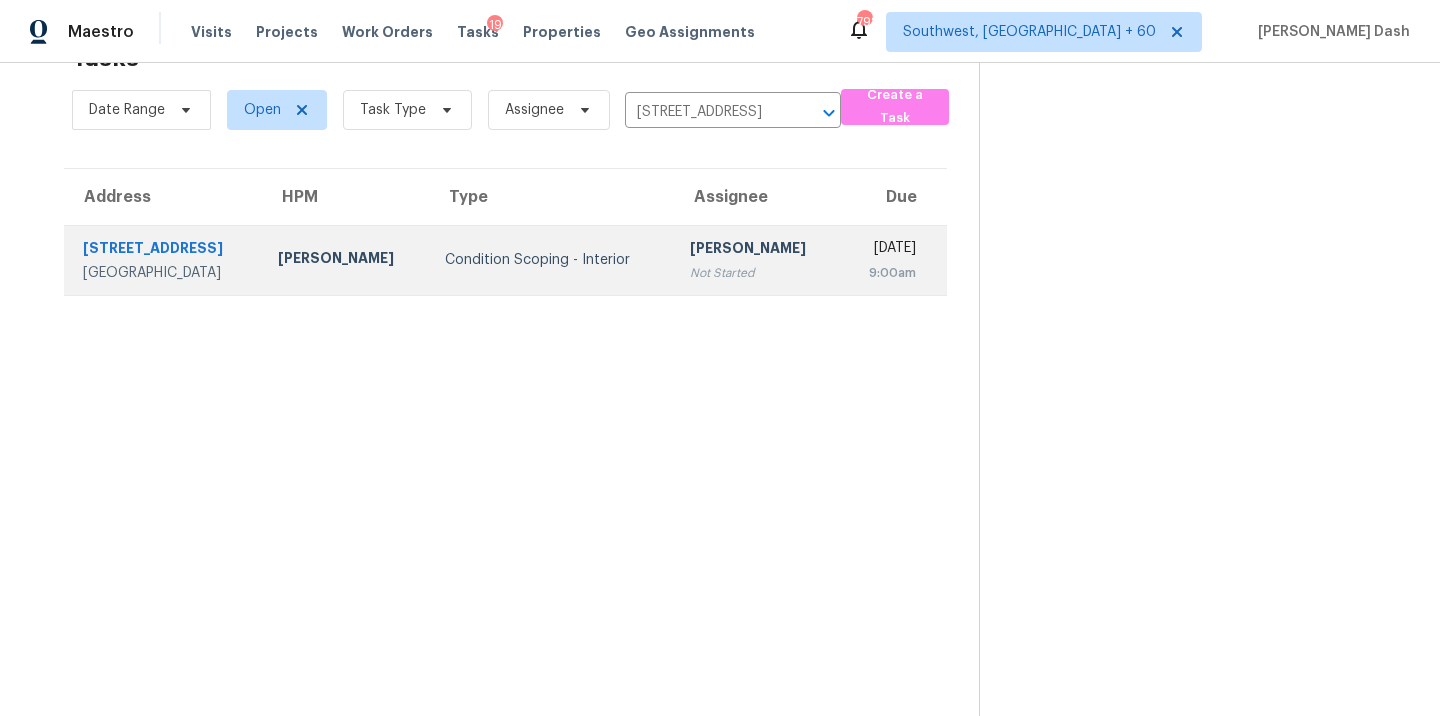 click on "Condition Scoping - Interior" at bounding box center [551, 260] 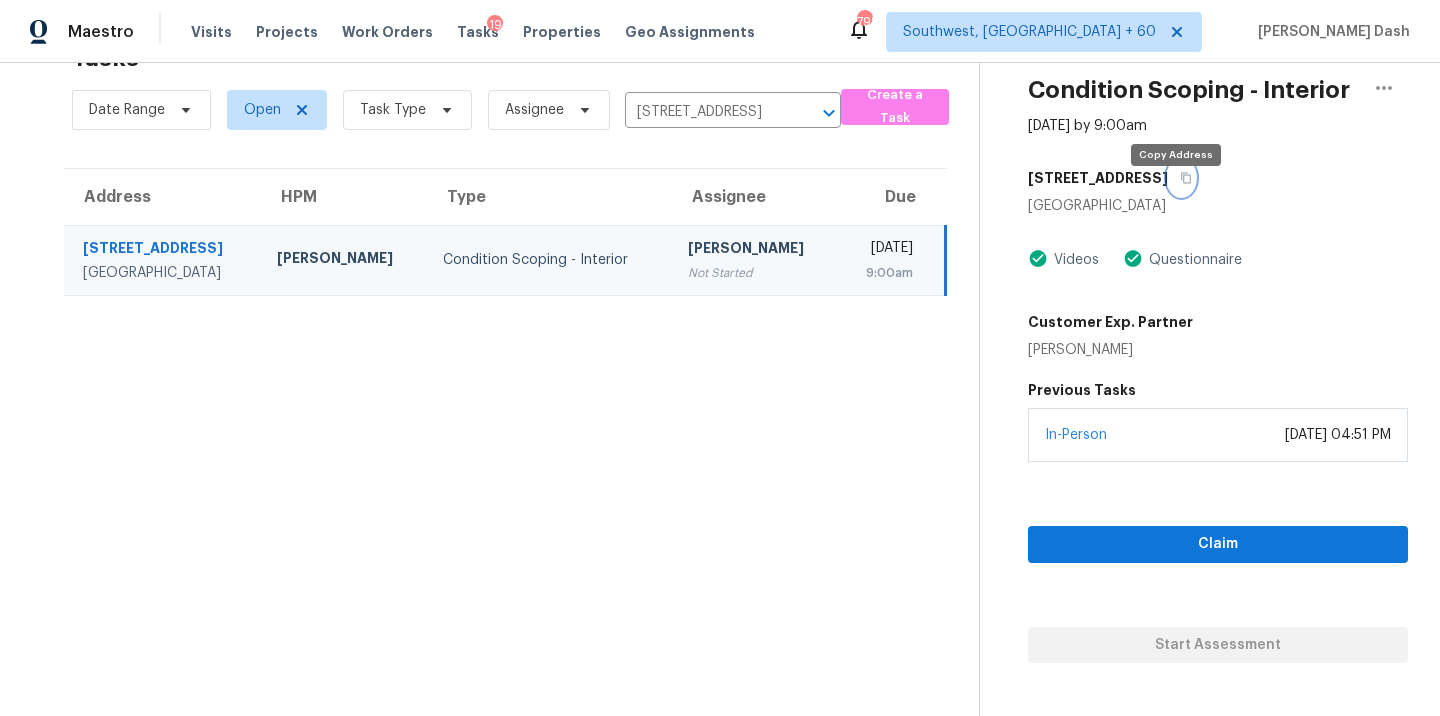 click 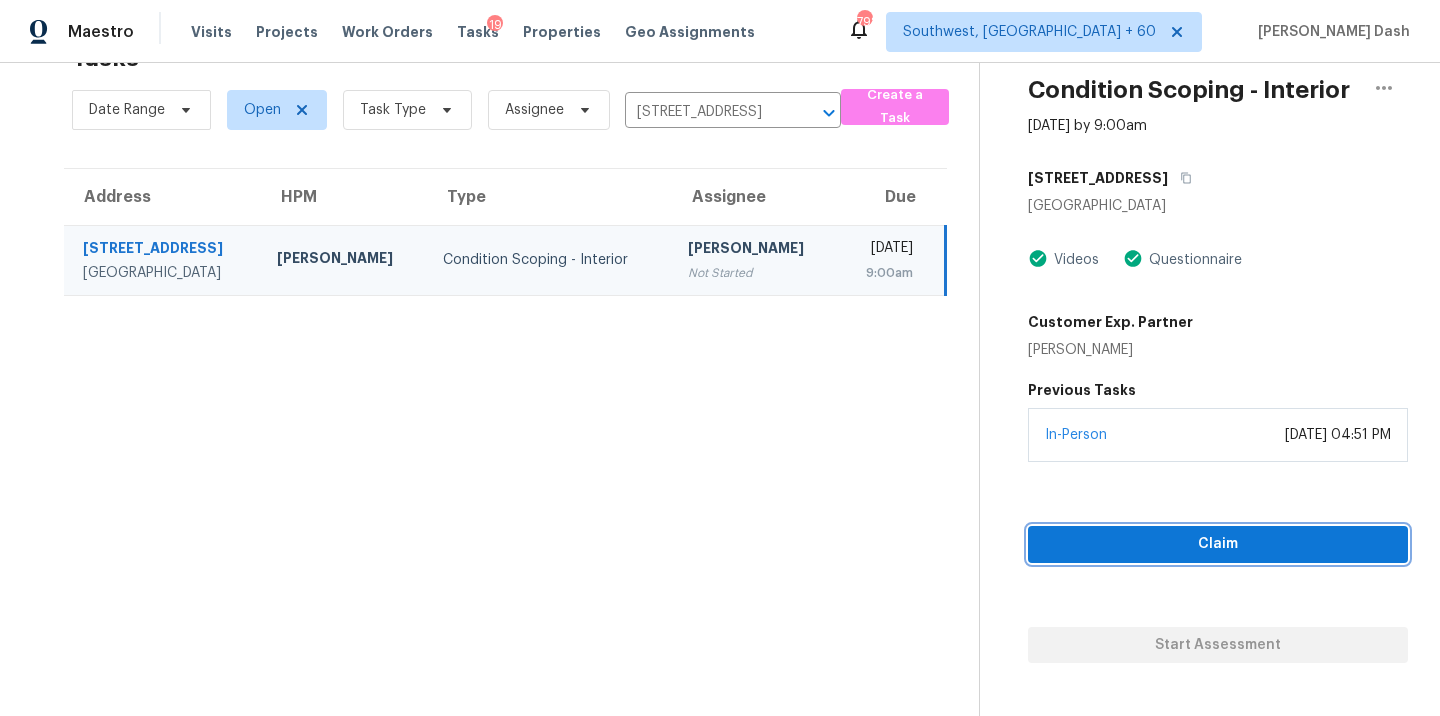 click on "Claim" at bounding box center [1218, 544] 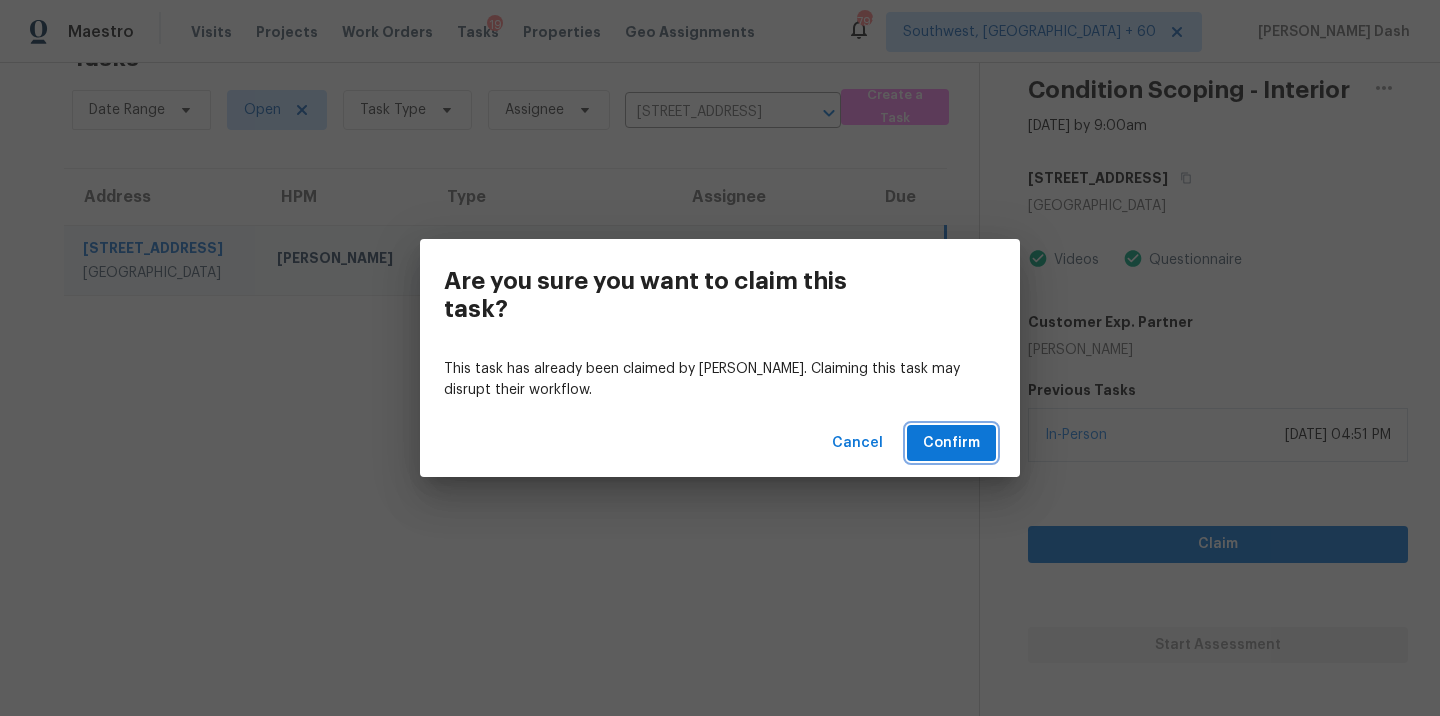 click on "Confirm" at bounding box center (951, 443) 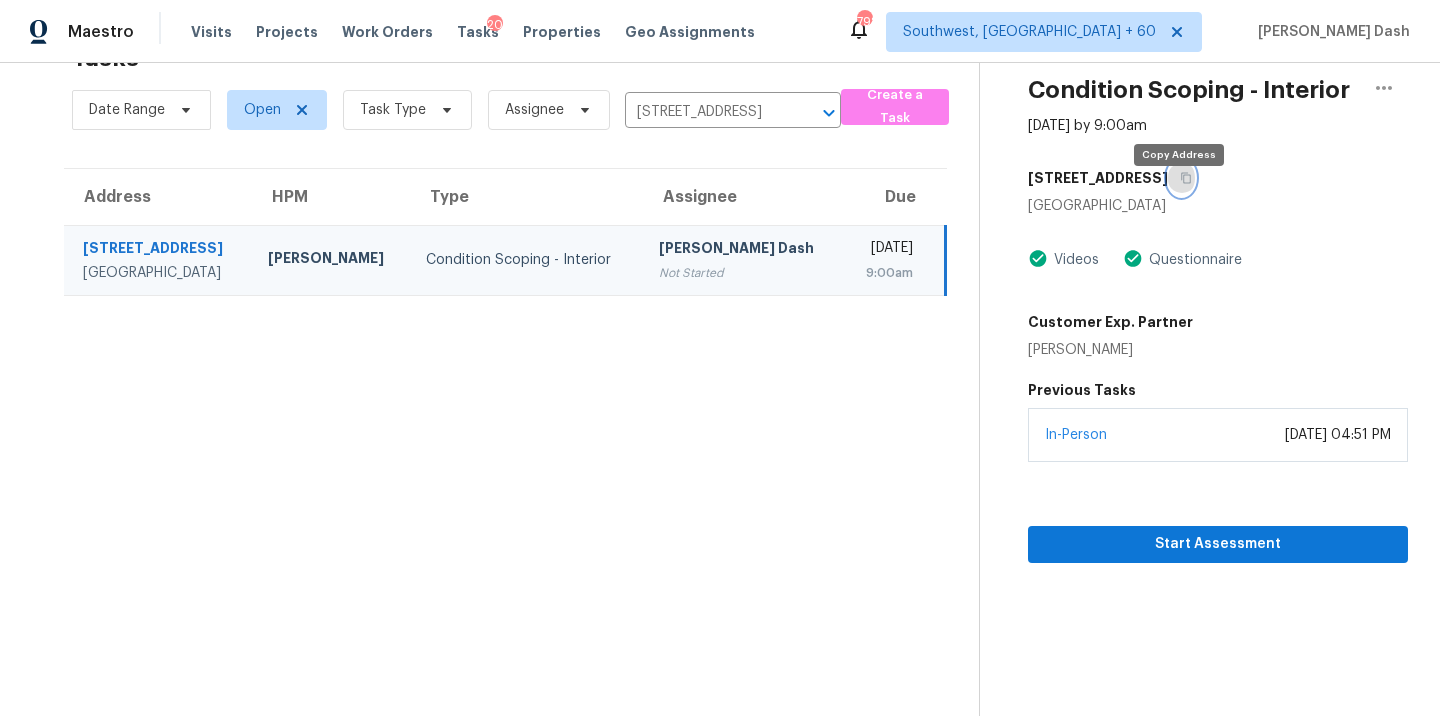 click at bounding box center [1181, 178] 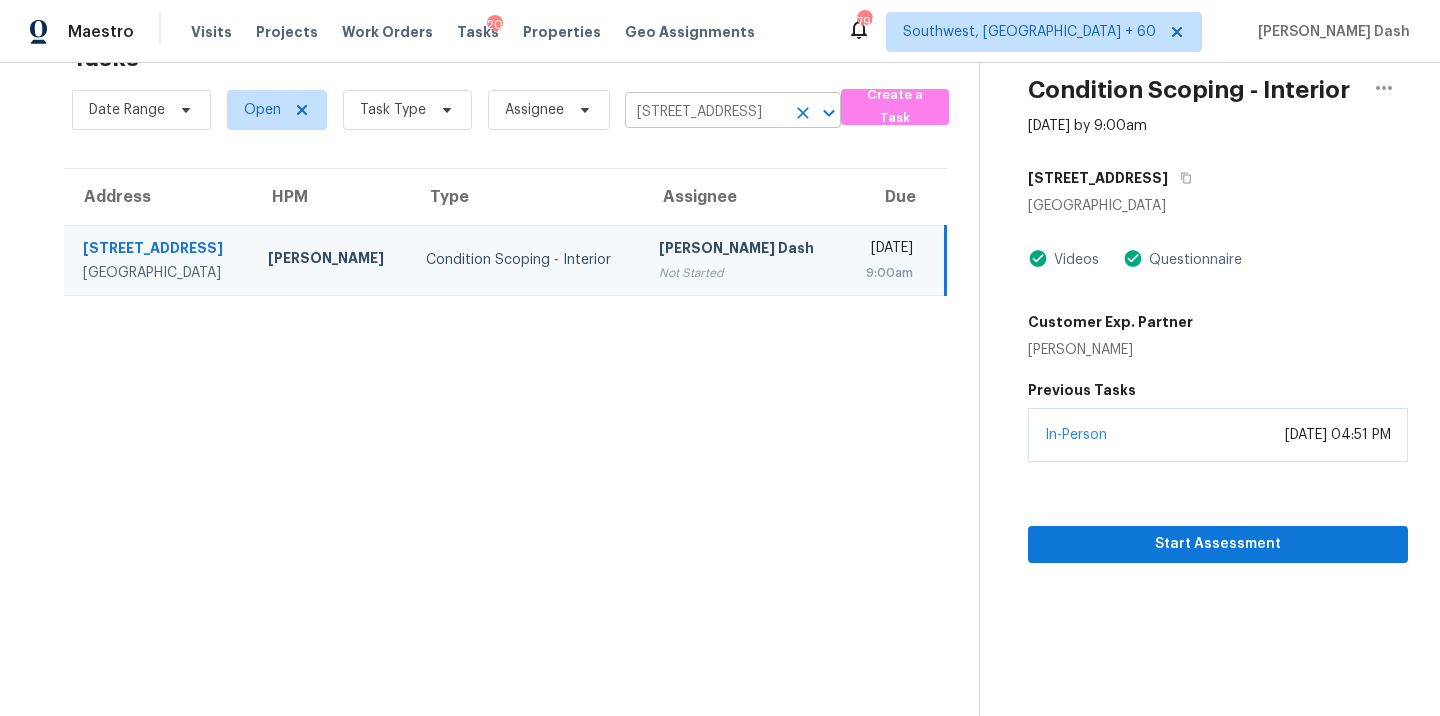 click on "[STREET_ADDRESS]" at bounding box center (705, 112) 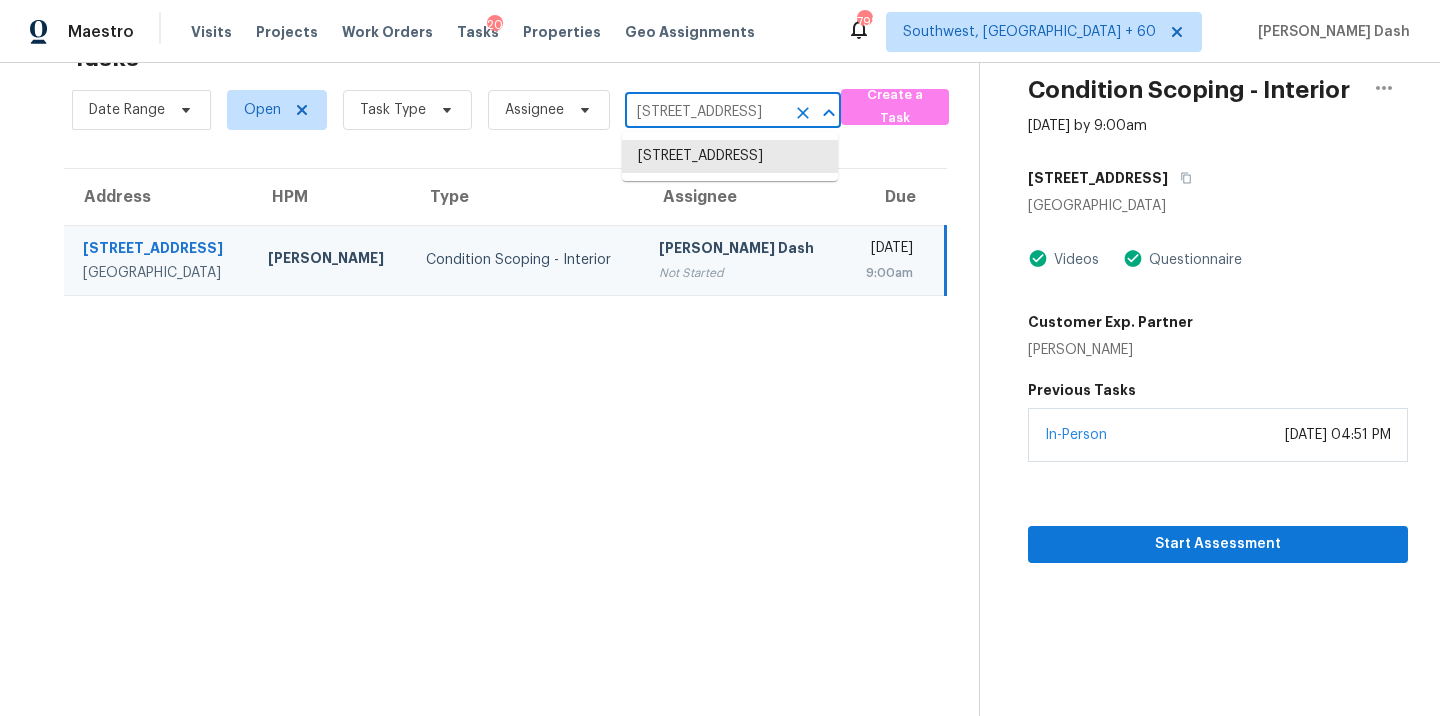 paste on "[STREET_ADDRESS][PERSON_NAME]" 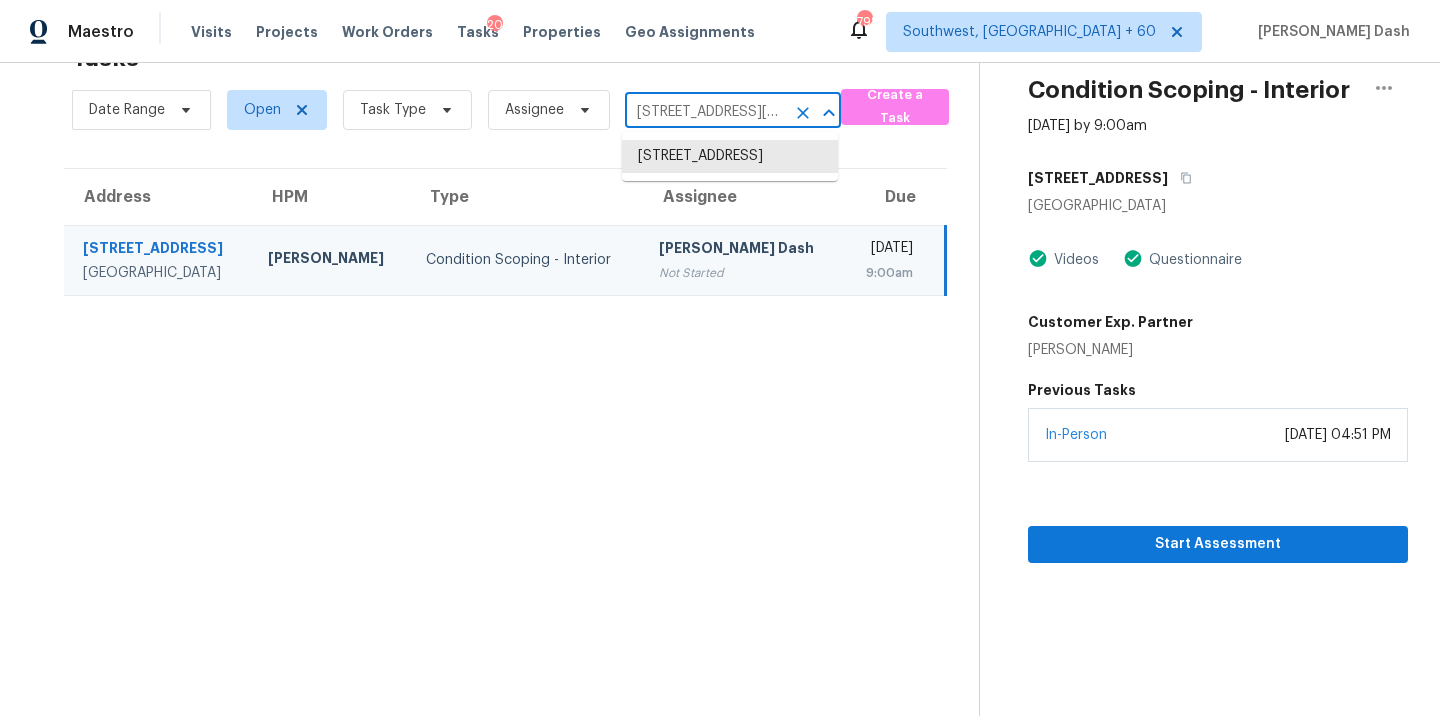 scroll, scrollTop: 0, scrollLeft: 122, axis: horizontal 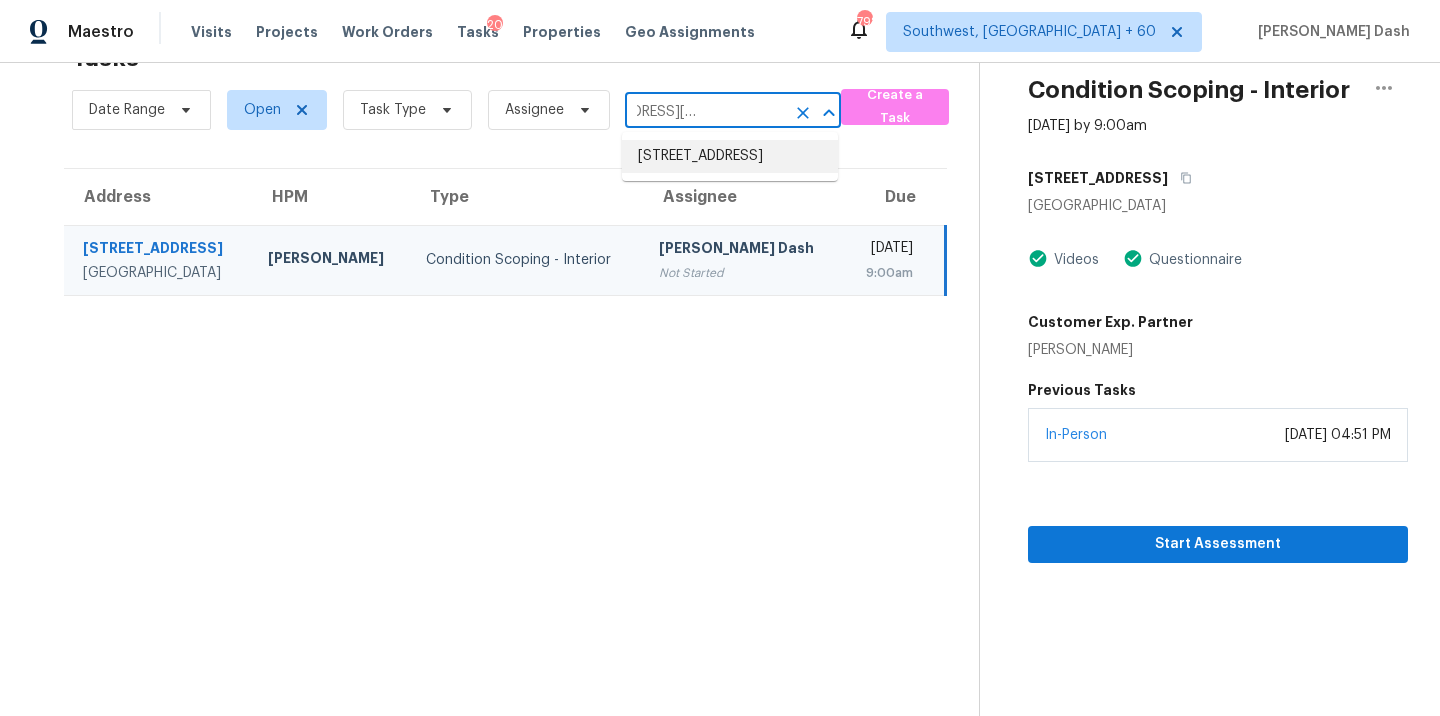 click on "[STREET_ADDRESS]" at bounding box center [730, 156] 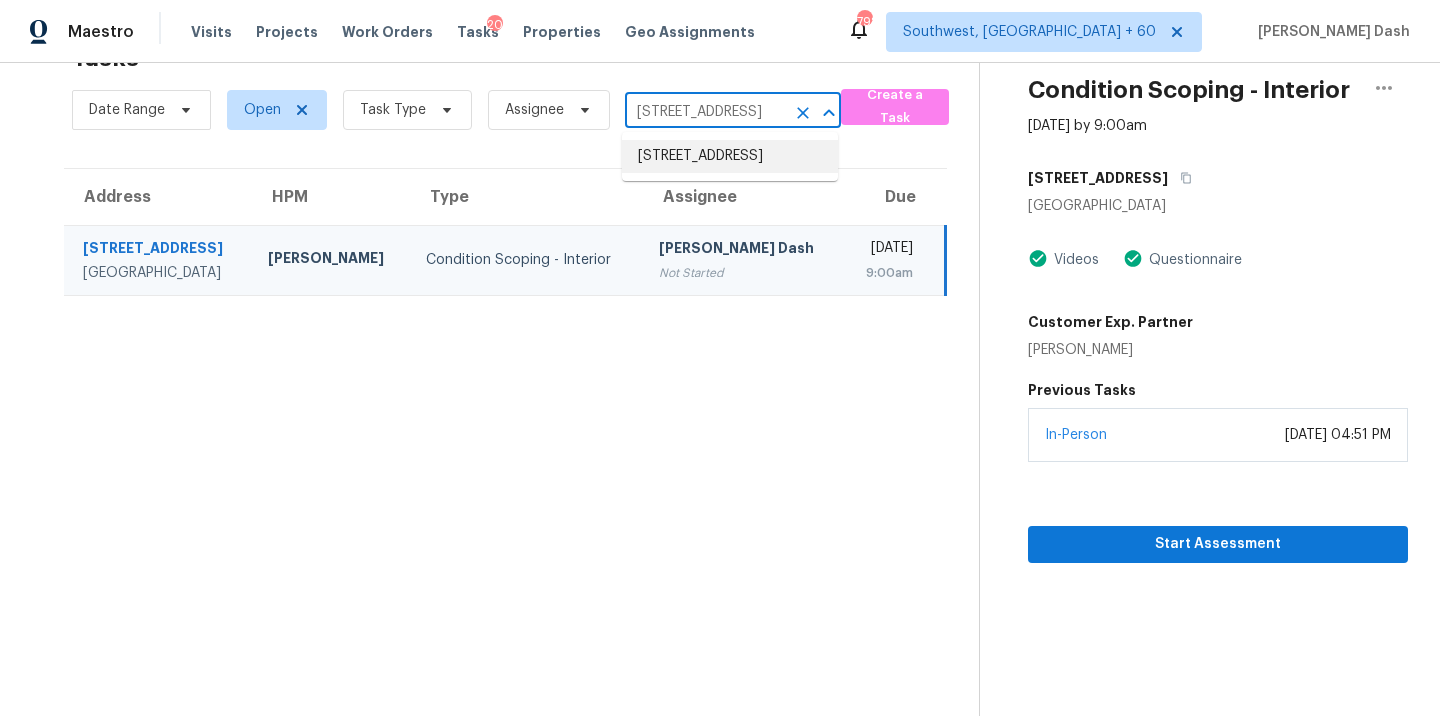 scroll, scrollTop: 0, scrollLeft: 0, axis: both 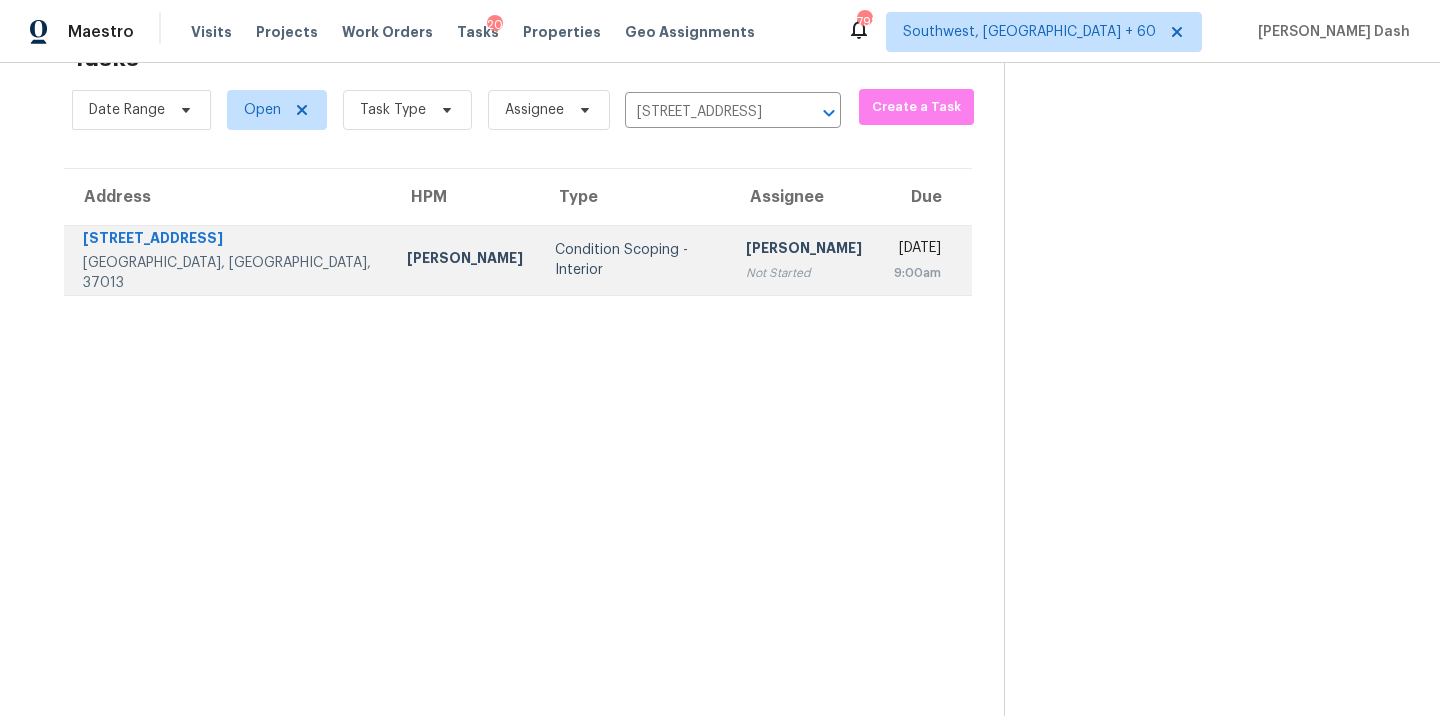 click on "Condition Scoping - Interior" at bounding box center (634, 260) 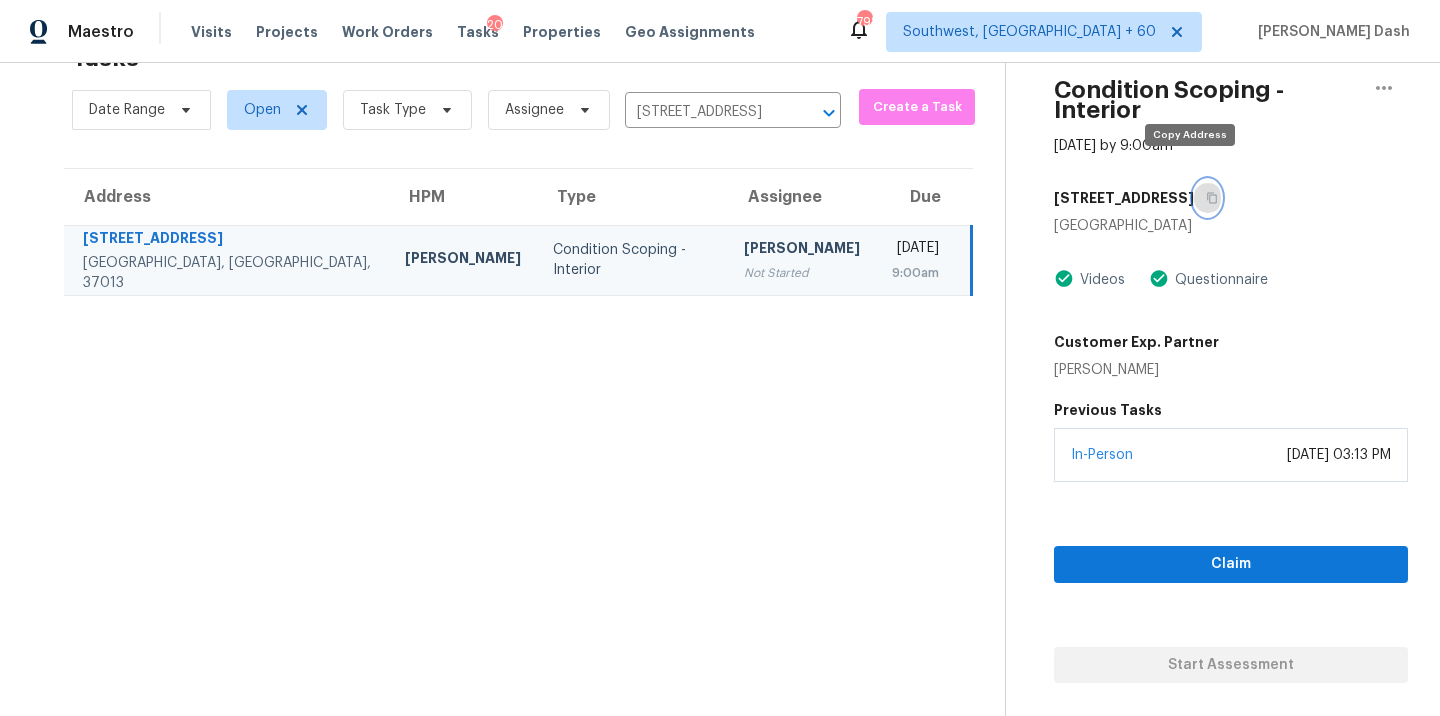 click at bounding box center (1207, 198) 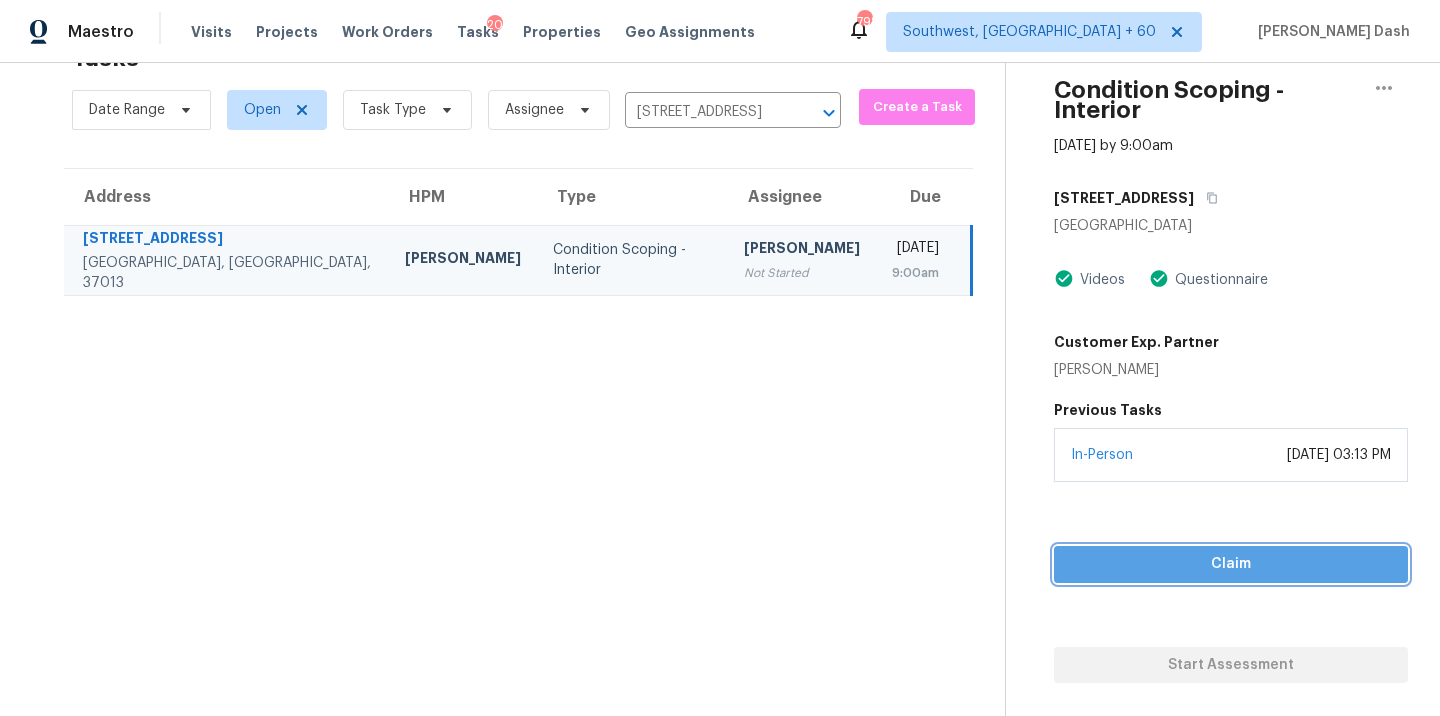 click on "Claim" at bounding box center [1231, 564] 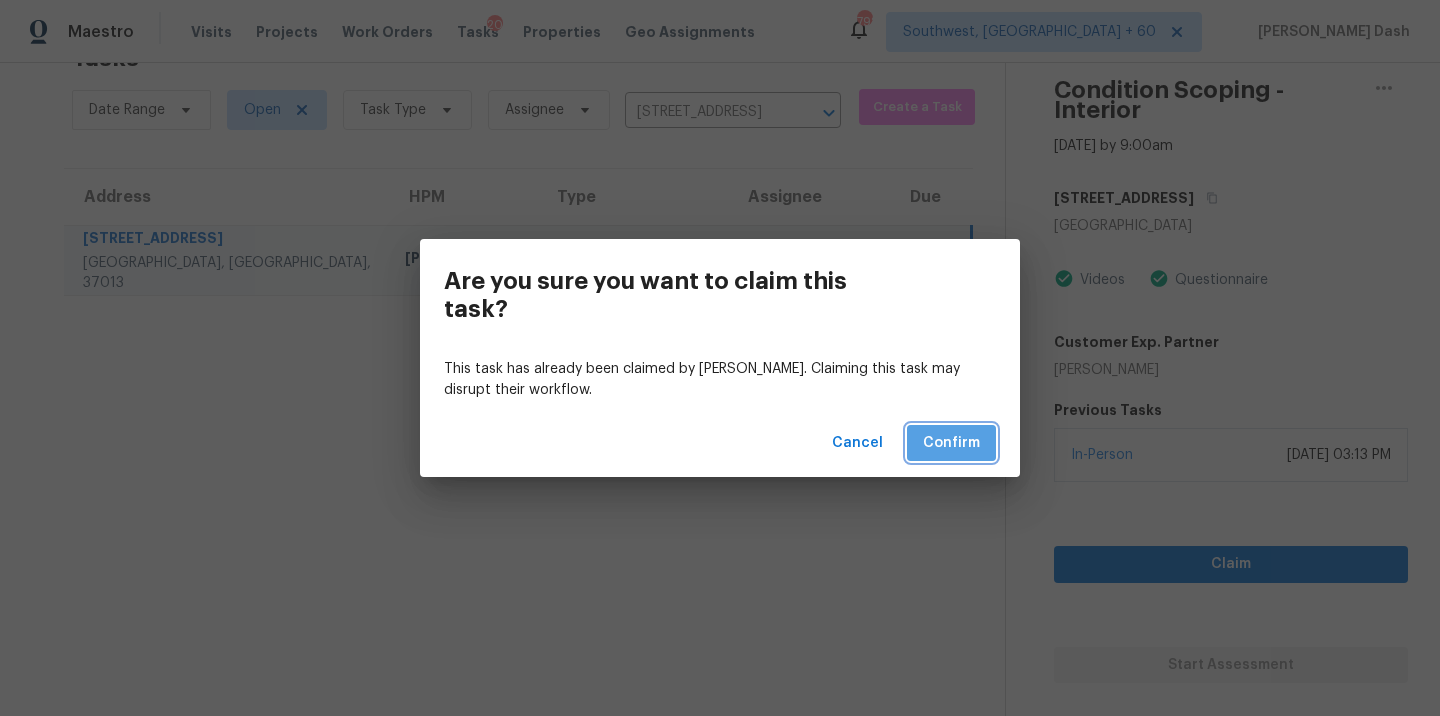 click on "Confirm" at bounding box center [951, 443] 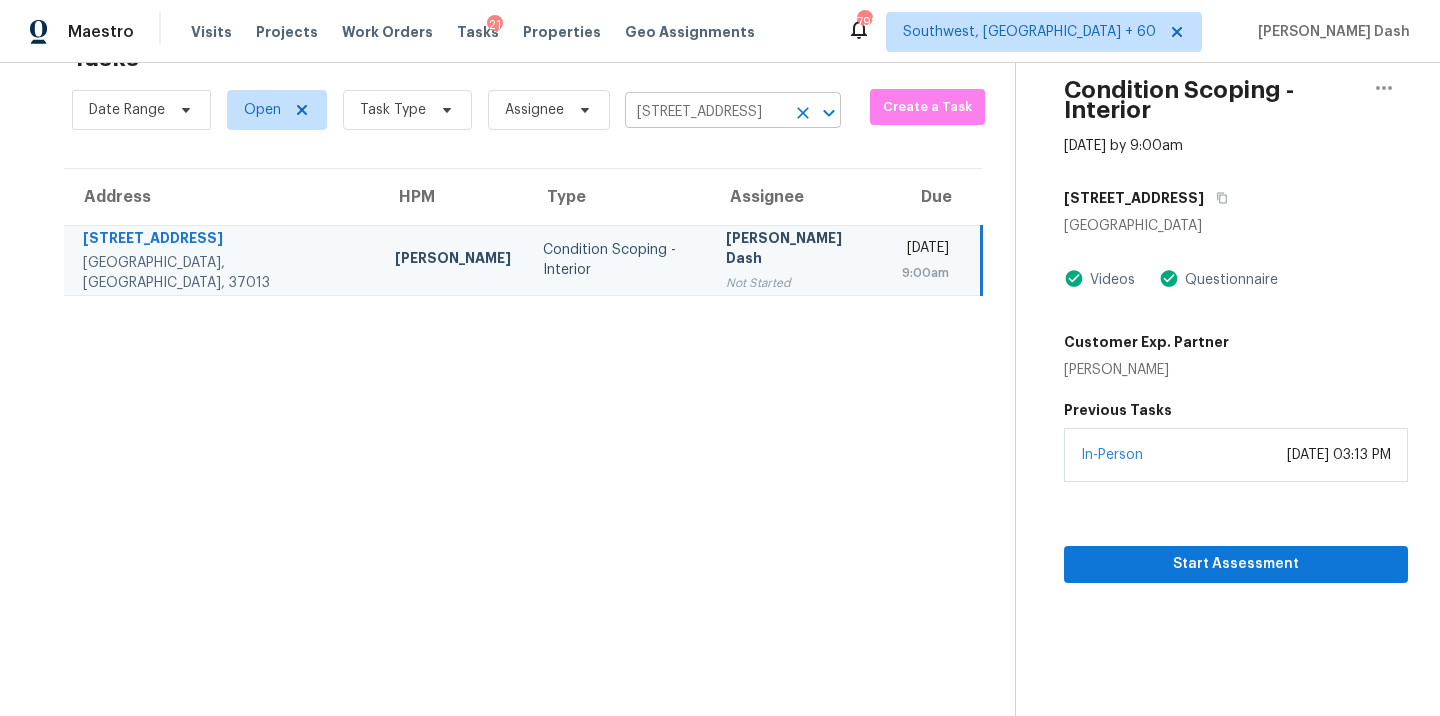 click on "[STREET_ADDRESS]" at bounding box center (705, 112) 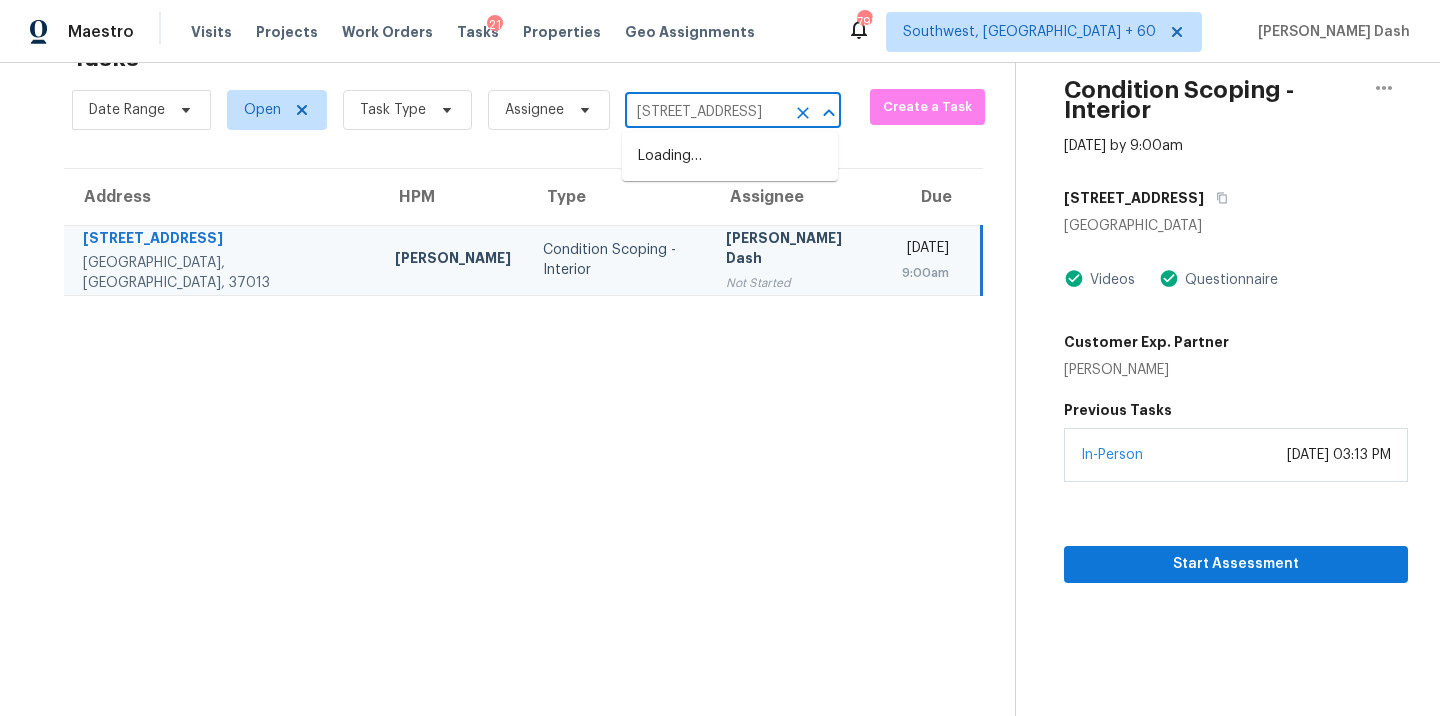 scroll, scrollTop: 0, scrollLeft: 87, axis: horizontal 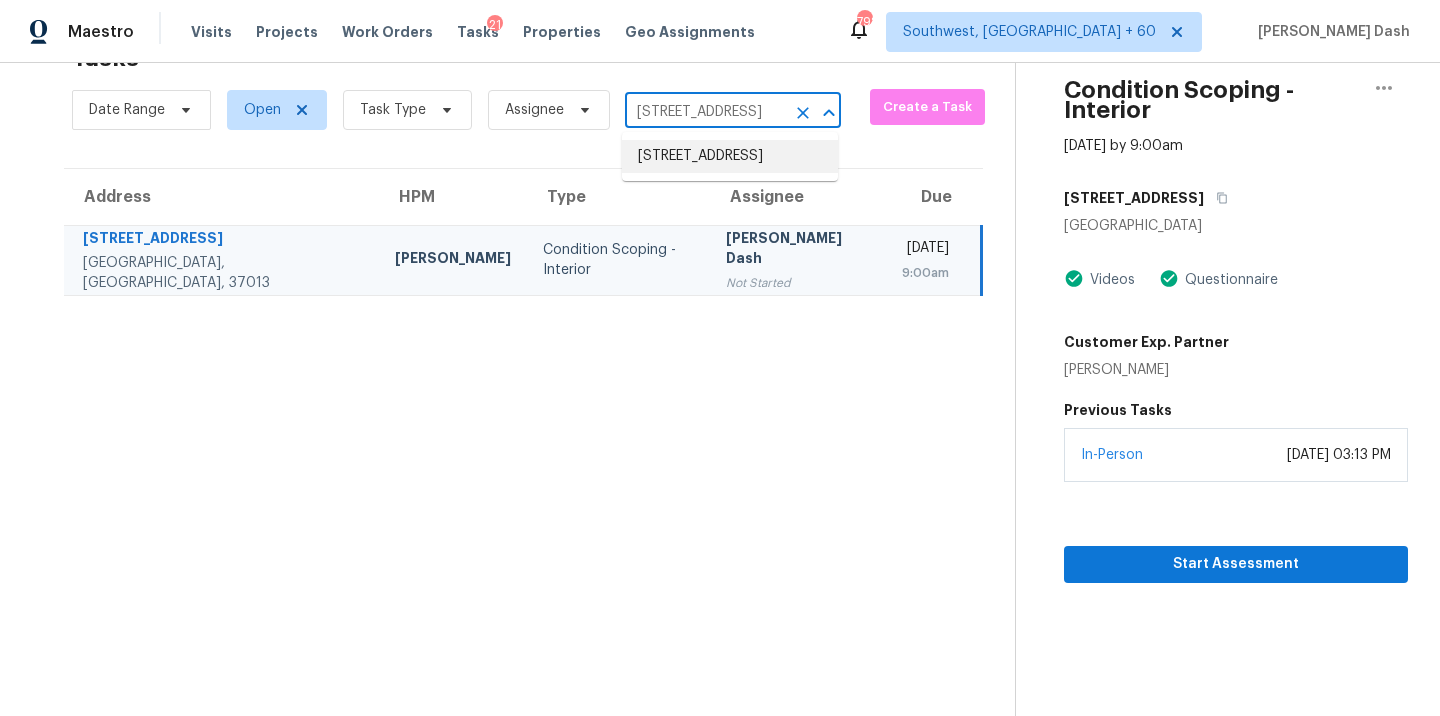 click on "[STREET_ADDRESS]" at bounding box center [730, 156] 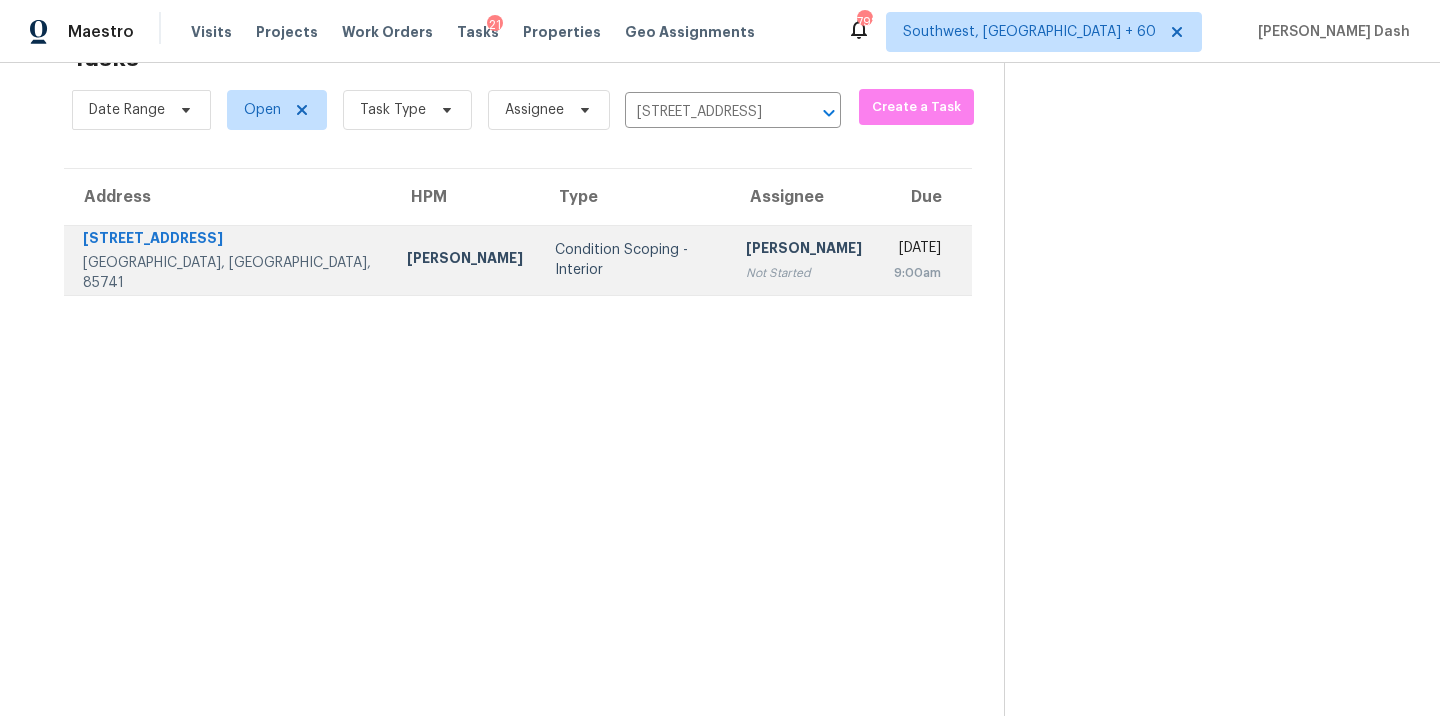 click on "[PERSON_NAME]" at bounding box center [804, 250] 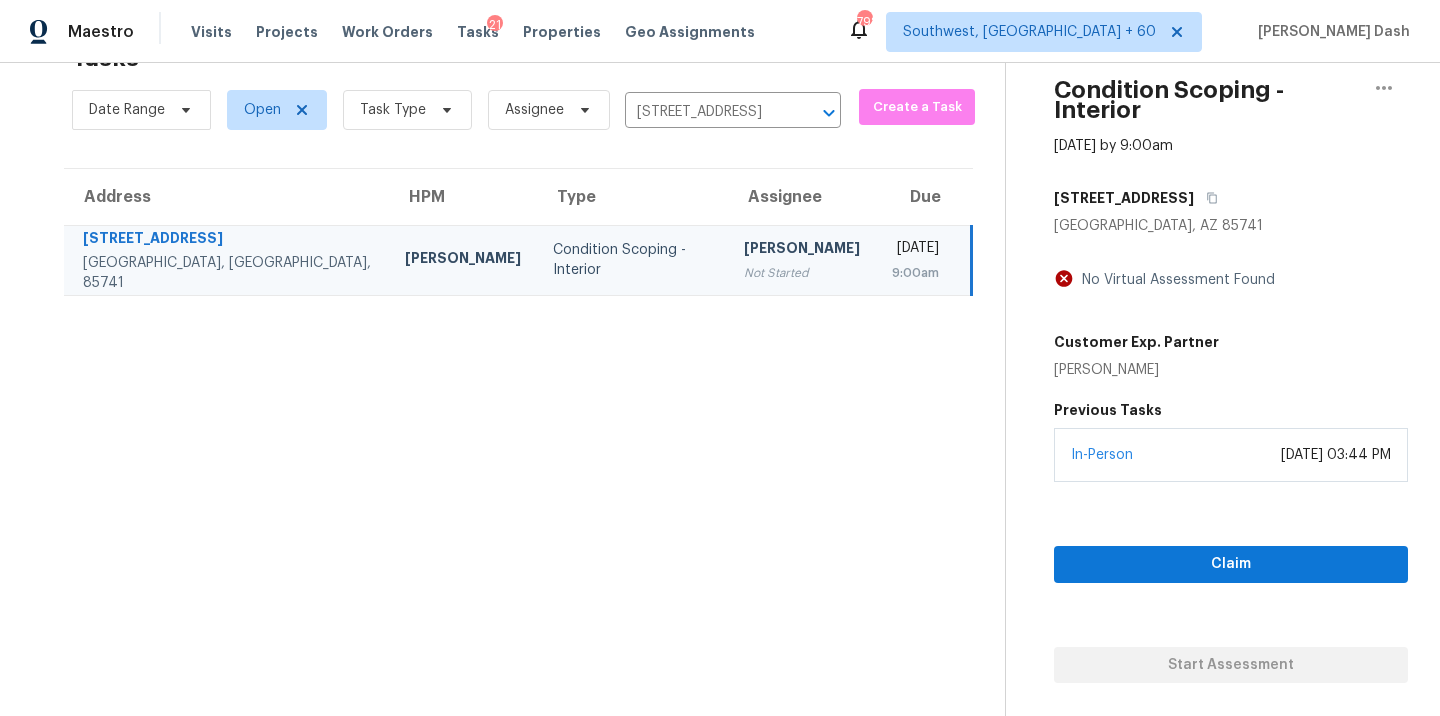 click on "Not Started" at bounding box center (802, 273) 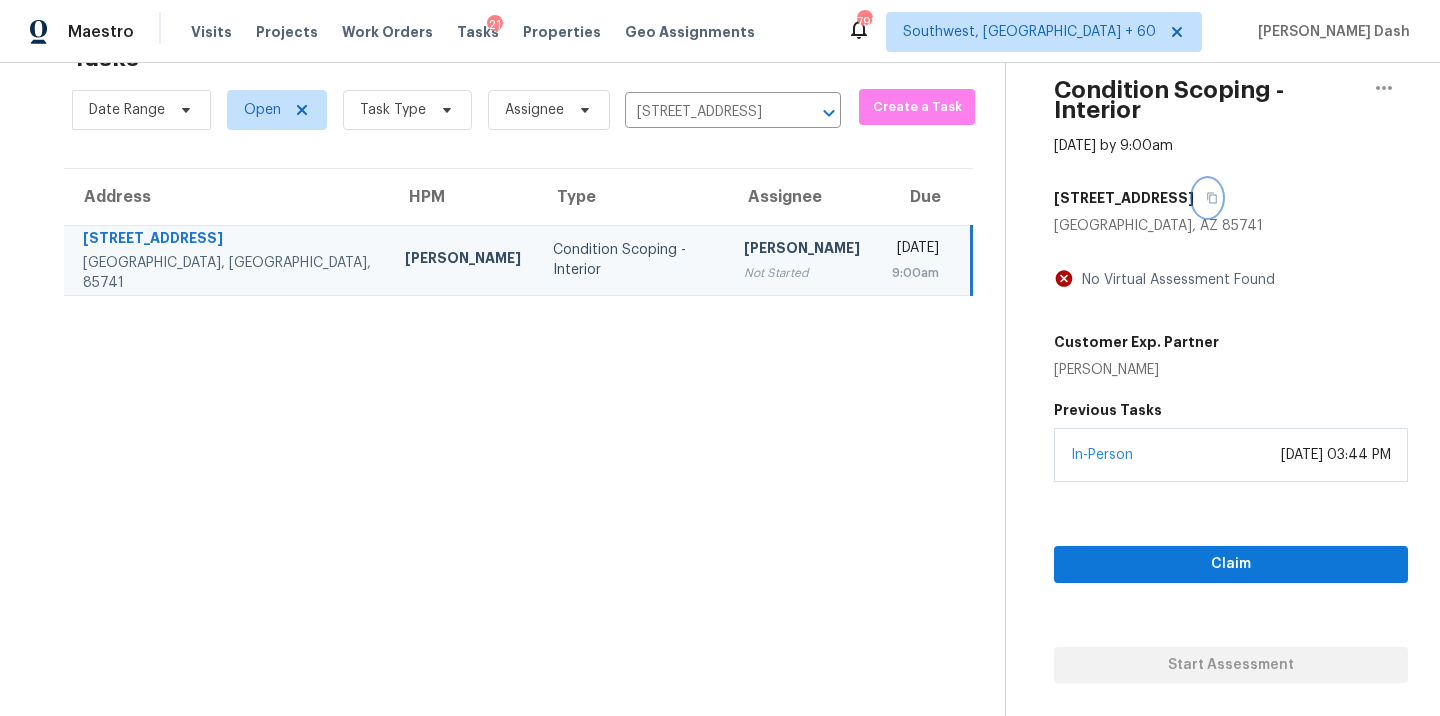 click 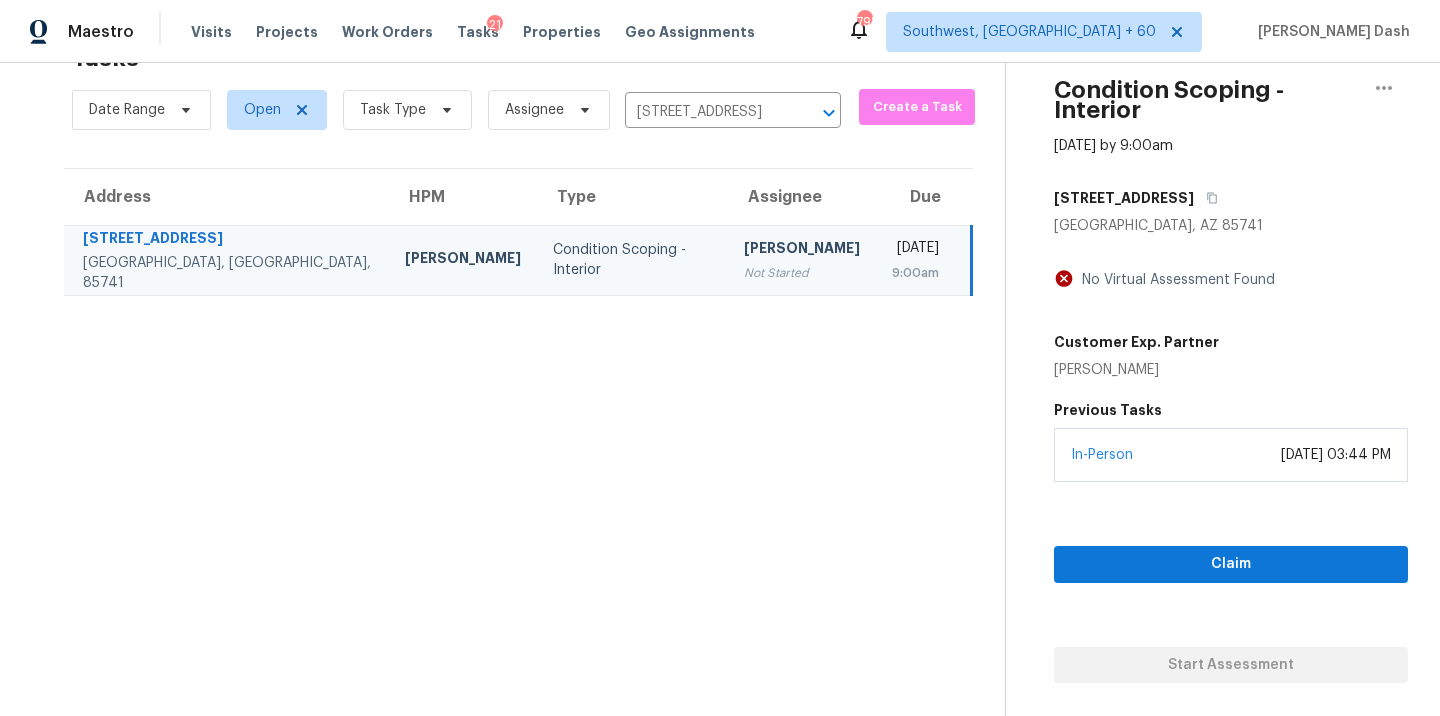 click on "Claim Start Assessment" at bounding box center (1231, 582) 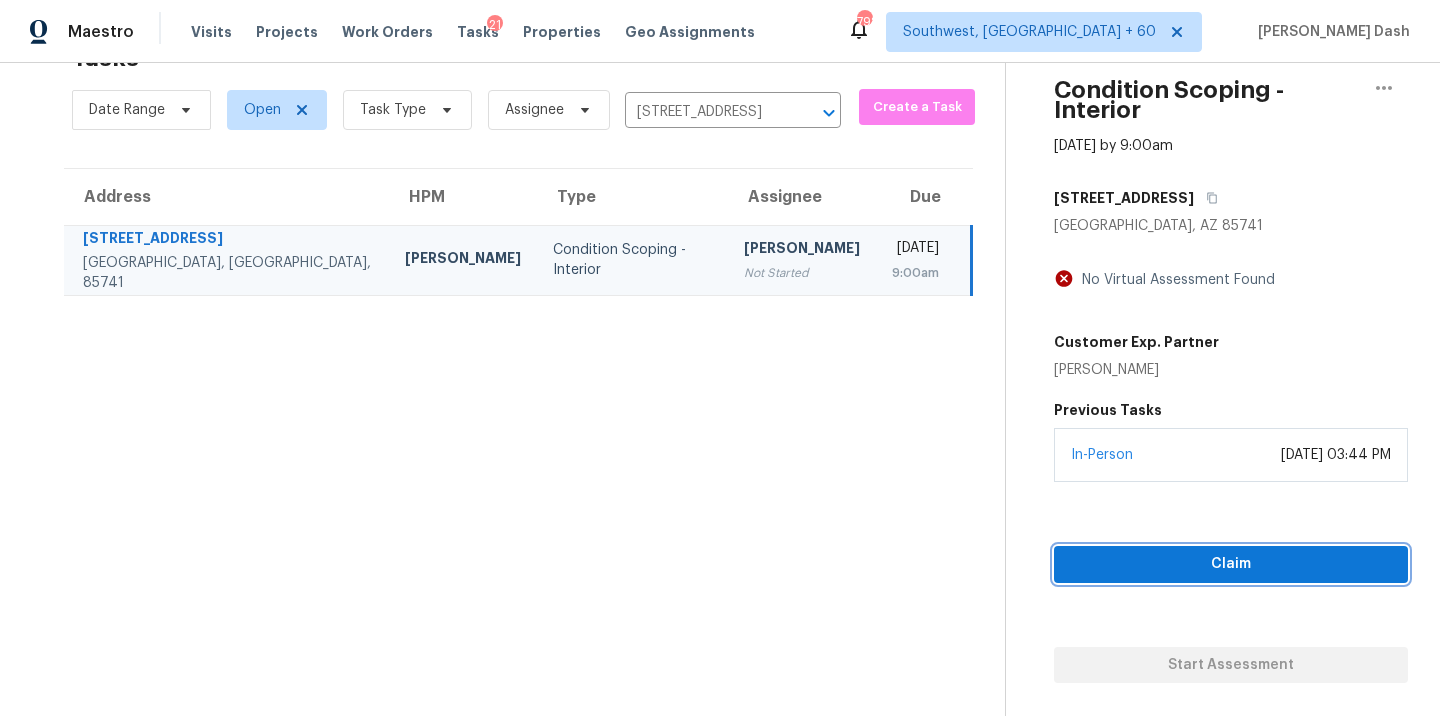 click on "Claim" at bounding box center (1231, 564) 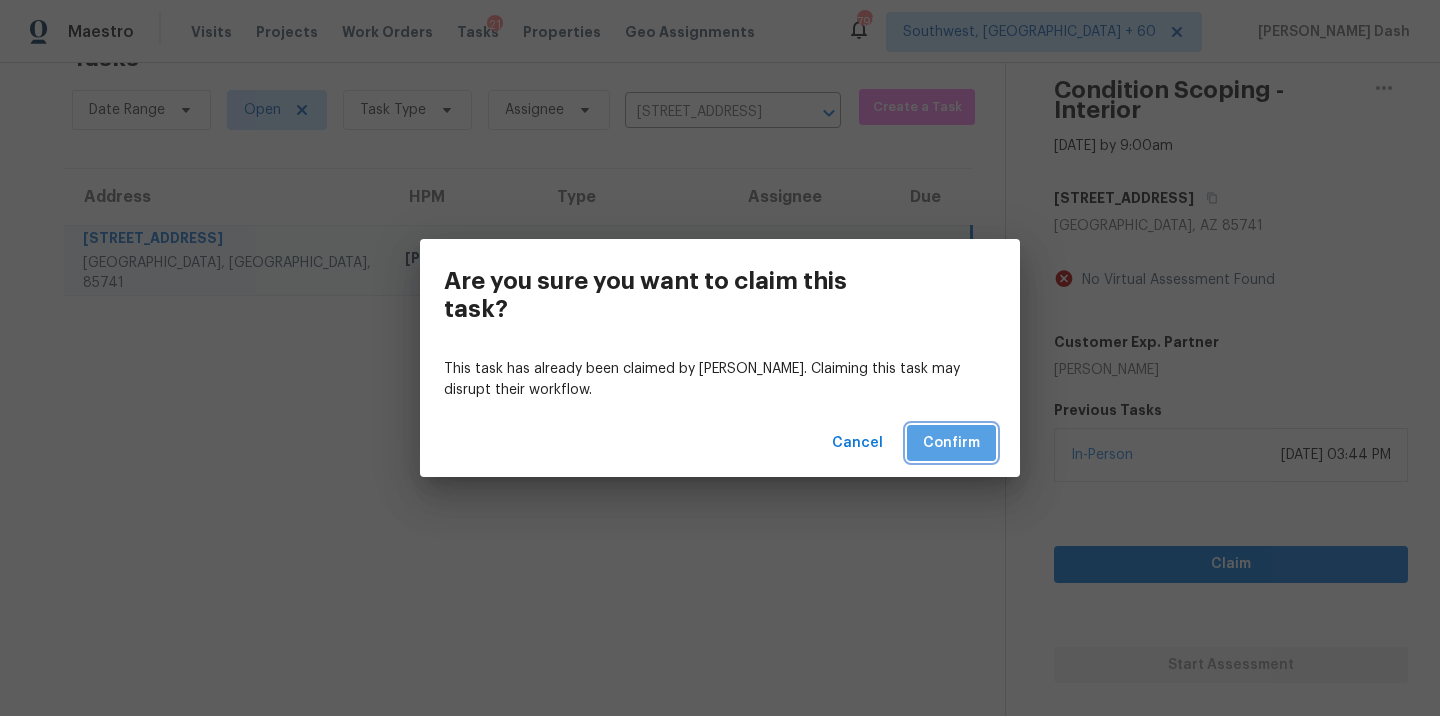 click on "Confirm" at bounding box center [951, 443] 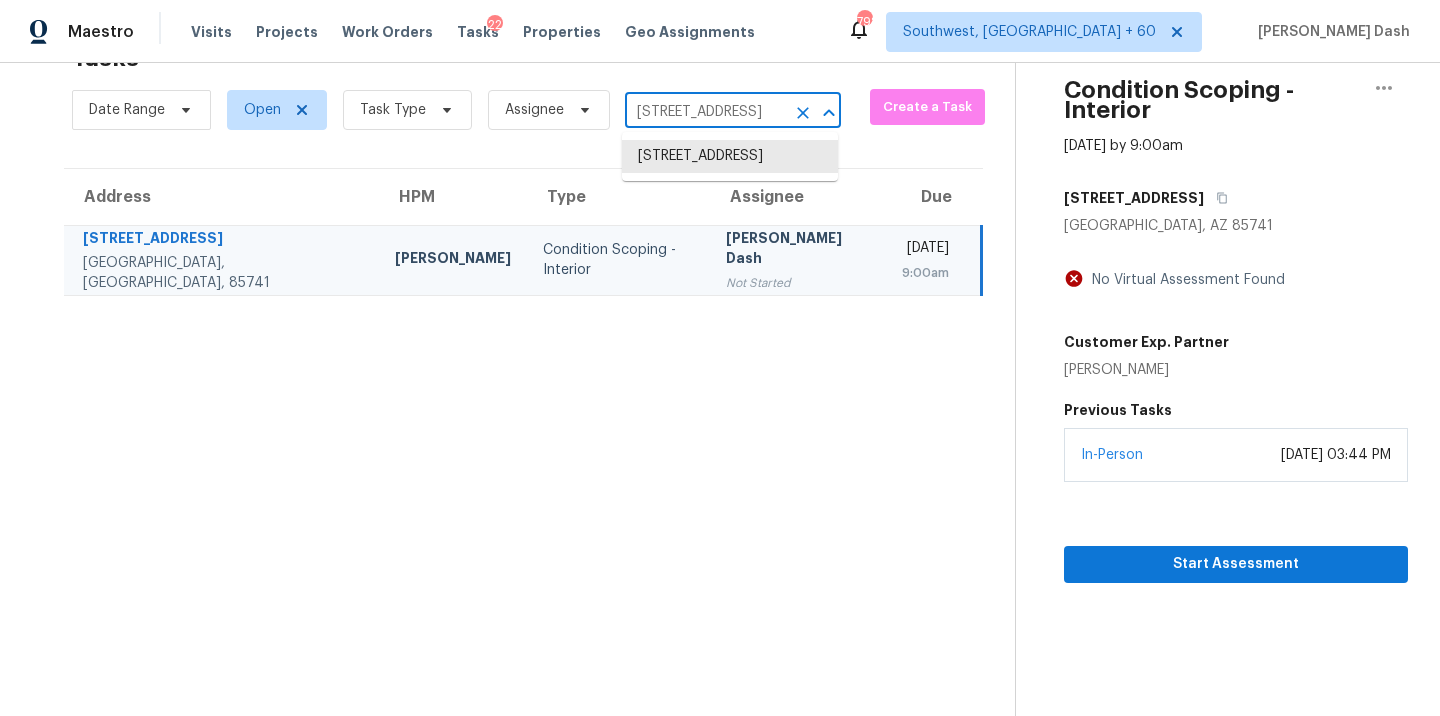 click on "[STREET_ADDRESS]" at bounding box center [705, 112] 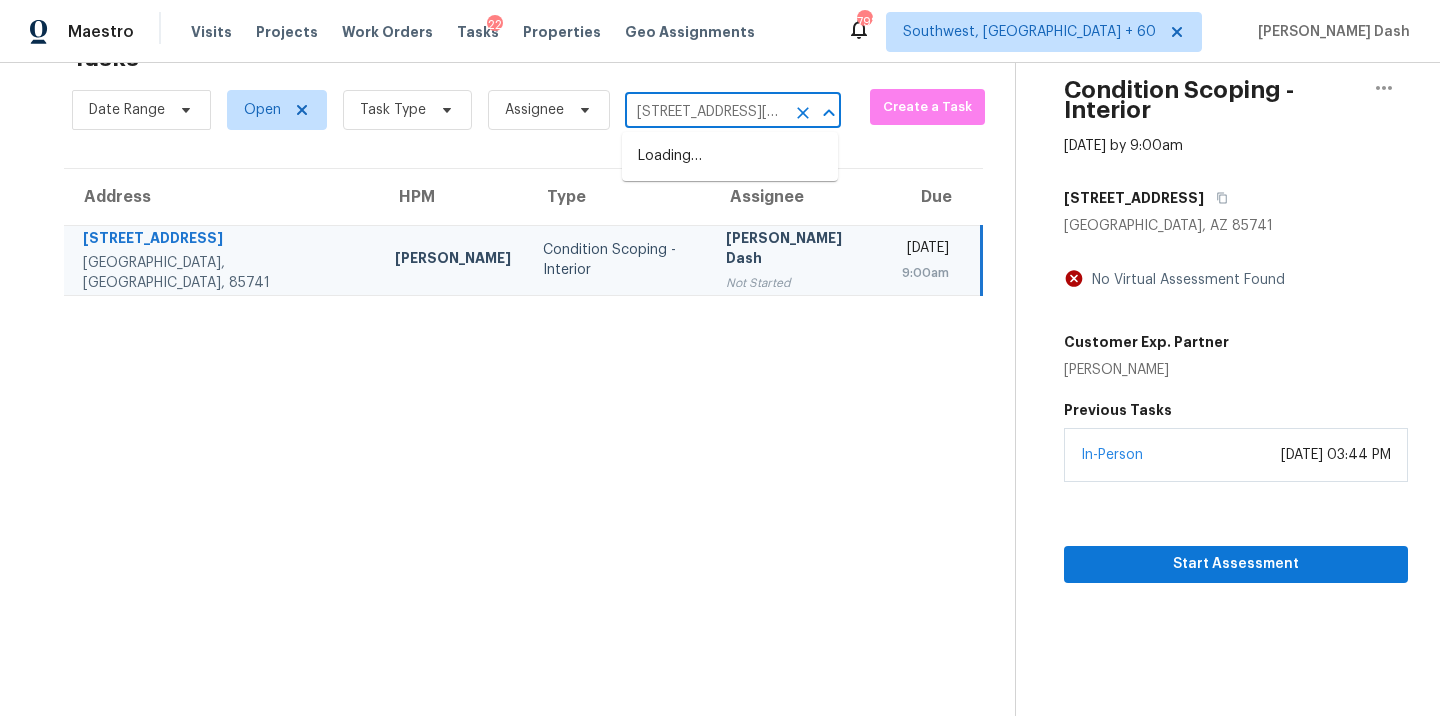 scroll, scrollTop: 0, scrollLeft: 94, axis: horizontal 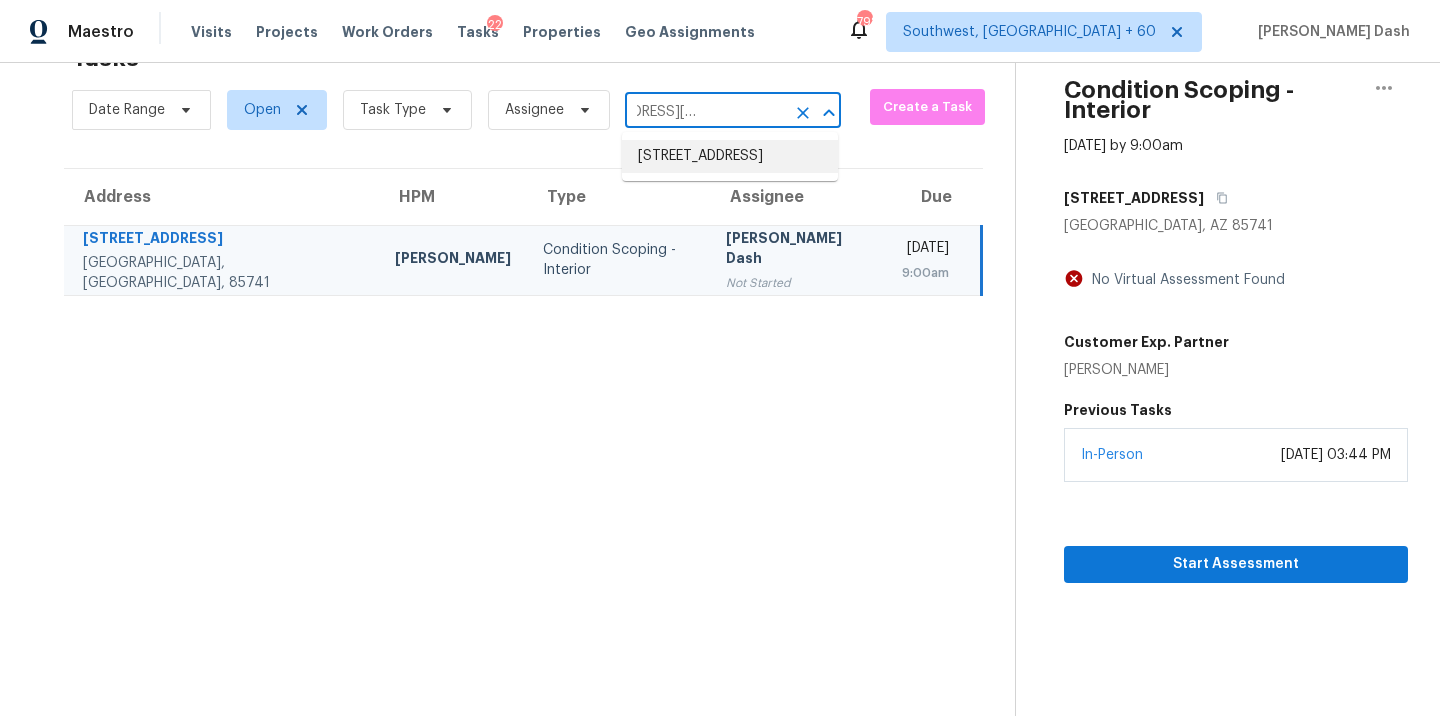click on "[STREET_ADDRESS]" at bounding box center (730, 156) 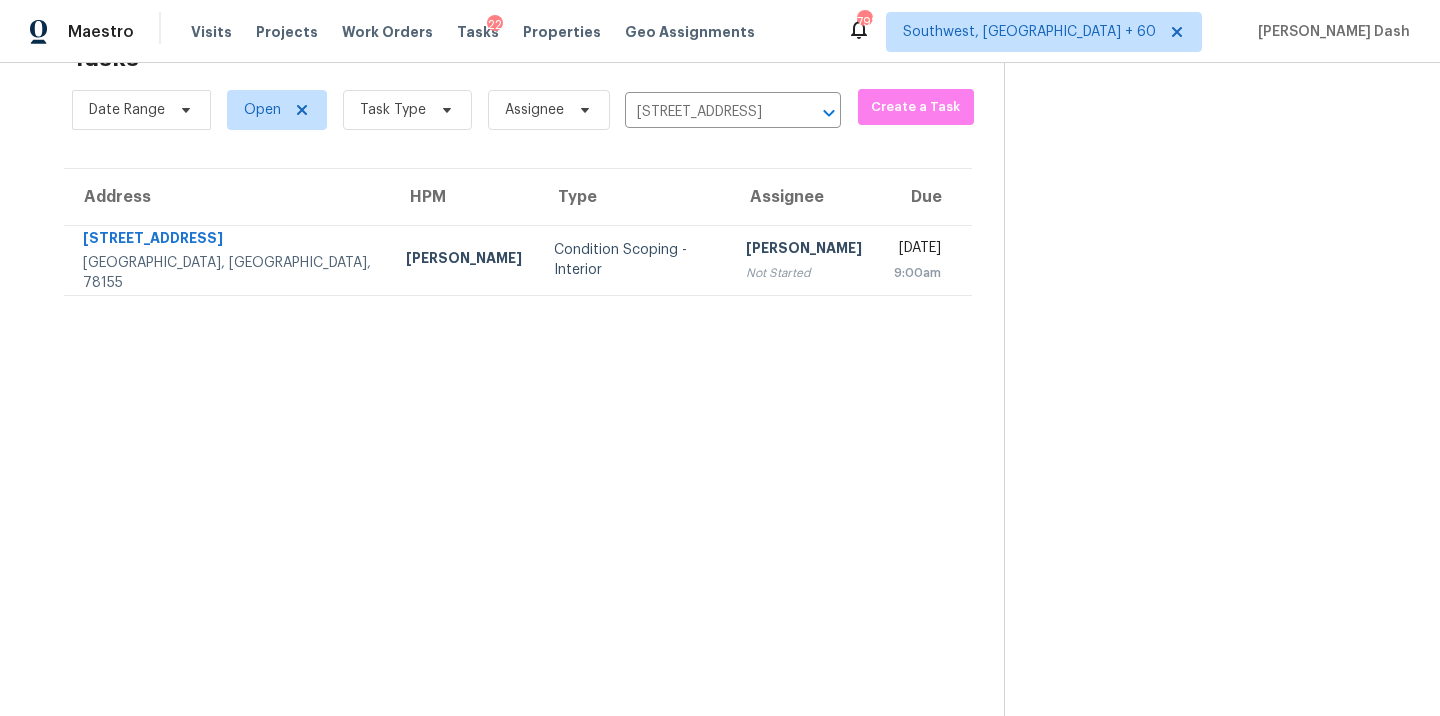 click on "Condition Scoping - Interior" at bounding box center (633, 260) 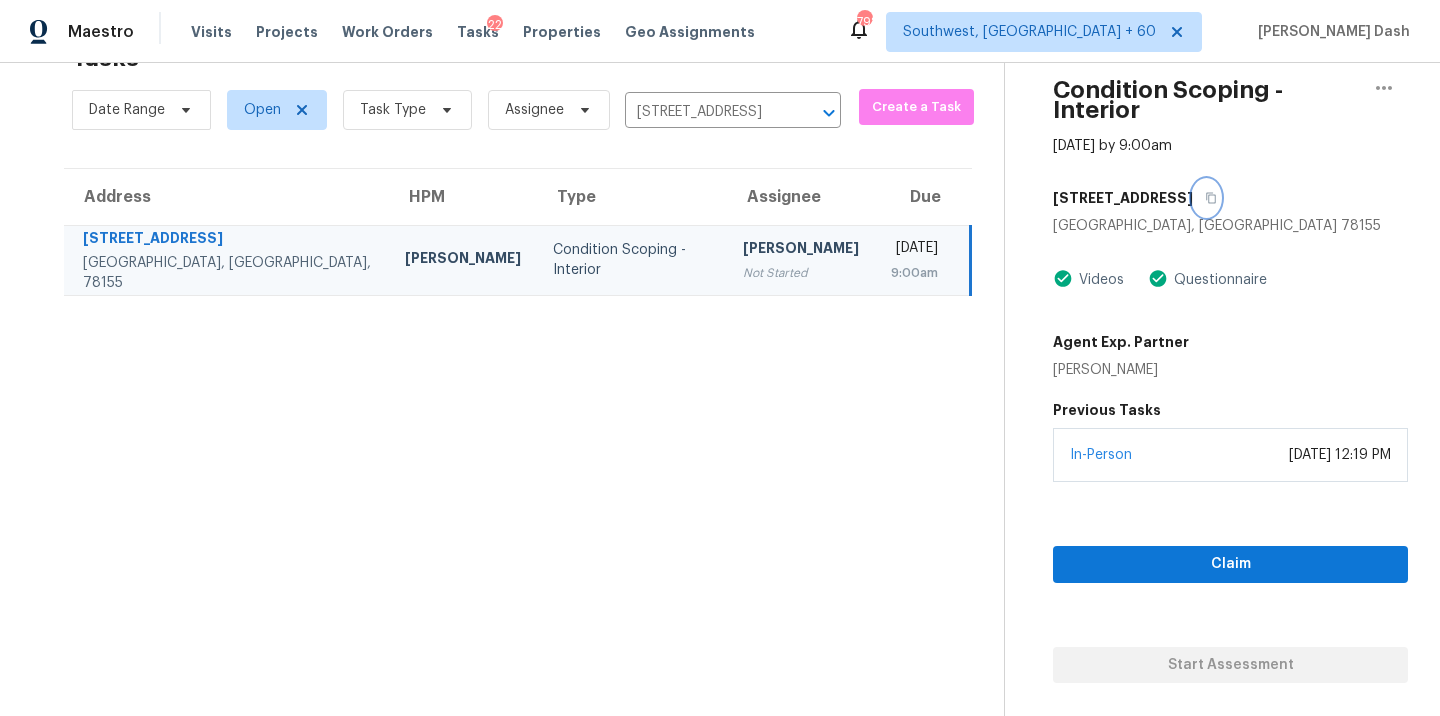 click 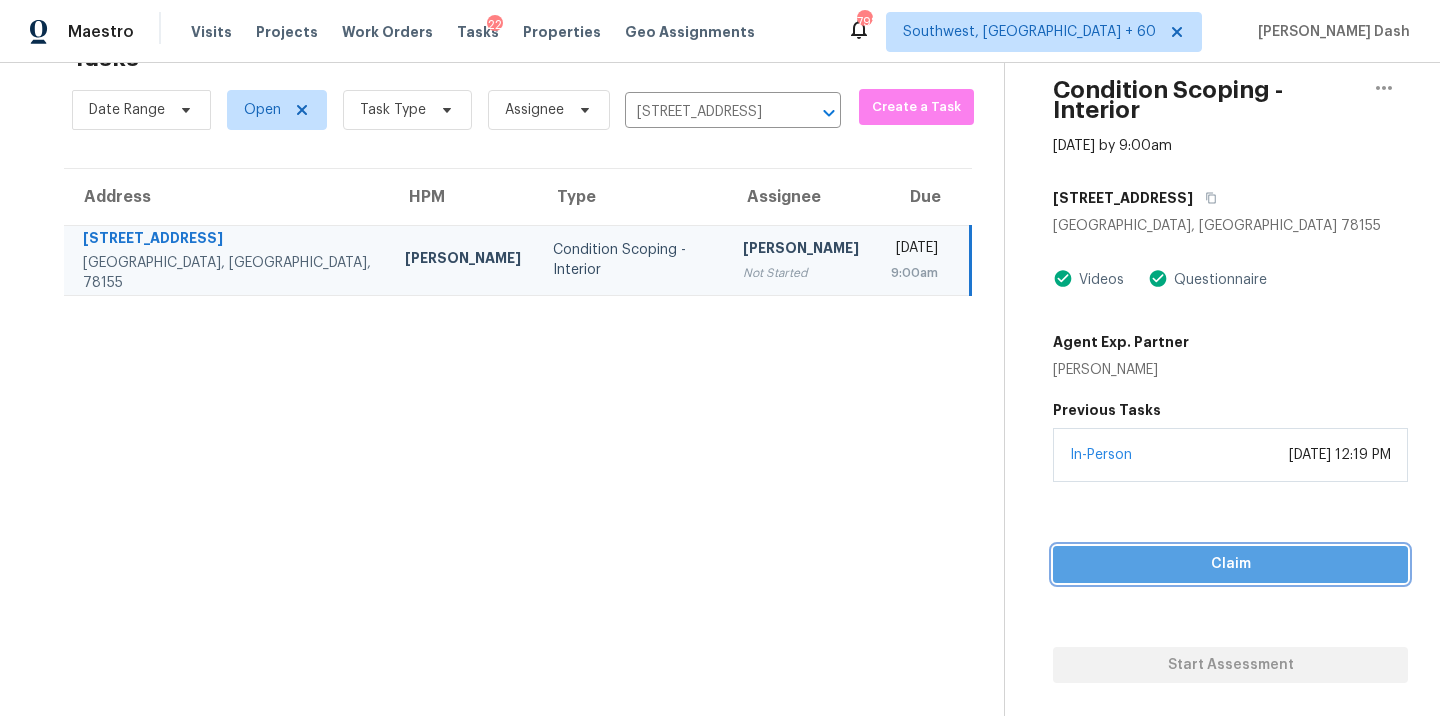 click on "Claim" at bounding box center (1230, 564) 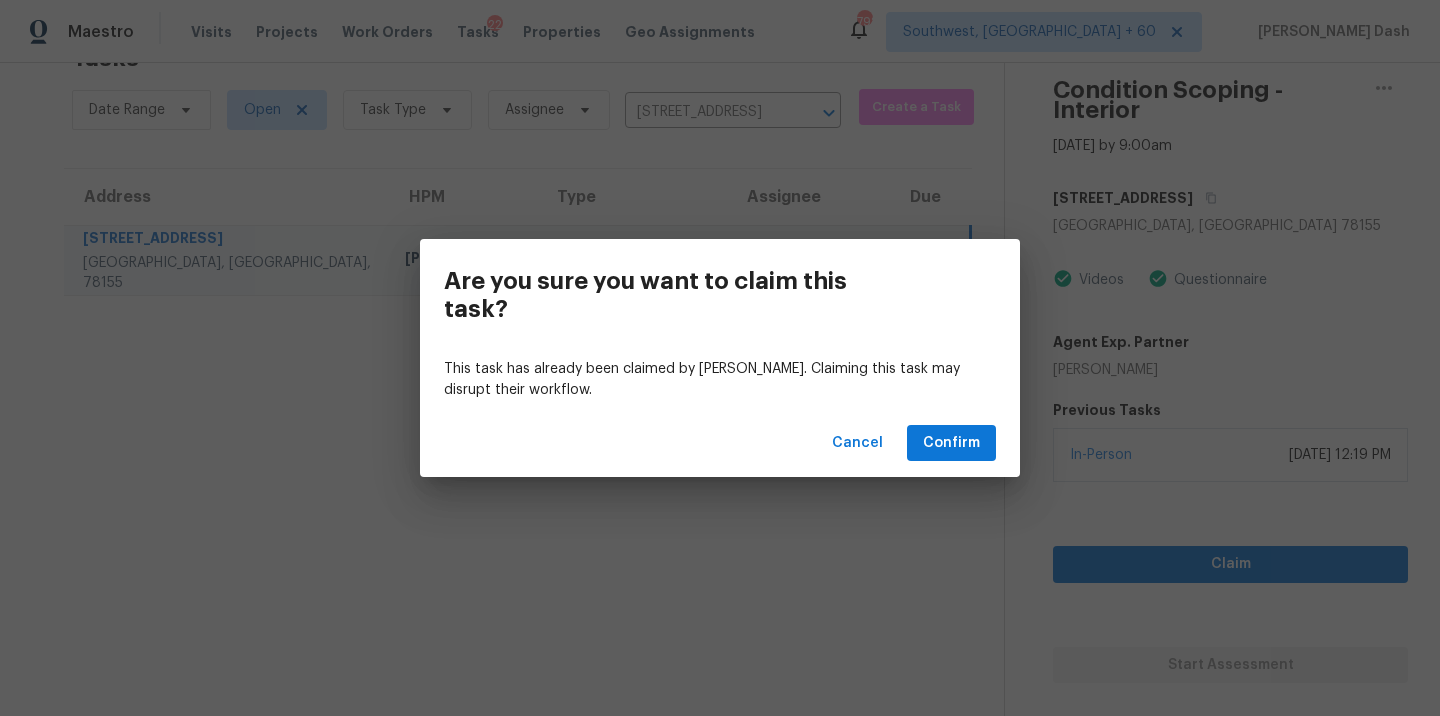 click on "Cancel Confirm" at bounding box center [720, 443] 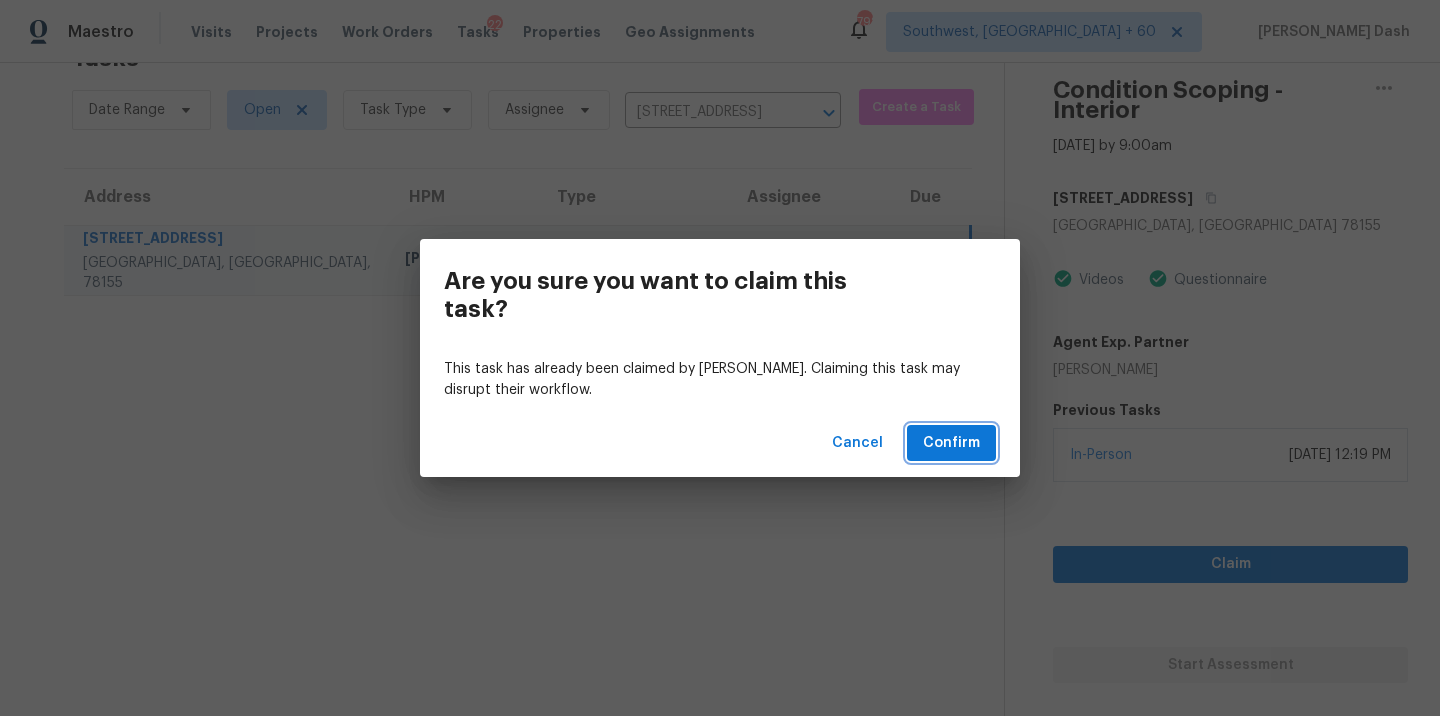click on "Confirm" at bounding box center (951, 443) 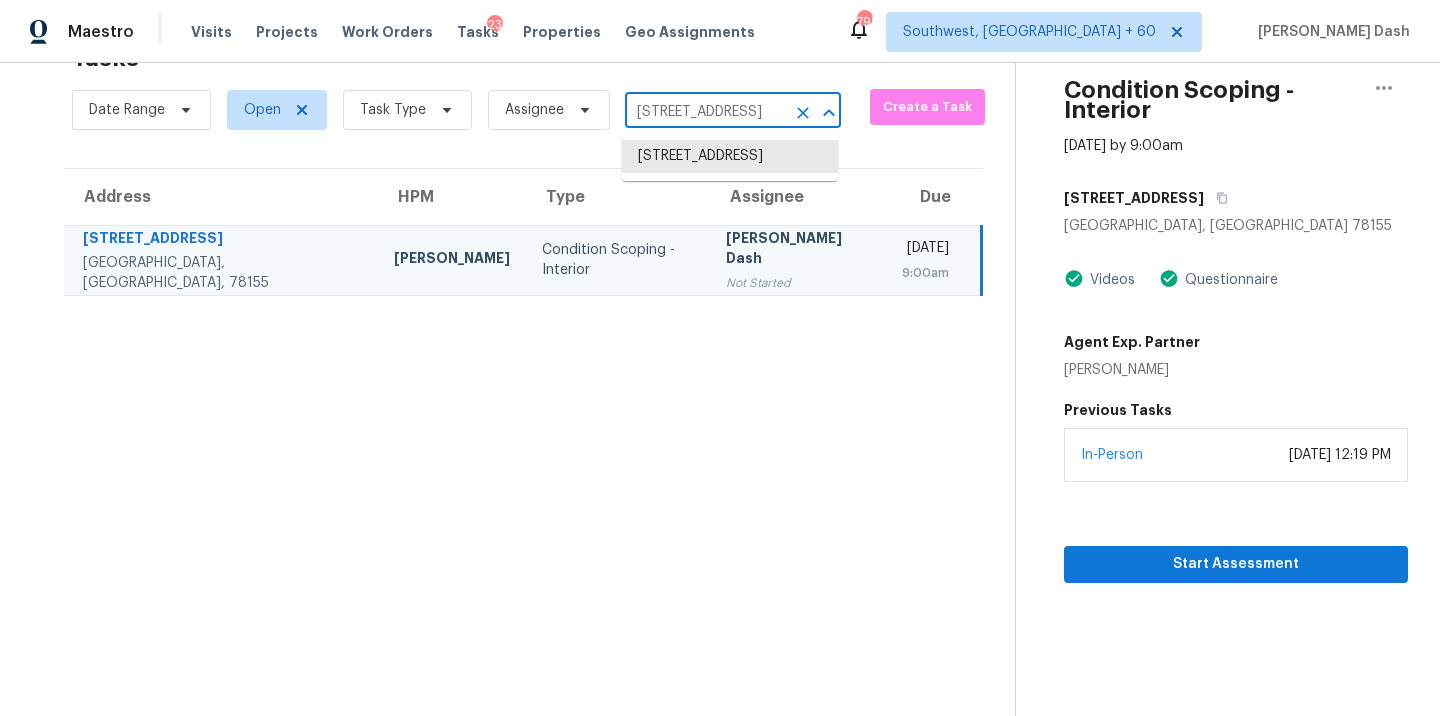 click on "[STREET_ADDRESS]" at bounding box center [705, 112] 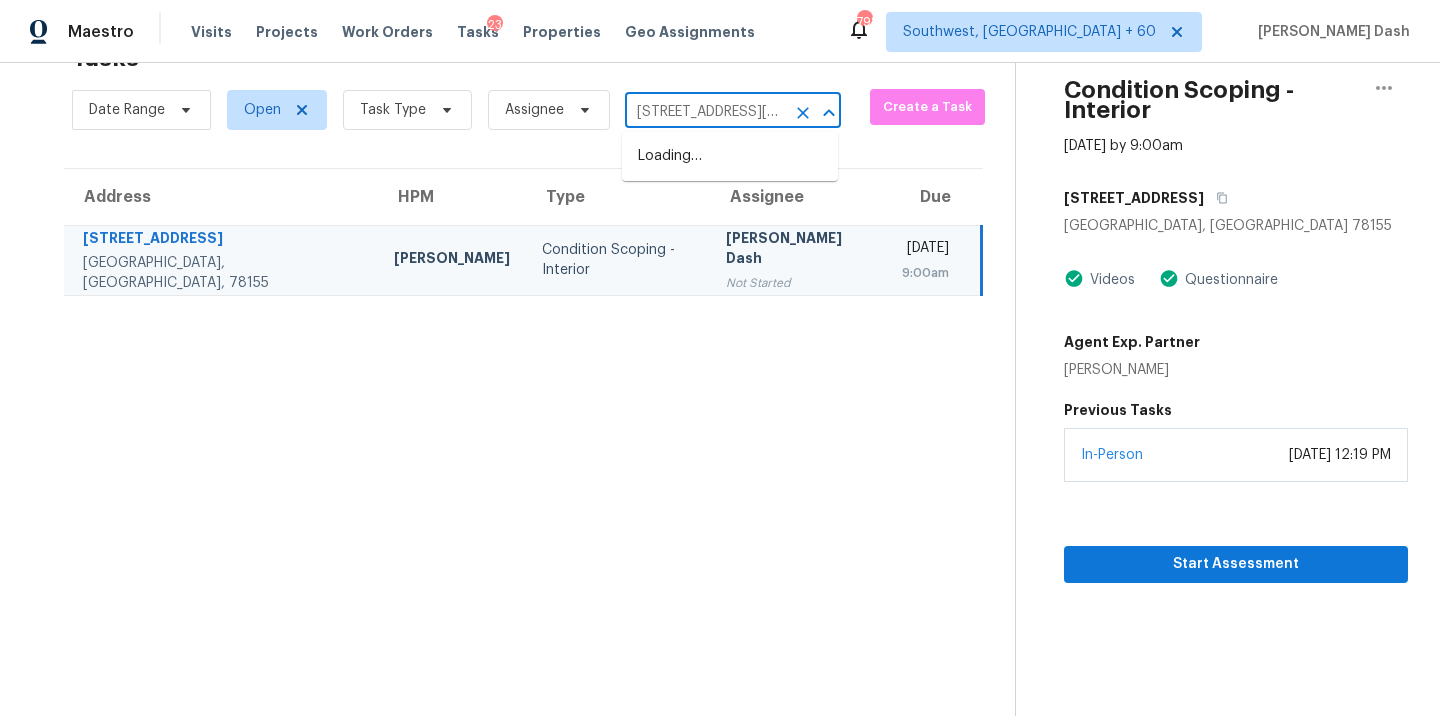 scroll, scrollTop: 0, scrollLeft: 131, axis: horizontal 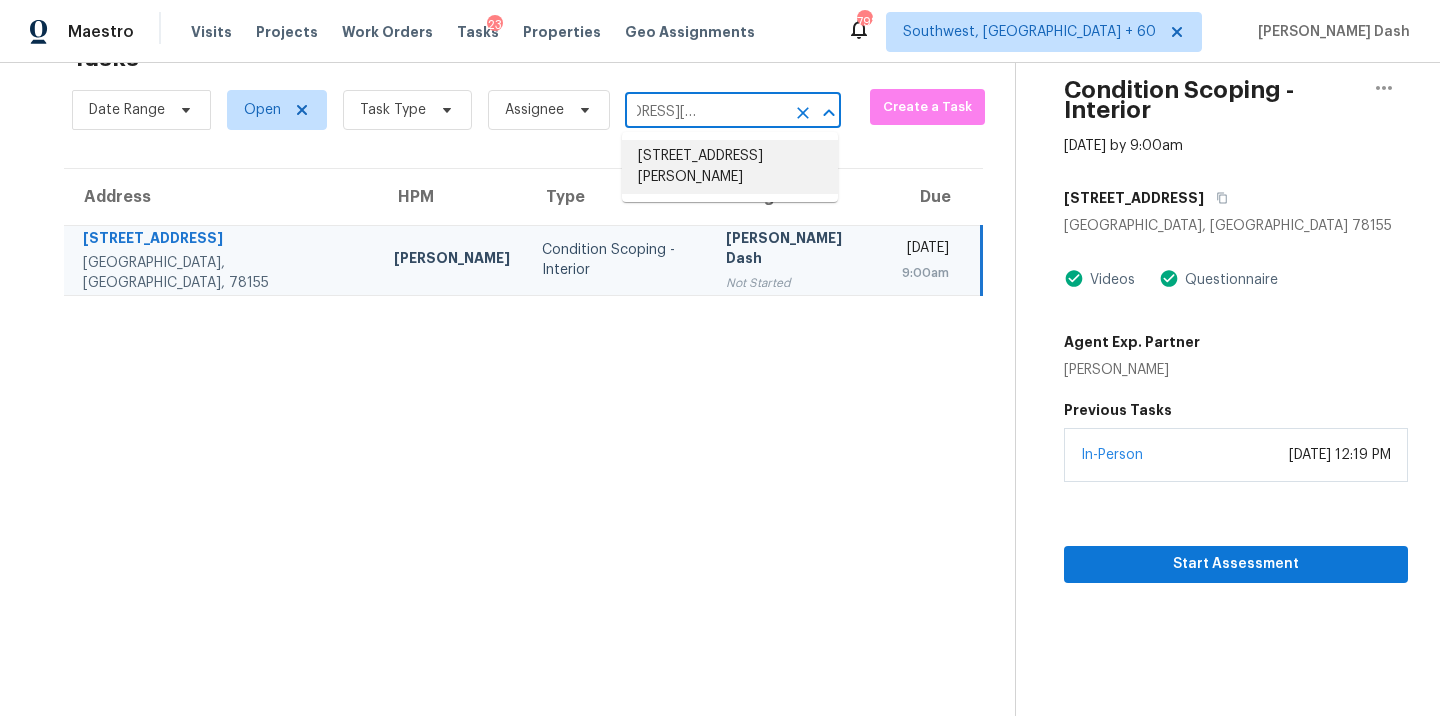 click on "[STREET_ADDRESS][PERSON_NAME]" at bounding box center (730, 167) 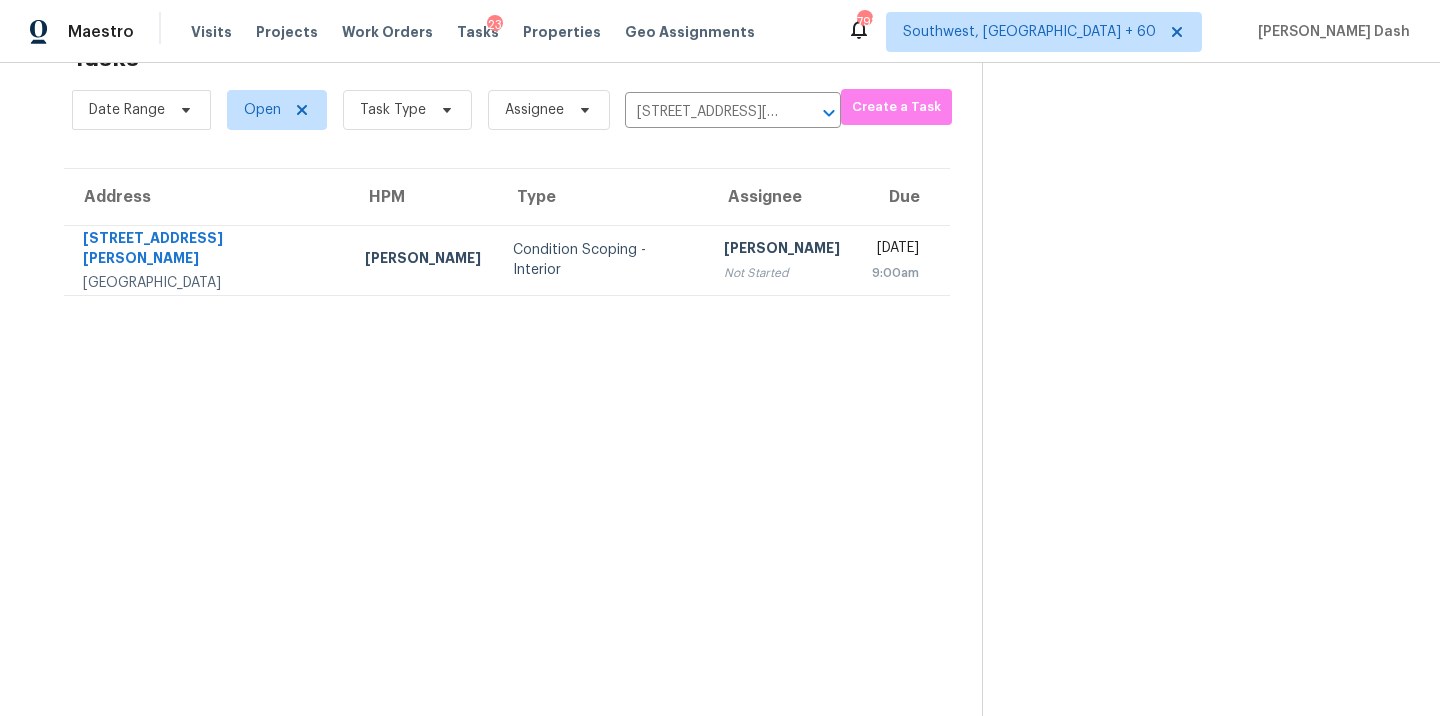 click on "Condition Scoping - Interior" at bounding box center [602, 260] 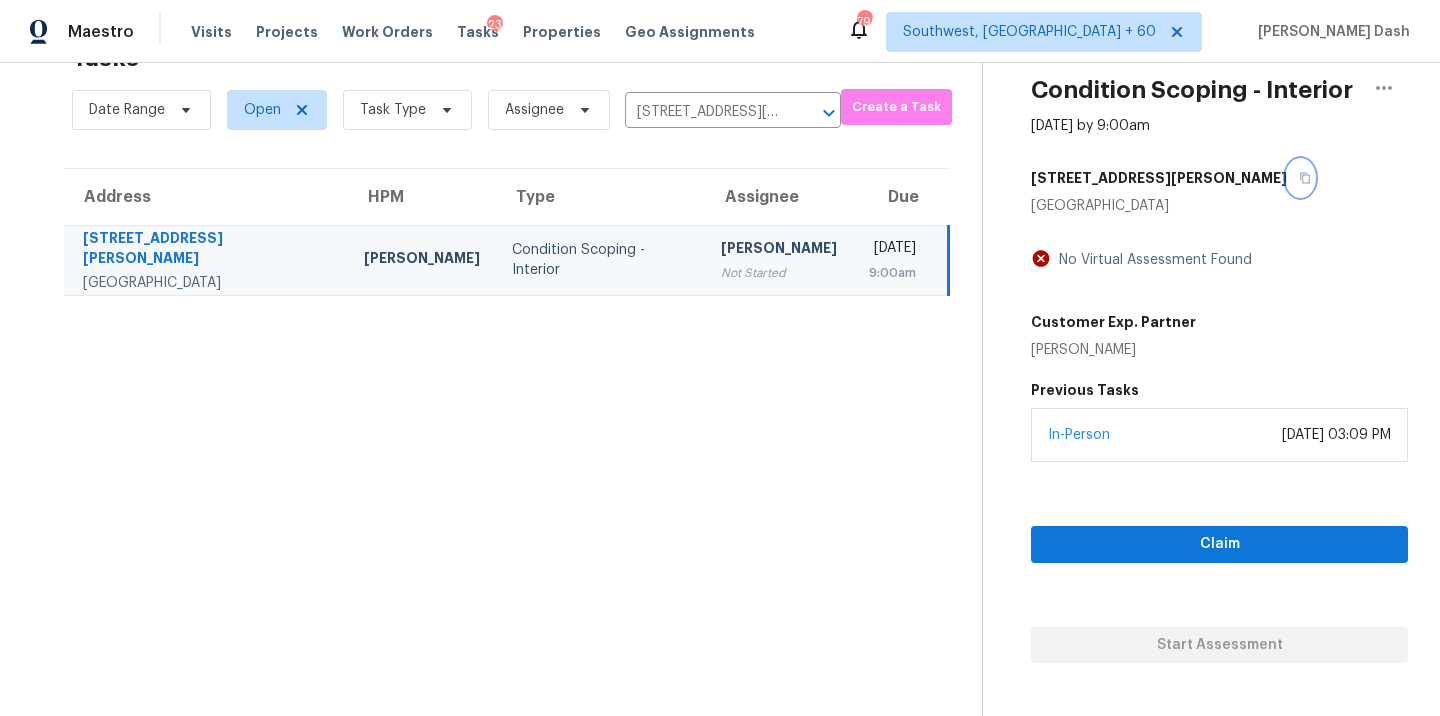 click 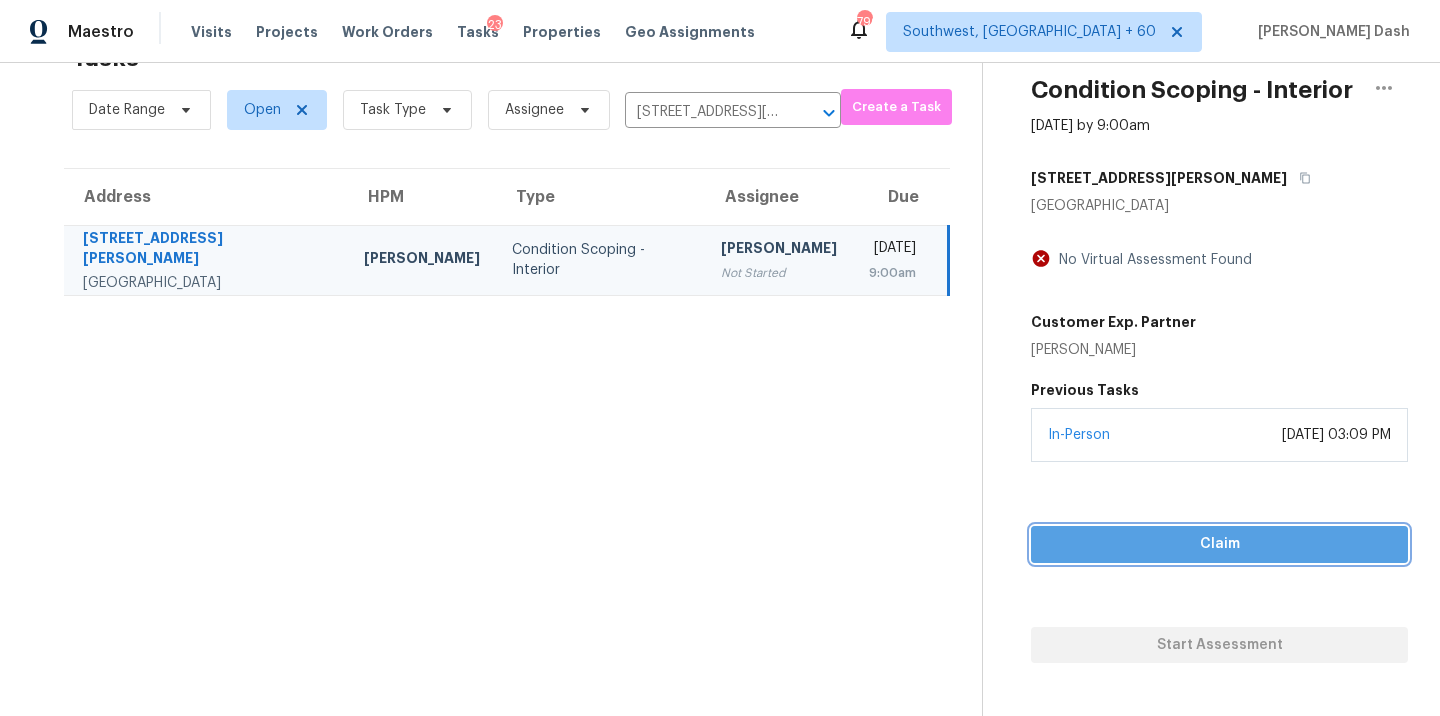 click on "Claim" at bounding box center [1219, 544] 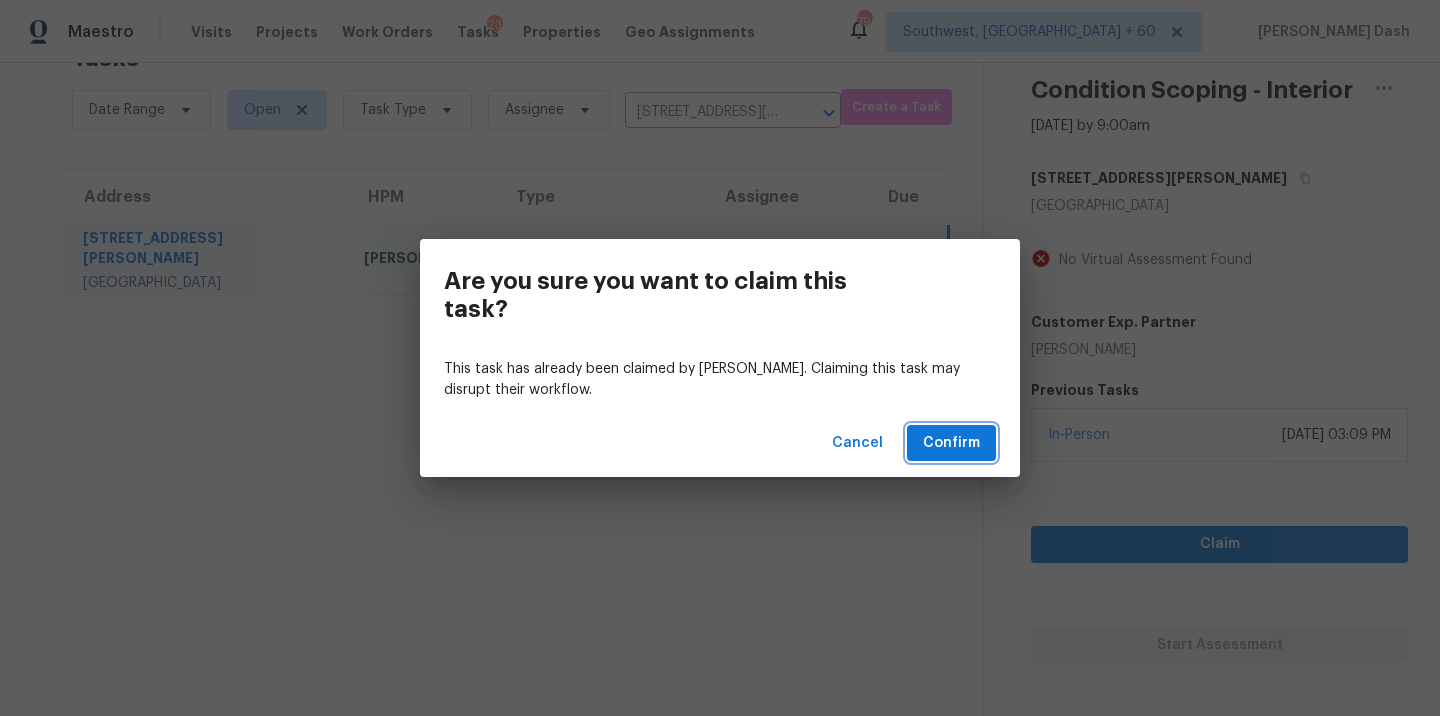 click on "Confirm" at bounding box center (951, 443) 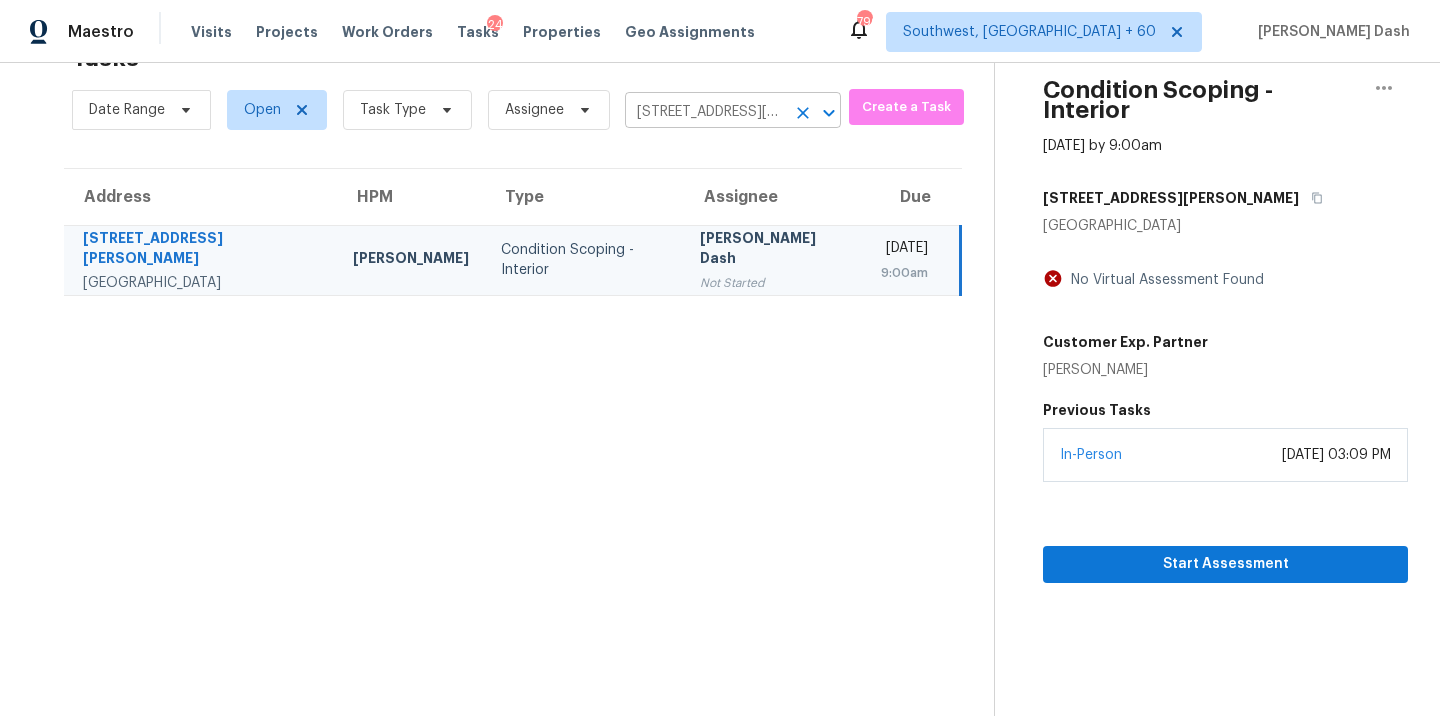 click on "[STREET_ADDRESS][PERSON_NAME]" at bounding box center [705, 112] 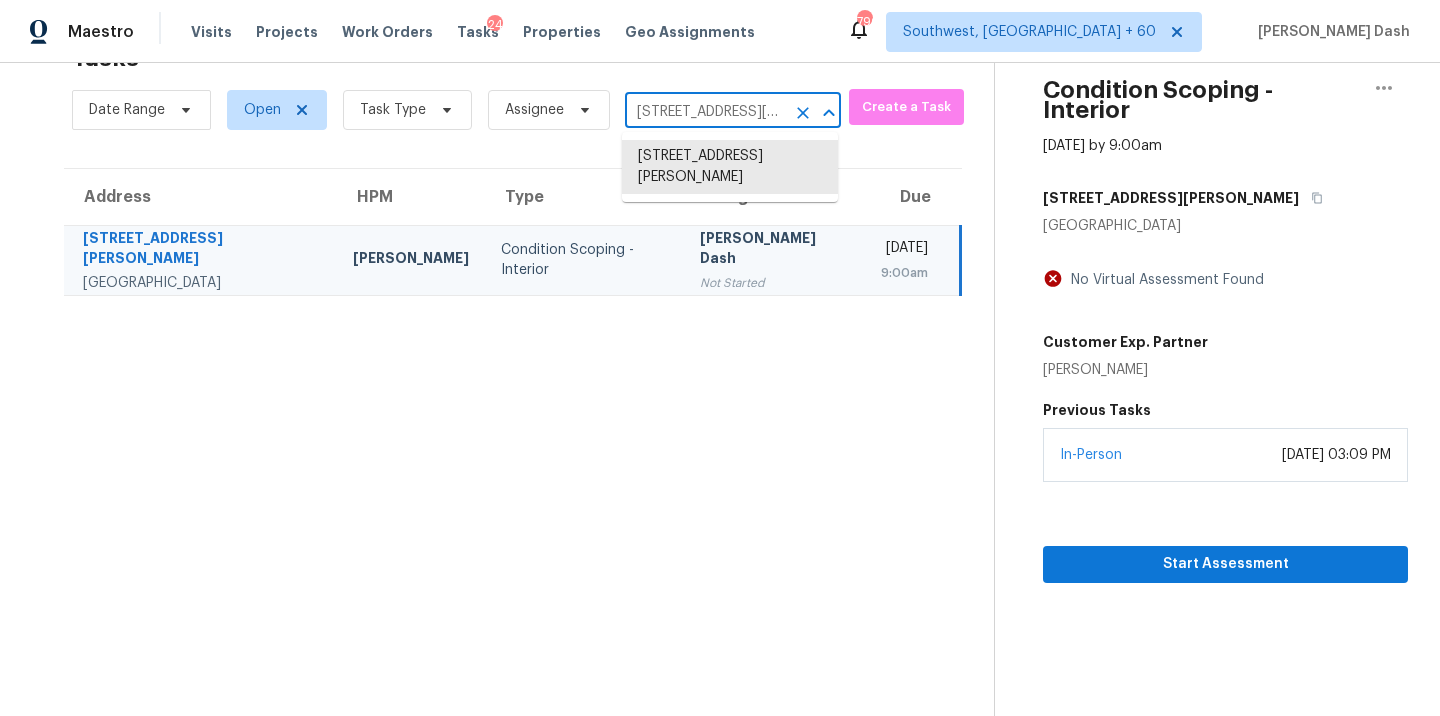 paste on "[STREET_ADDRESS]" 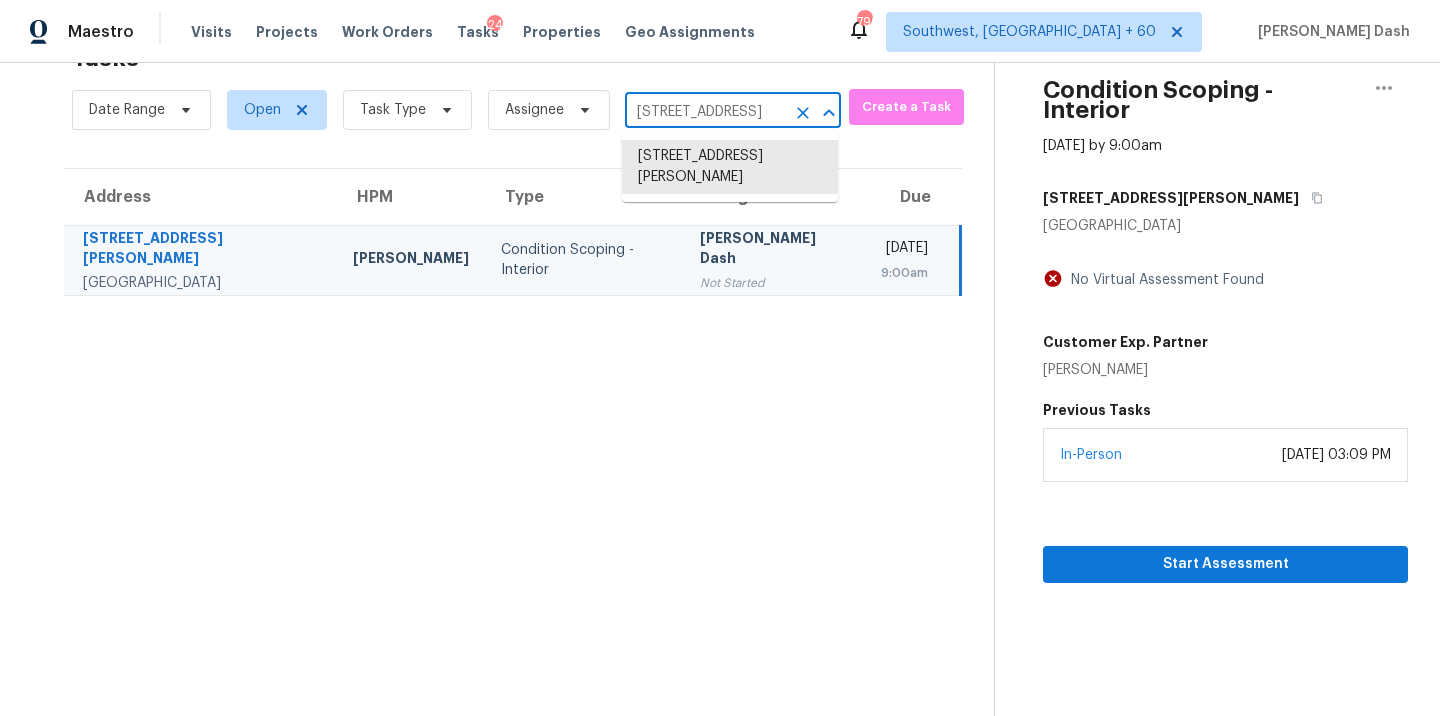 scroll, scrollTop: 0, scrollLeft: 132, axis: horizontal 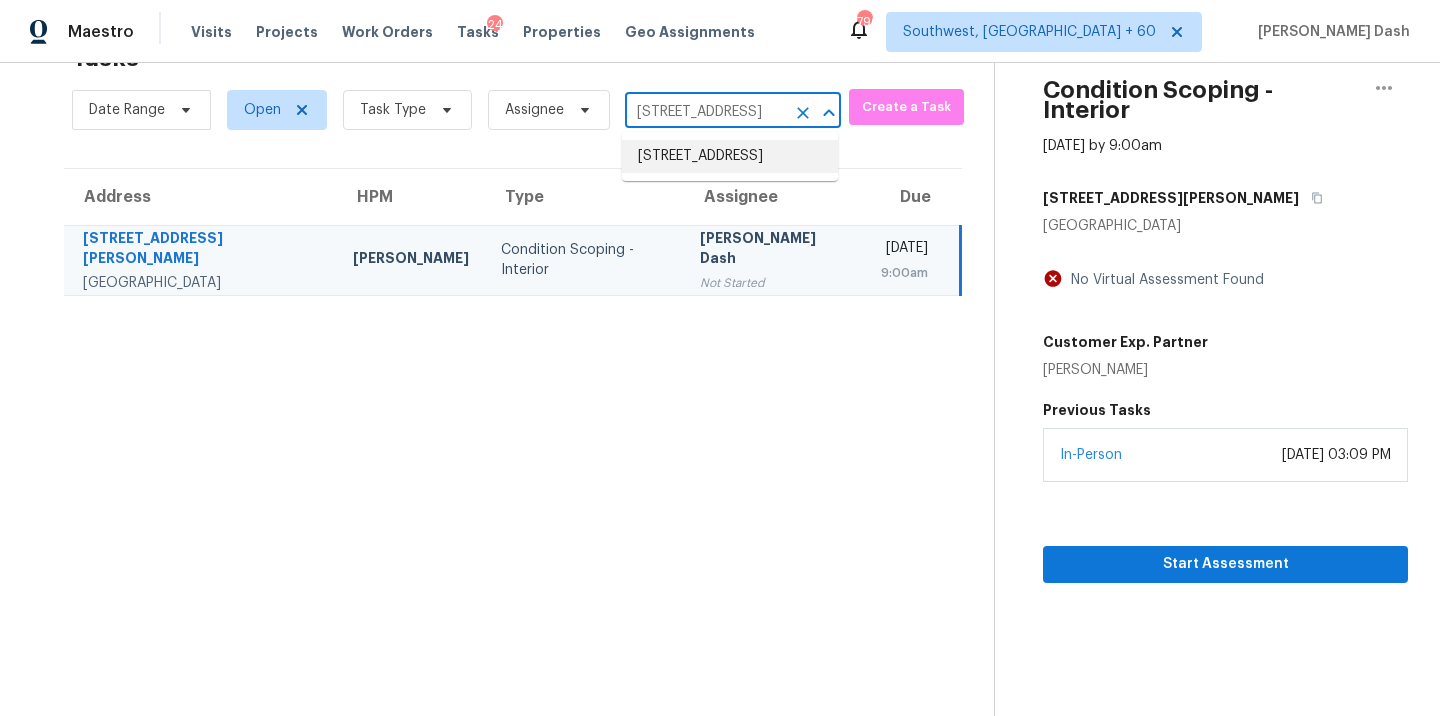click on "[STREET_ADDRESS]" at bounding box center [730, 156] 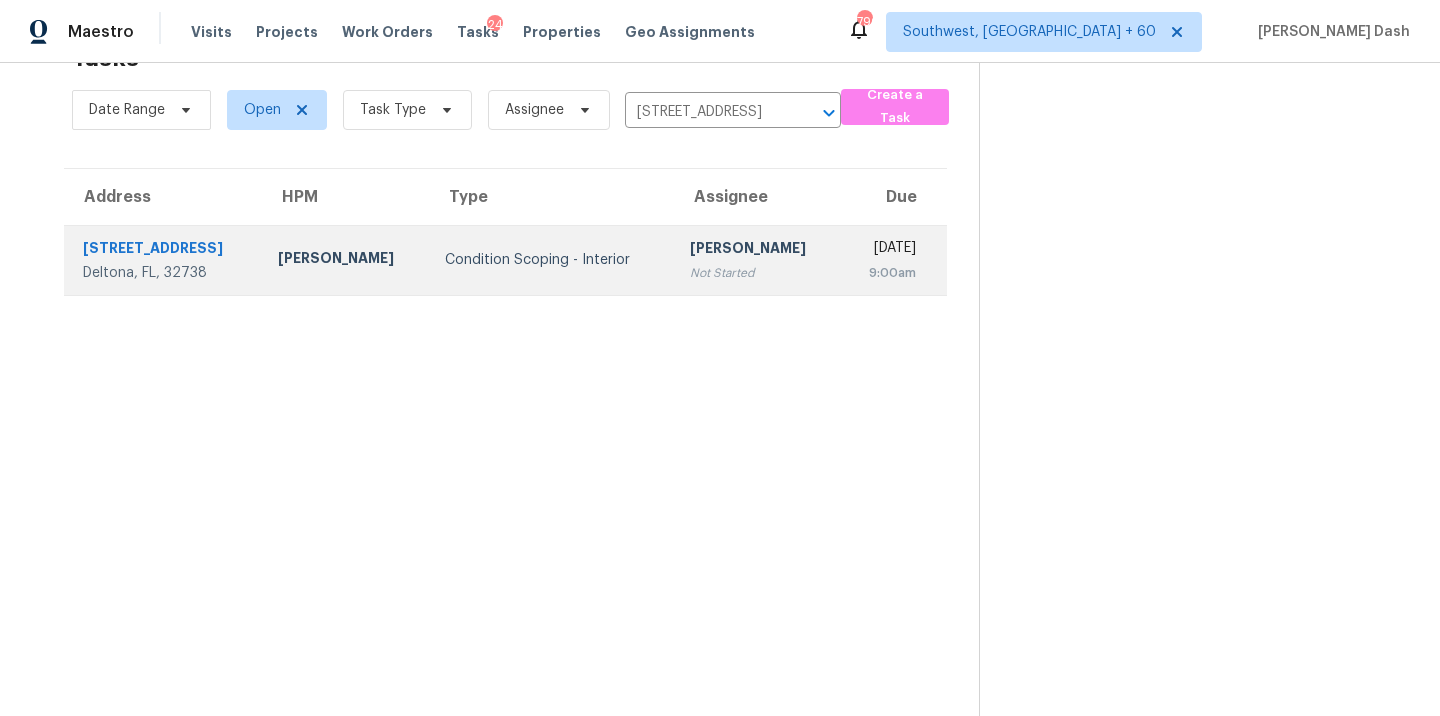 click on "Condition Scoping - Interior" at bounding box center [551, 260] 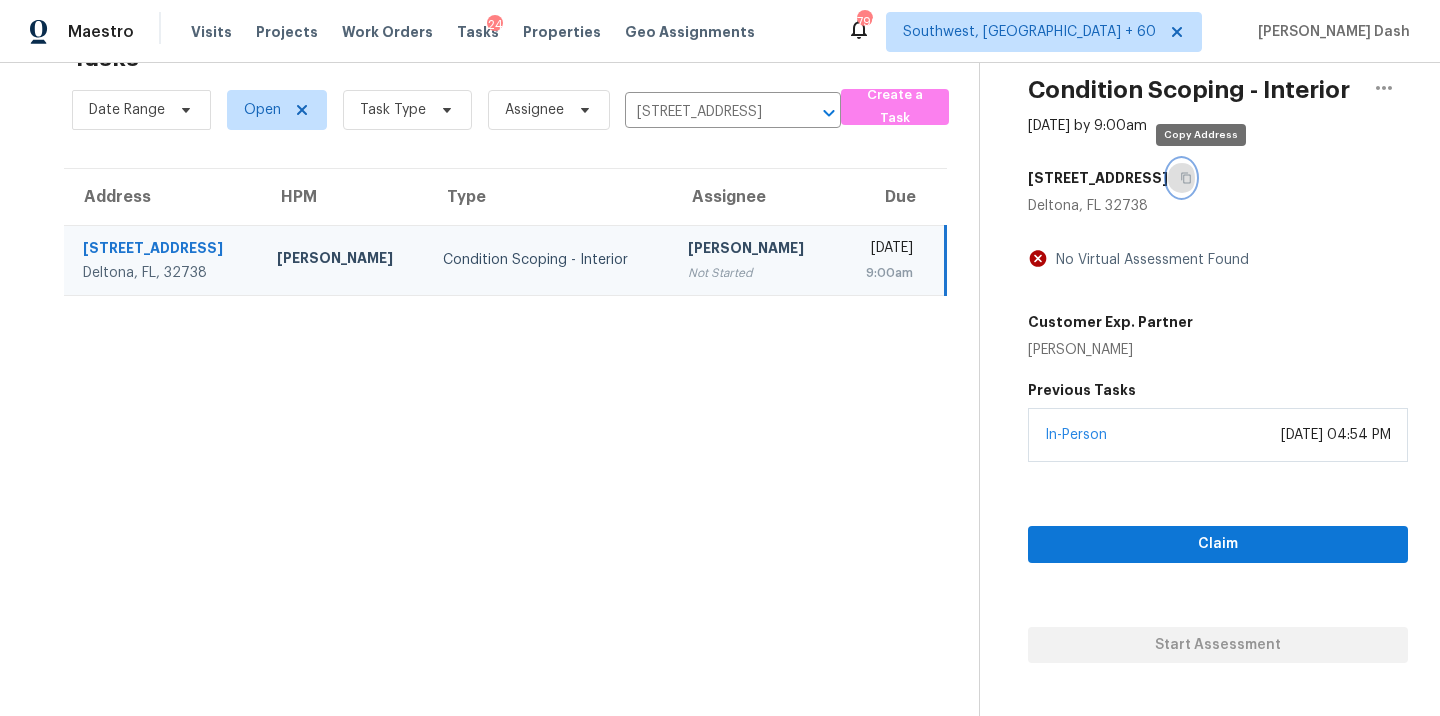 click at bounding box center [1181, 178] 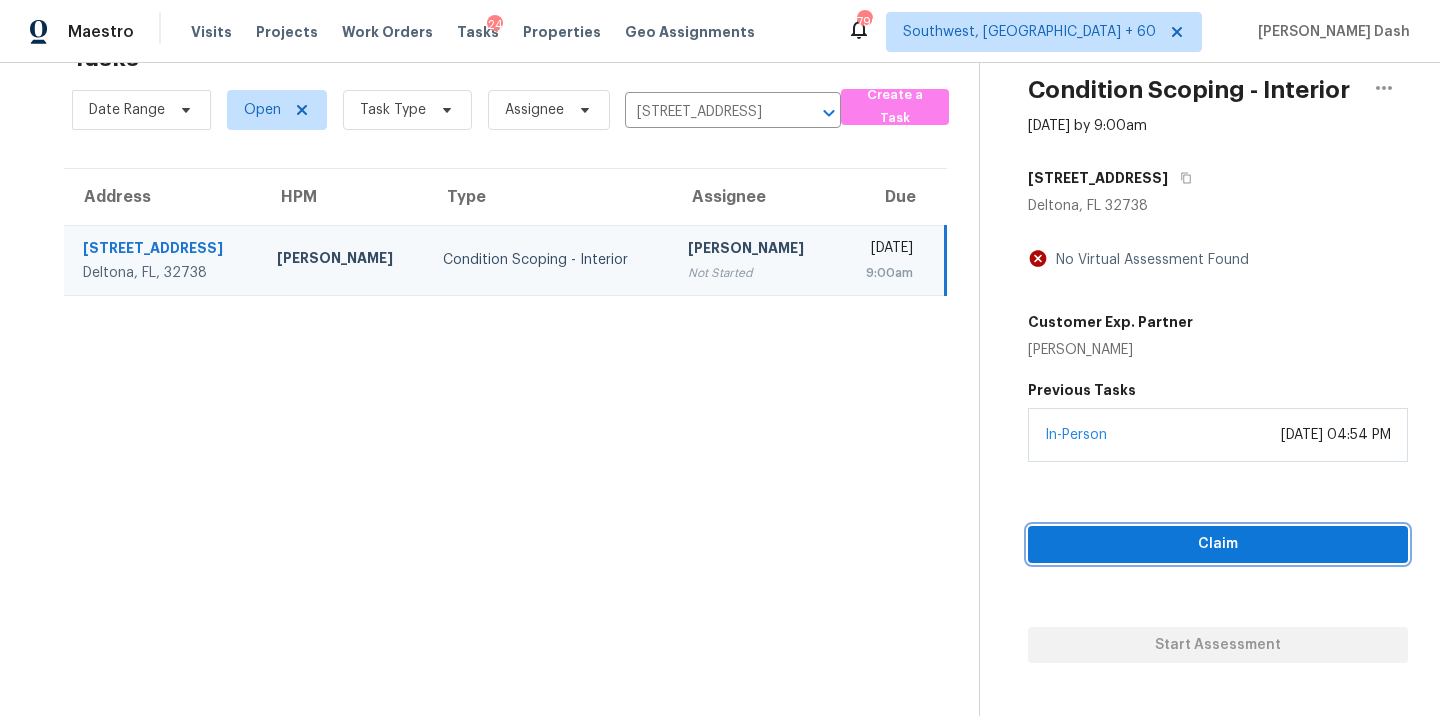 click on "Claim" at bounding box center (1218, 544) 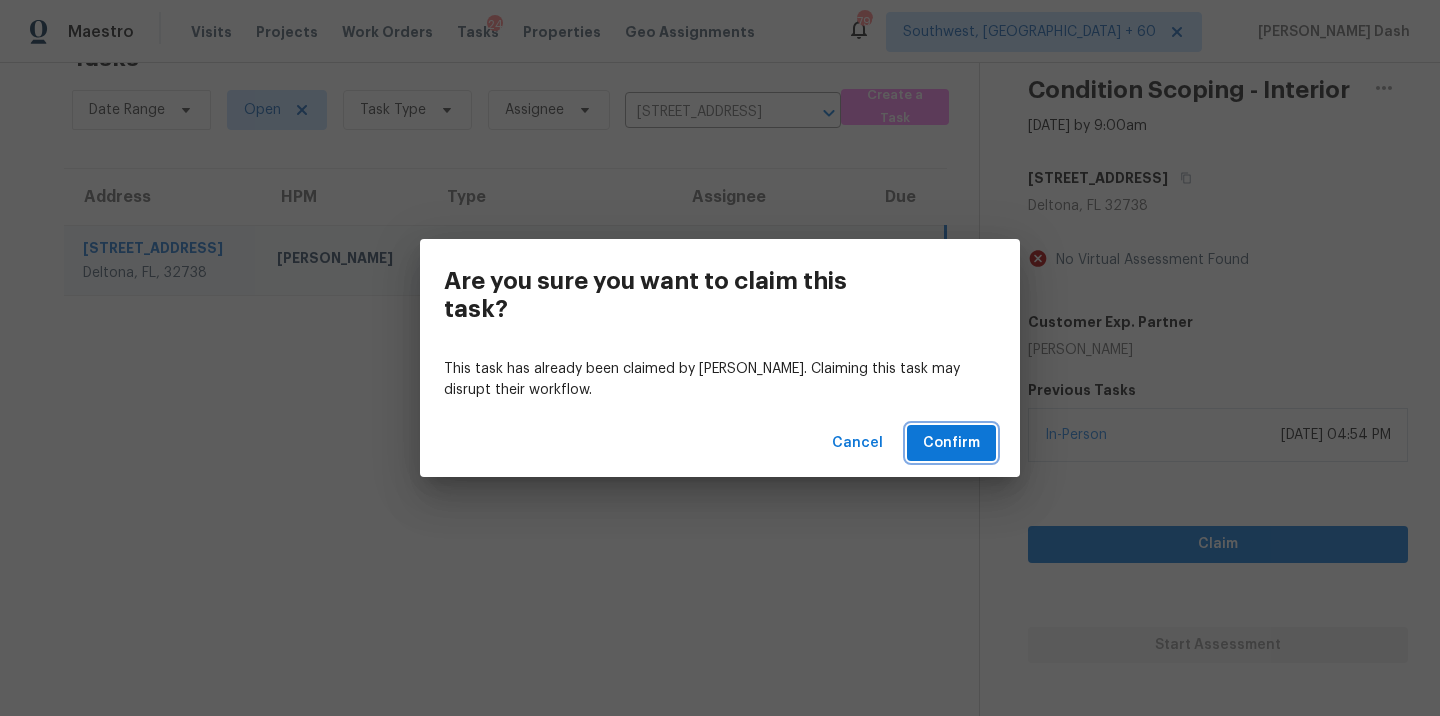 click on "Confirm" at bounding box center (951, 443) 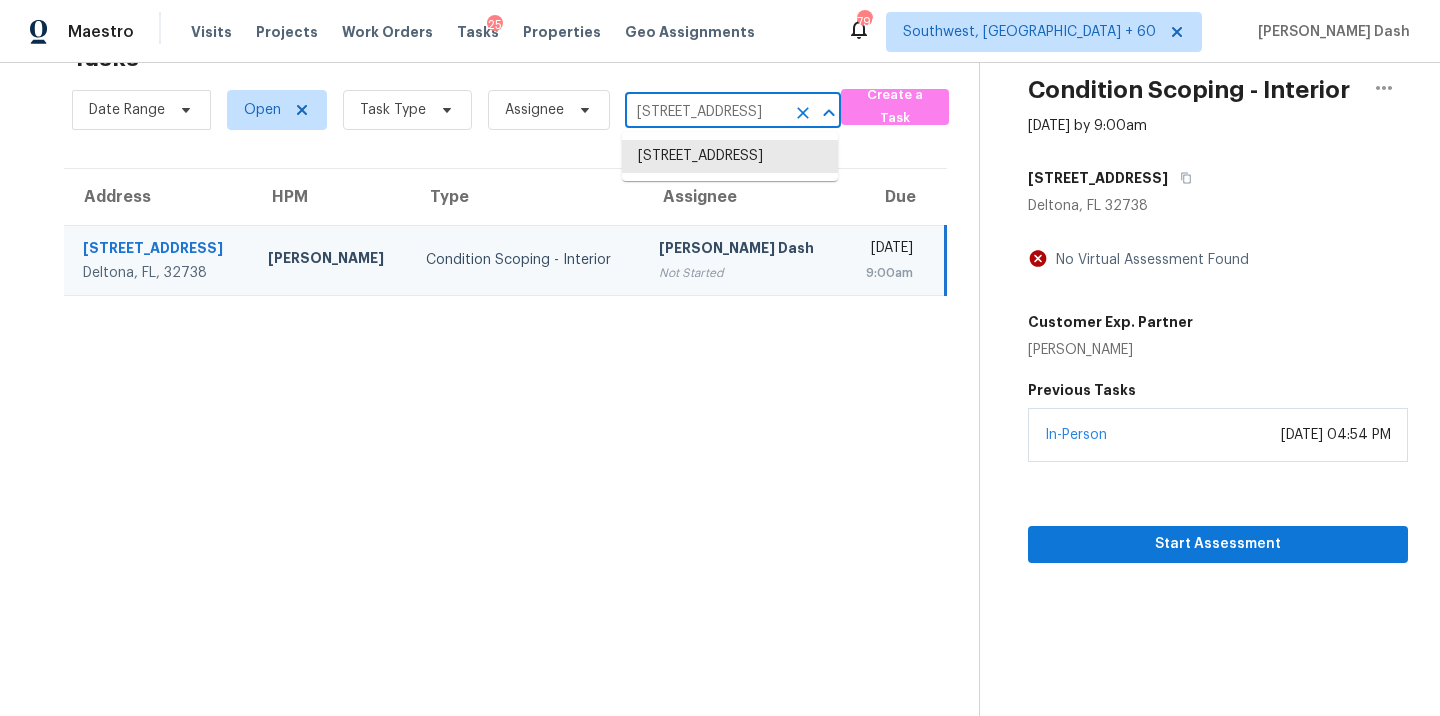 click on "[STREET_ADDRESS]" at bounding box center [705, 112] 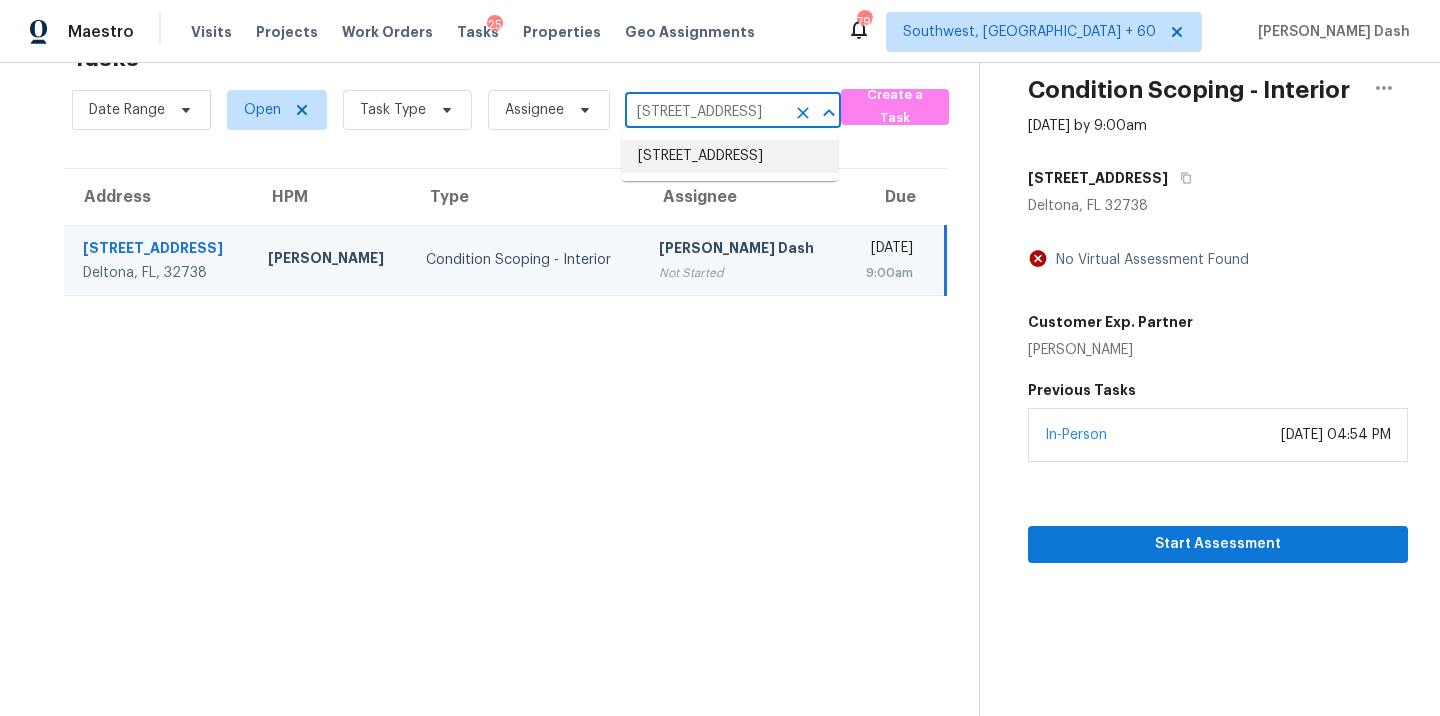 click on "[STREET_ADDRESS]" at bounding box center [730, 156] 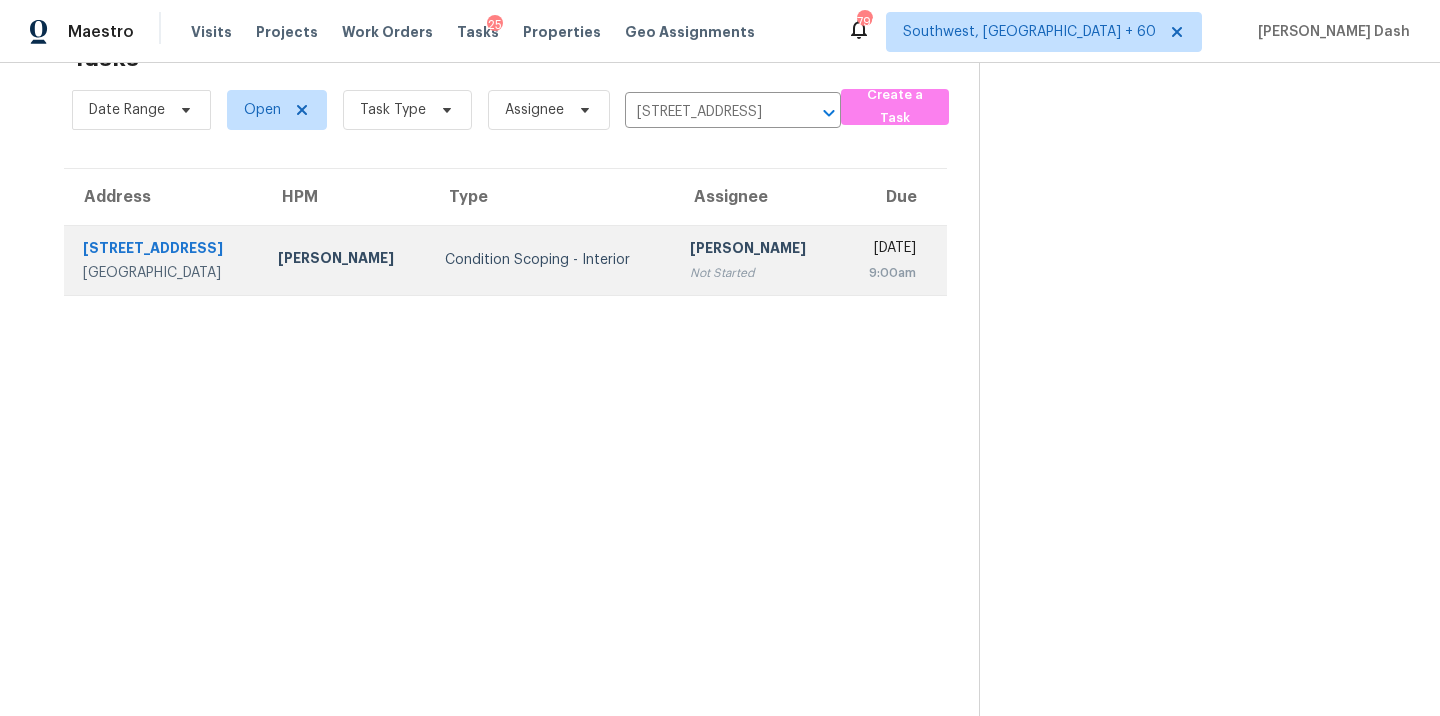 click on "[PERSON_NAME]" at bounding box center [757, 250] 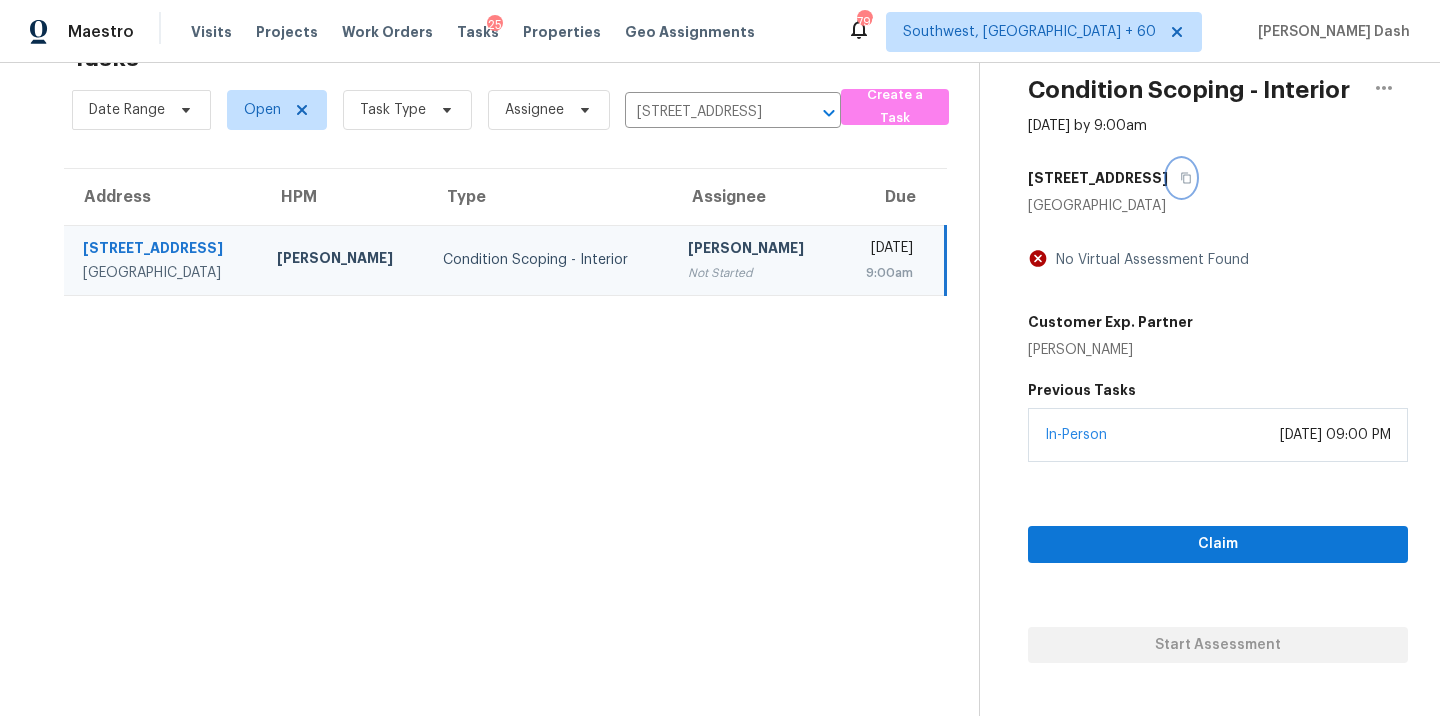 click 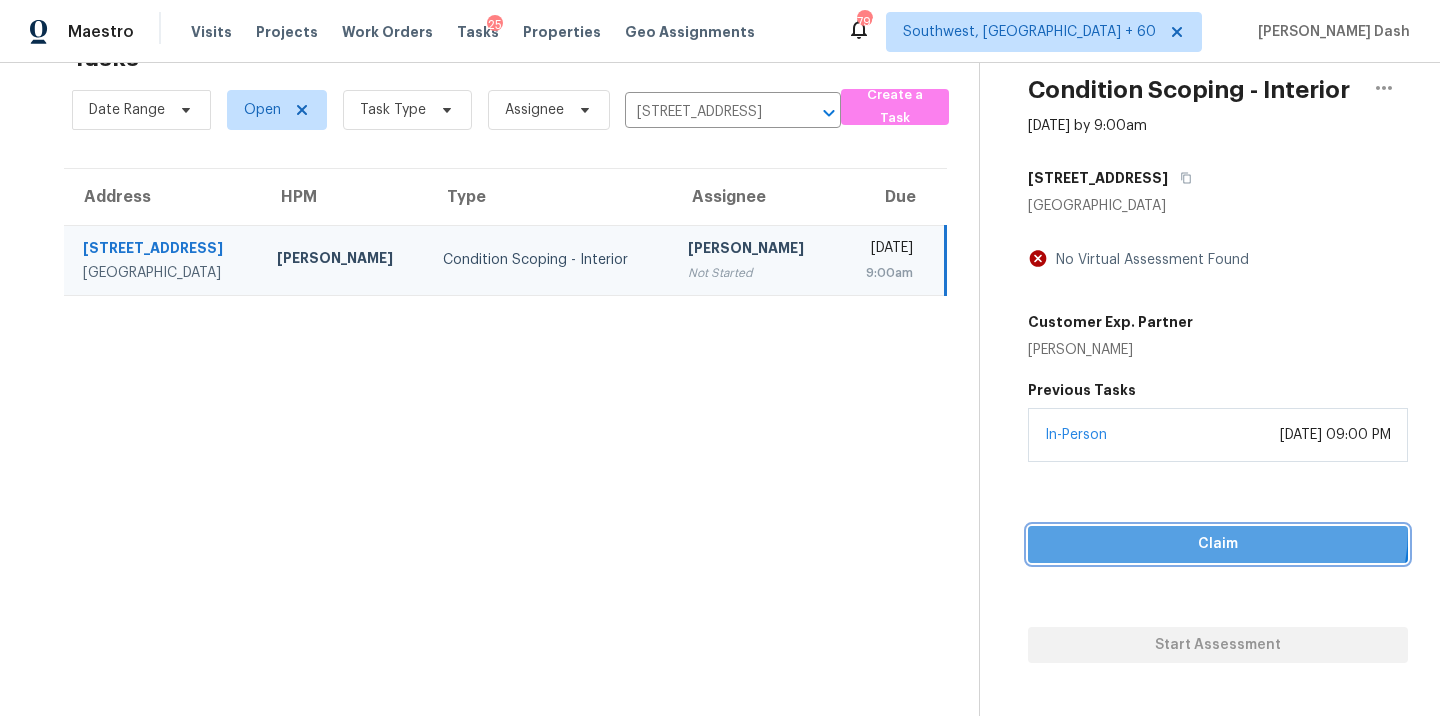 click on "Claim" at bounding box center [1218, 544] 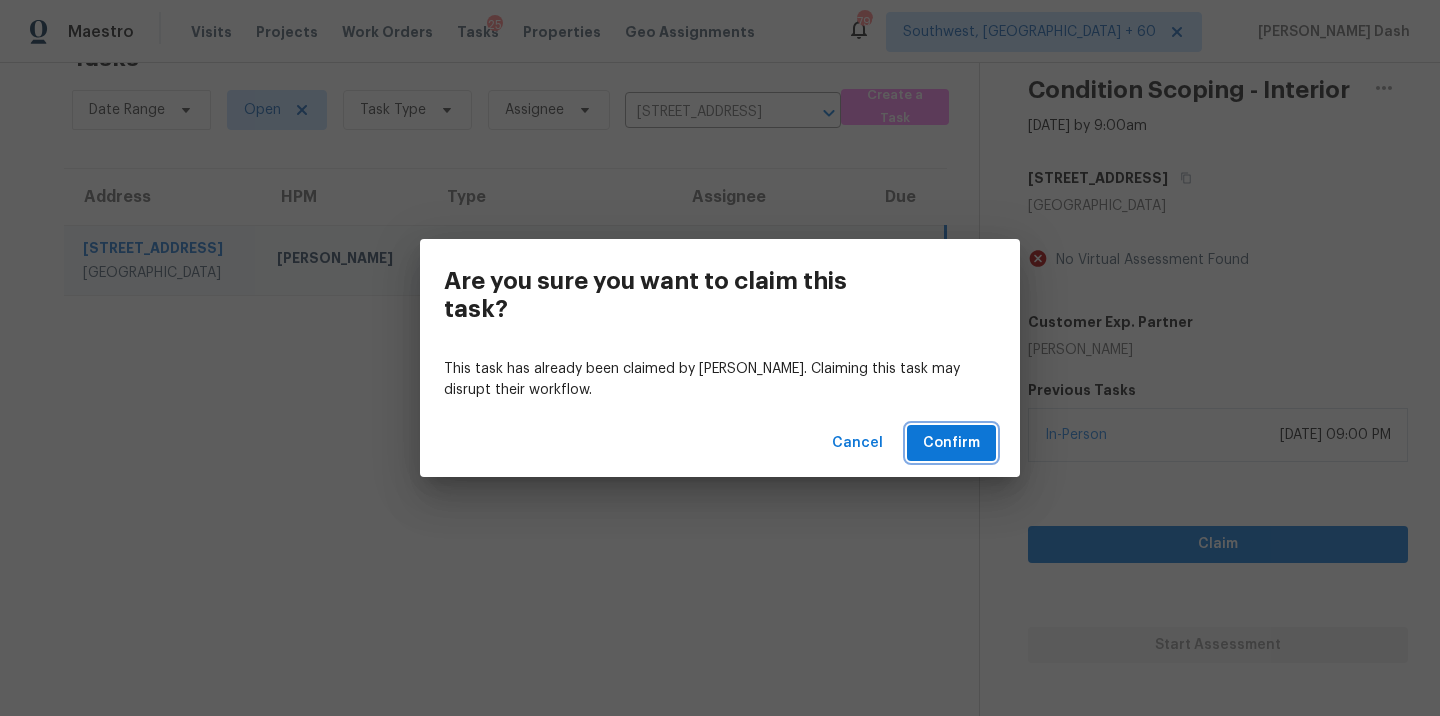 click on "Confirm" at bounding box center (951, 443) 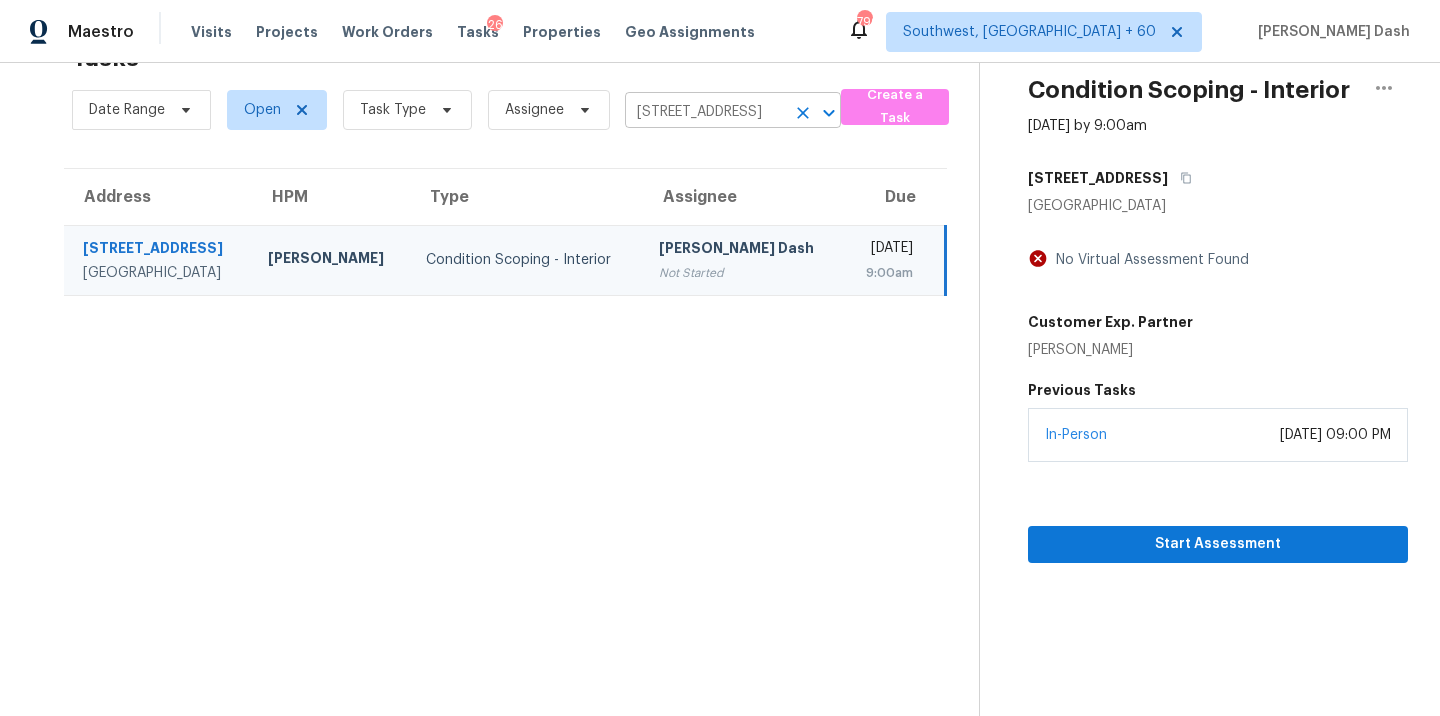 click on "[STREET_ADDRESS]" at bounding box center (705, 112) 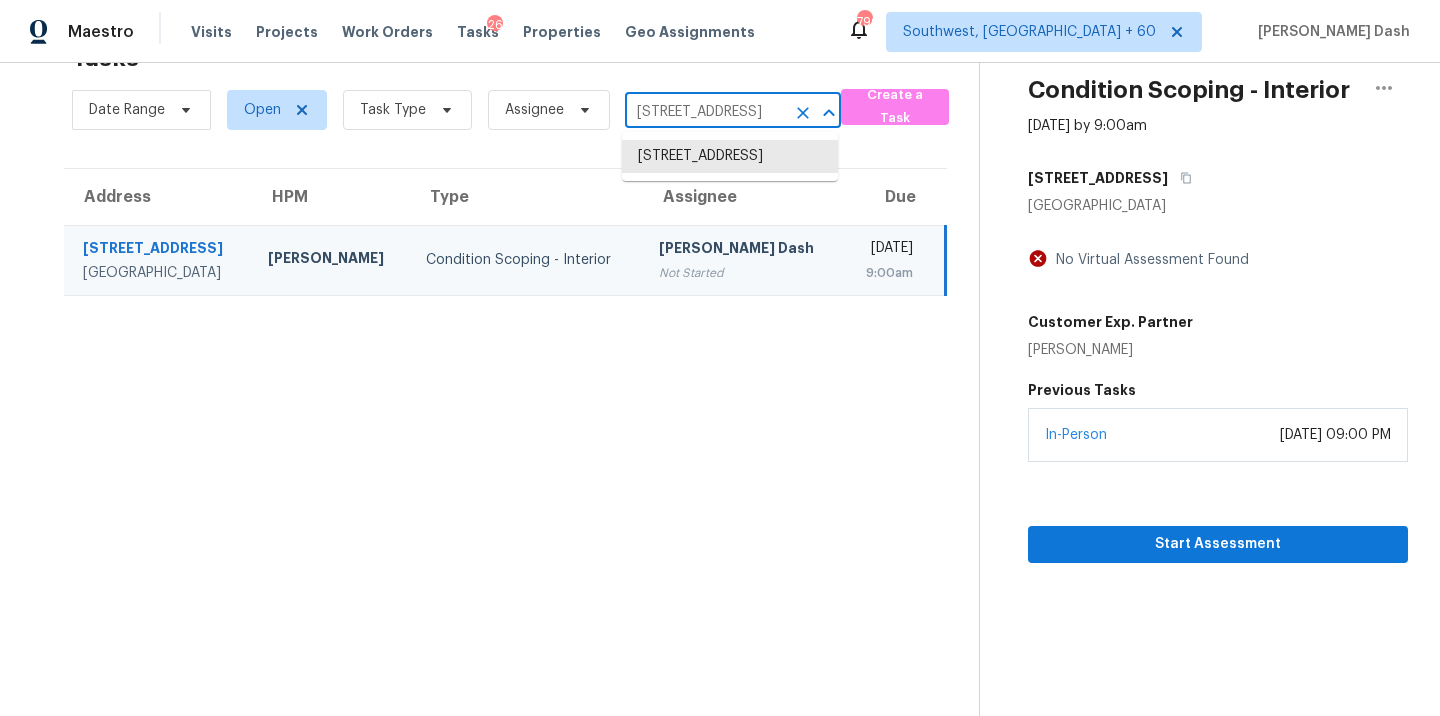 paste on "[STREET_ADDRESS]" 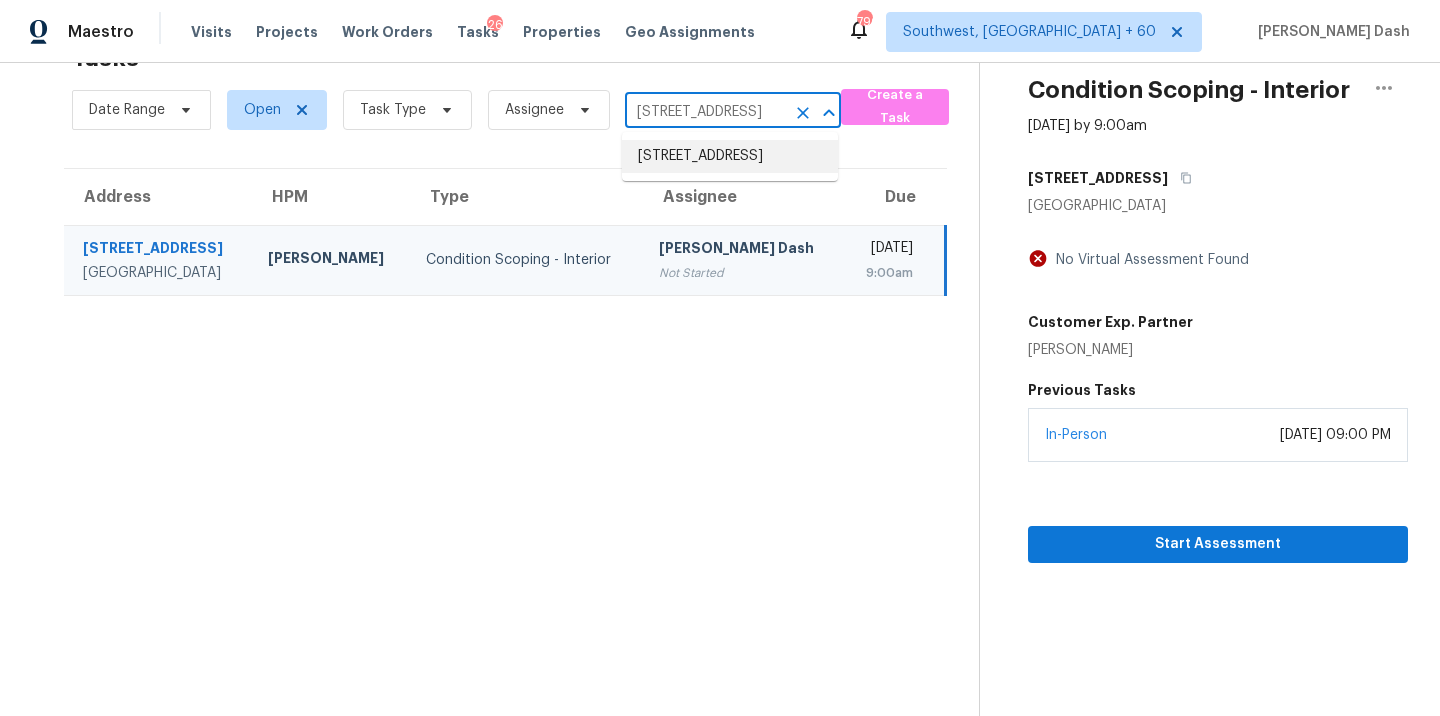 click on "[STREET_ADDRESS]" at bounding box center [730, 156] 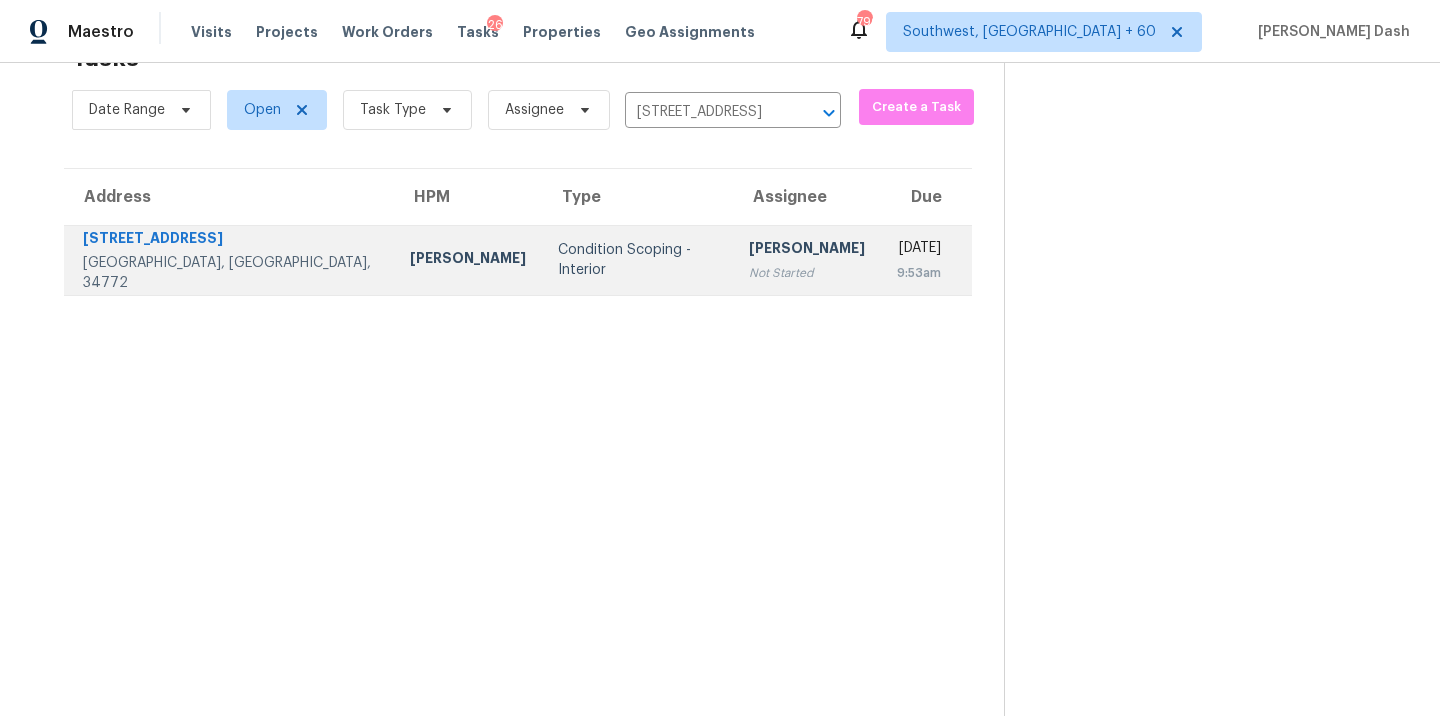 click on "Condition Scoping - Interior" at bounding box center [637, 260] 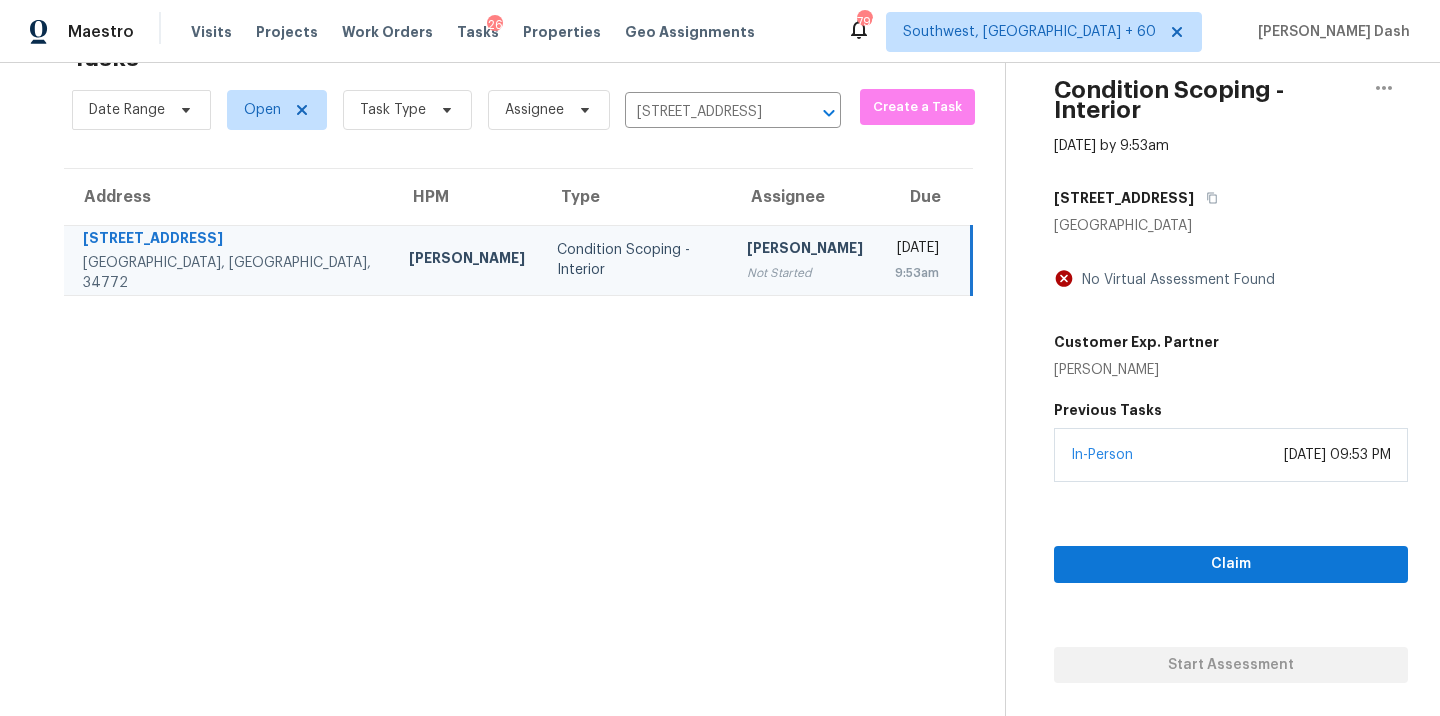 click on "Not Started" at bounding box center [805, 273] 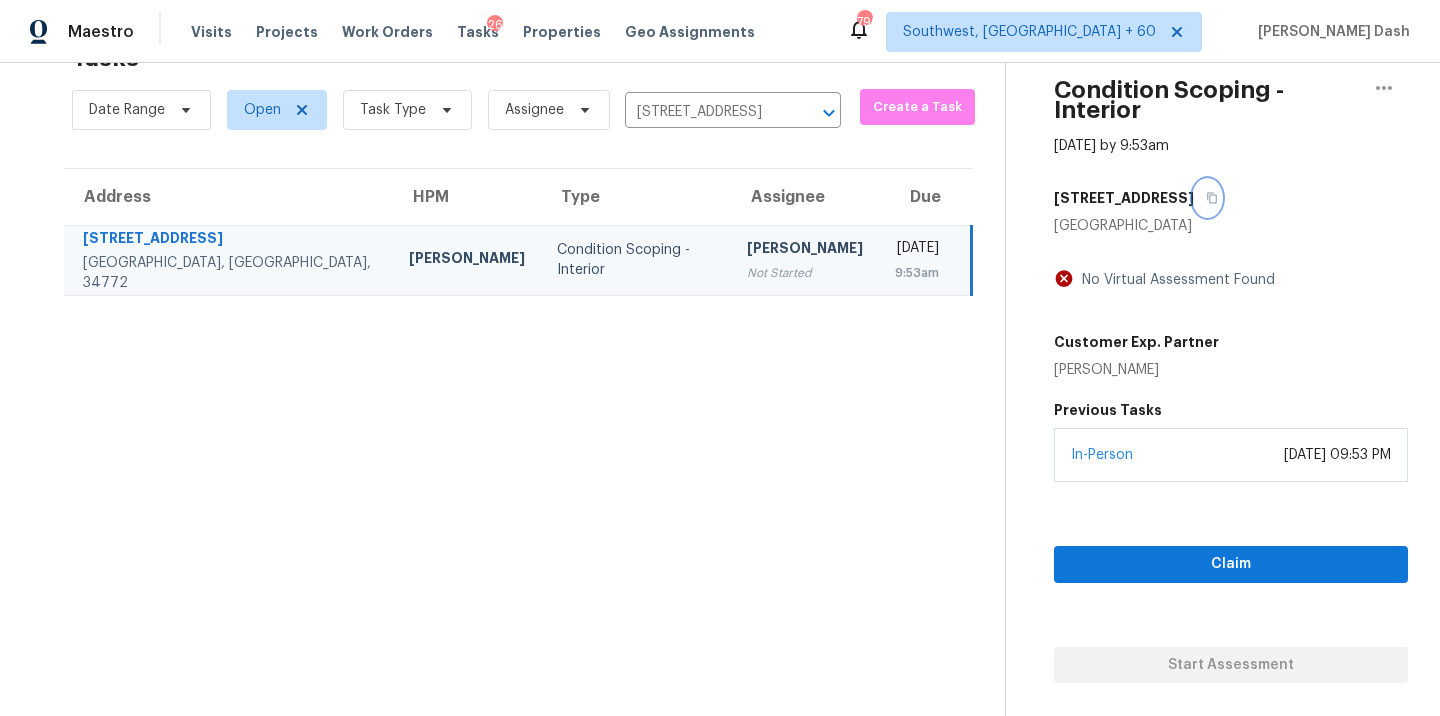 click 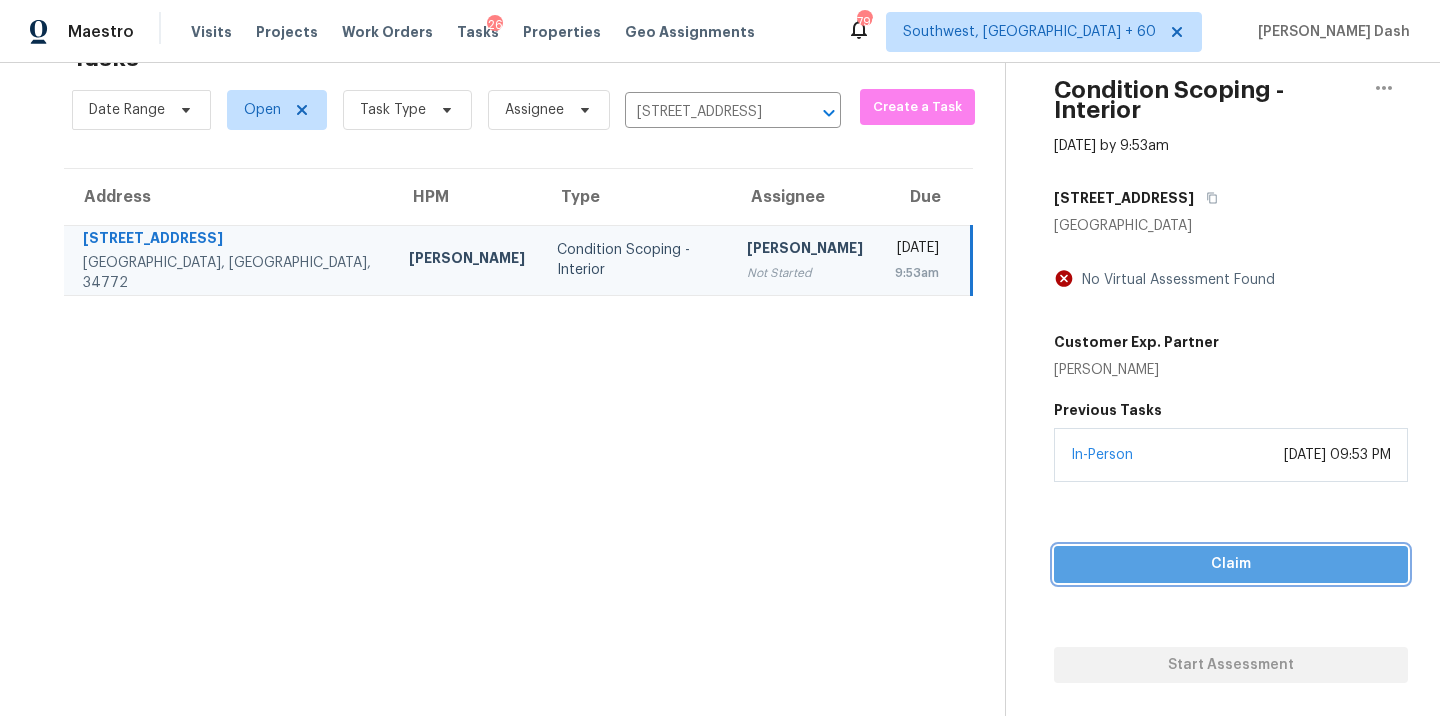 click on "Claim" at bounding box center [1231, 564] 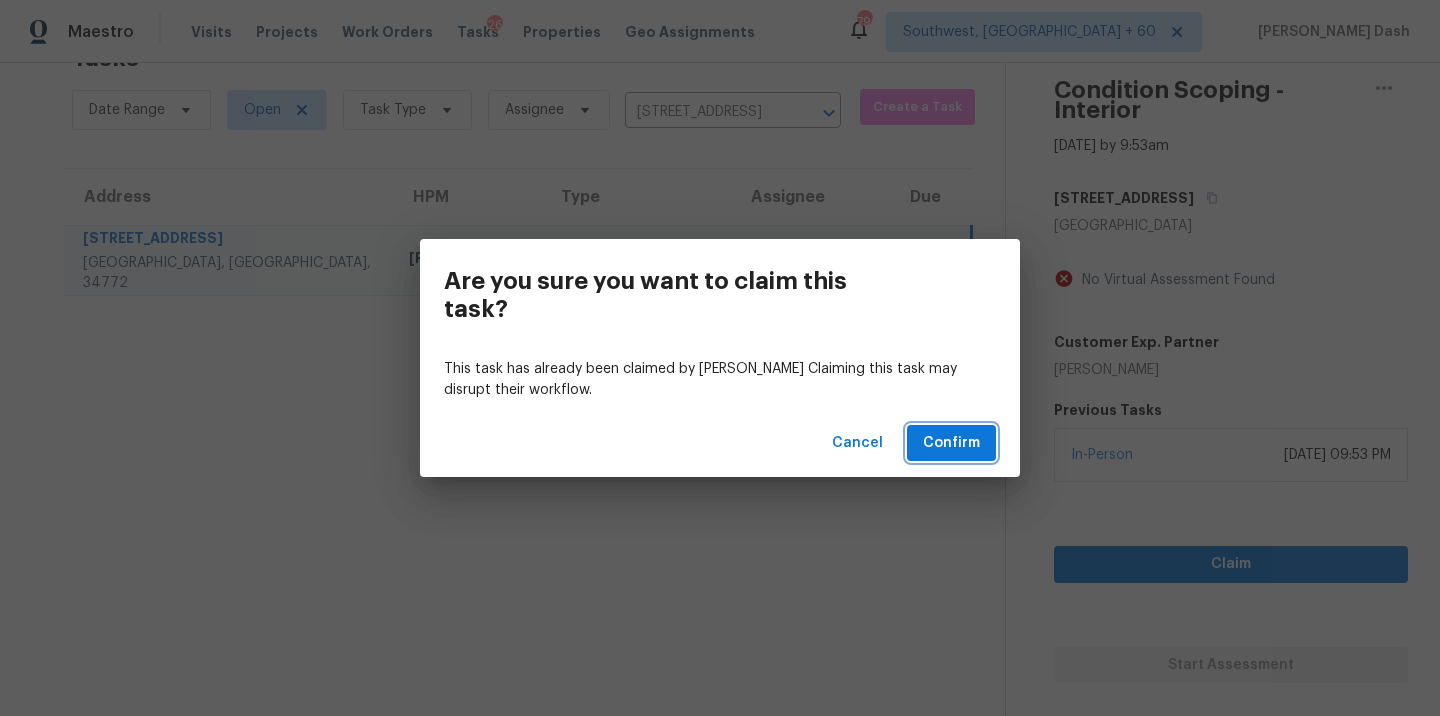 click on "Confirm" at bounding box center [951, 443] 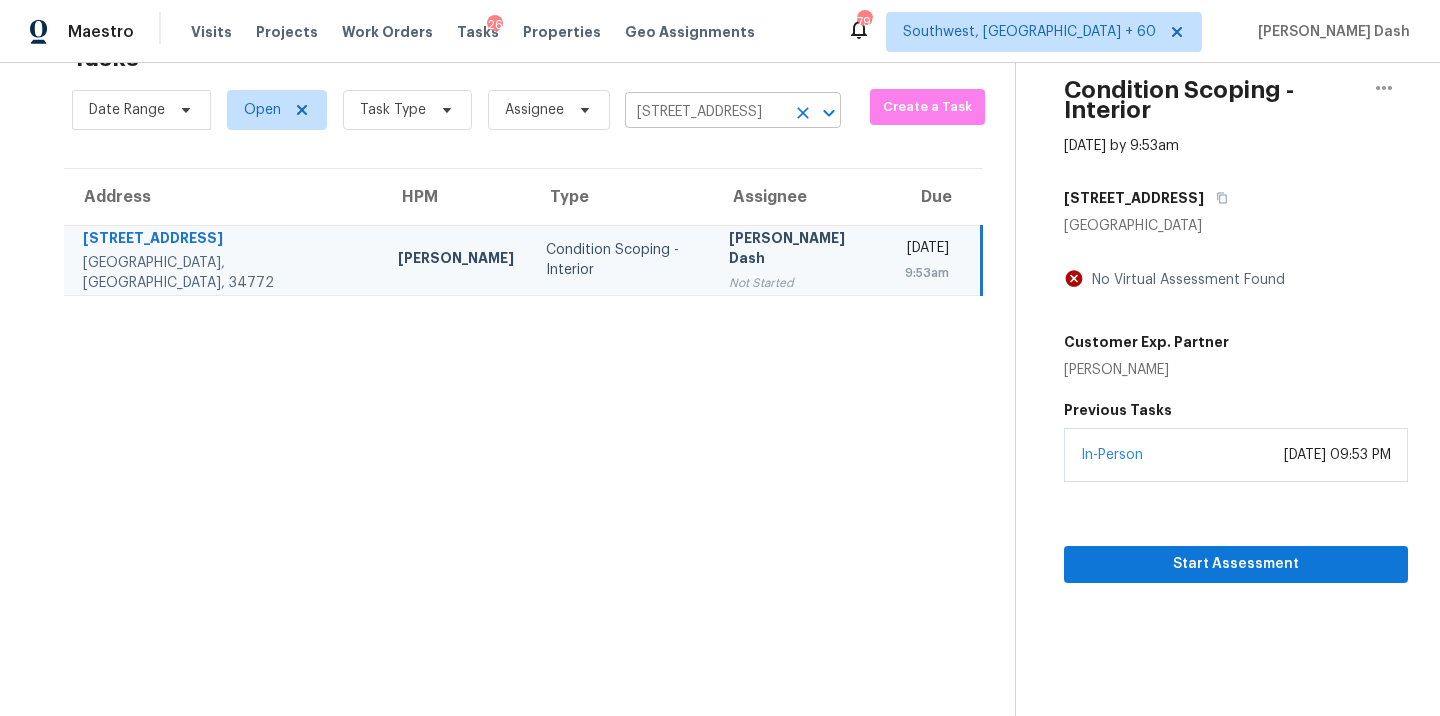 click on "[STREET_ADDRESS]" at bounding box center (705, 112) 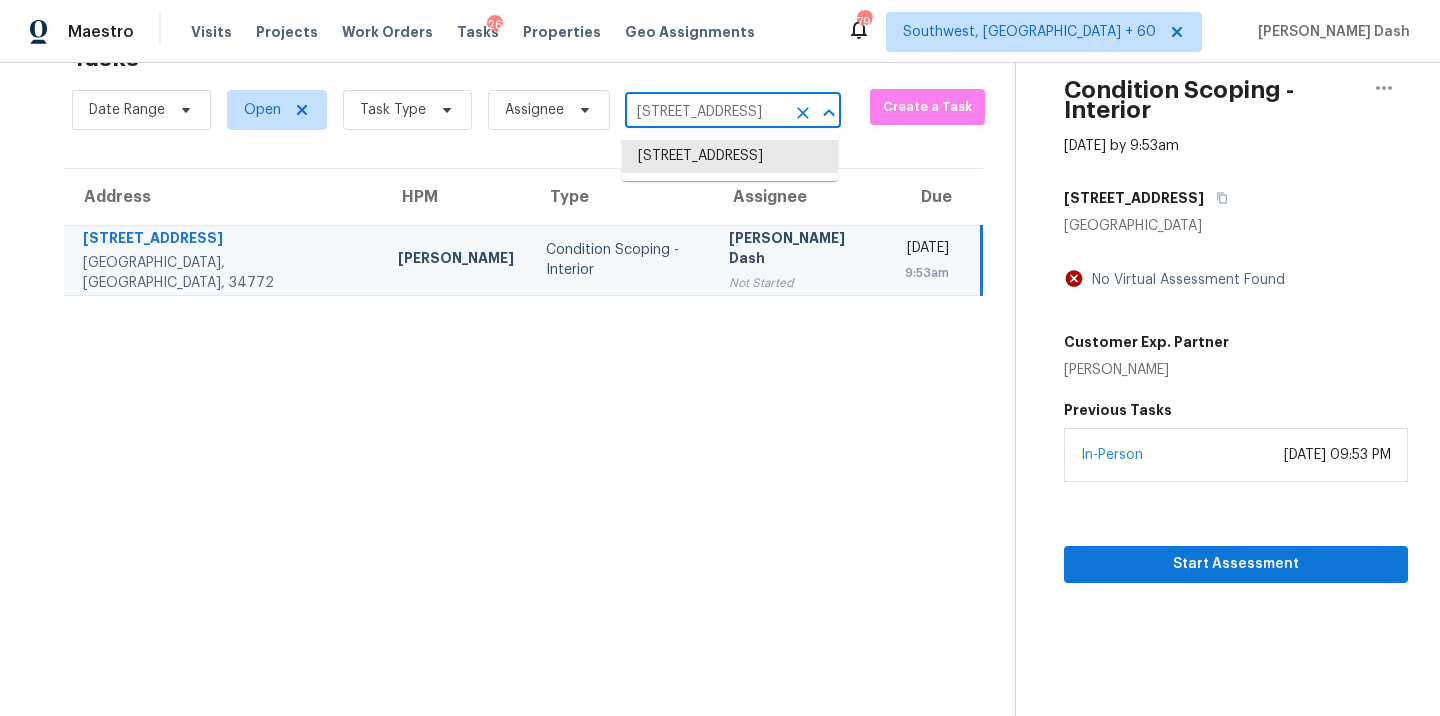 paste on "[STREET_ADDRESS]" 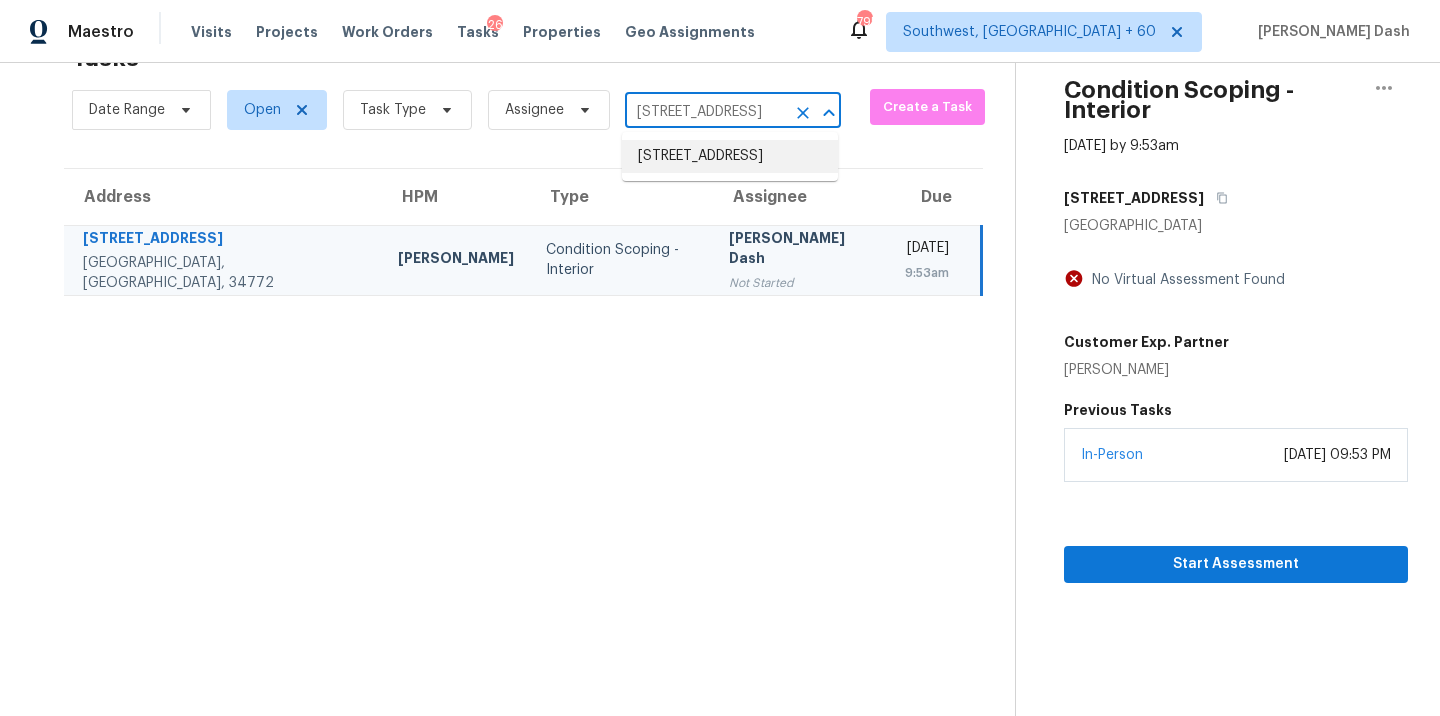 click on "[STREET_ADDRESS]" at bounding box center [730, 156] 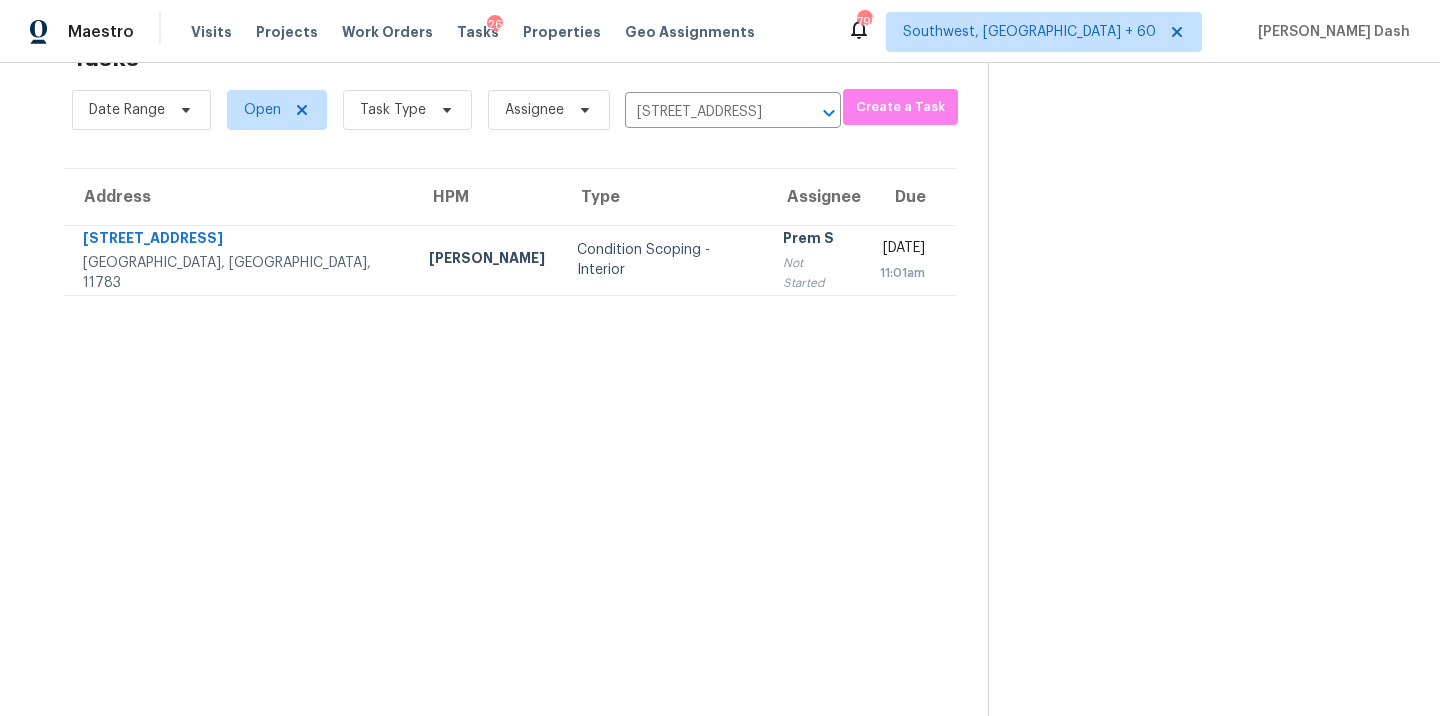 click on "Condition Scoping - Interior" at bounding box center (664, 260) 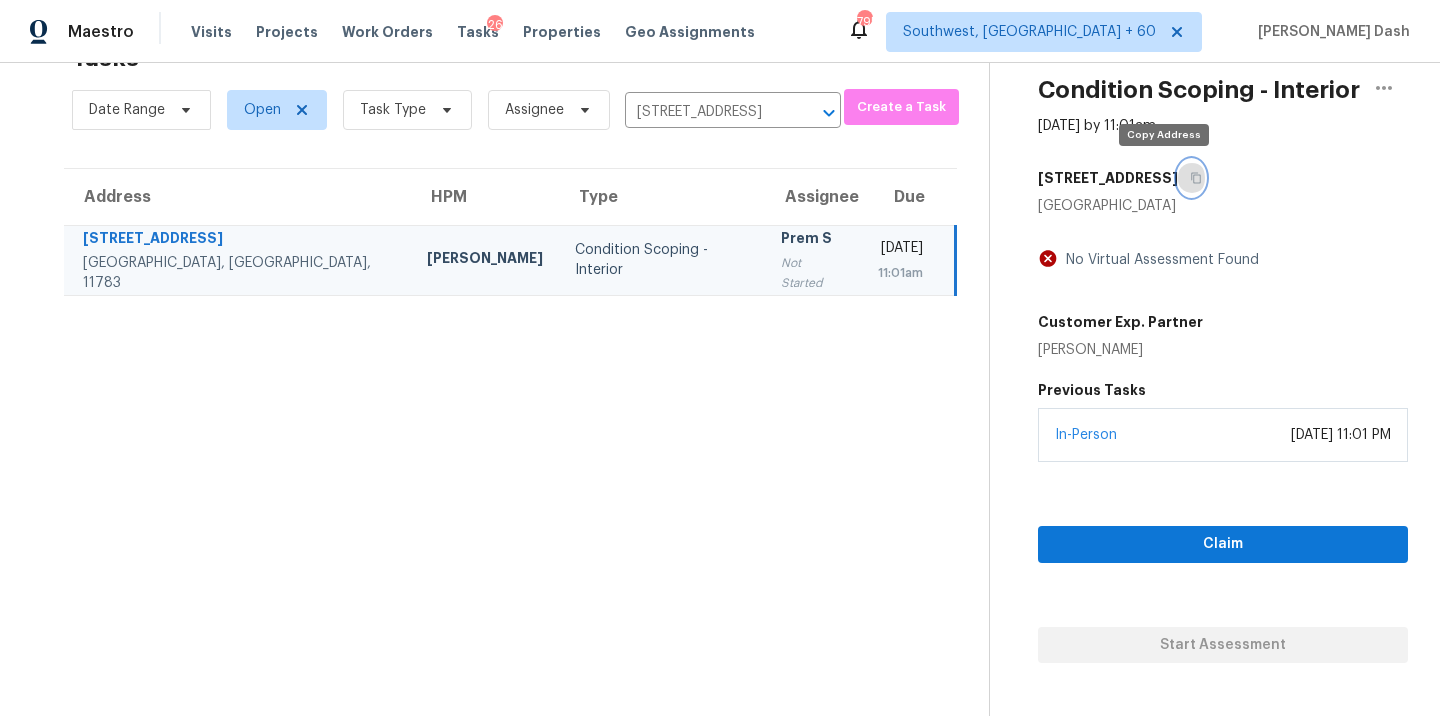 click 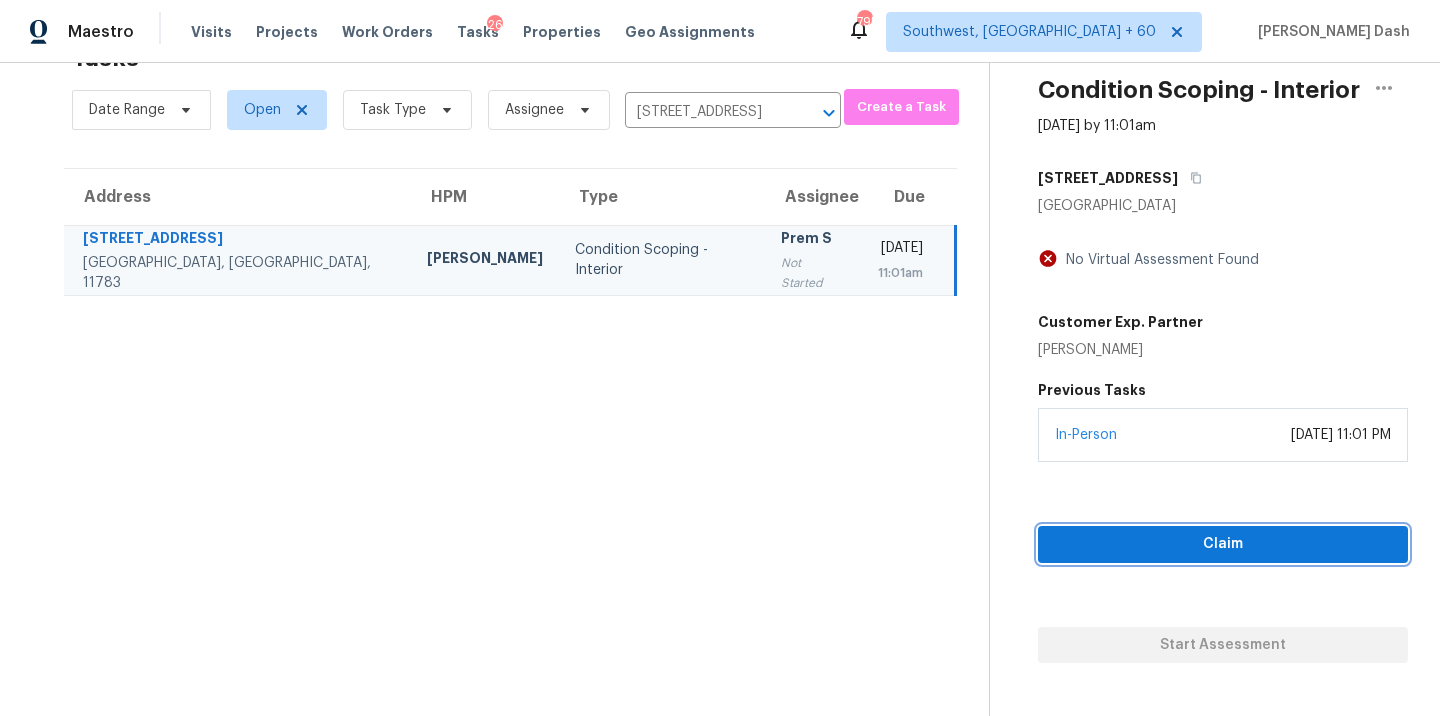 click on "Claim" at bounding box center [1223, 544] 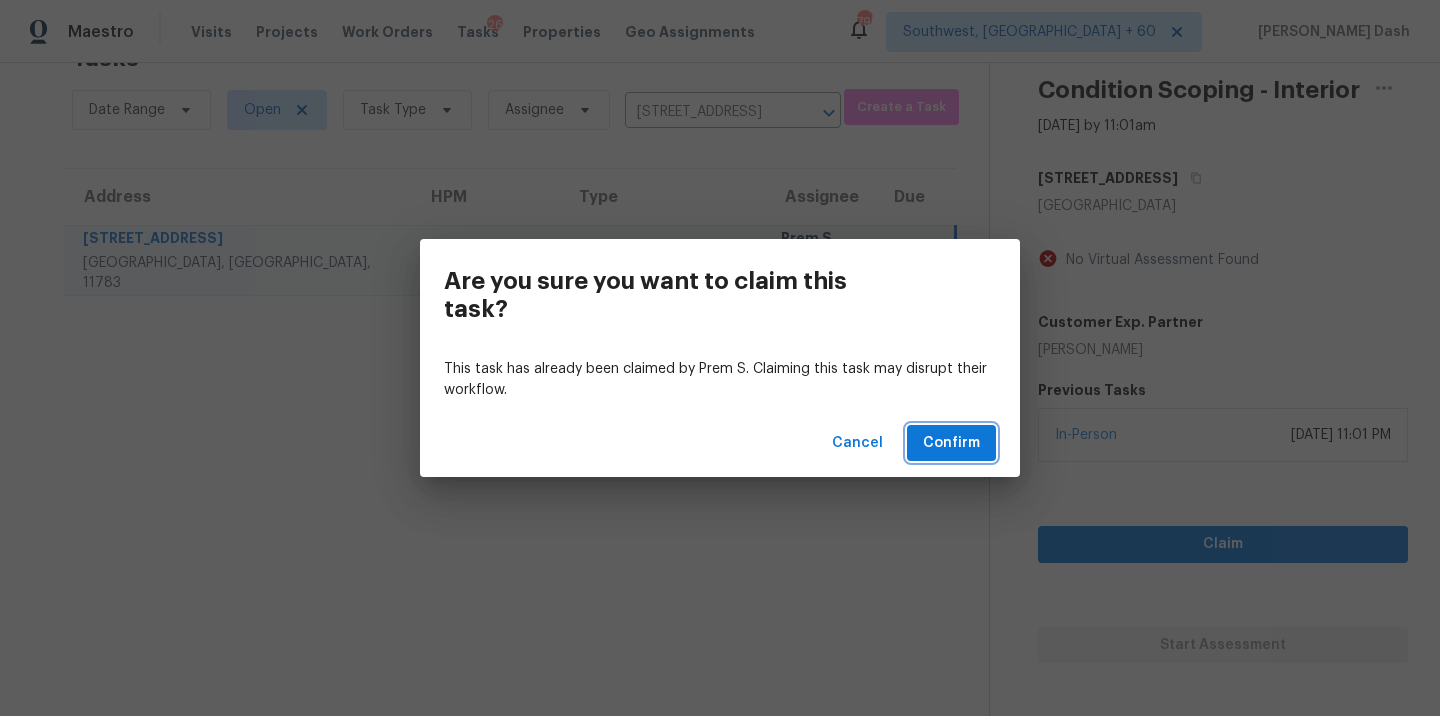 click on "Confirm" at bounding box center [951, 443] 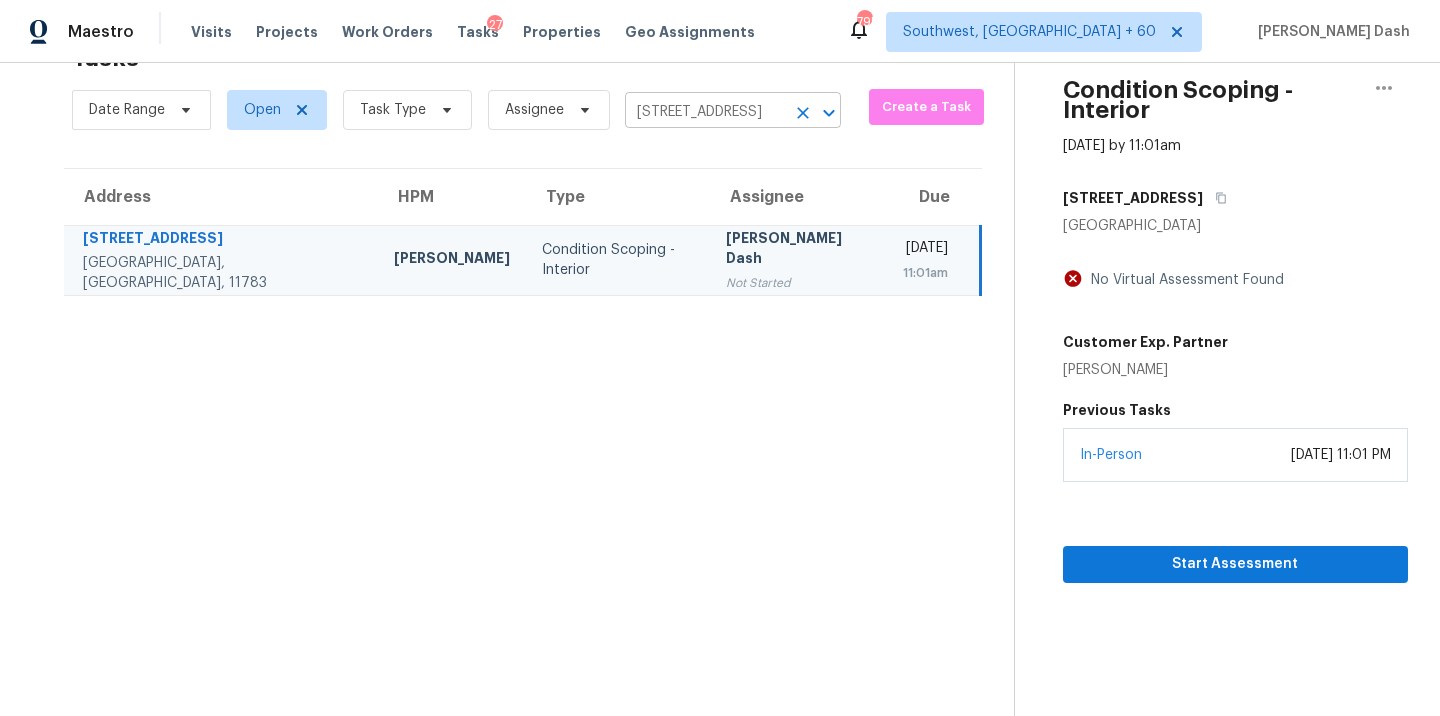 click on "[STREET_ADDRESS]" at bounding box center (705, 112) 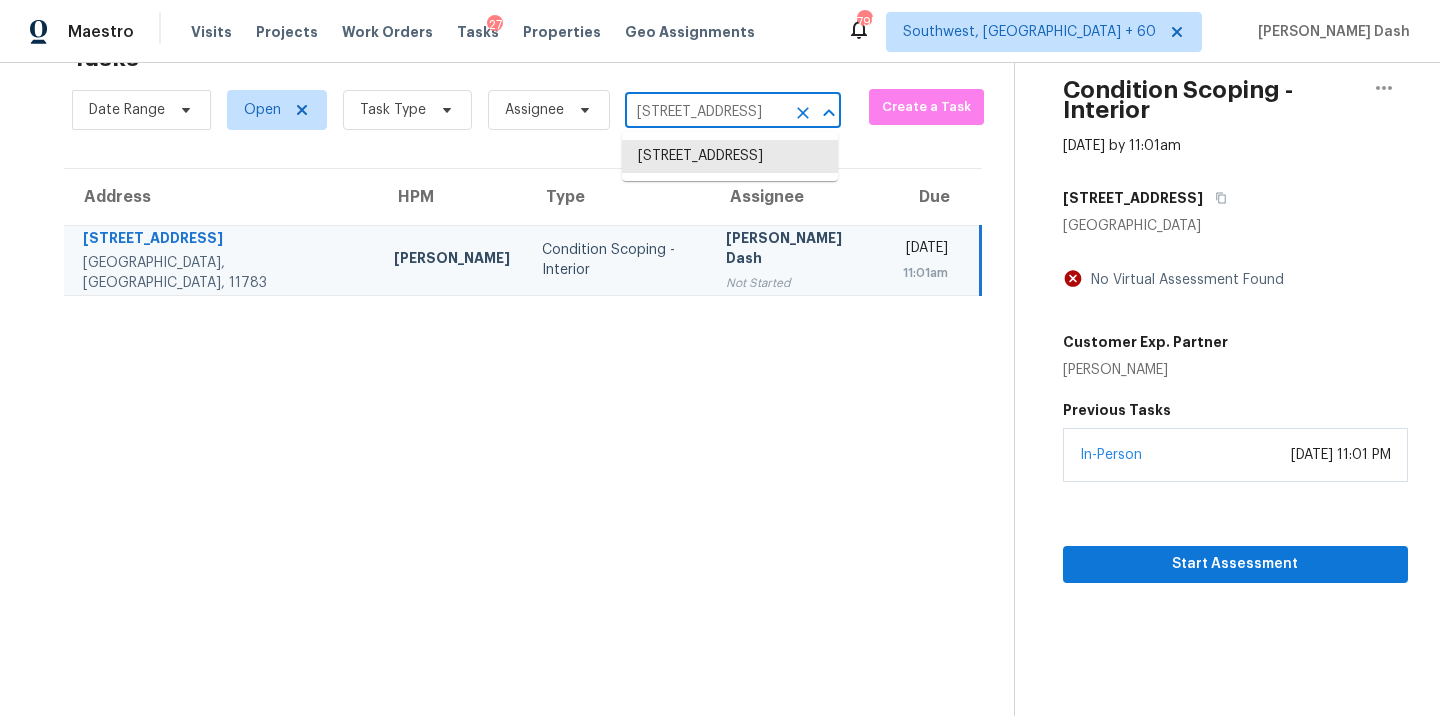 paste on "[STREET_ADDRESS][PERSON_NAME]" 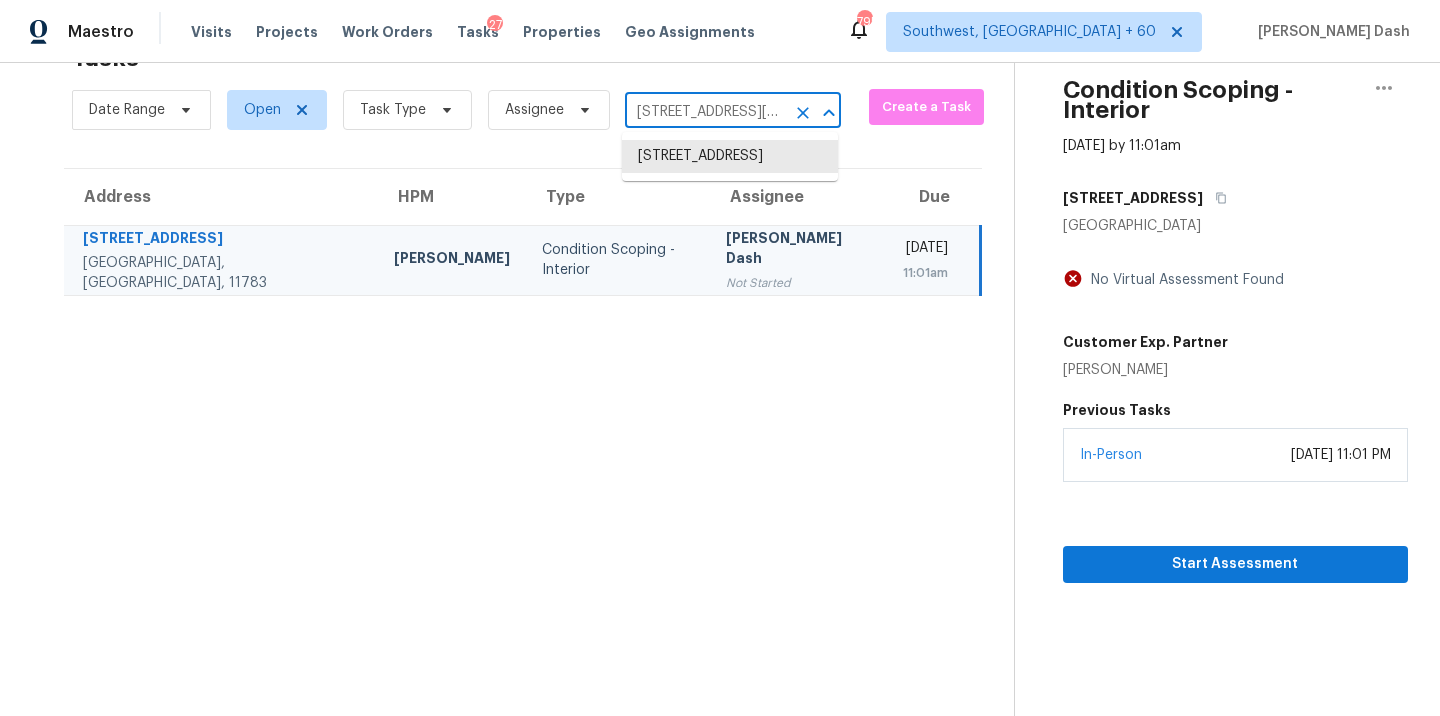 scroll, scrollTop: 0, scrollLeft: 141, axis: horizontal 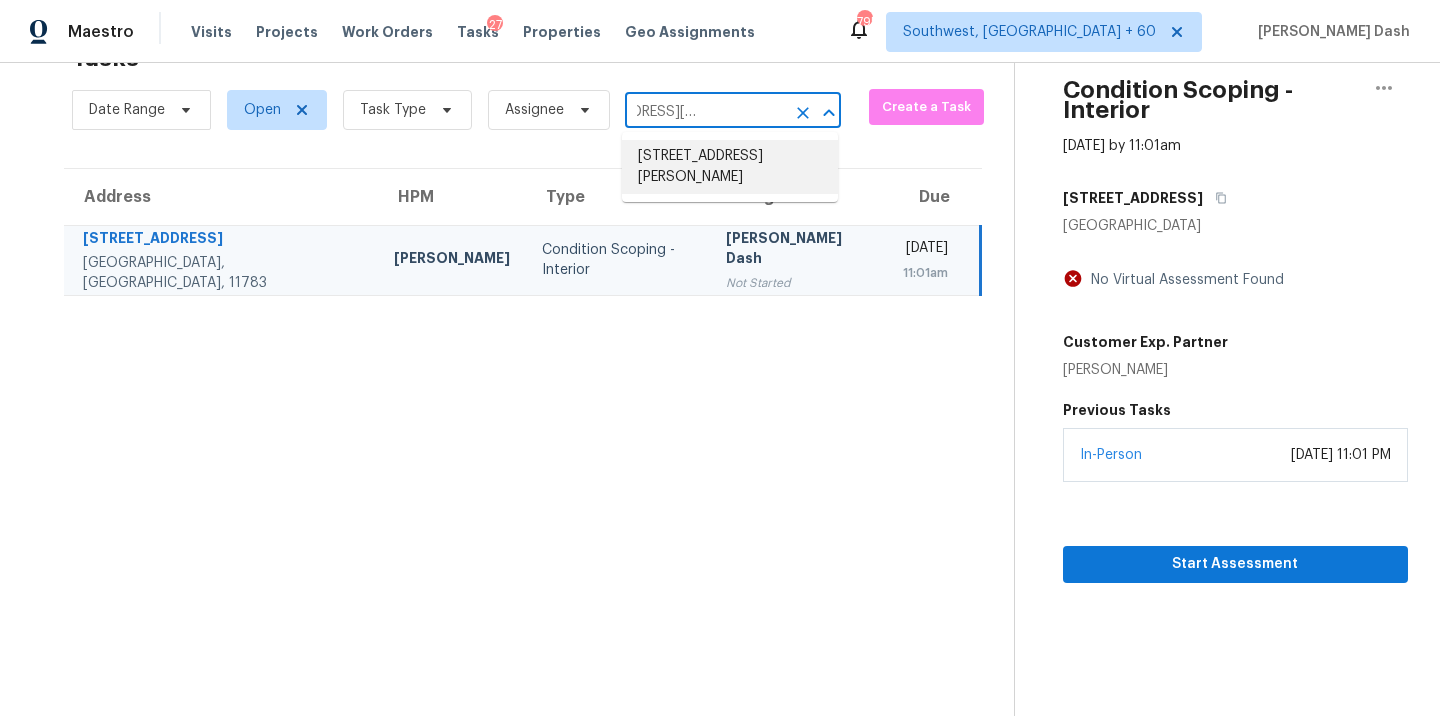 click on "[STREET_ADDRESS][PERSON_NAME]" at bounding box center (730, 167) 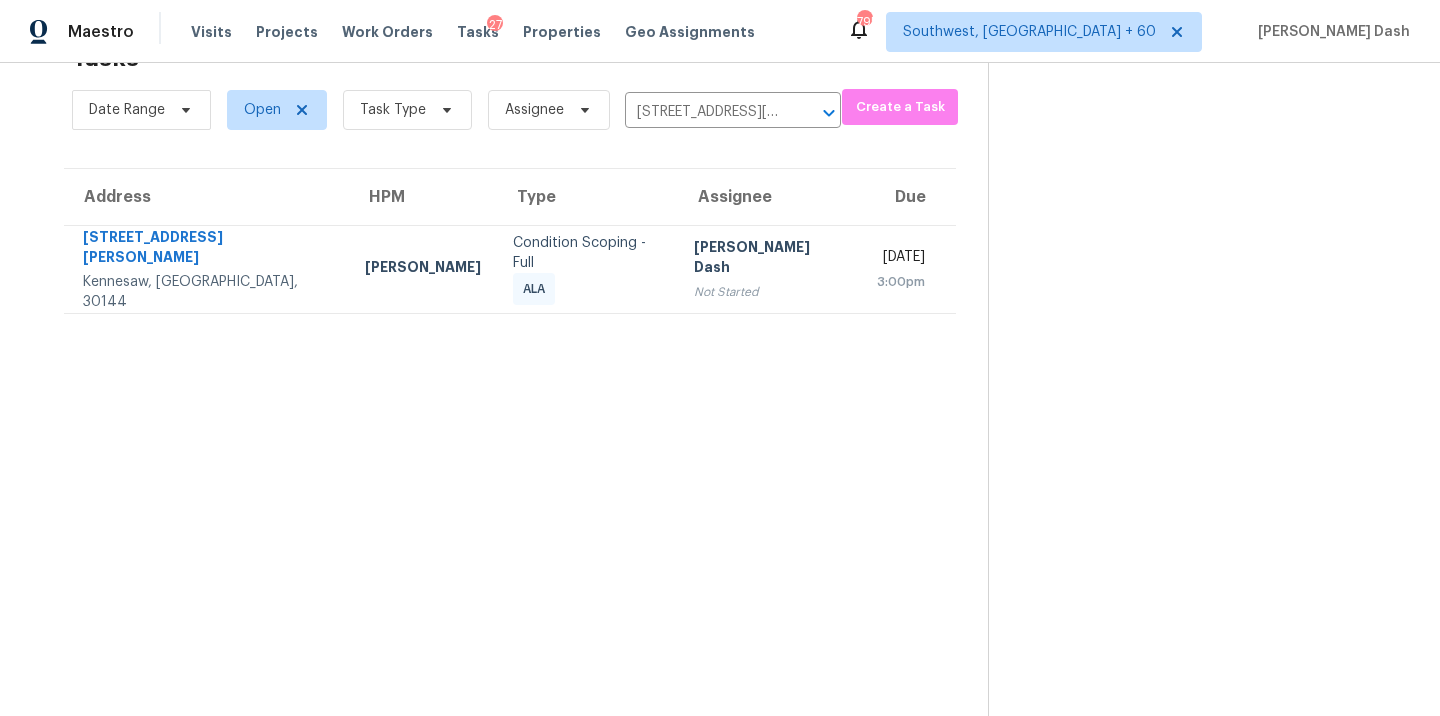 click on "Condition Scoping - Full" at bounding box center [587, 253] 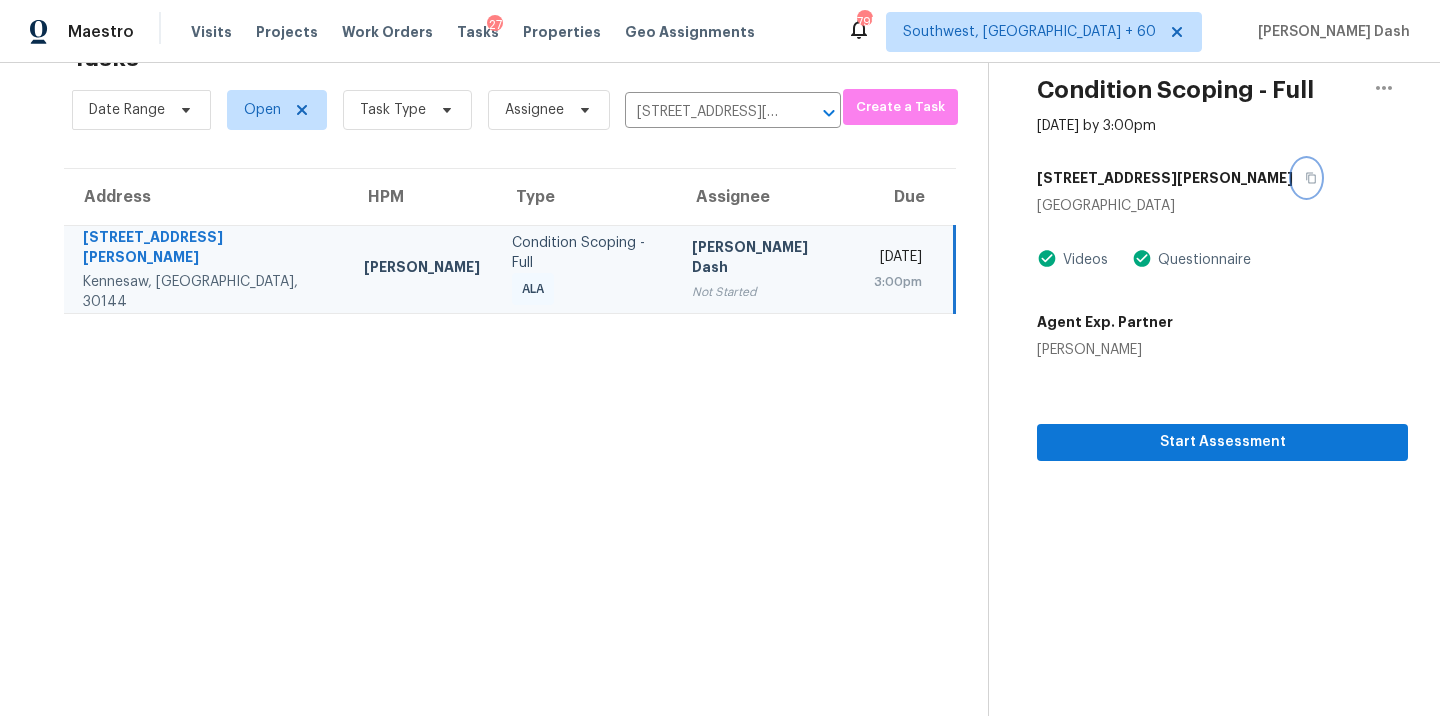click 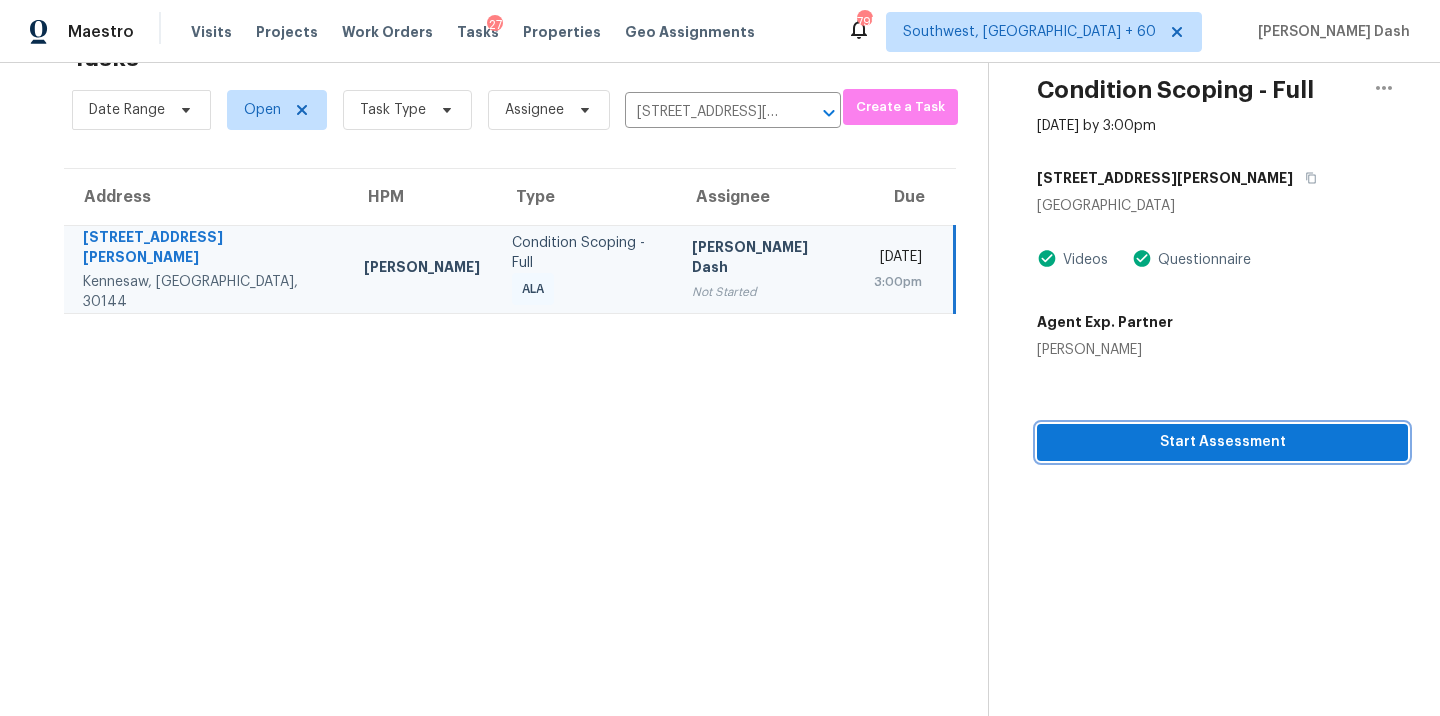 click on "Start Assessment" at bounding box center (1222, 442) 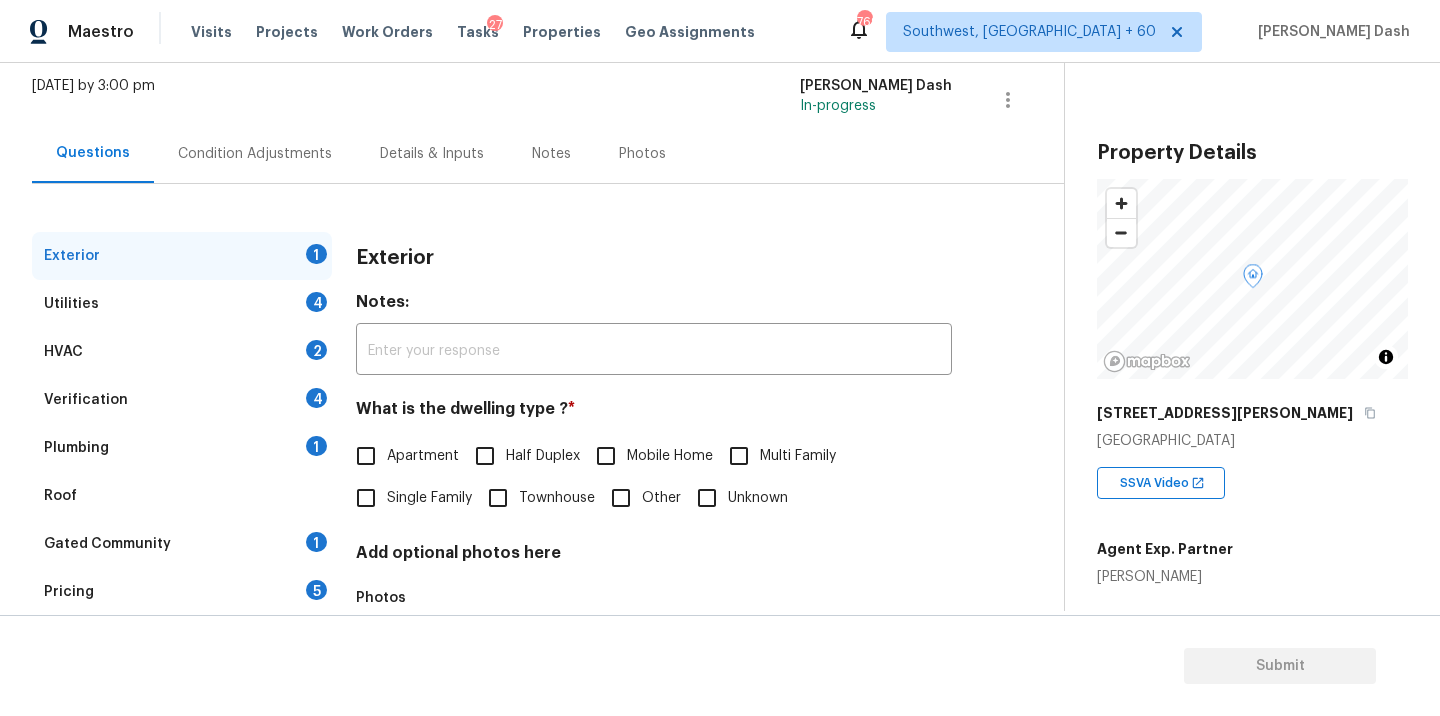 scroll, scrollTop: 121, scrollLeft: 0, axis: vertical 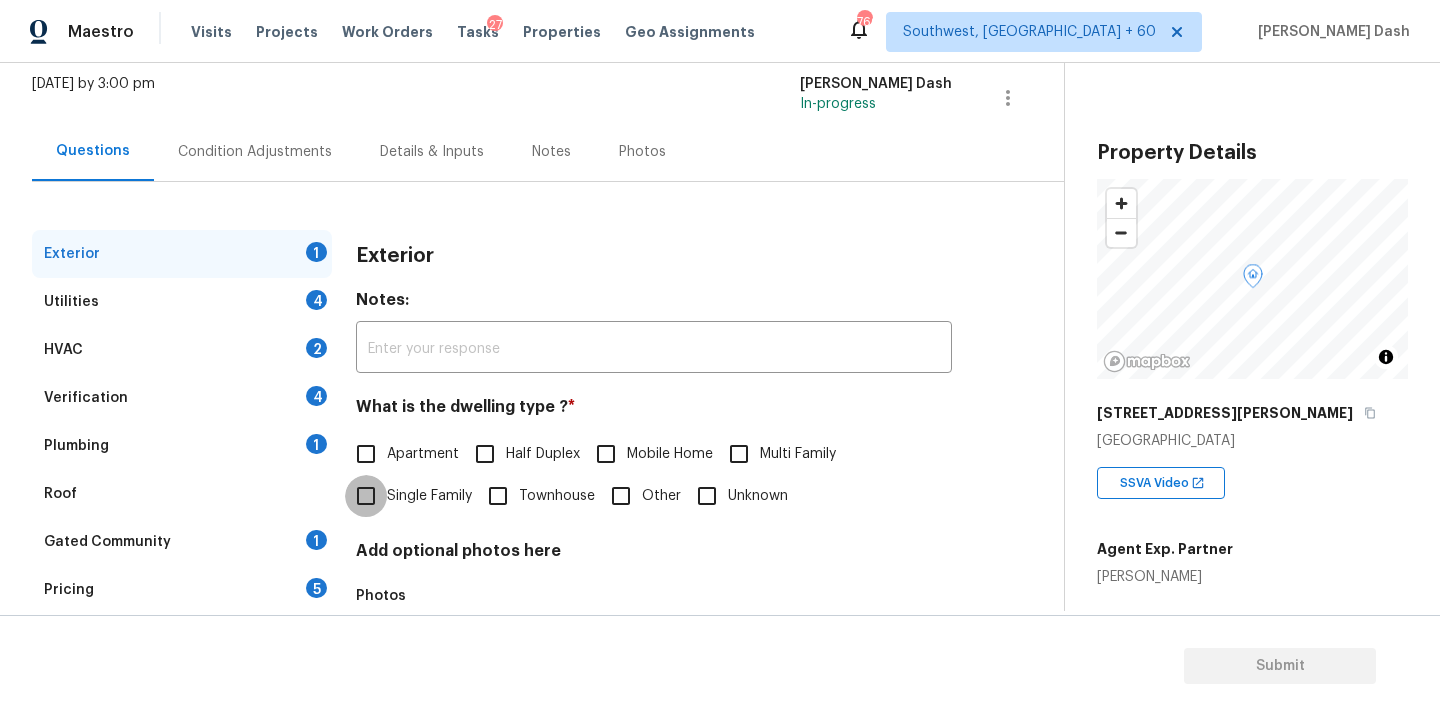 click on "Single Family" at bounding box center (366, 496) 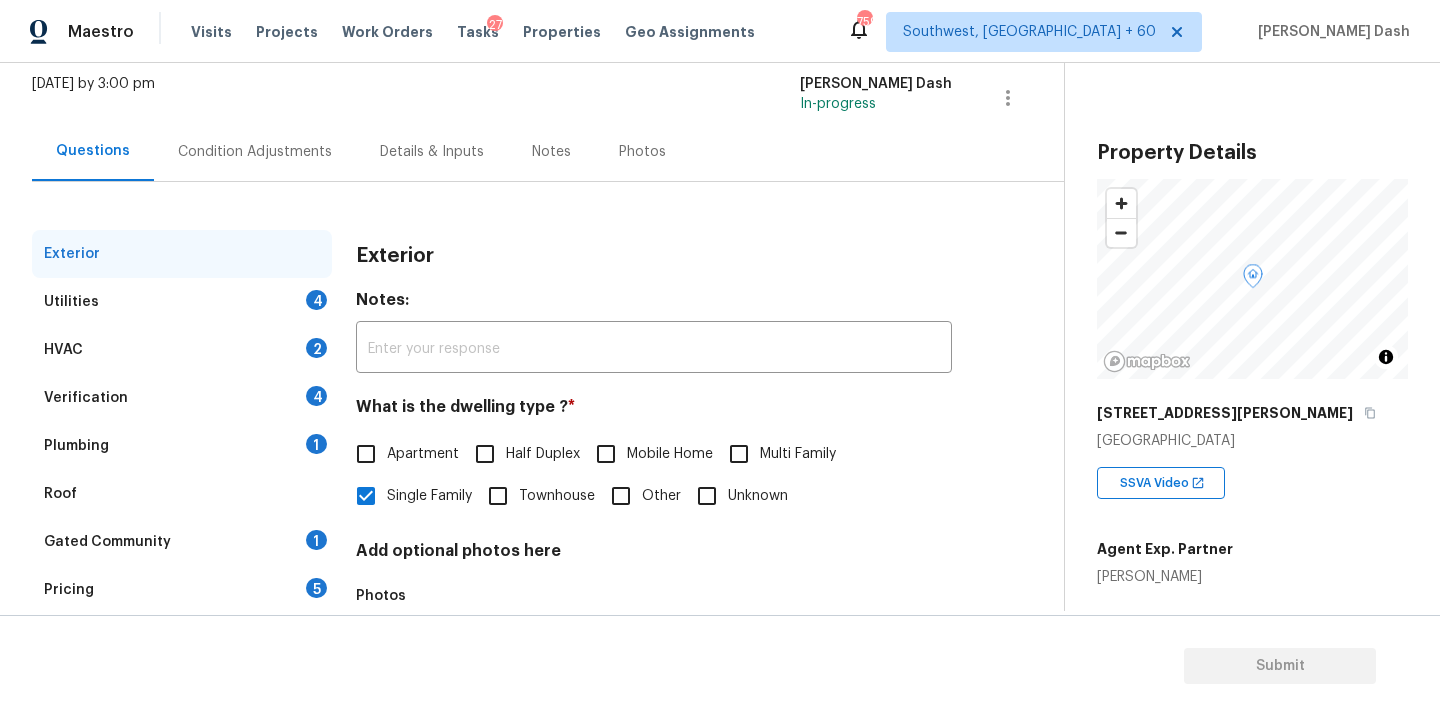 scroll, scrollTop: 247, scrollLeft: 0, axis: vertical 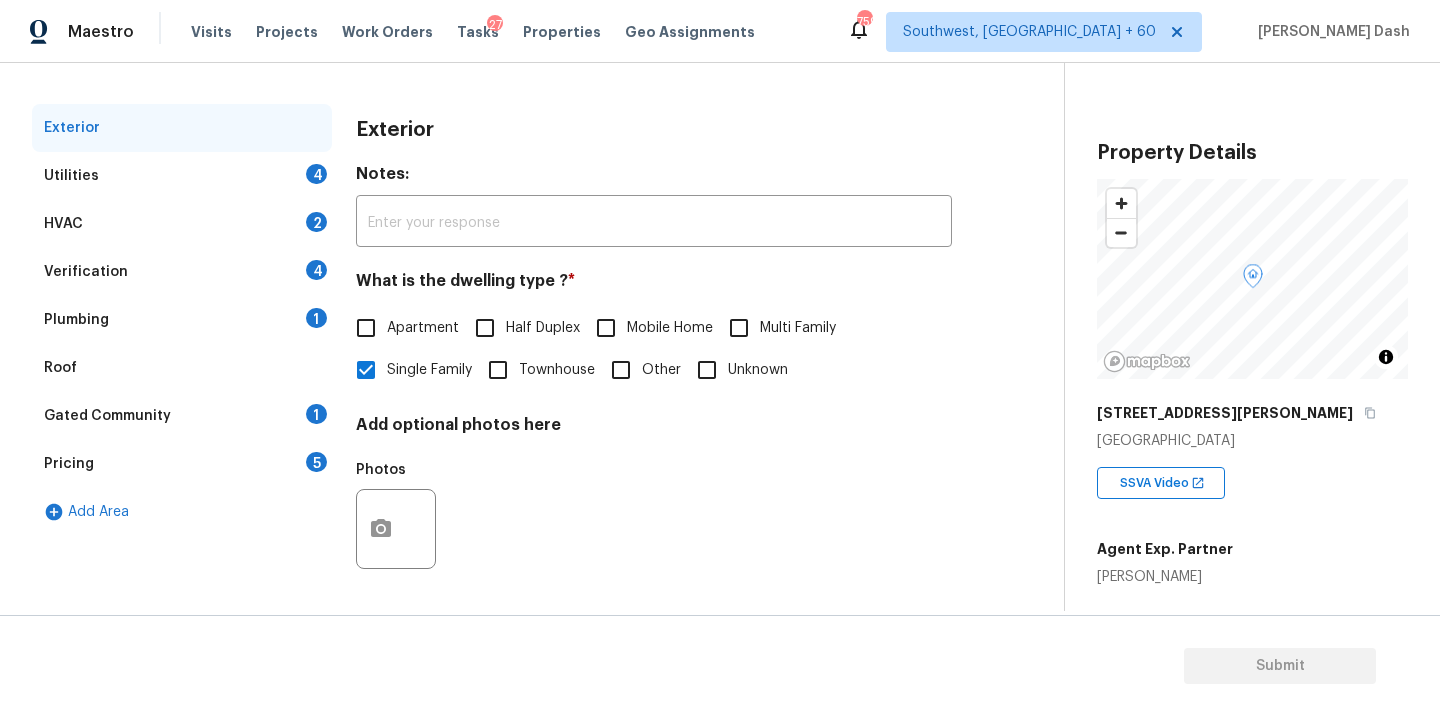 click on "Utilities 4" at bounding box center (182, 176) 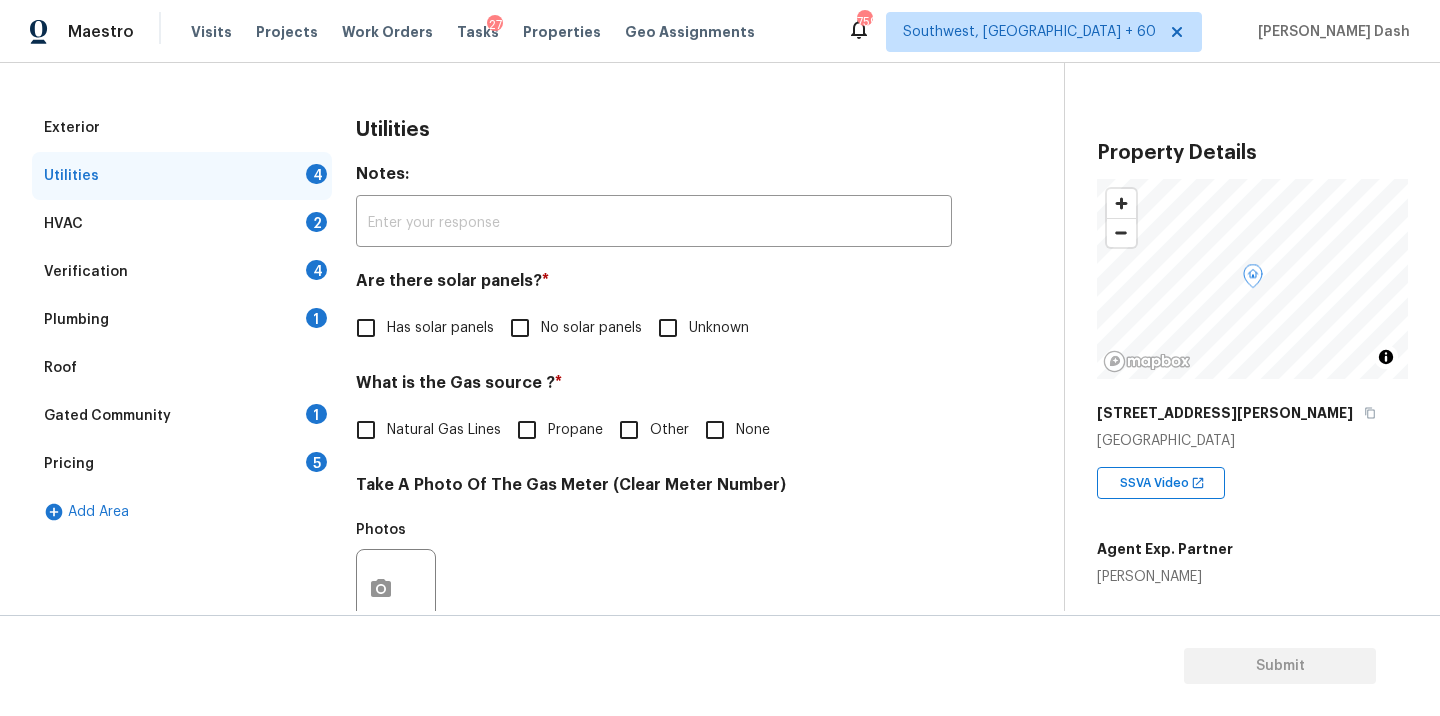 click on "No solar panels" at bounding box center [591, 328] 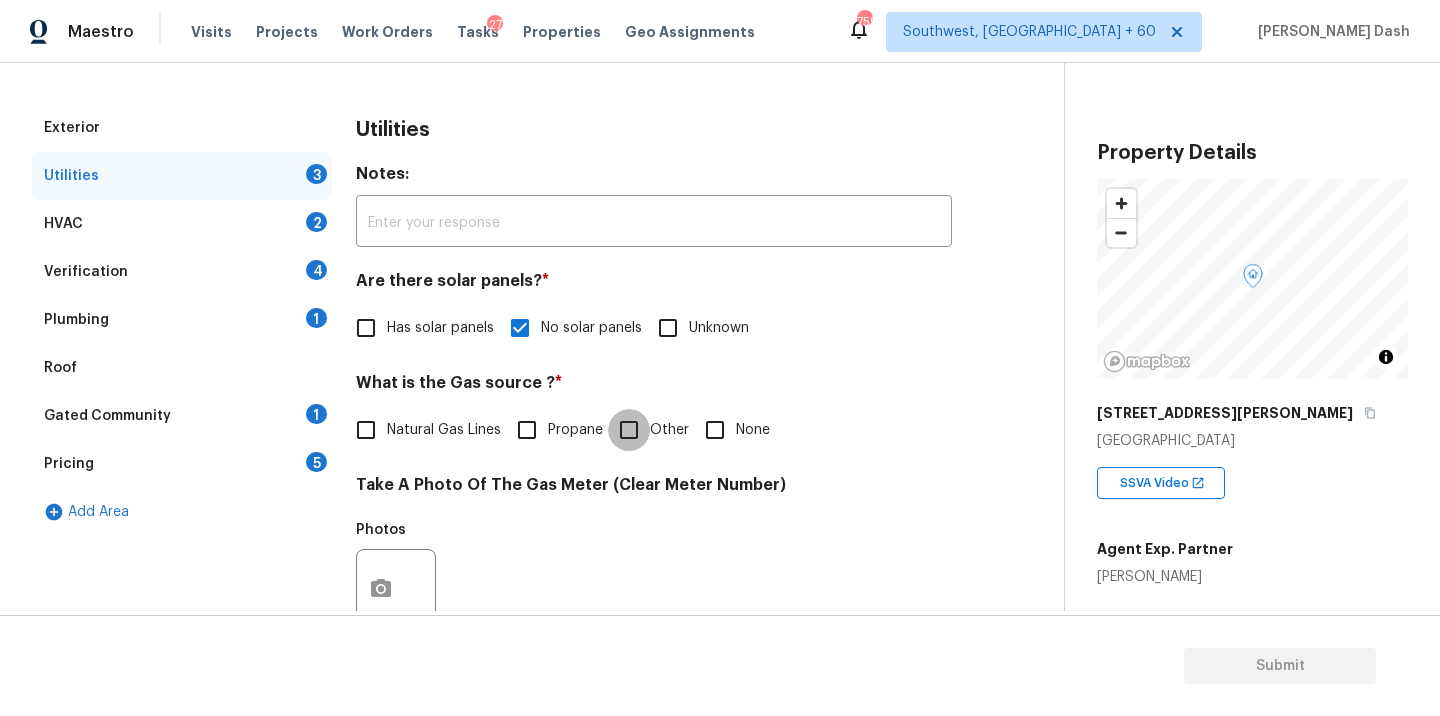 click on "Other" at bounding box center [629, 430] 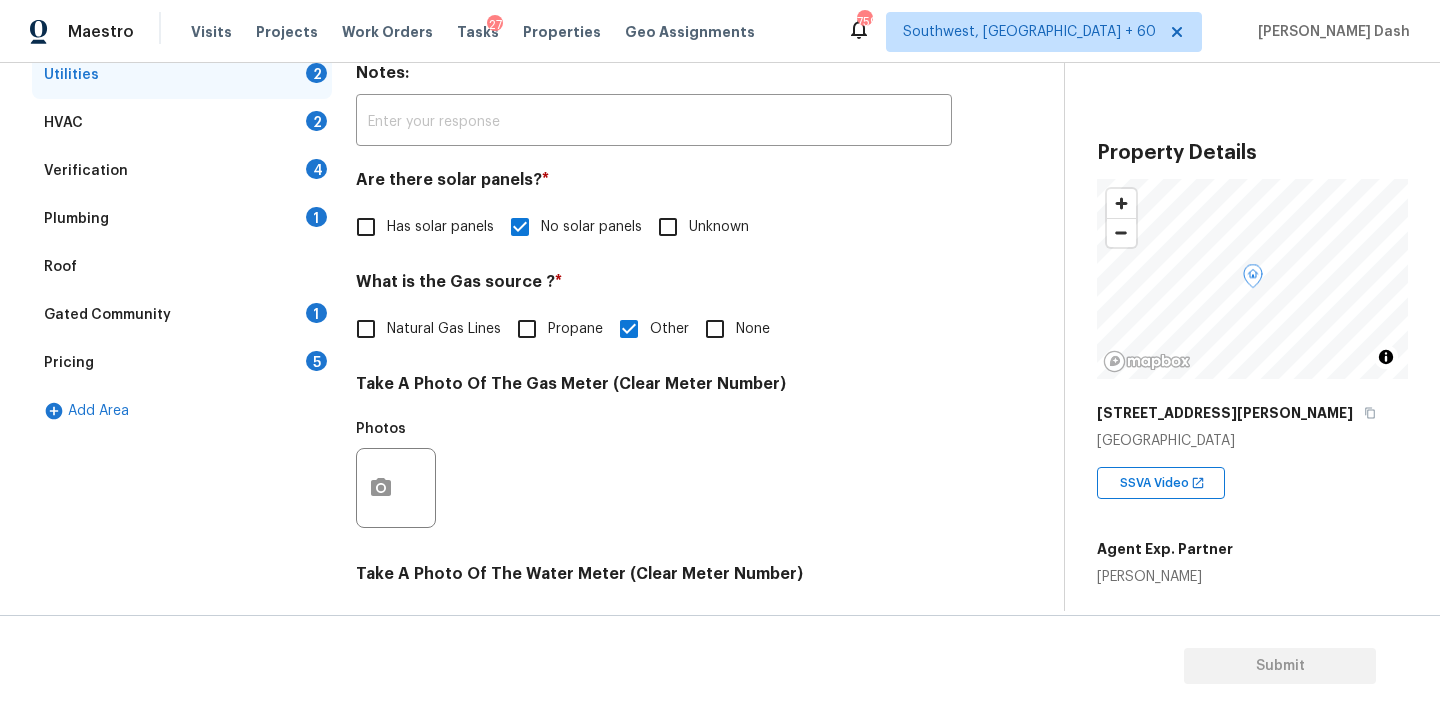 scroll, scrollTop: 723, scrollLeft: 0, axis: vertical 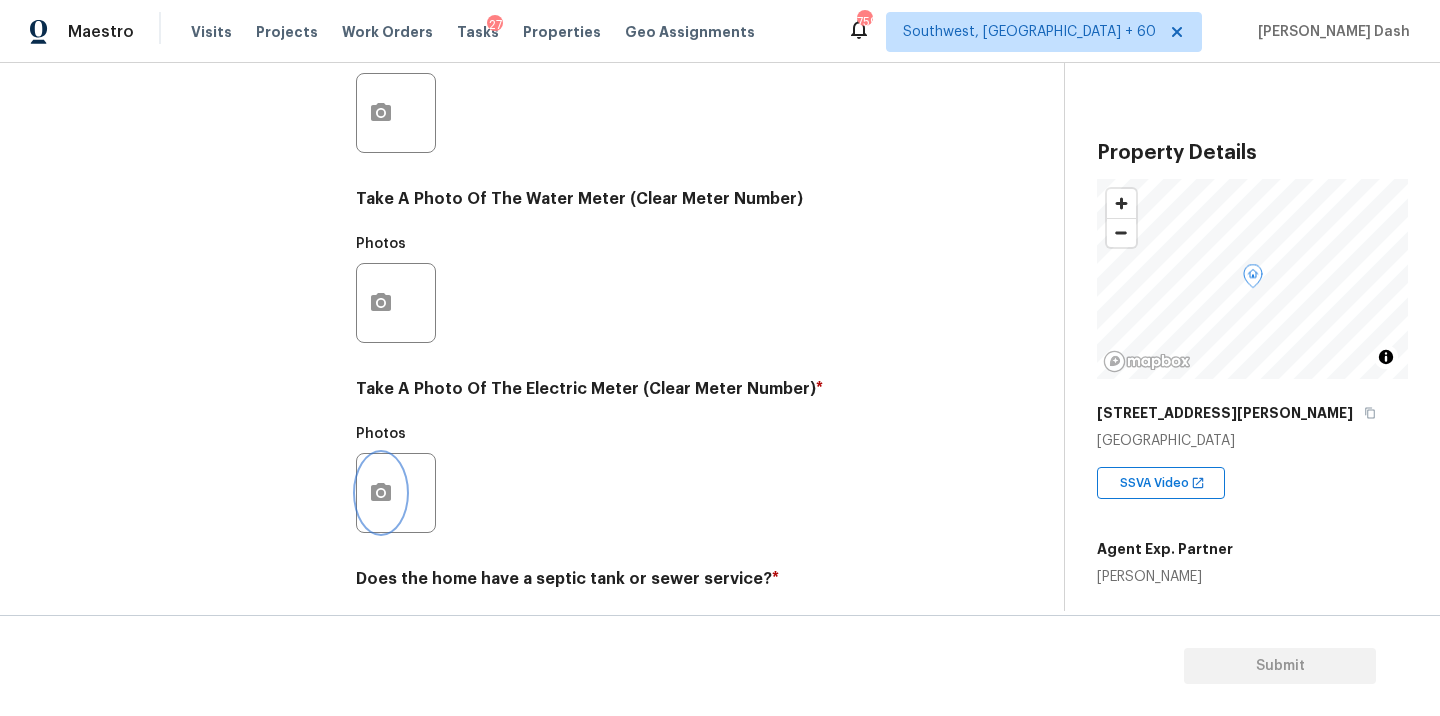 click at bounding box center [381, 493] 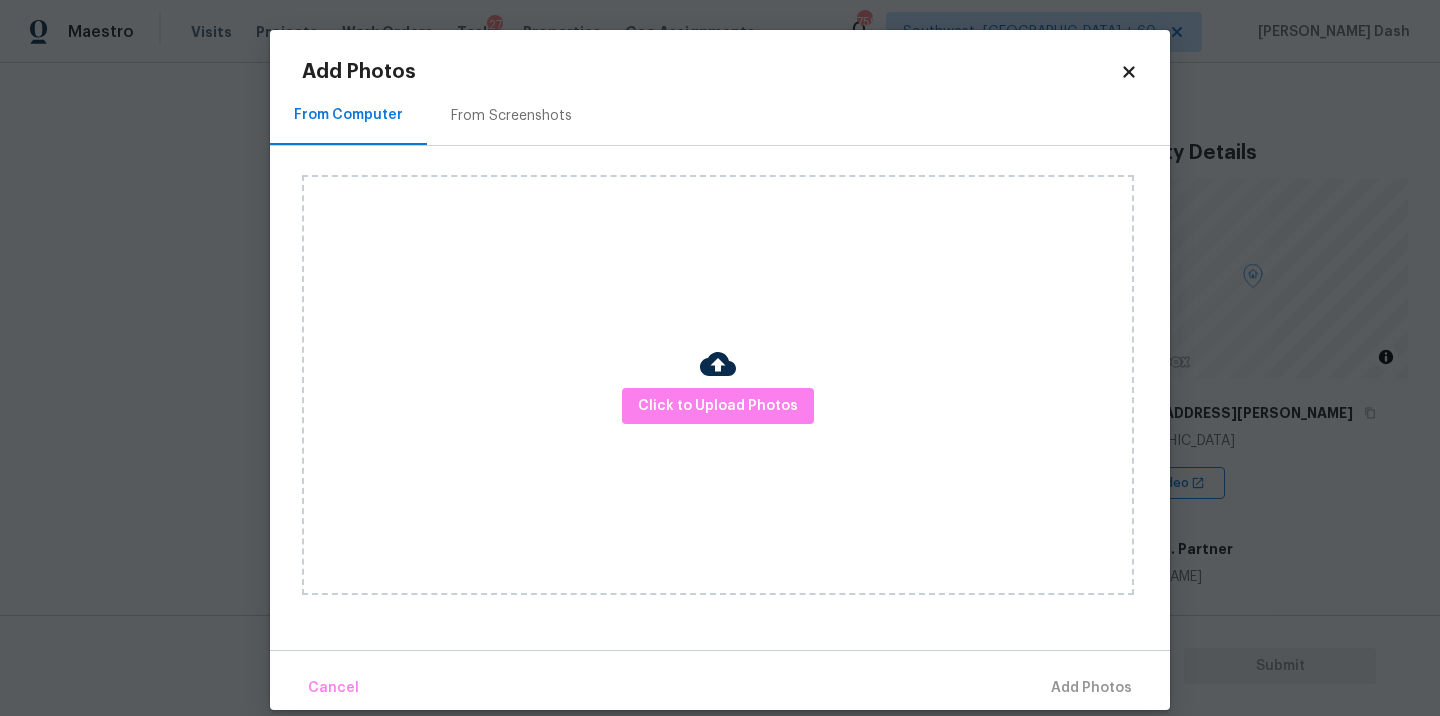 click on "Click to Upload Photos" at bounding box center [718, 385] 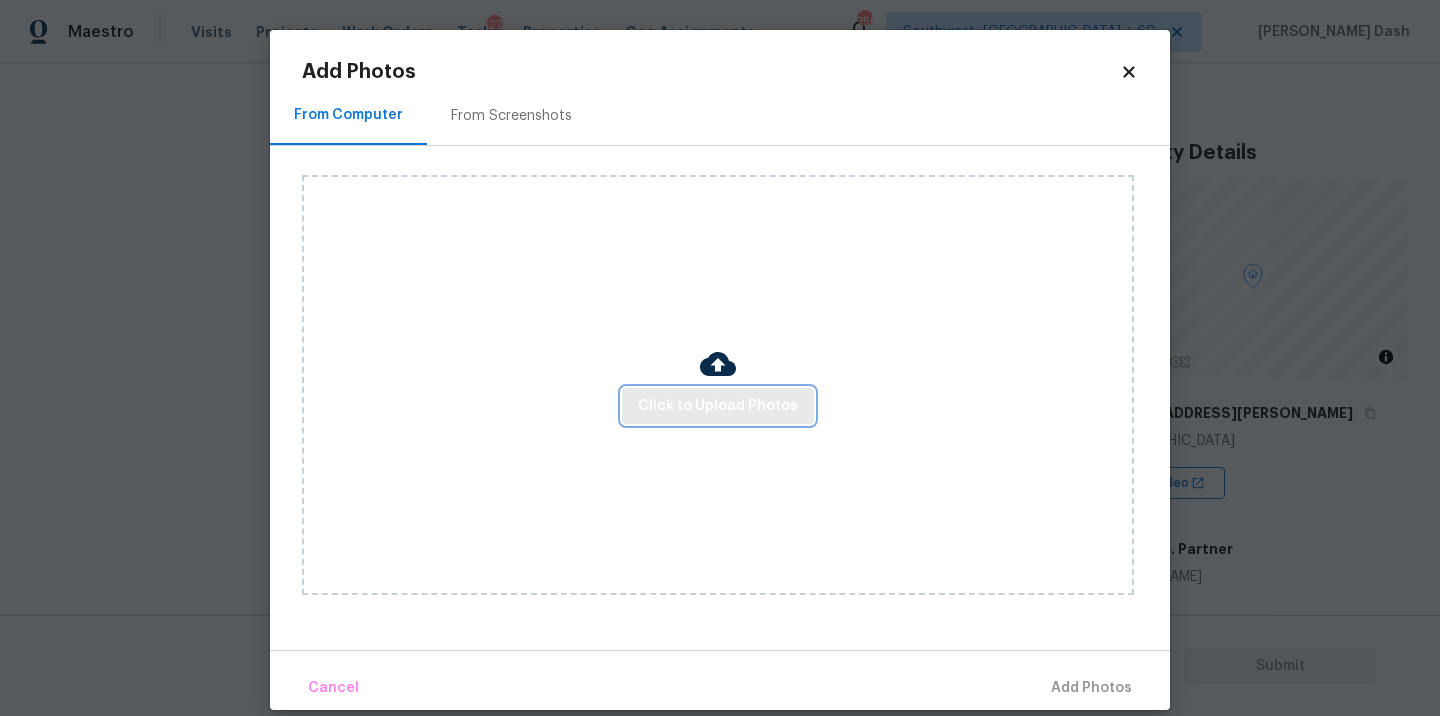 click on "Click to Upload Photos" at bounding box center [718, 406] 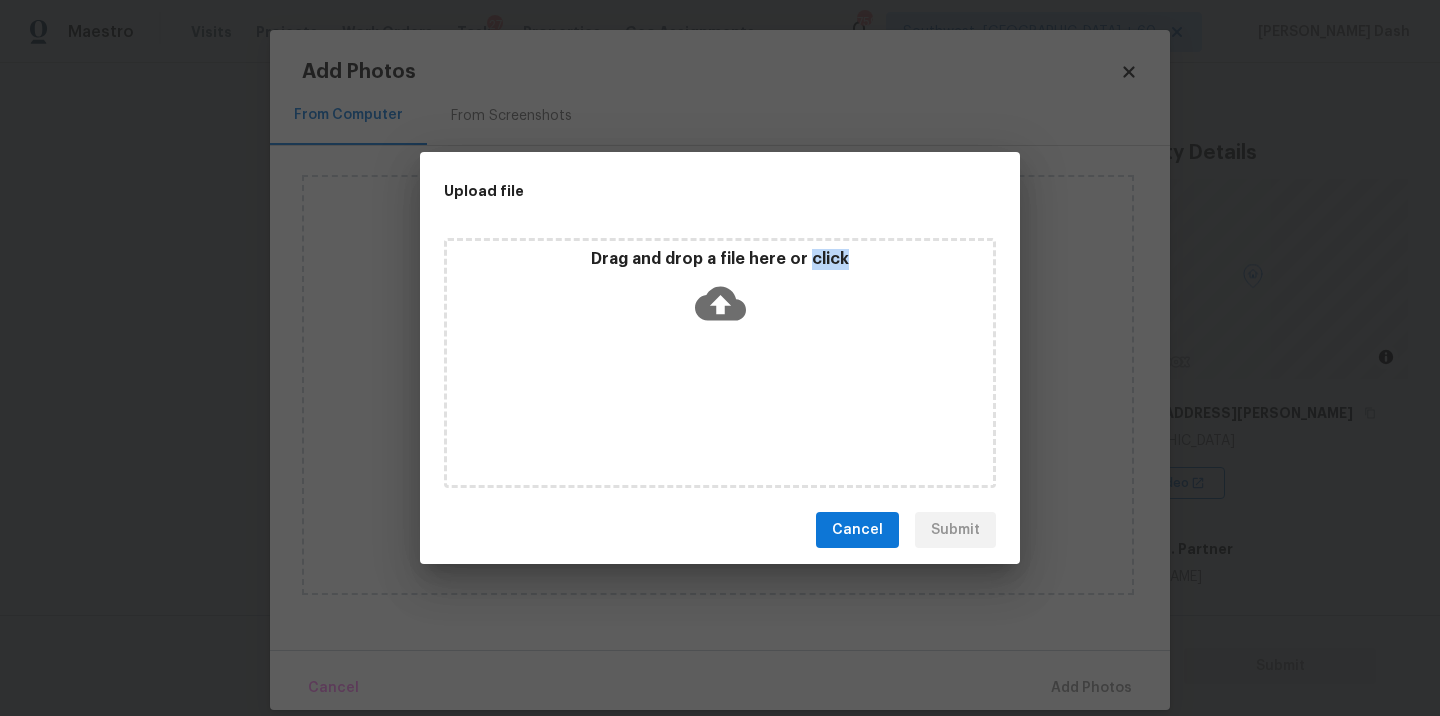 click on "Drag and drop a file here or click" at bounding box center (720, 363) 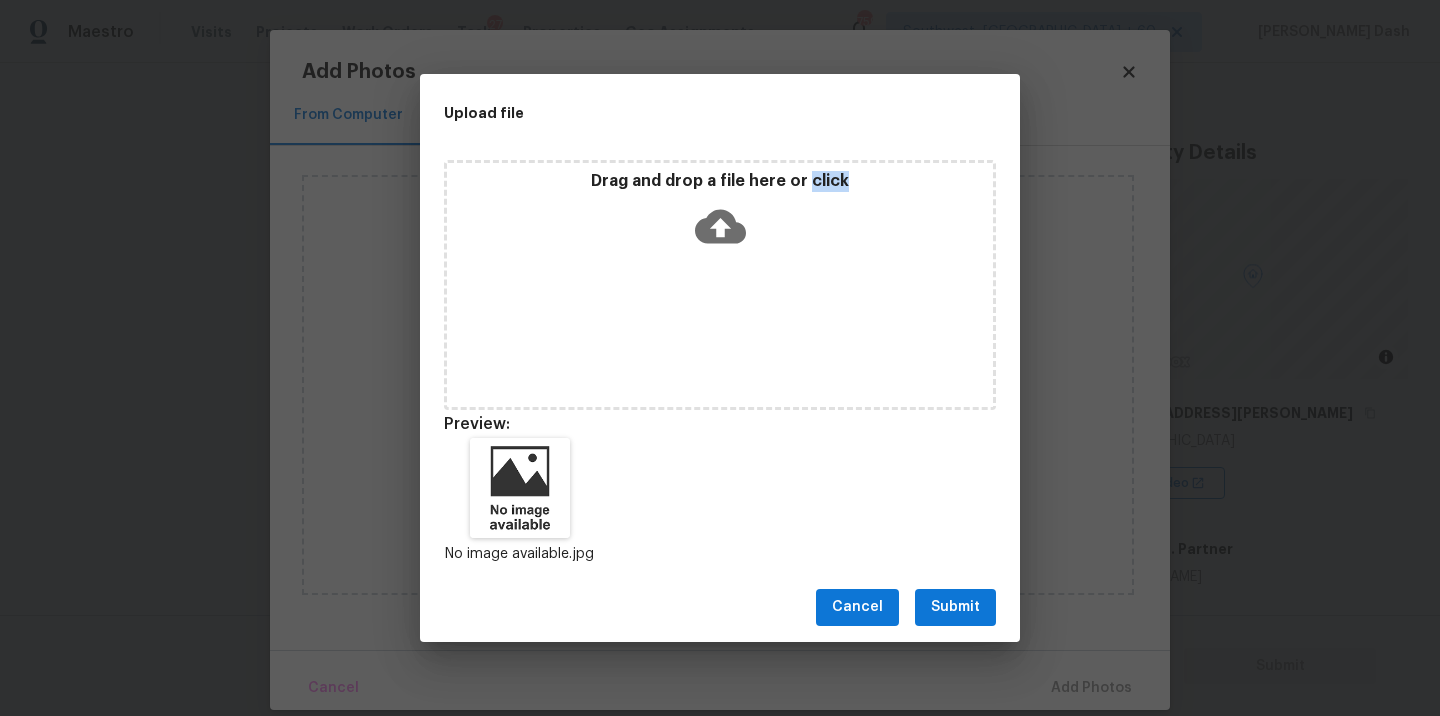 click on "Submit" at bounding box center (955, 607) 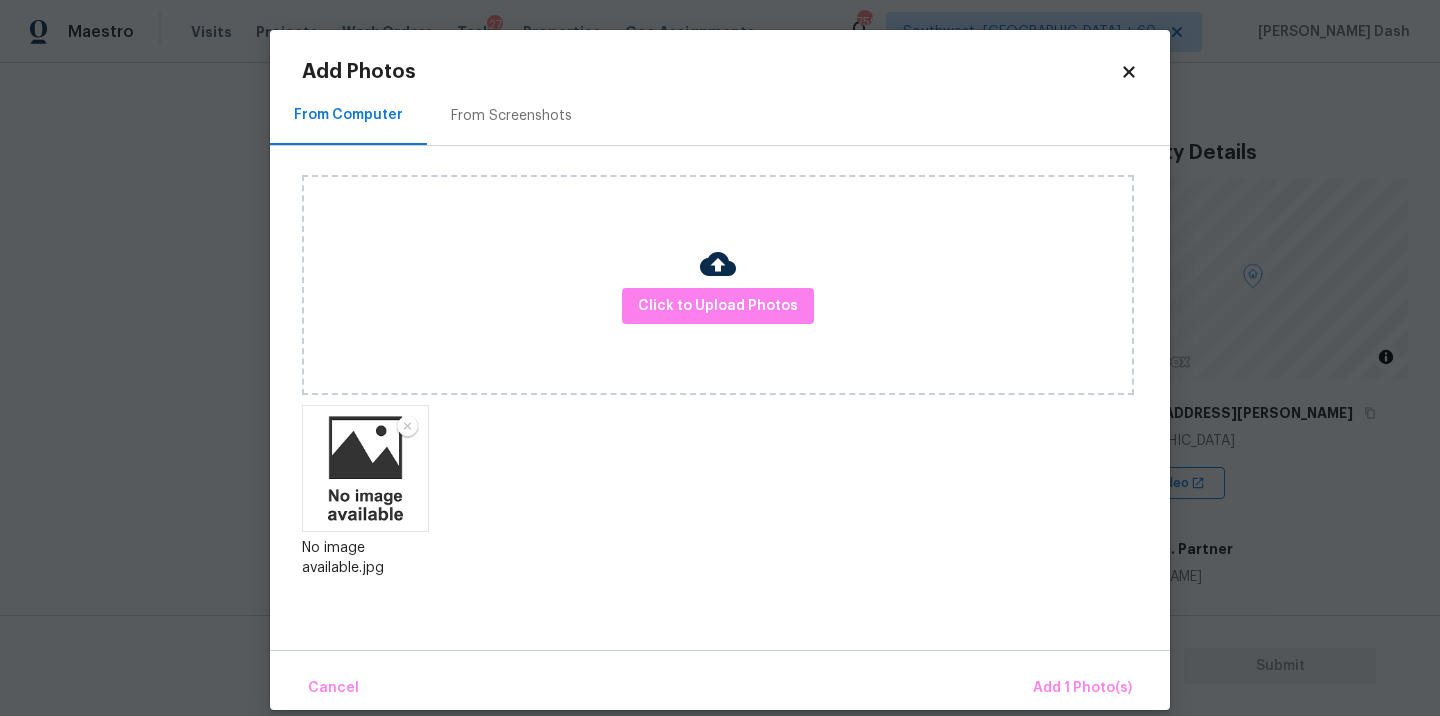 click on "Cancel Add 1 Photo(s)" at bounding box center (720, 680) 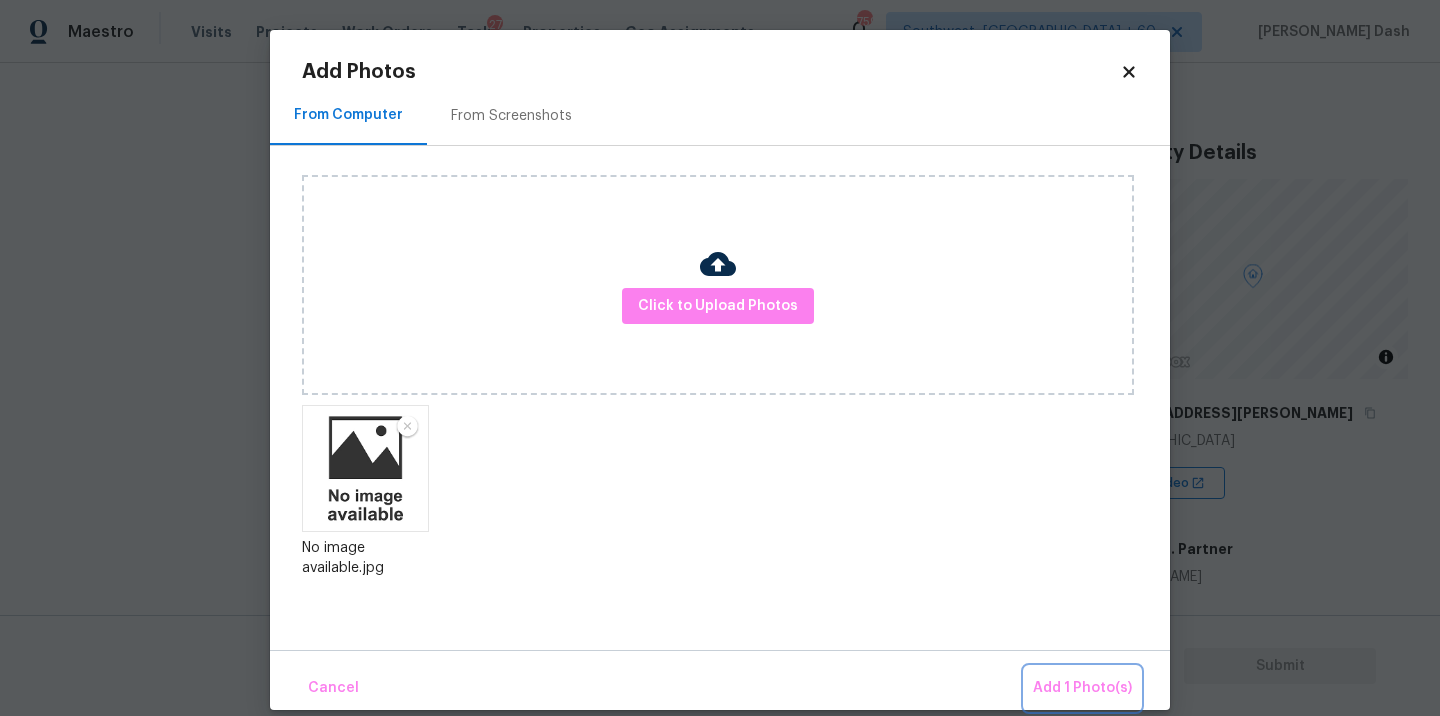 click on "Add 1 Photo(s)" at bounding box center (1082, 688) 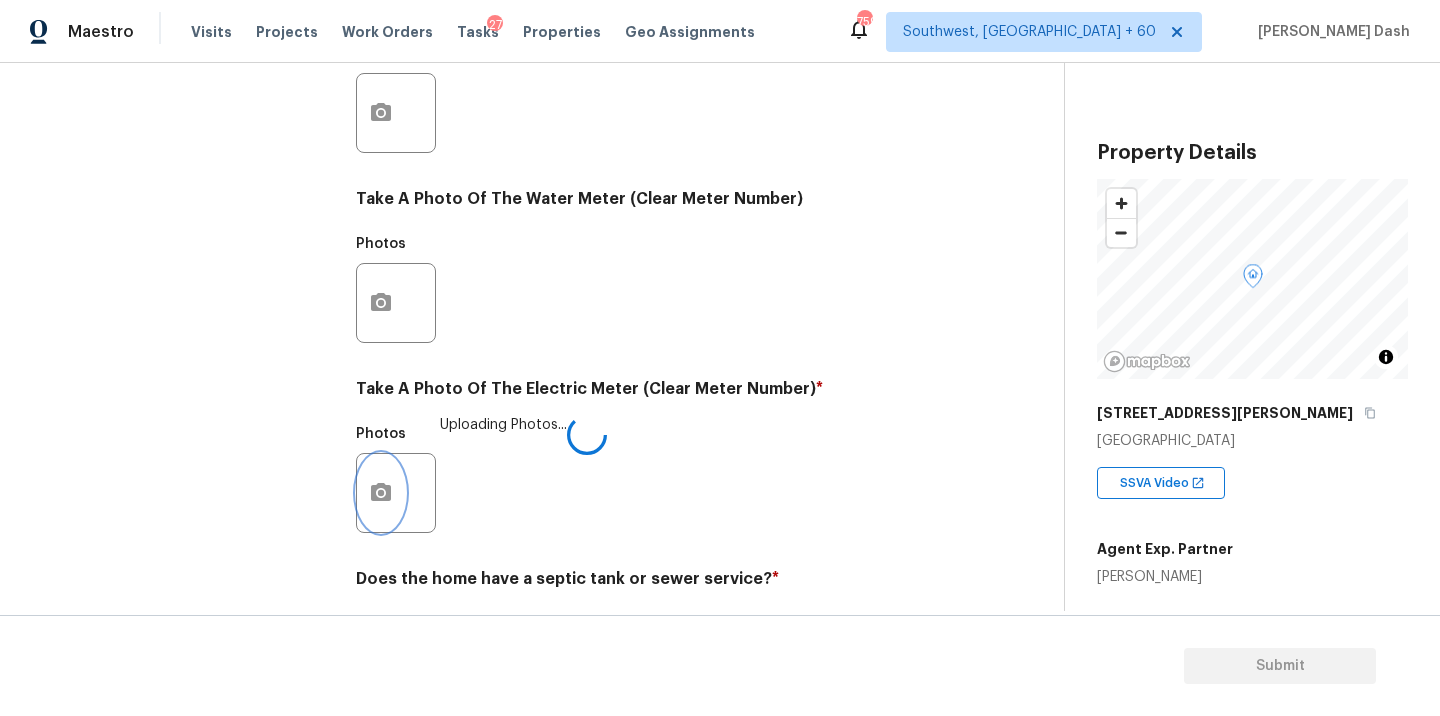 scroll, scrollTop: 789, scrollLeft: 0, axis: vertical 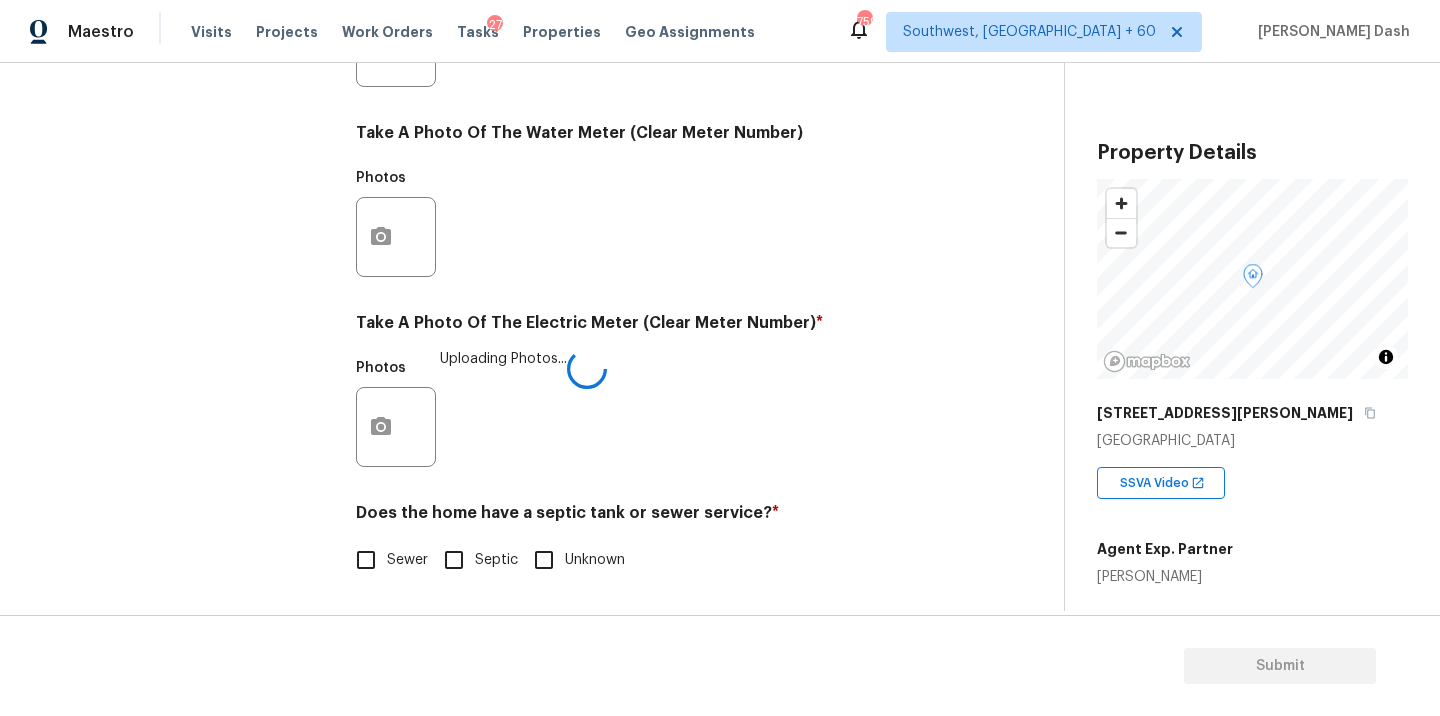 click on "Sewer" at bounding box center [407, 560] 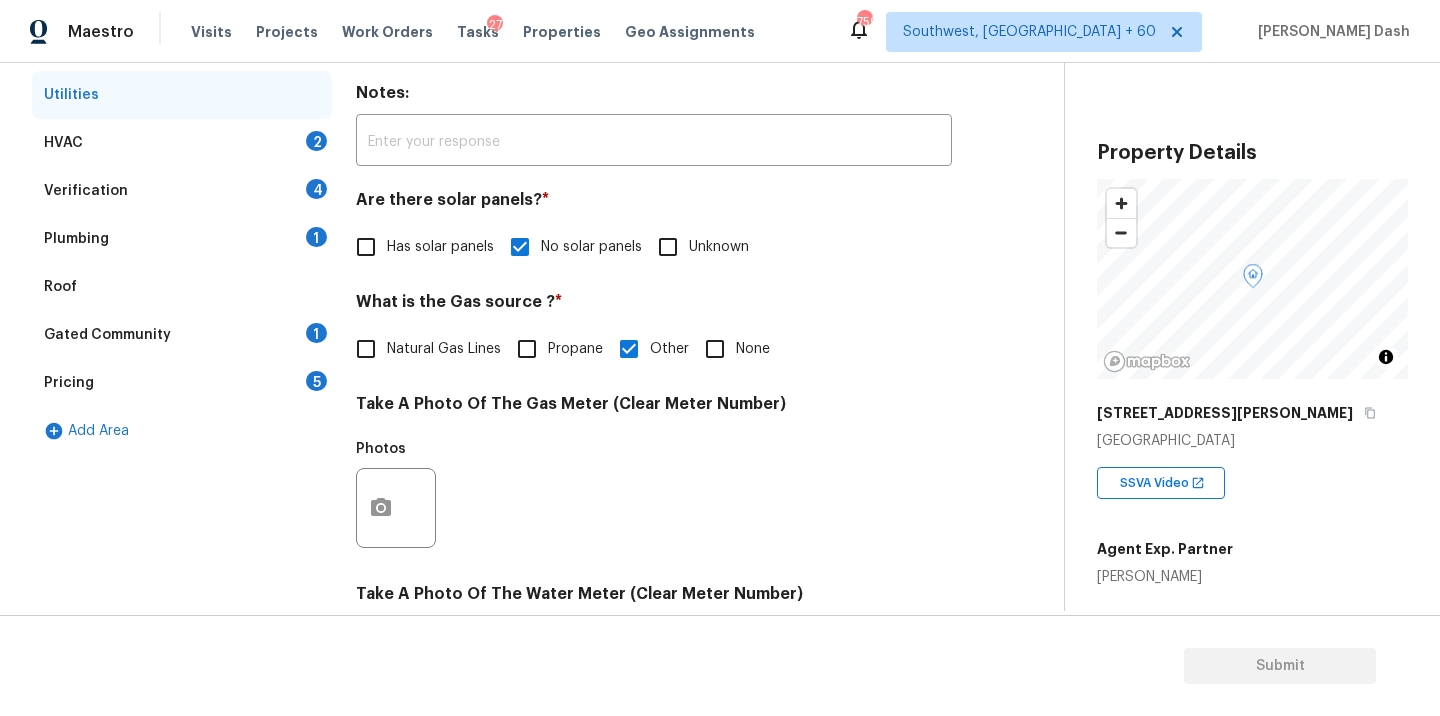 scroll, scrollTop: 172, scrollLeft: 0, axis: vertical 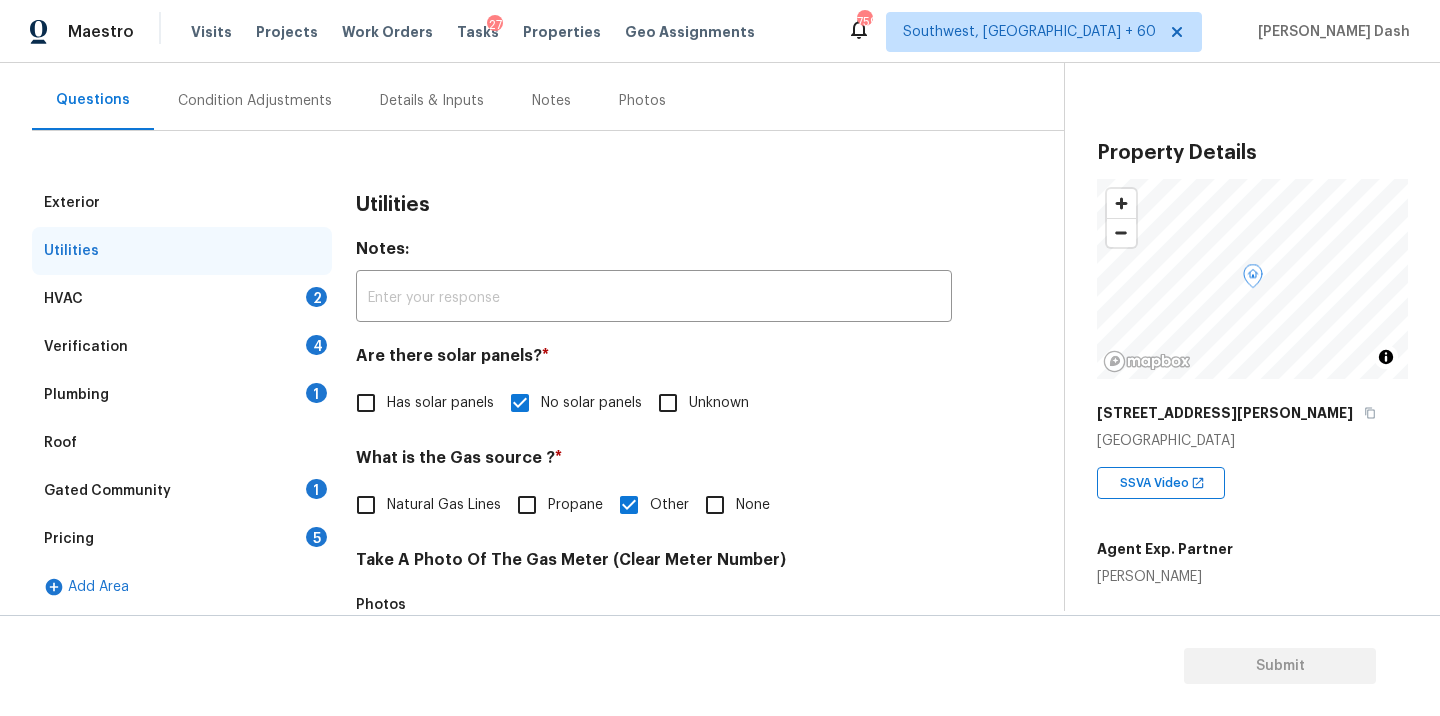 click on "Verification 4" at bounding box center (182, 347) 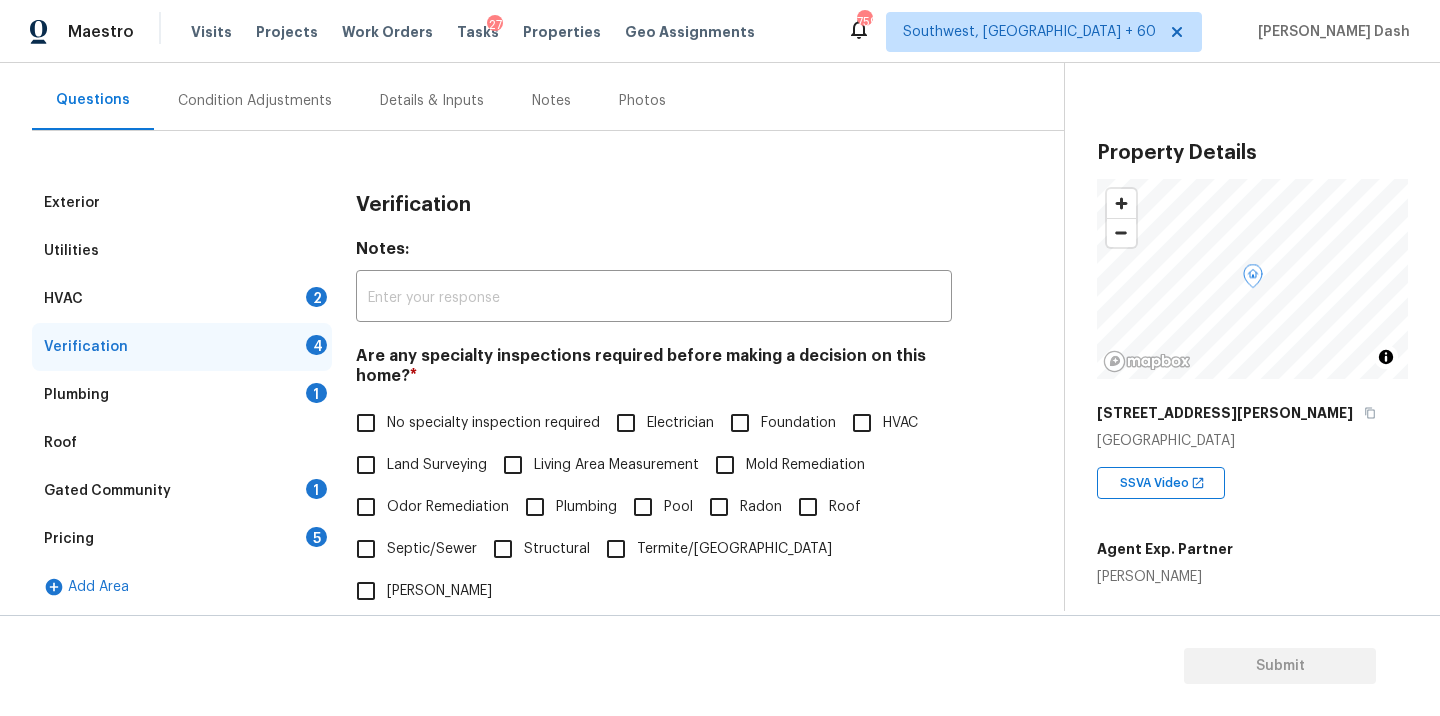 click on "HVAC 2" at bounding box center [182, 299] 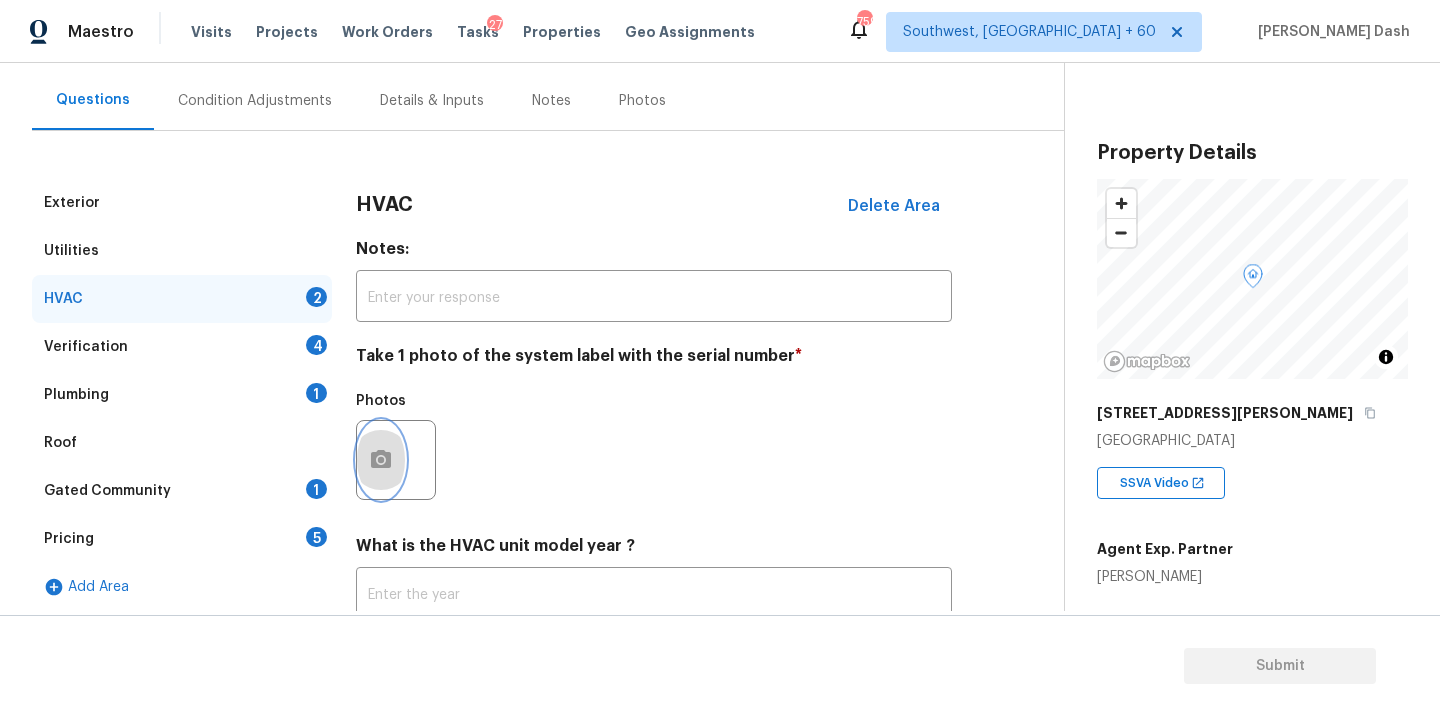 click 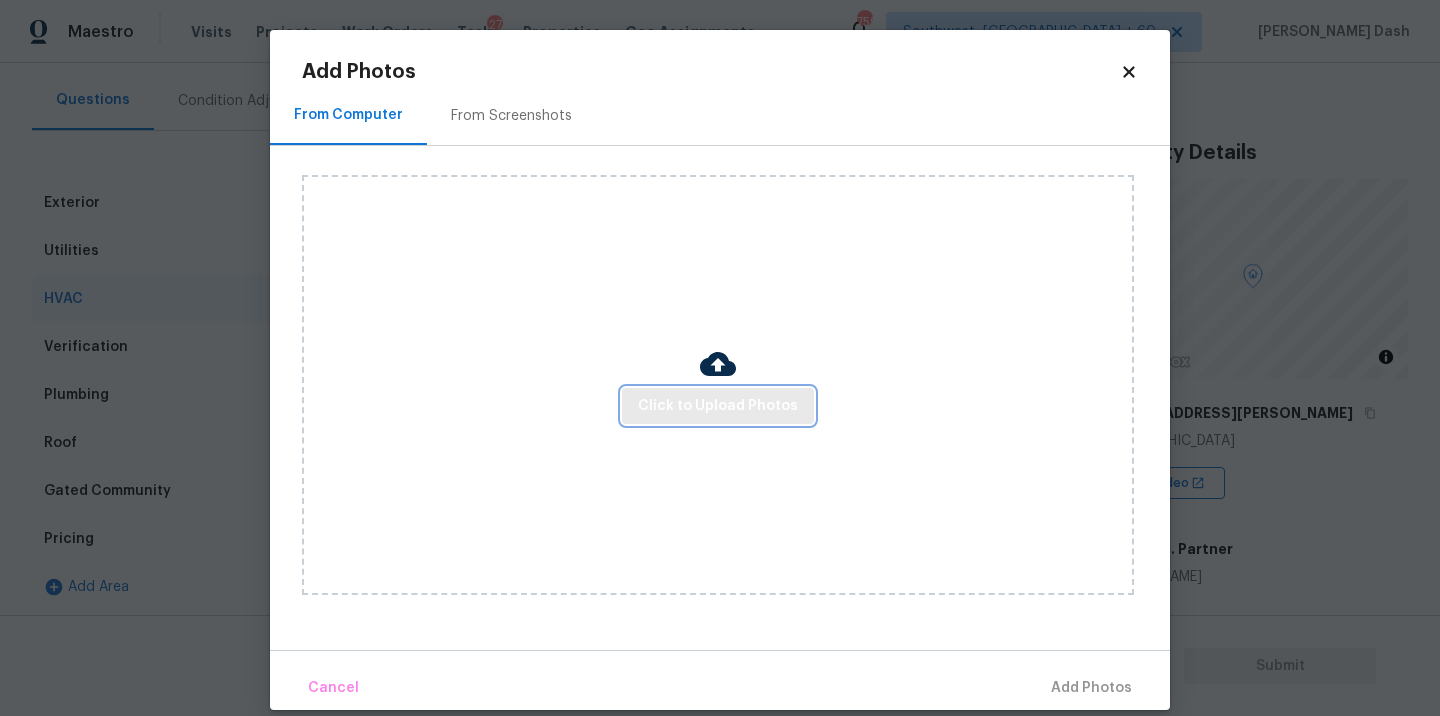click on "Click to Upload Photos" at bounding box center (718, 406) 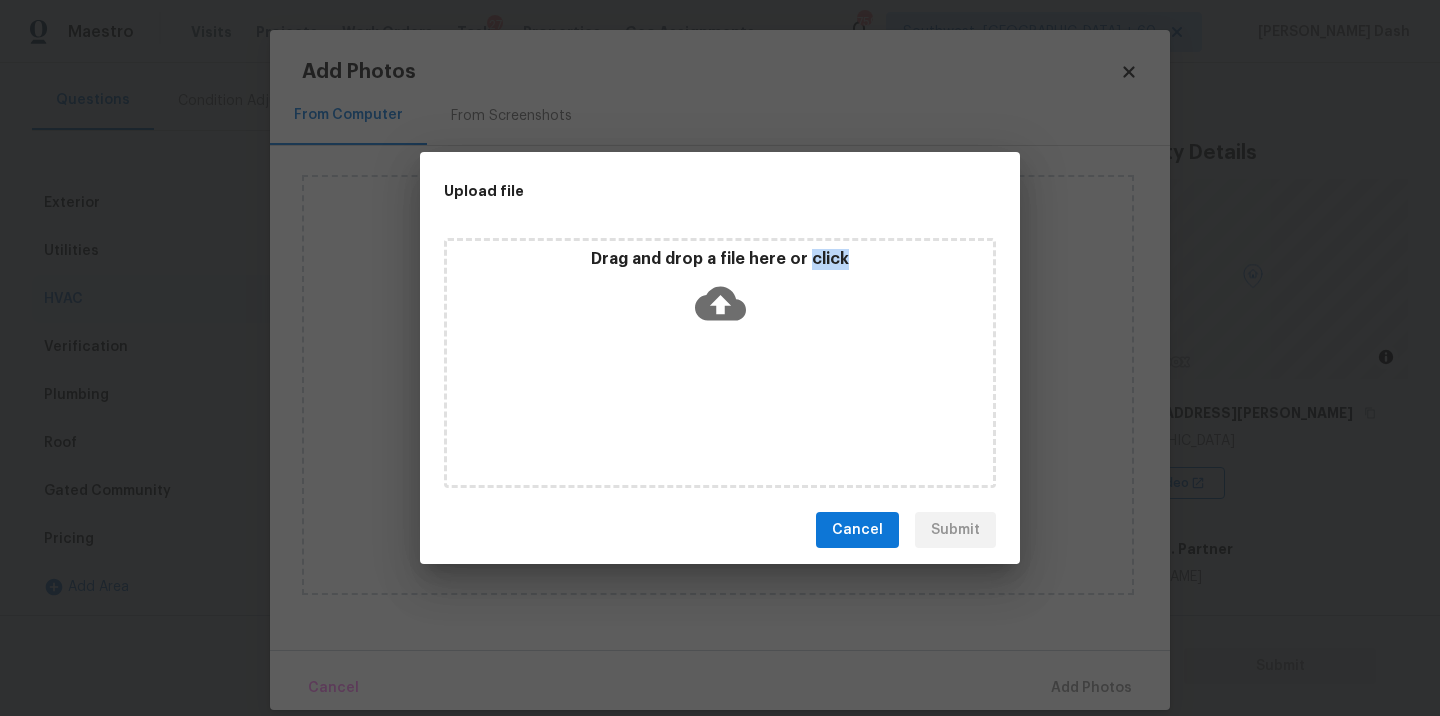click on "Drag and drop a file here or click" at bounding box center [720, 363] 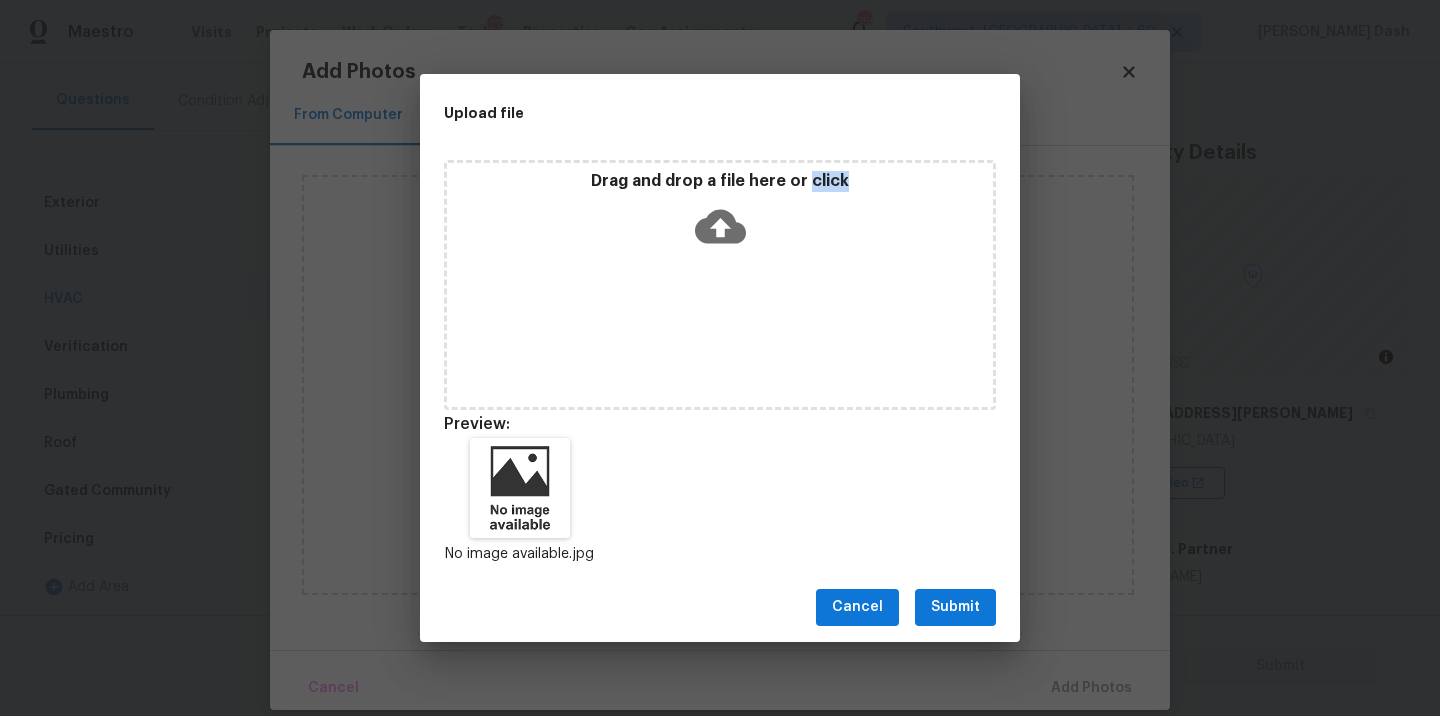 click on "Submit" at bounding box center [955, 607] 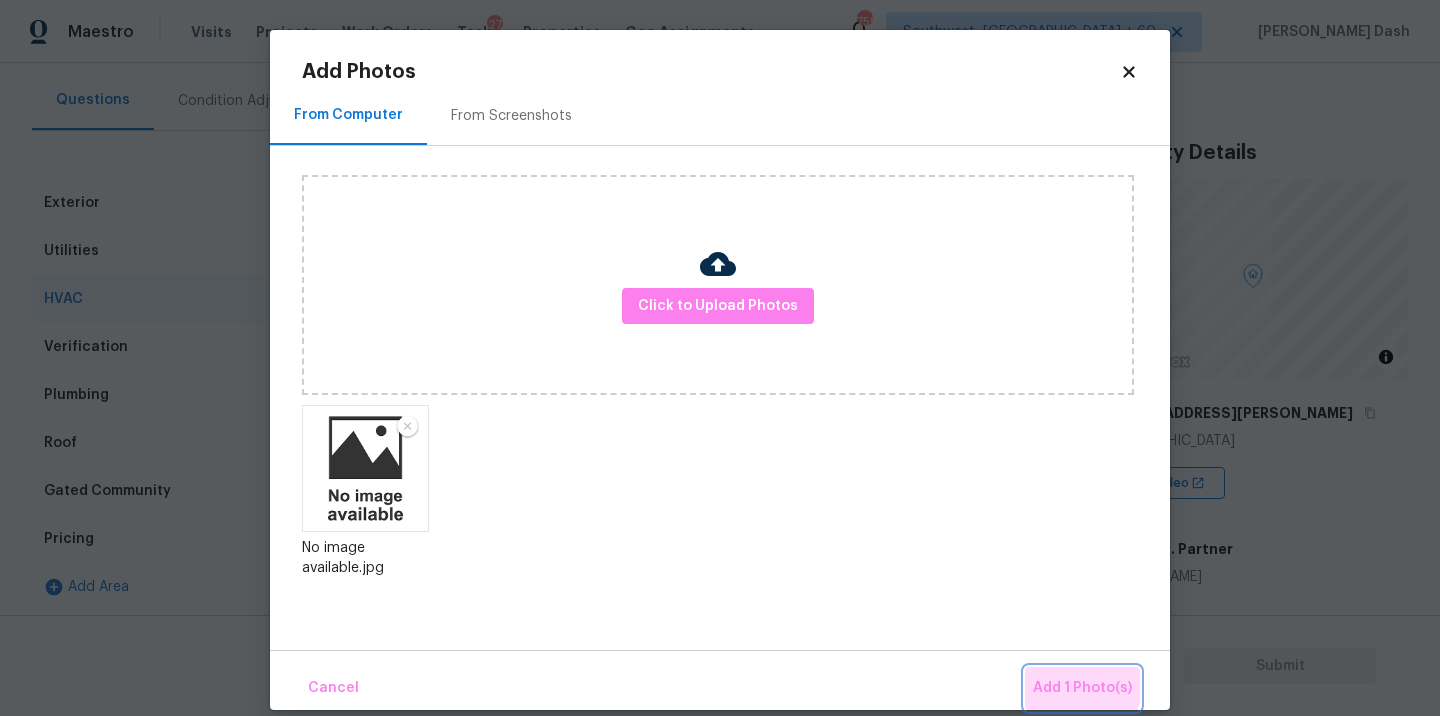 click on "Add 1 Photo(s)" at bounding box center (1082, 688) 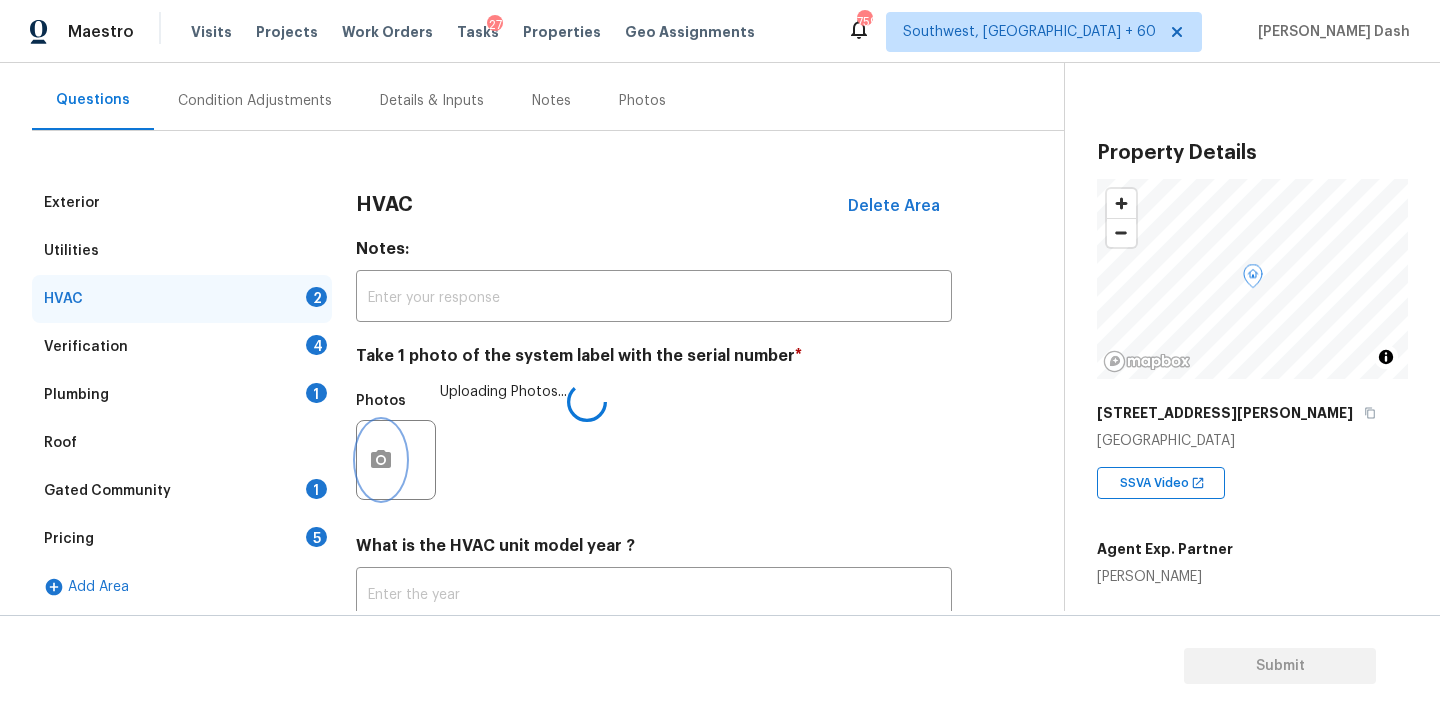 scroll, scrollTop: 313, scrollLeft: 0, axis: vertical 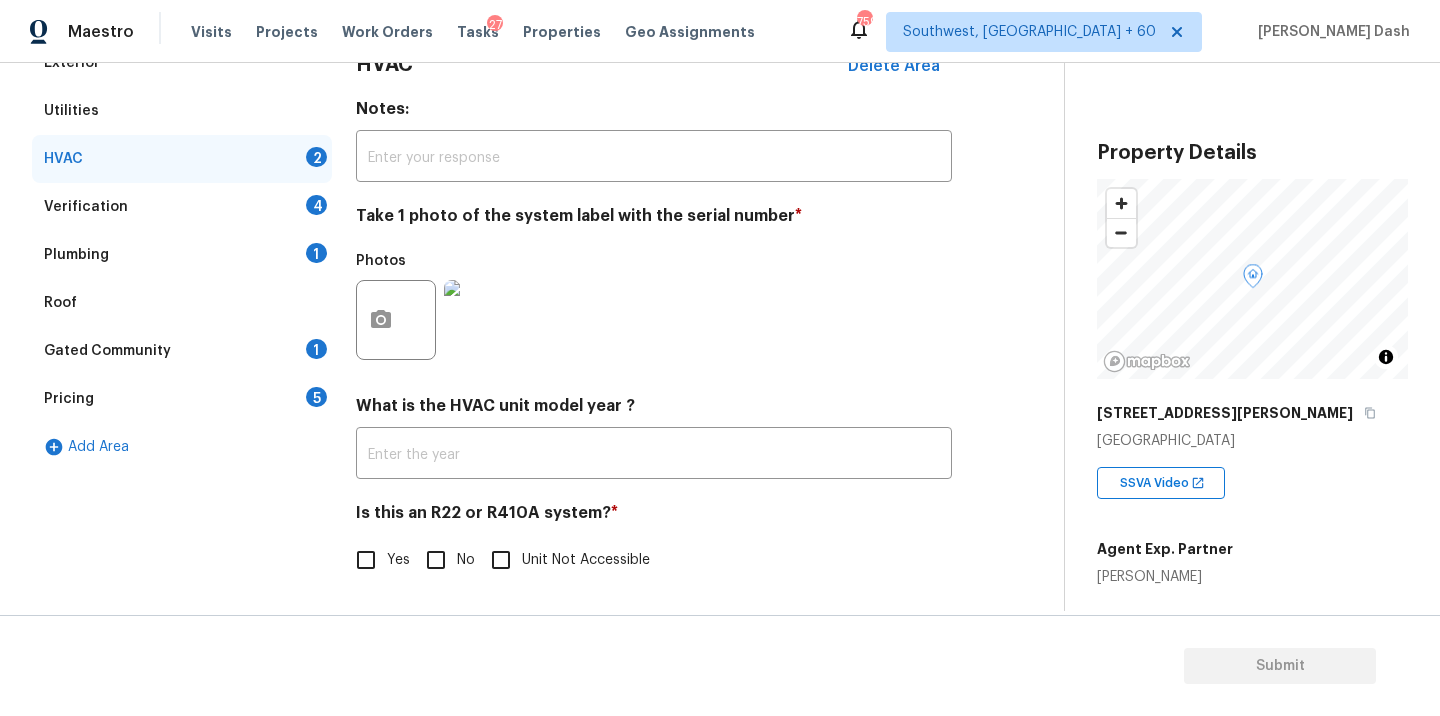 click on "No" at bounding box center [436, 560] 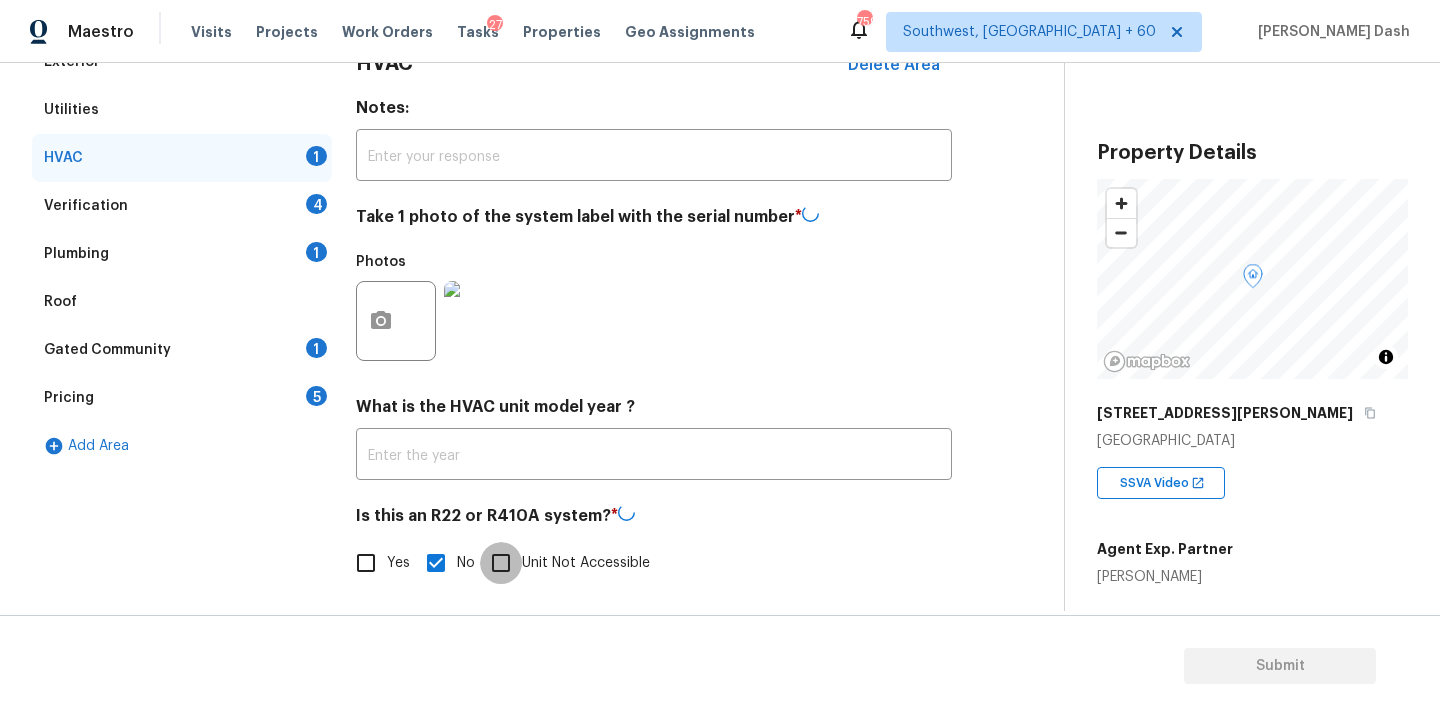 click on "Unit Not Accessible" at bounding box center [501, 563] 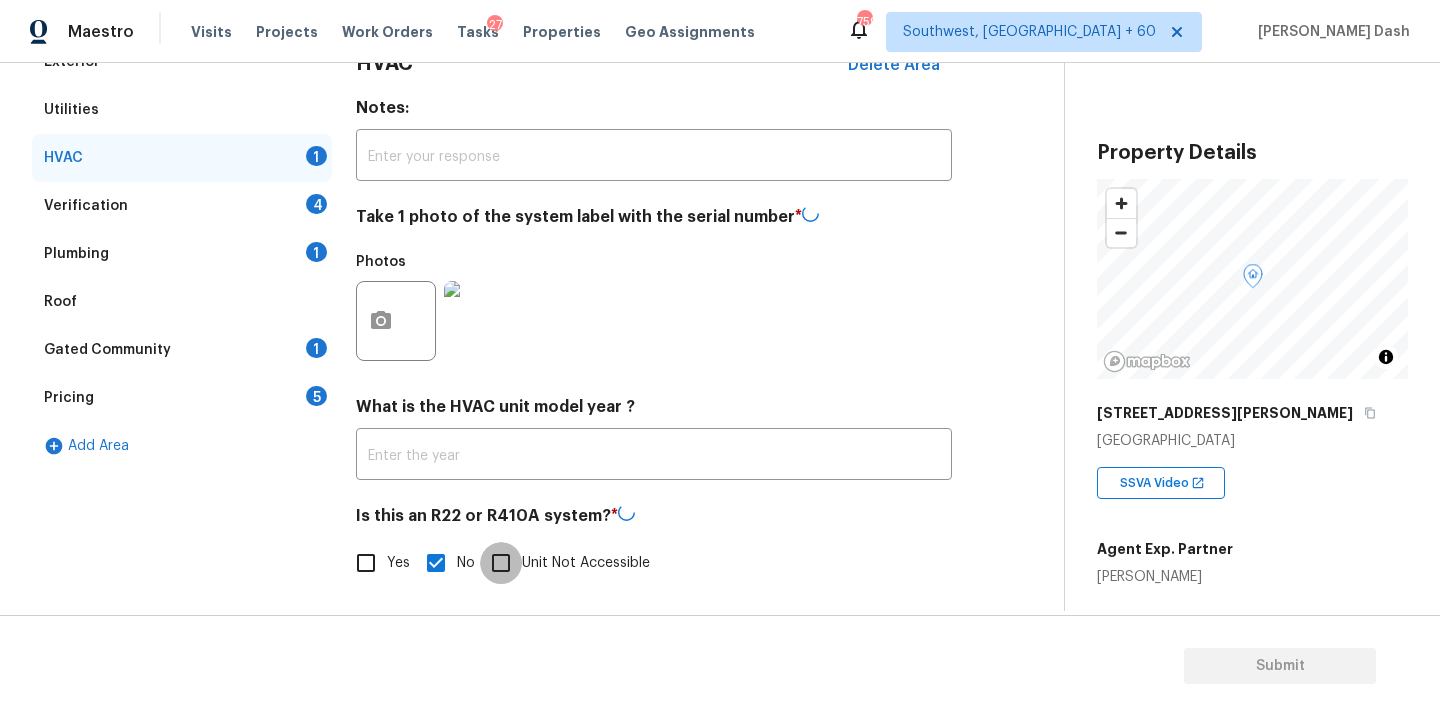 checkbox on "true" 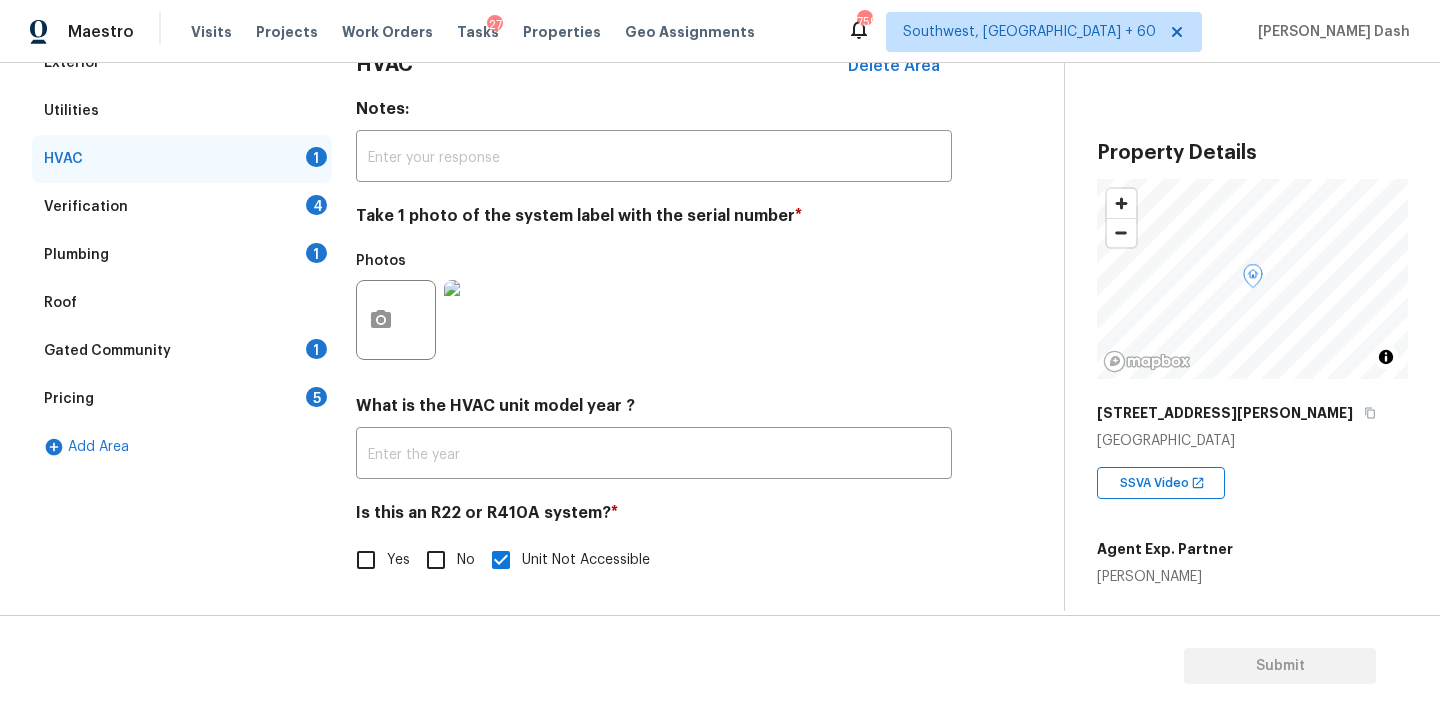 click on "Verification 4" at bounding box center (182, 207) 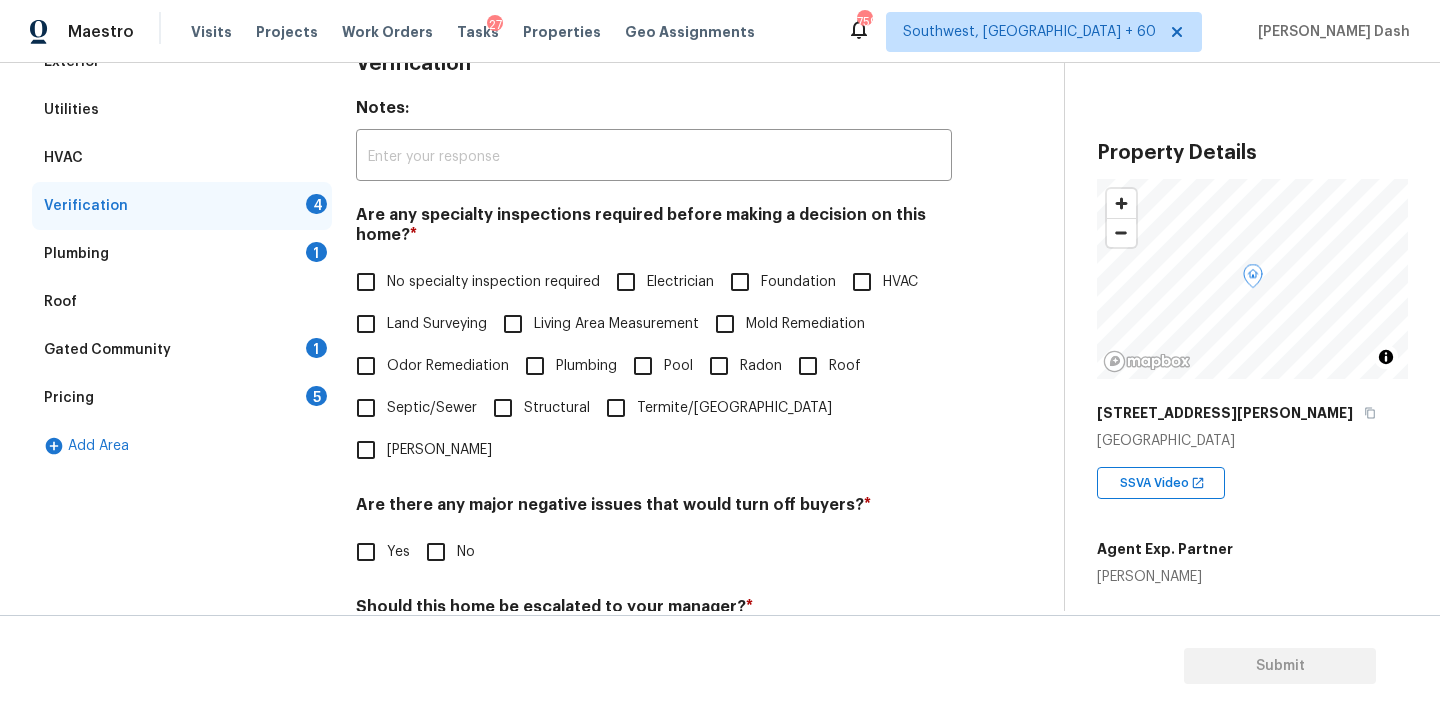 click on "HVAC" at bounding box center (862, 282) 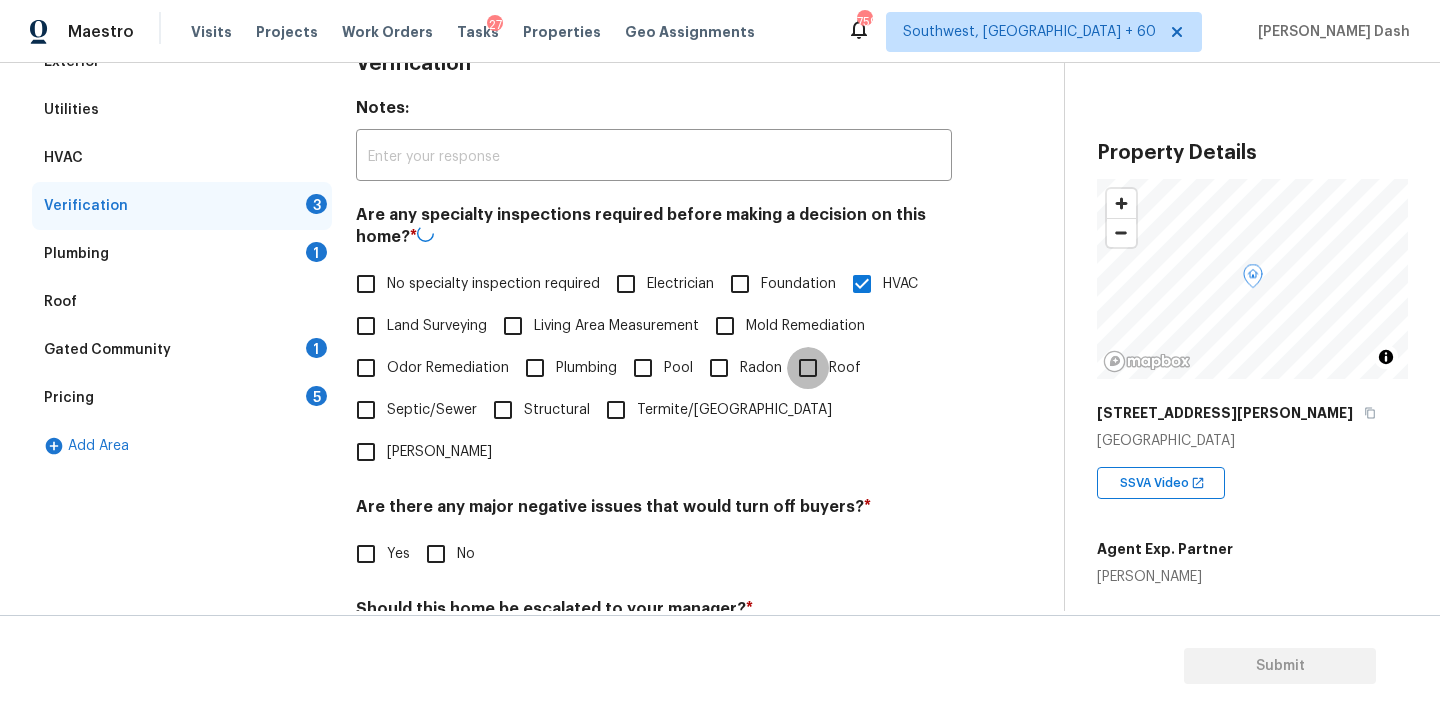 click on "Roof" at bounding box center (808, 368) 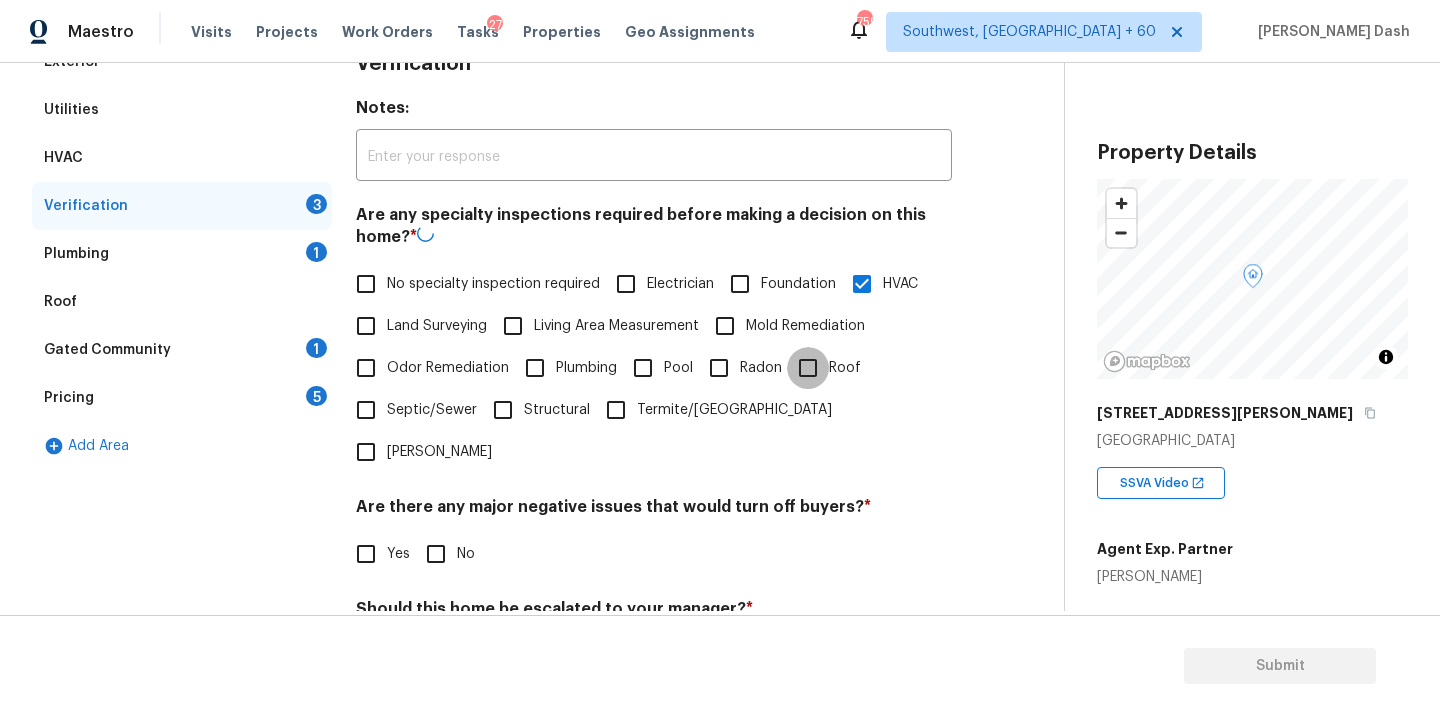 checkbox on "true" 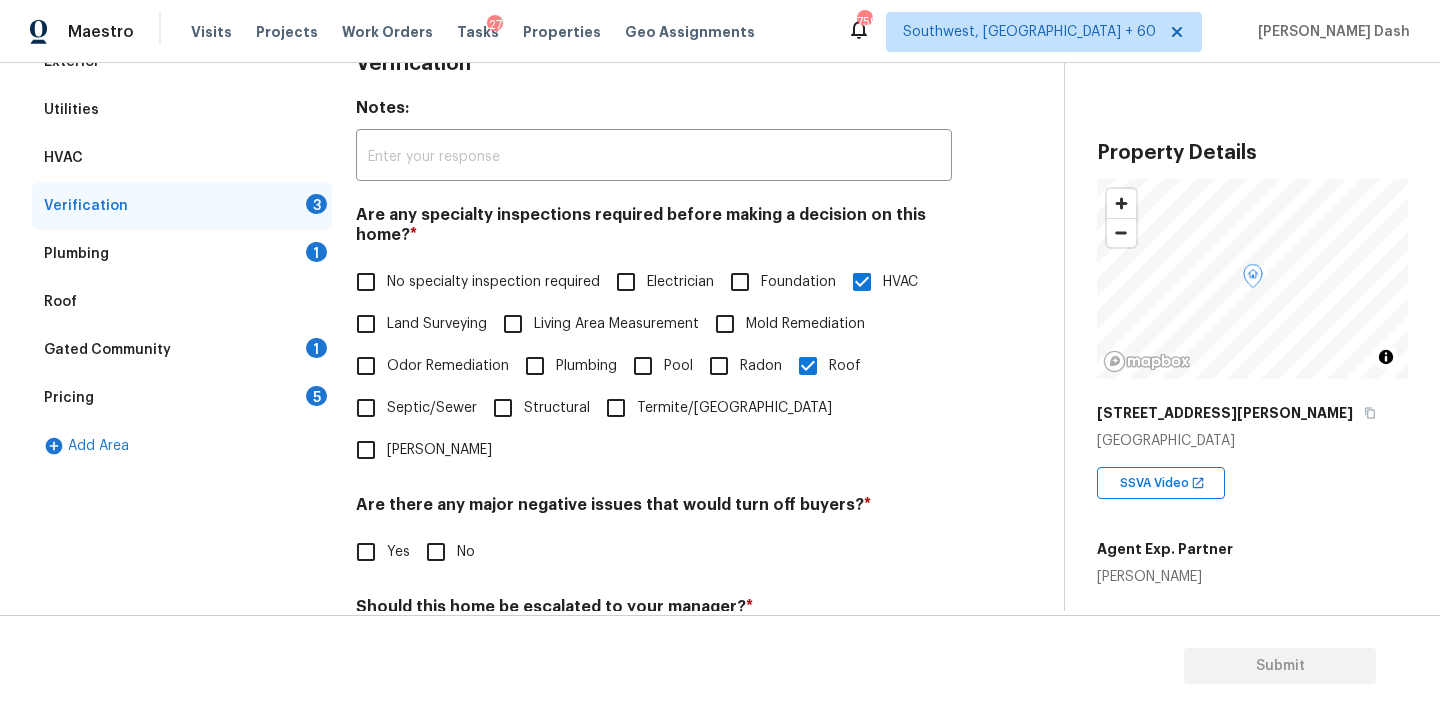 click on "No" at bounding box center (436, 552) 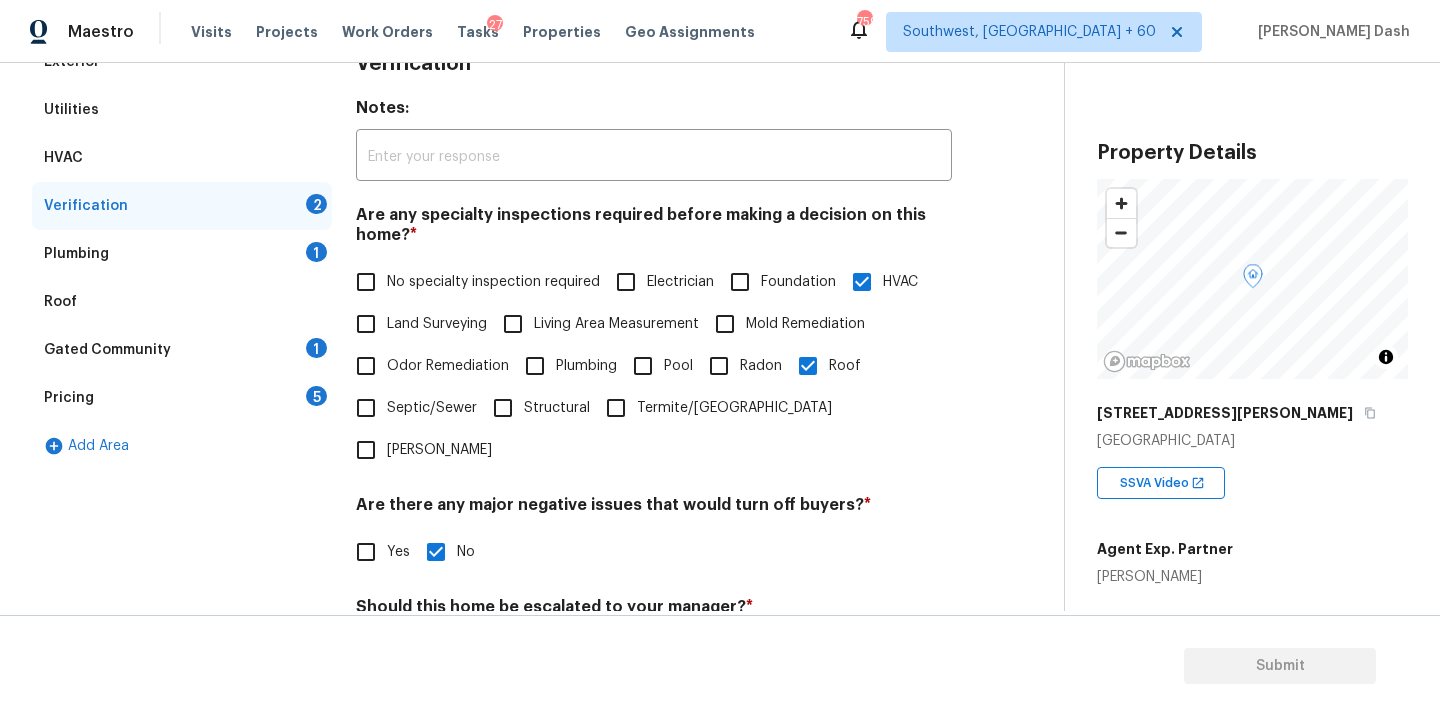 scroll, scrollTop: 487, scrollLeft: 0, axis: vertical 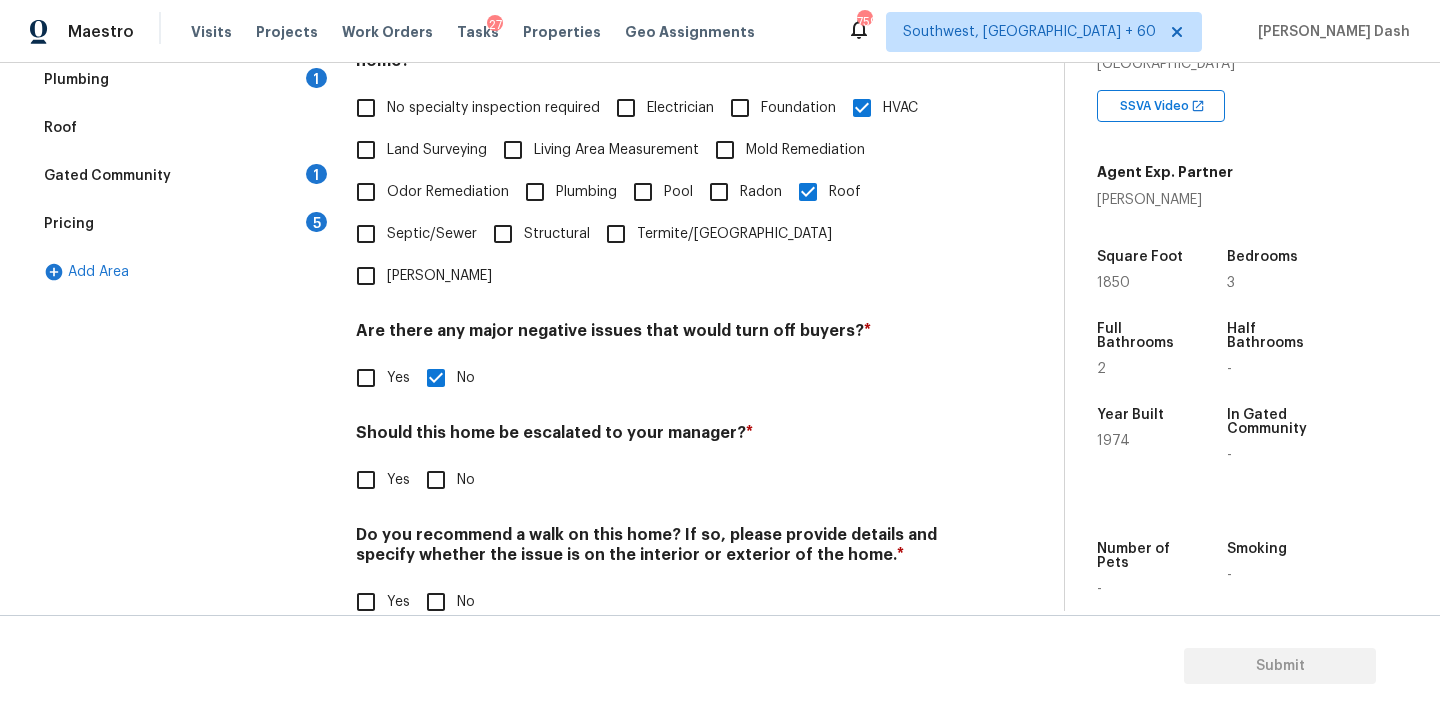 click on "Yes" at bounding box center (366, 480) 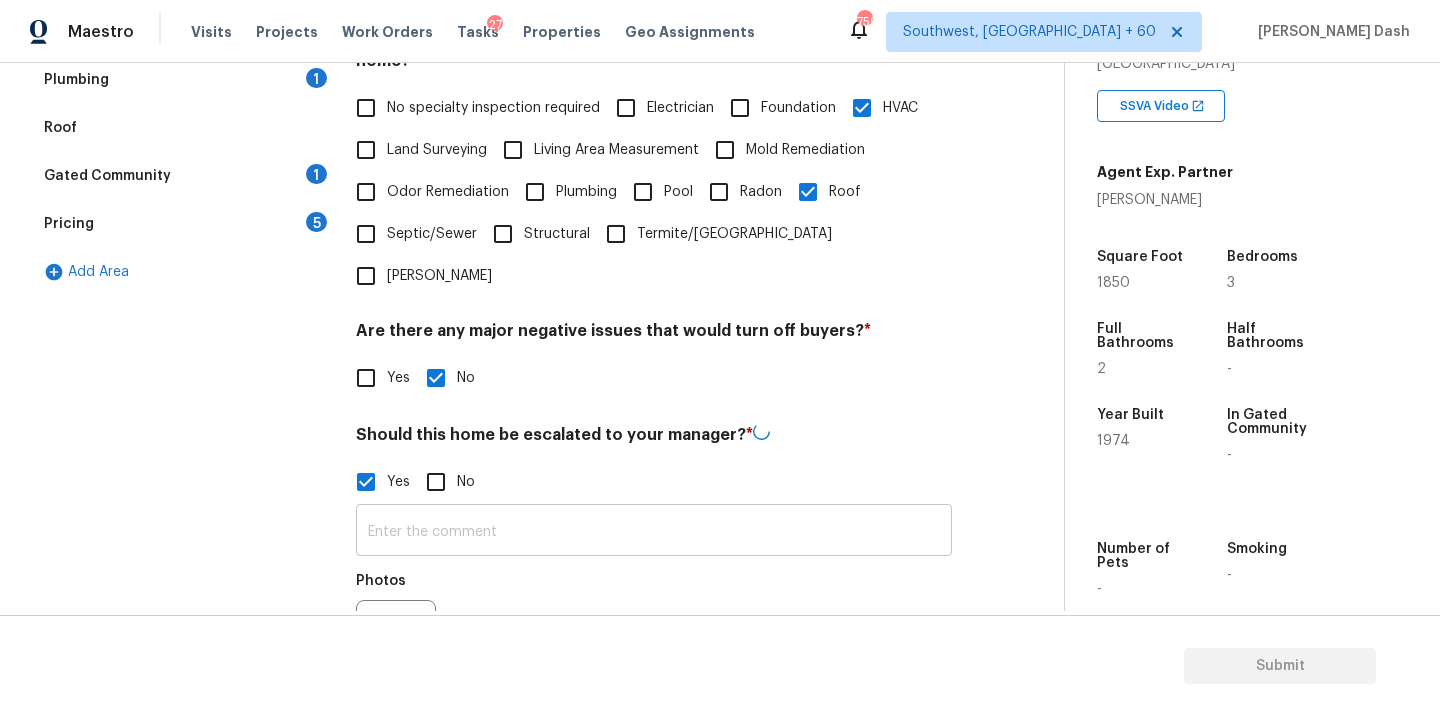 click at bounding box center (654, 532) 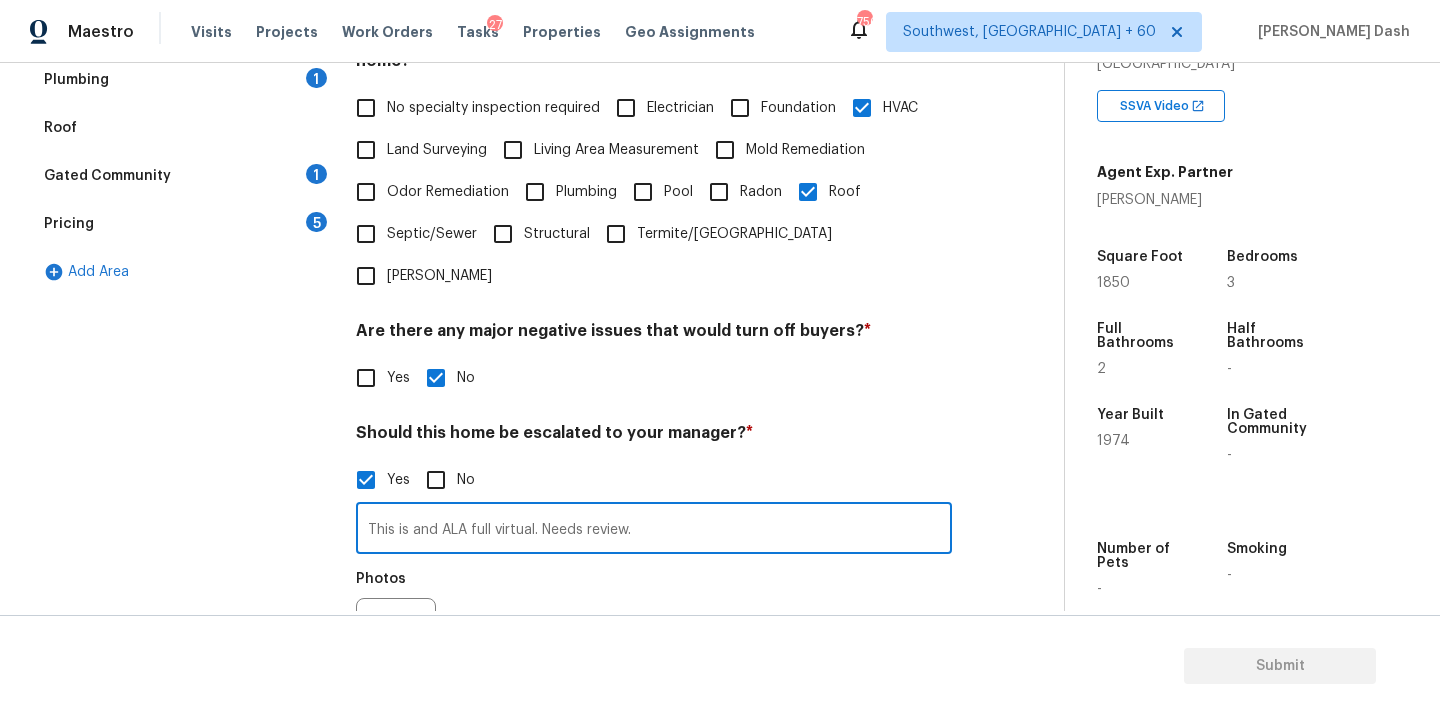 scroll, scrollTop: 677, scrollLeft: 0, axis: vertical 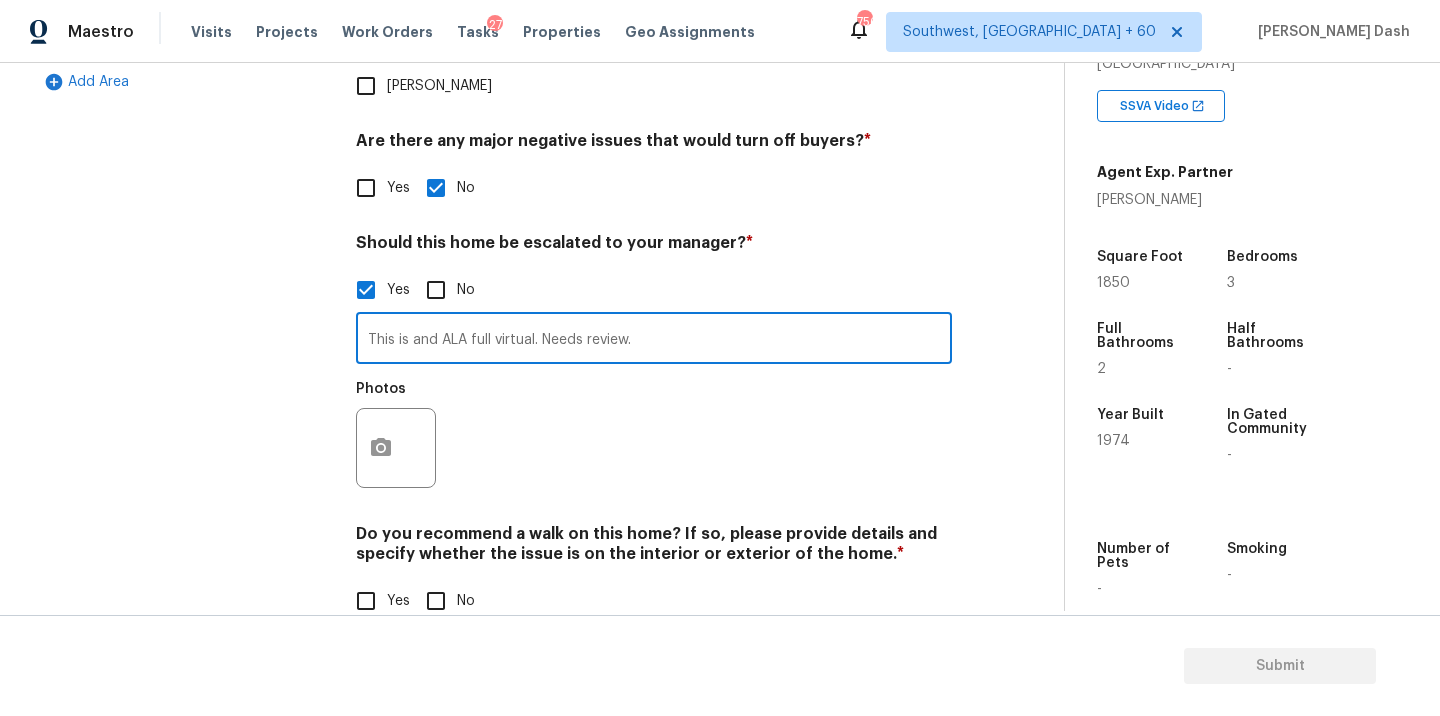 type on "This is and ALA full virtual. Needs review." 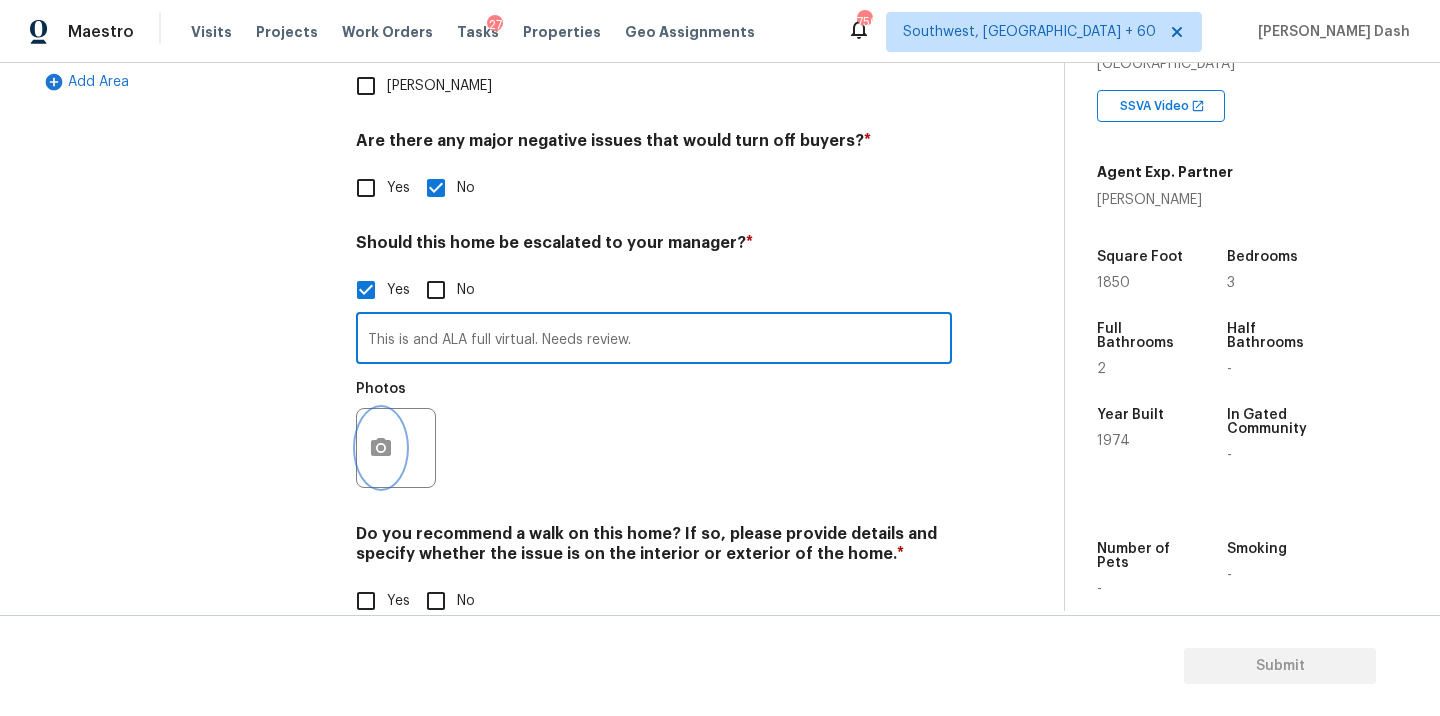 click 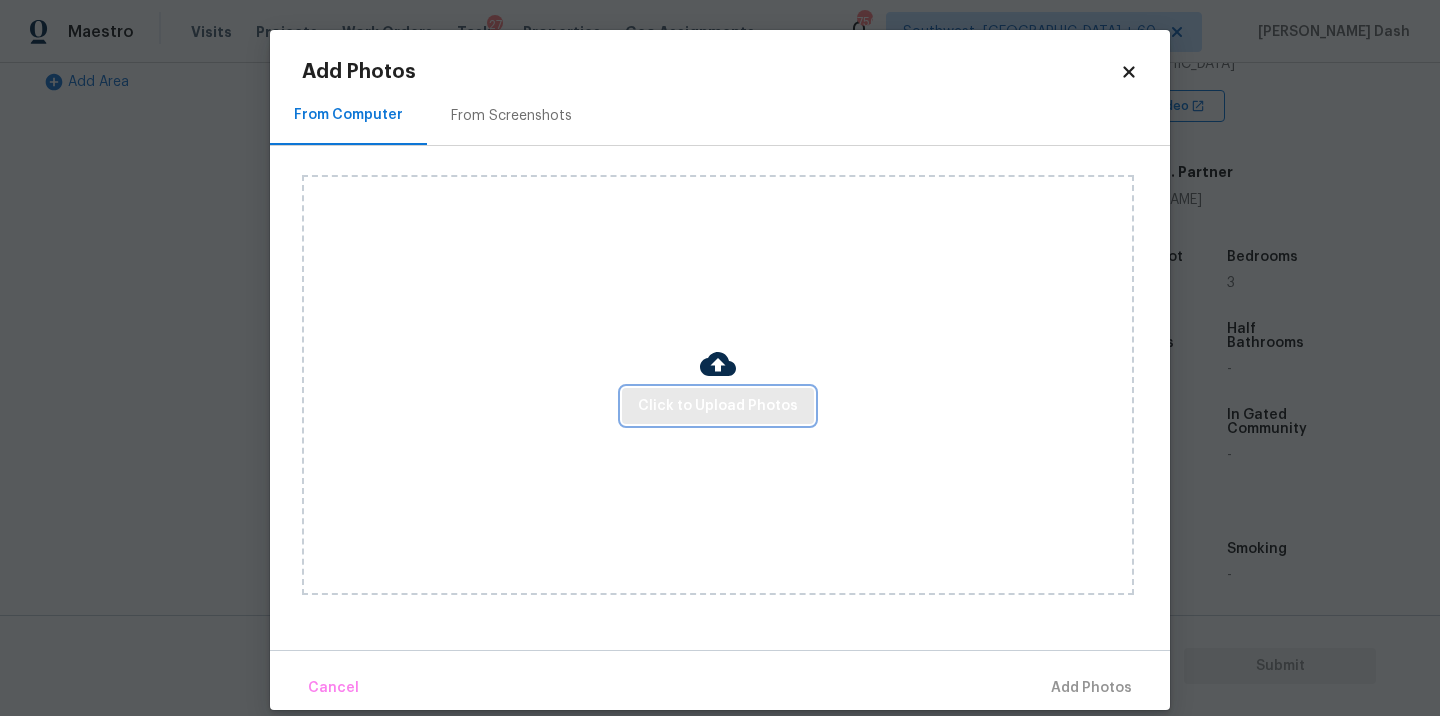 click on "Click to Upload Photos" at bounding box center [718, 406] 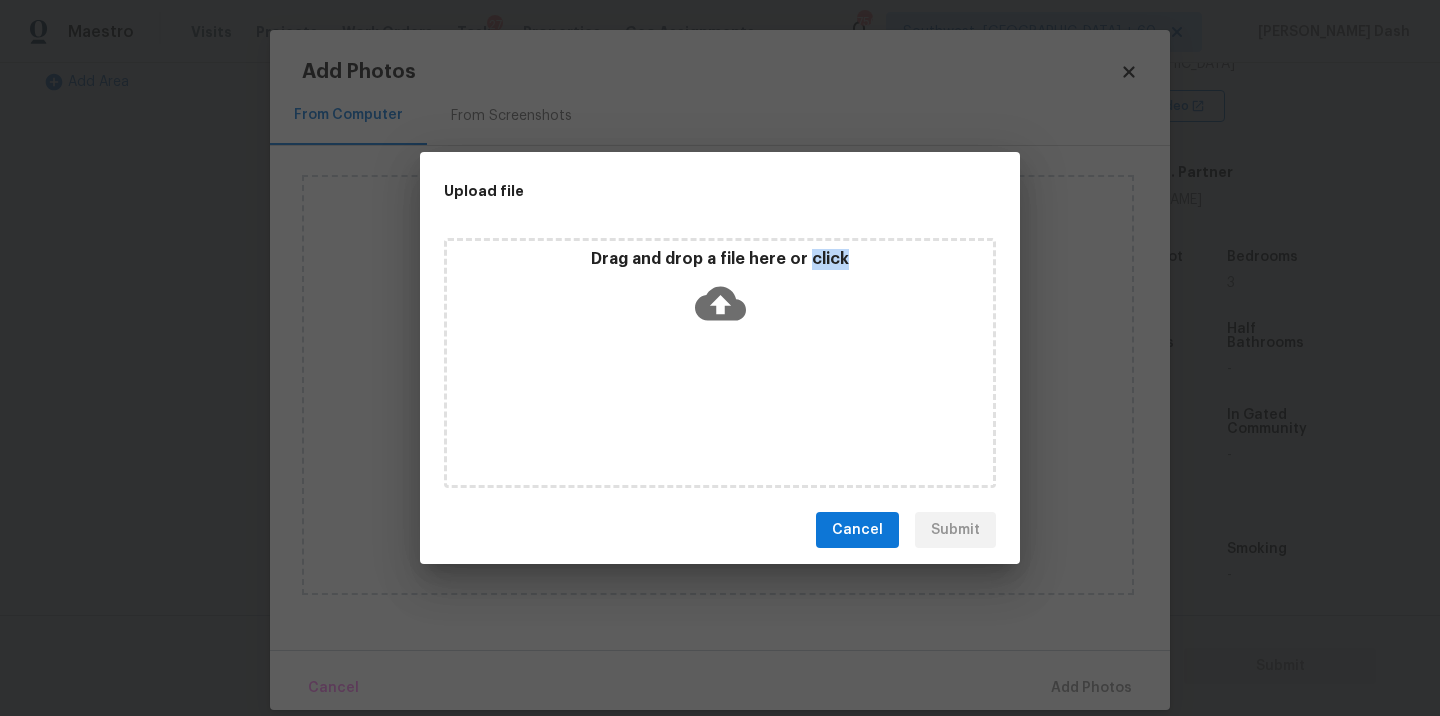 click on "Drag and drop a file here or click" at bounding box center [720, 363] 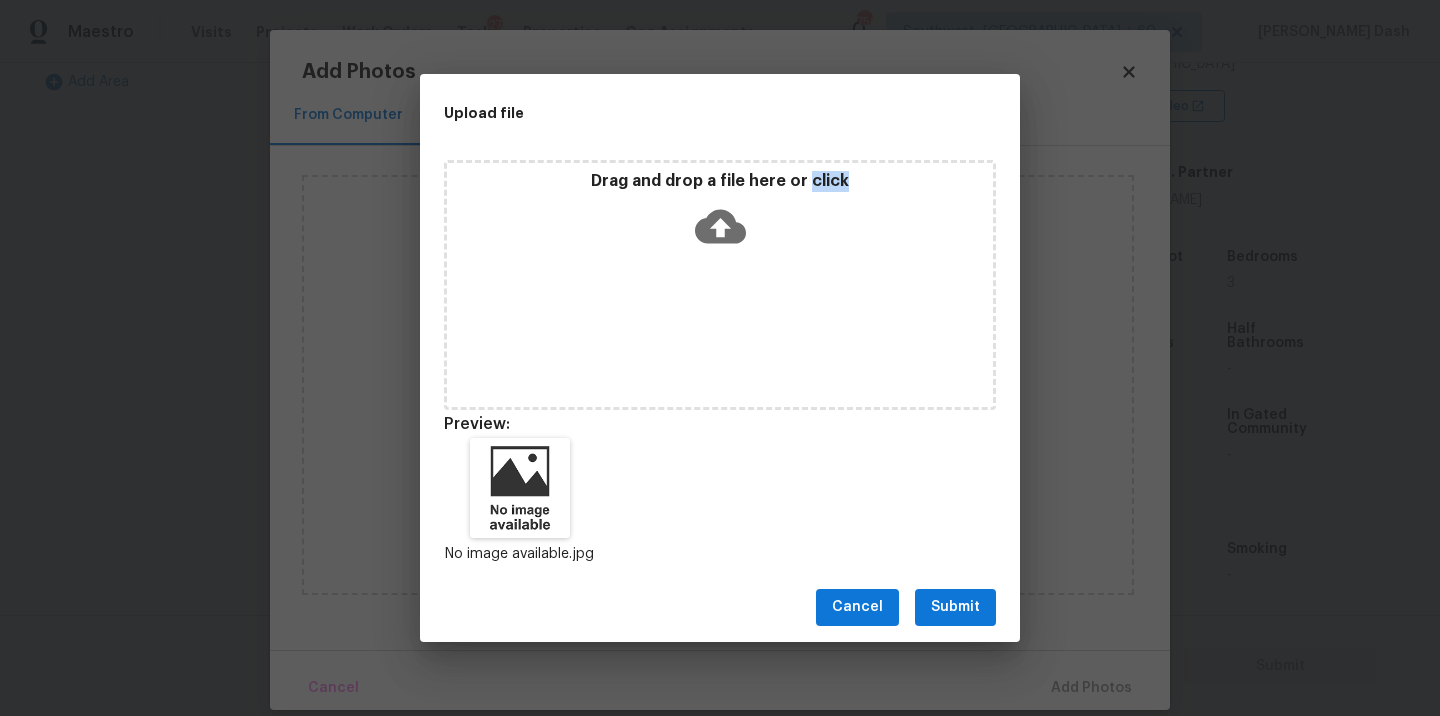 drag, startPoint x: 965, startPoint y: 604, endPoint x: 1049, endPoint y: 678, distance: 111.94642 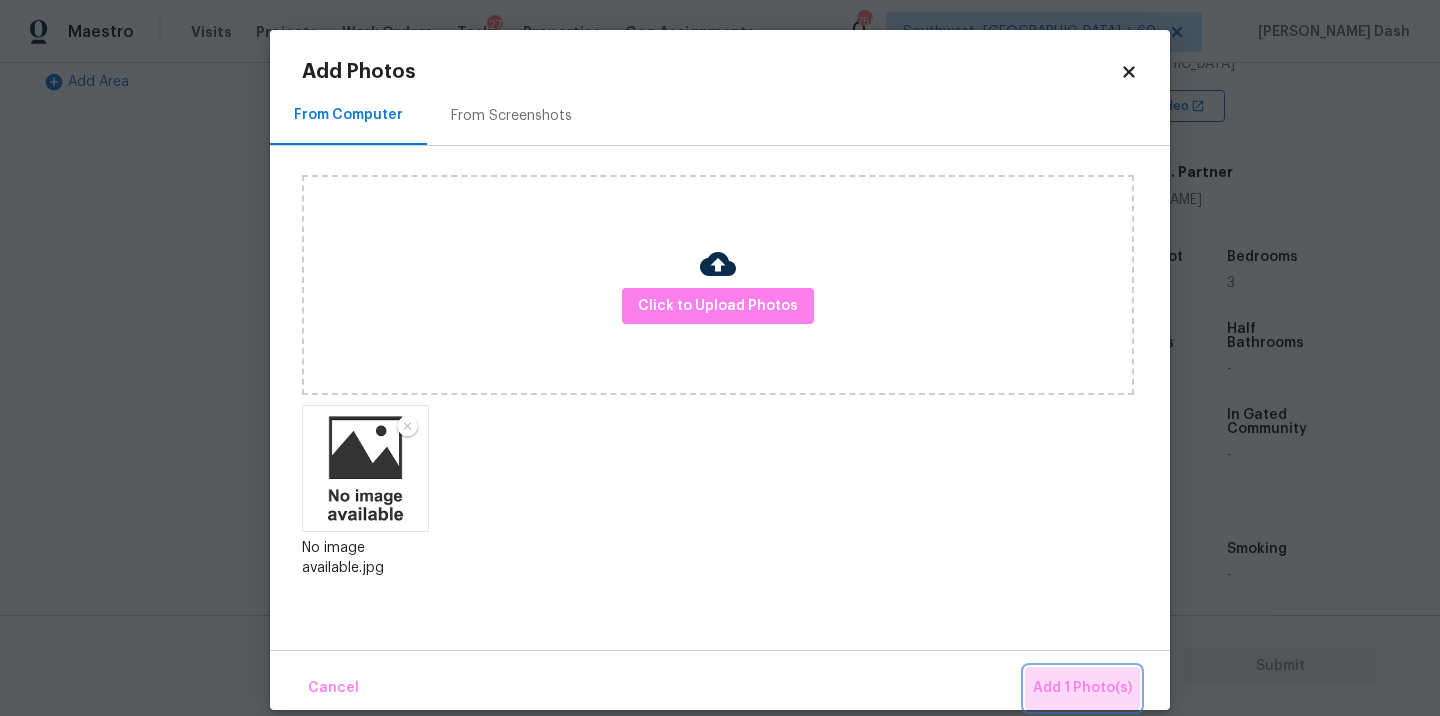 click on "Add 1 Photo(s)" at bounding box center (1082, 688) 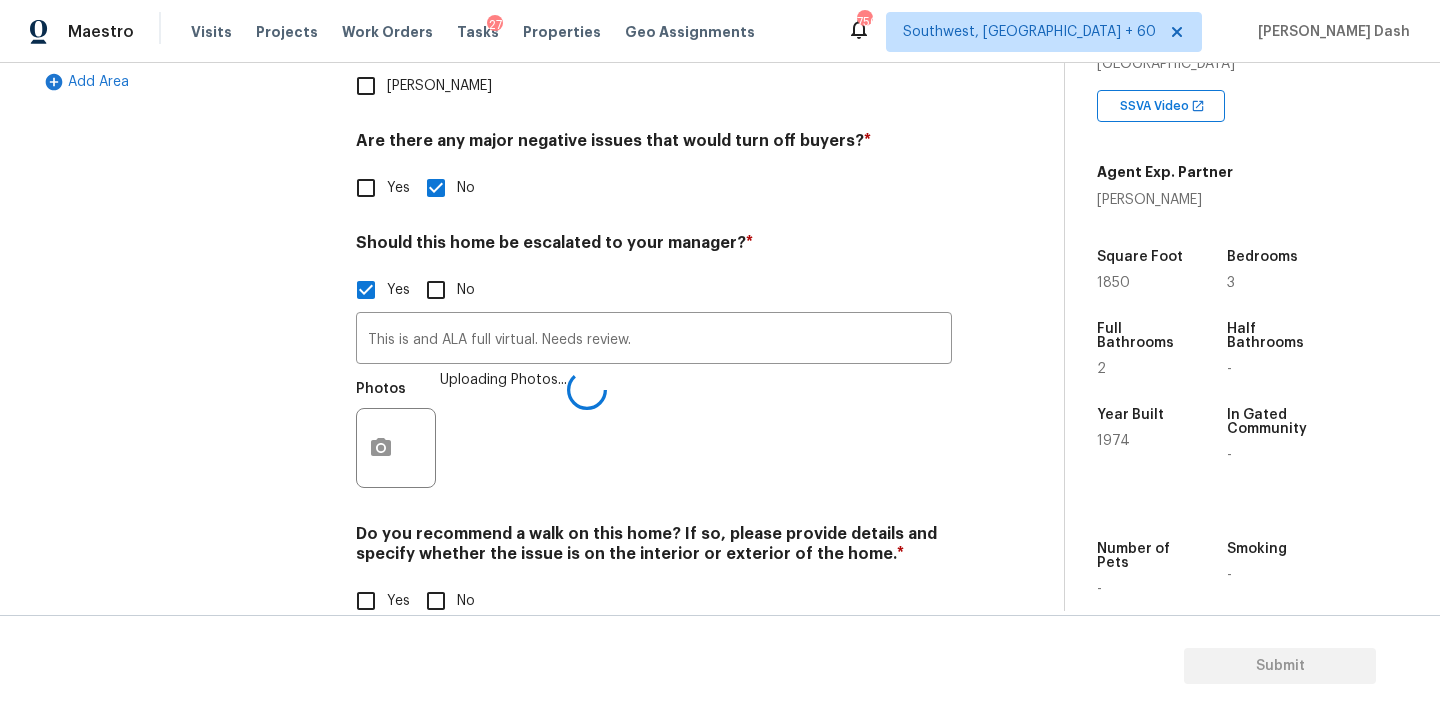 click on "Verification Notes: ​ Are any specialty inspections required before making a decision on this home?  * No specialty inspection required Electrician Foundation HVAC Land Surveying Living Area Measurement Mold Remediation Odor Remediation Plumbing Pool Radon Roof Septic/Sewer Structural Termite/[GEOGRAPHIC_DATA][PERSON_NAME] Are there any major negative issues that would turn off buyers?  * Yes No Should this home be escalated to your manager?  * Yes No This is and ALA full virtual. Needs review. ​ Photos Uploading Photos... Do you recommend a walk on this home? If so, please provide details and specify whether the issue is on the interior or exterior of the home.  * Yes No" at bounding box center (654, 160) 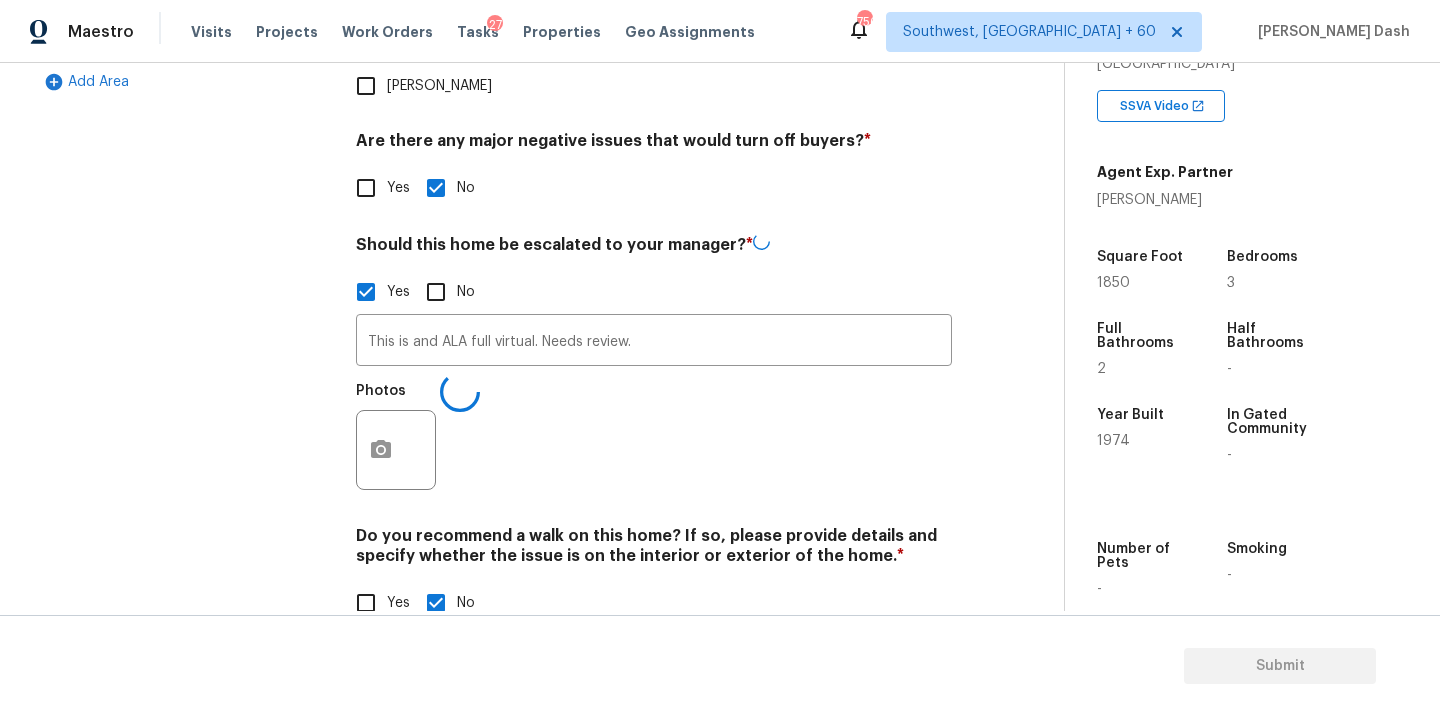 click on "Exterior Utilities HVAC Verification 1 Plumbing 1 Roof Gated Community 1 Pricing 5 Add Area" at bounding box center (182, 161) 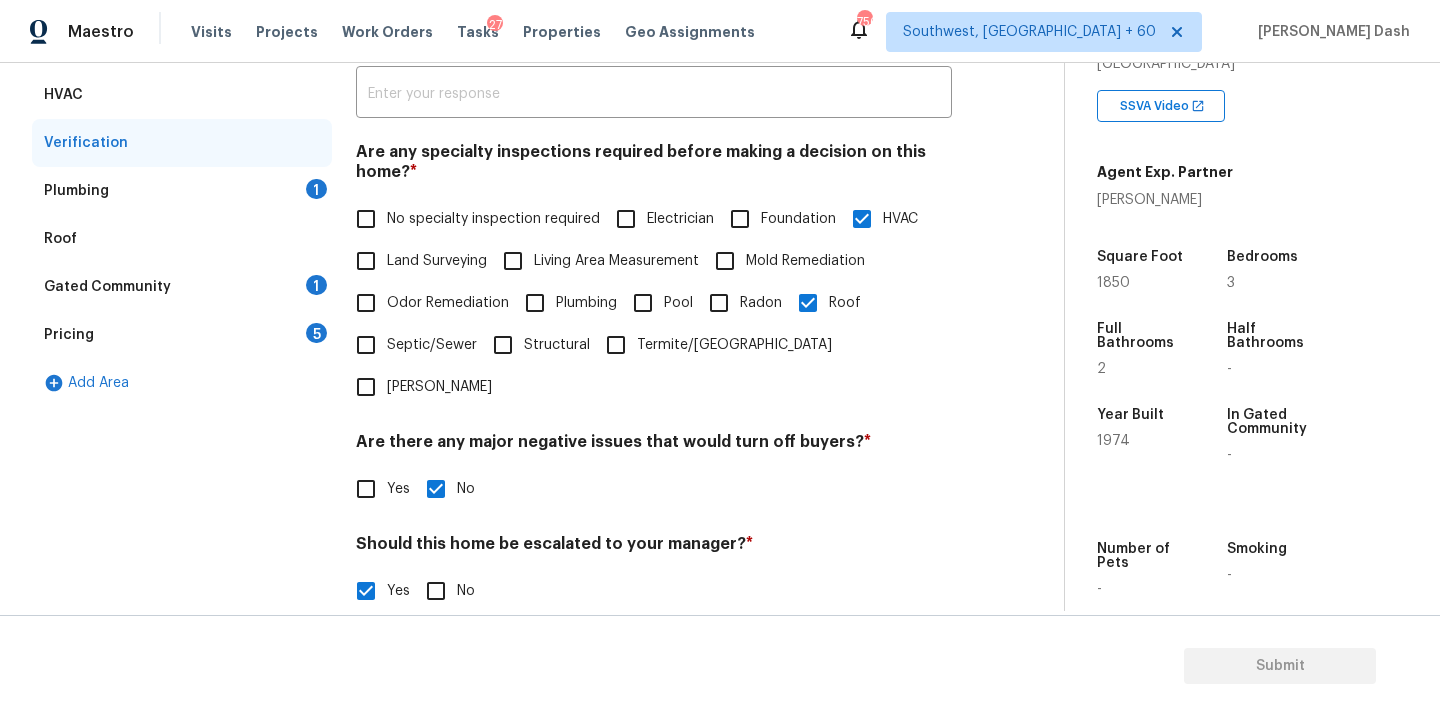 scroll, scrollTop: 324, scrollLeft: 0, axis: vertical 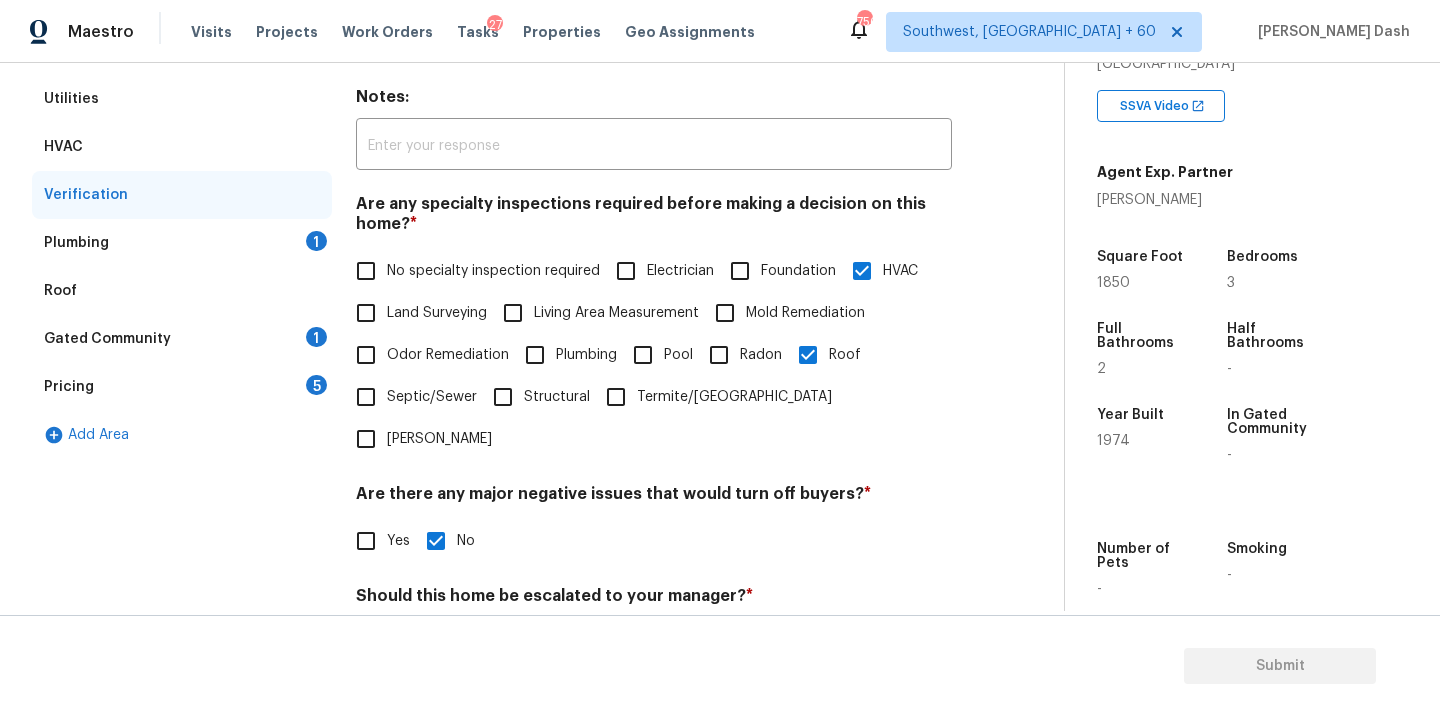 click on "Plumbing 1" at bounding box center [182, 243] 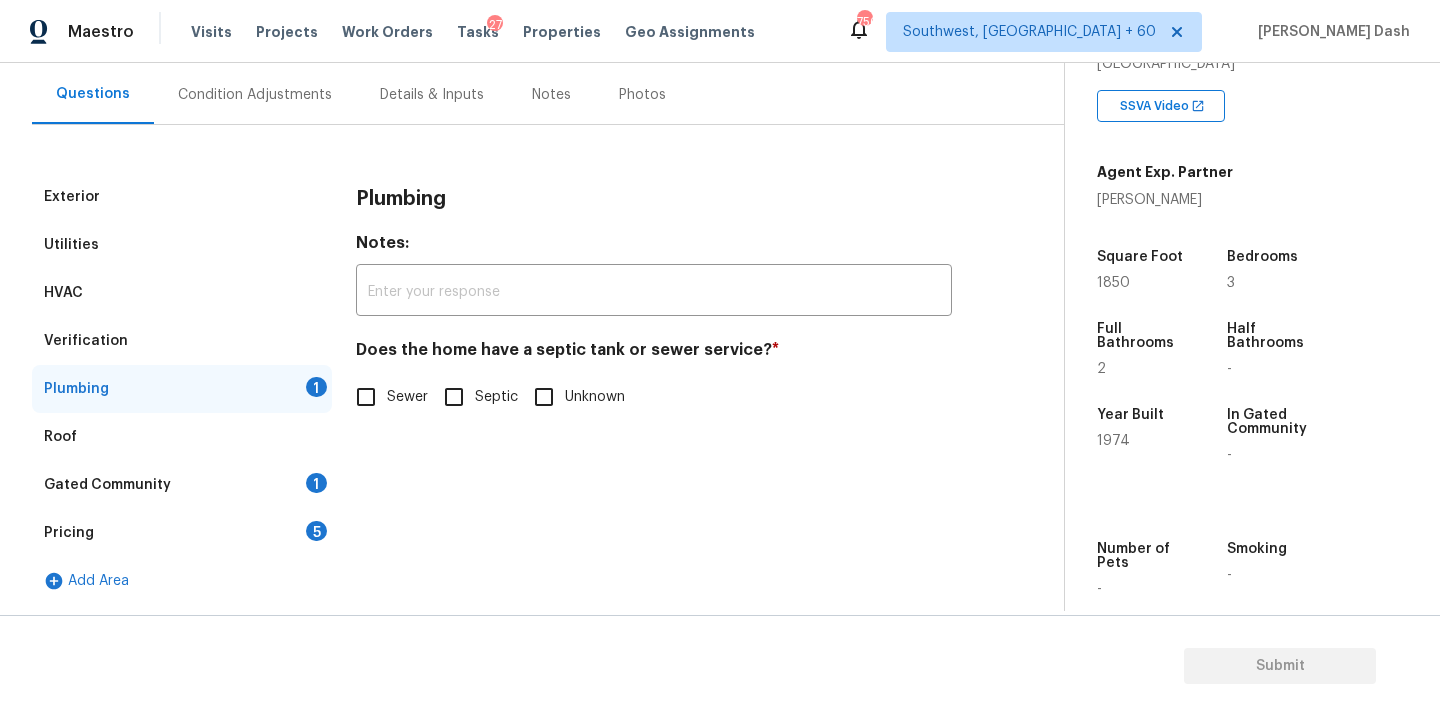 click on "Sewer" at bounding box center [407, 397] 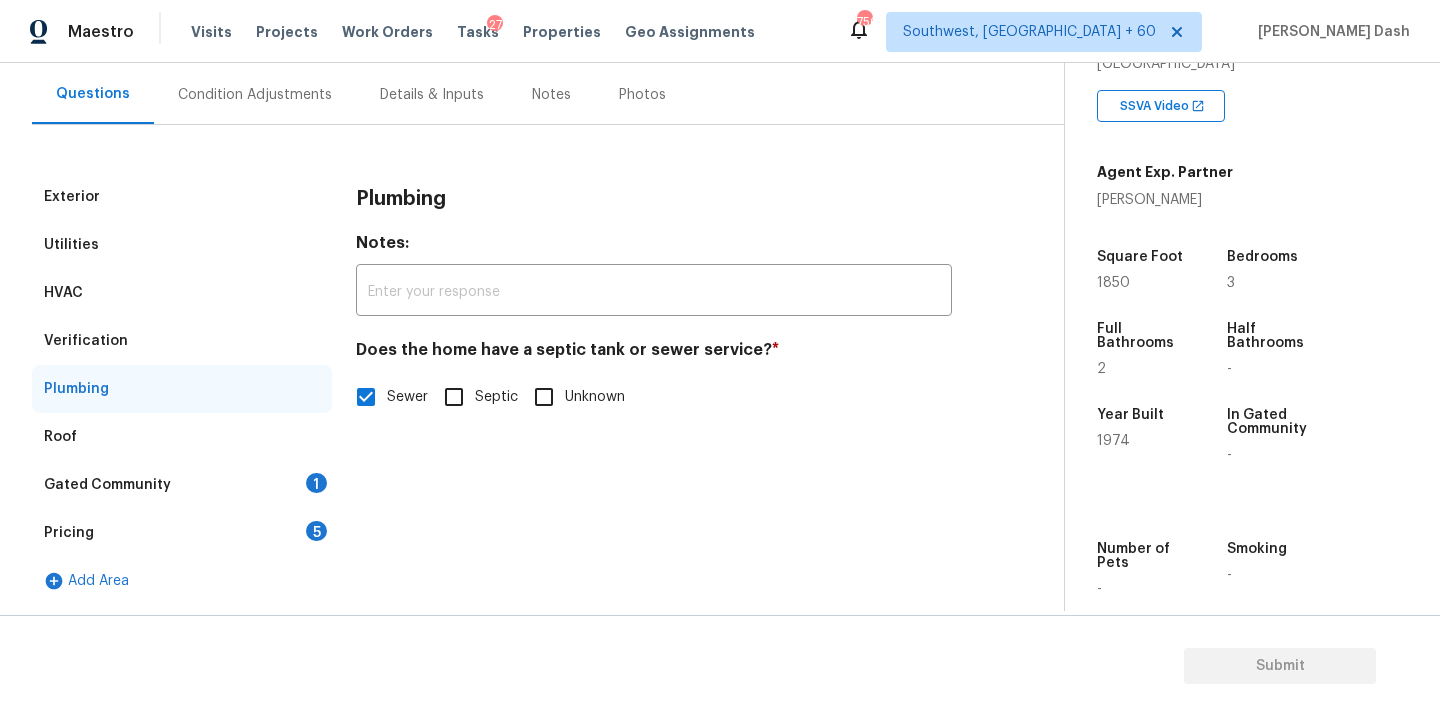 click on "Roof" at bounding box center (182, 437) 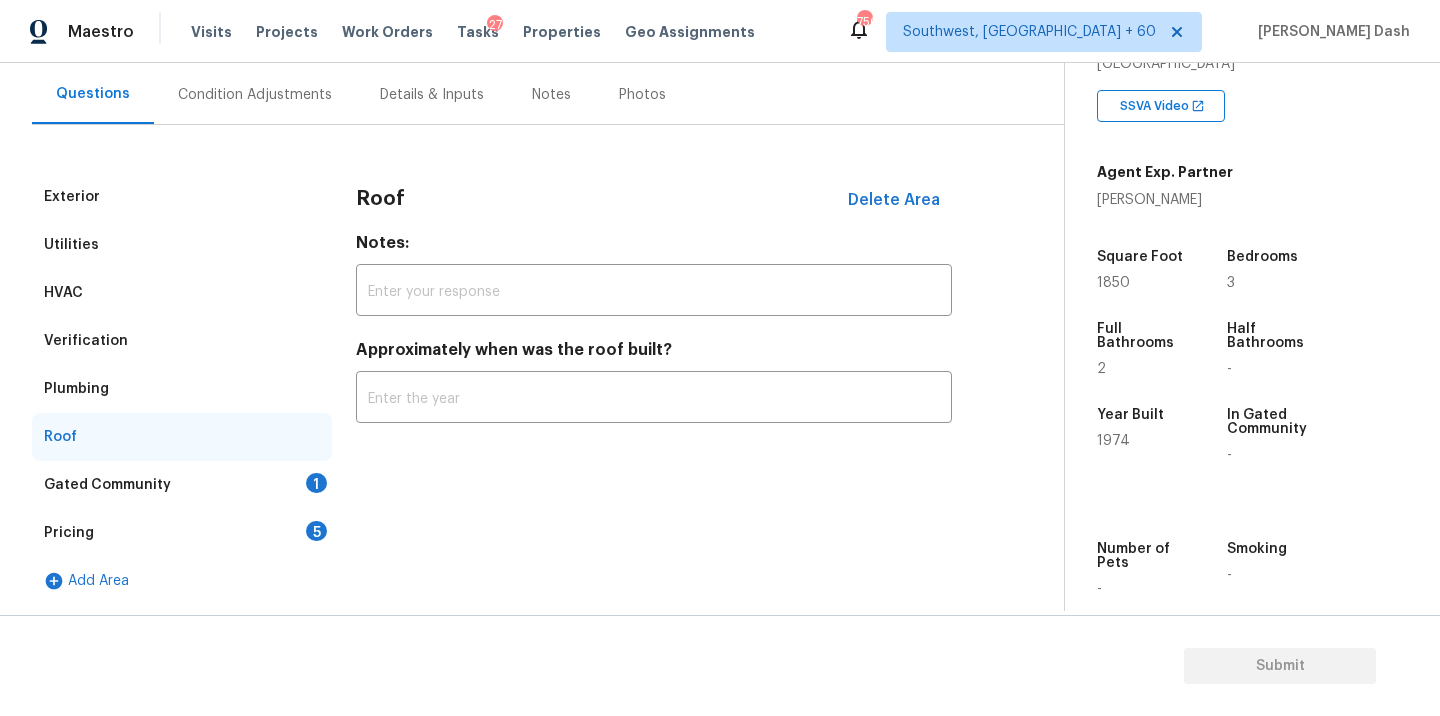 click on "1" at bounding box center [316, 483] 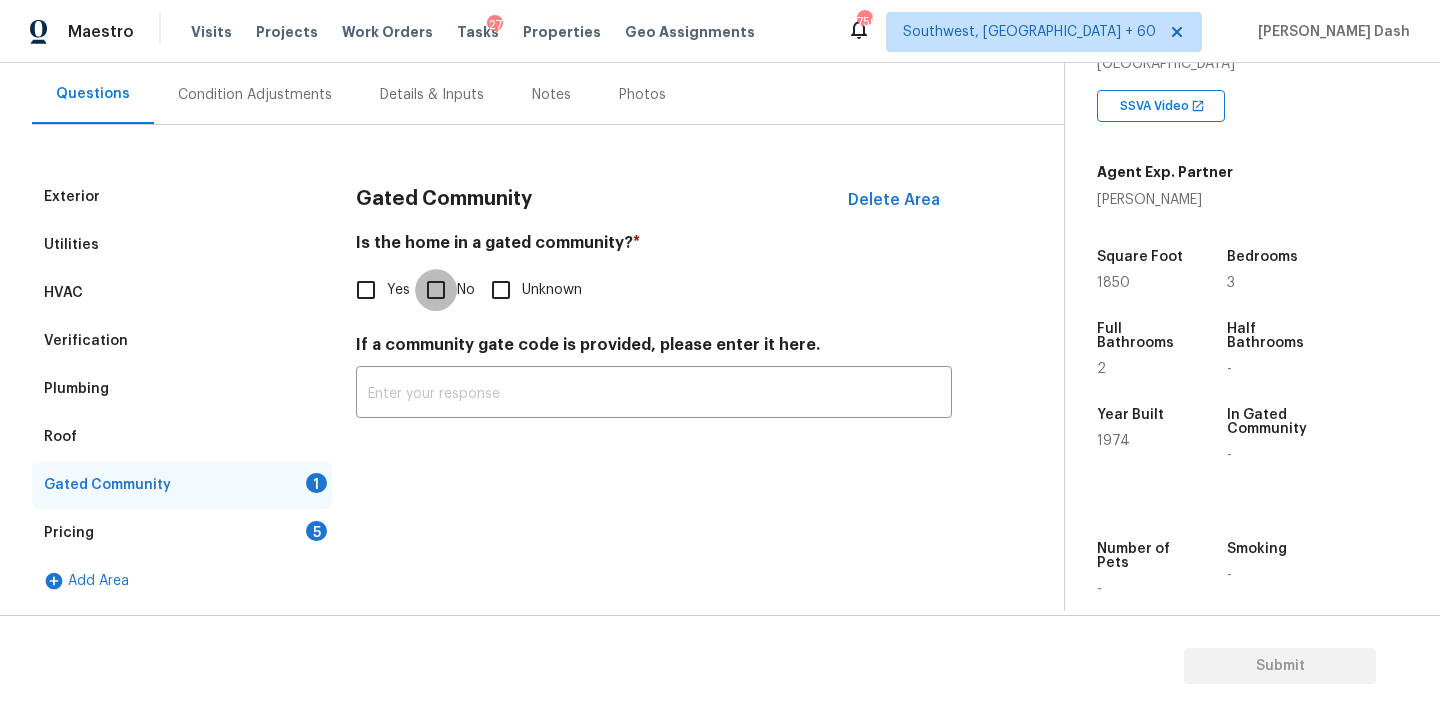click on "No" at bounding box center [436, 290] 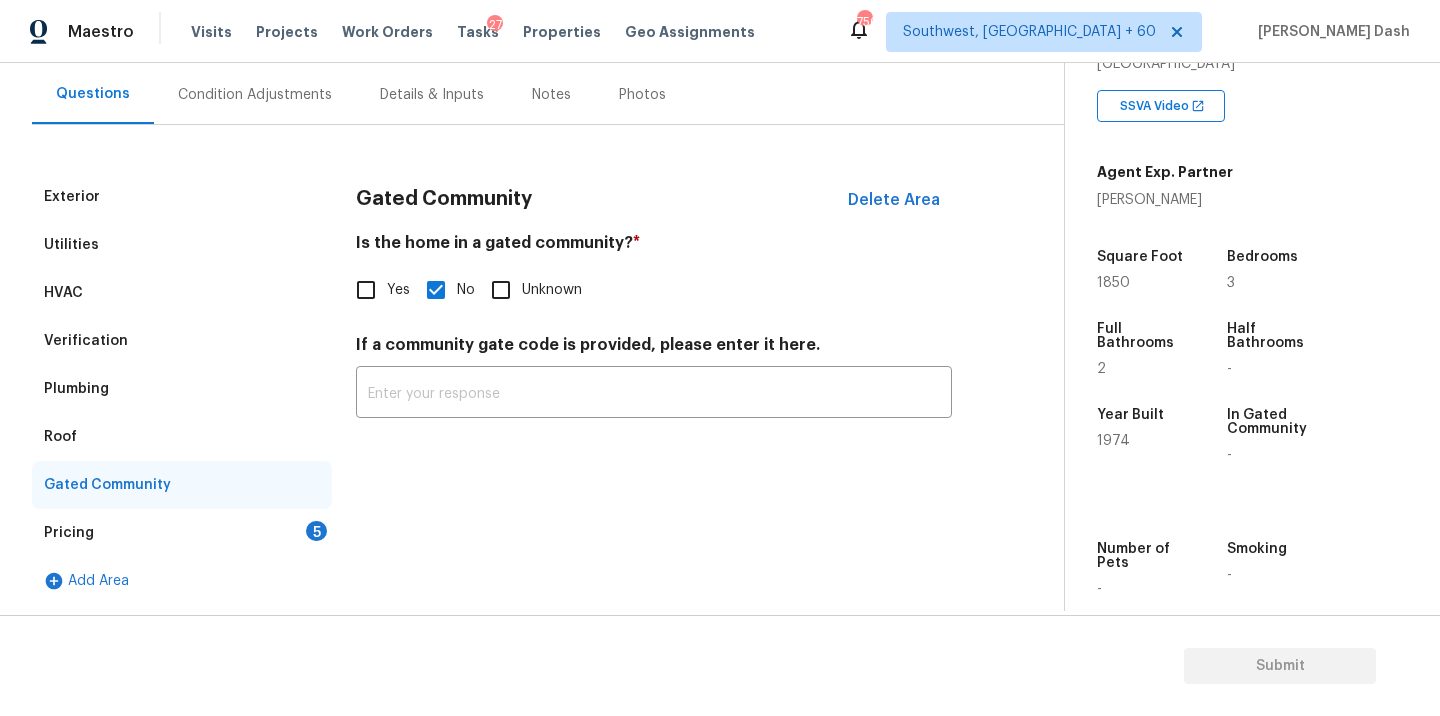 click on "Pricing 5" at bounding box center (182, 533) 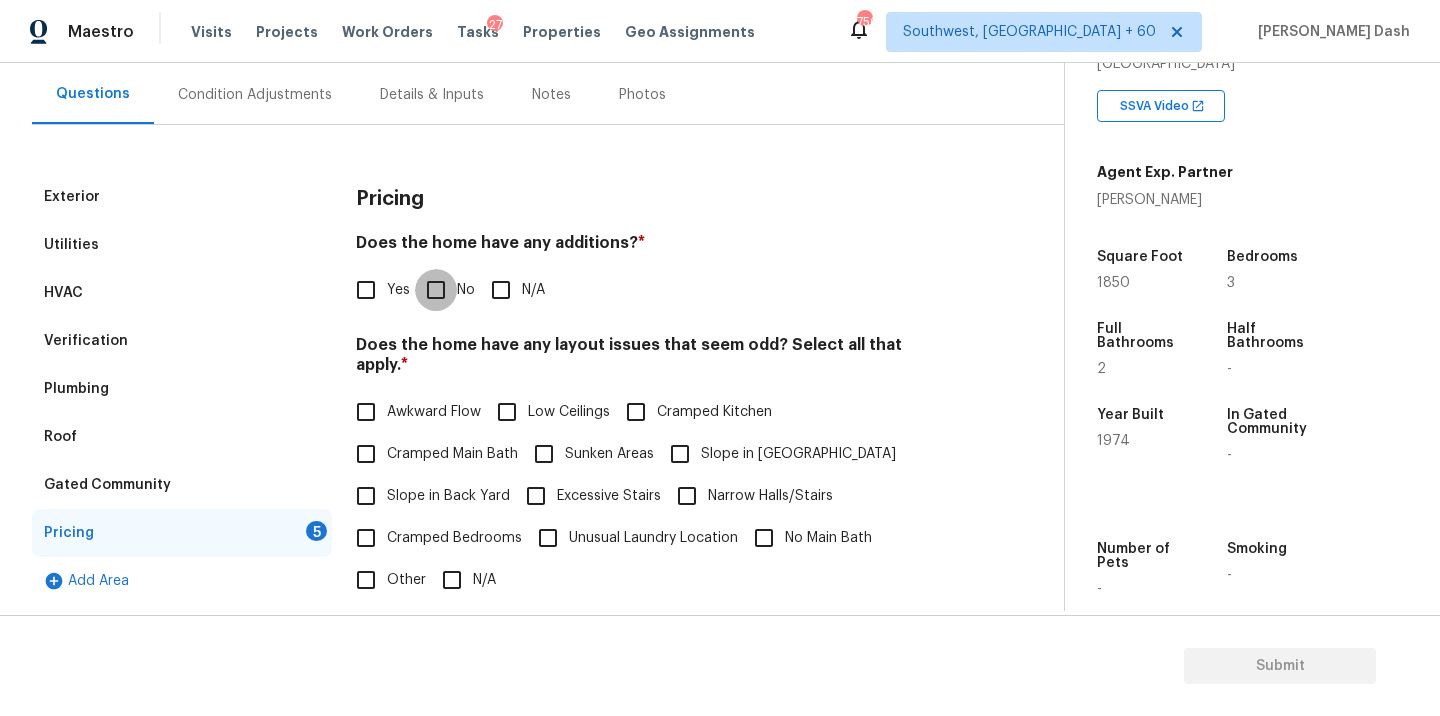 drag, startPoint x: 439, startPoint y: 280, endPoint x: 467, endPoint y: 506, distance: 227.7279 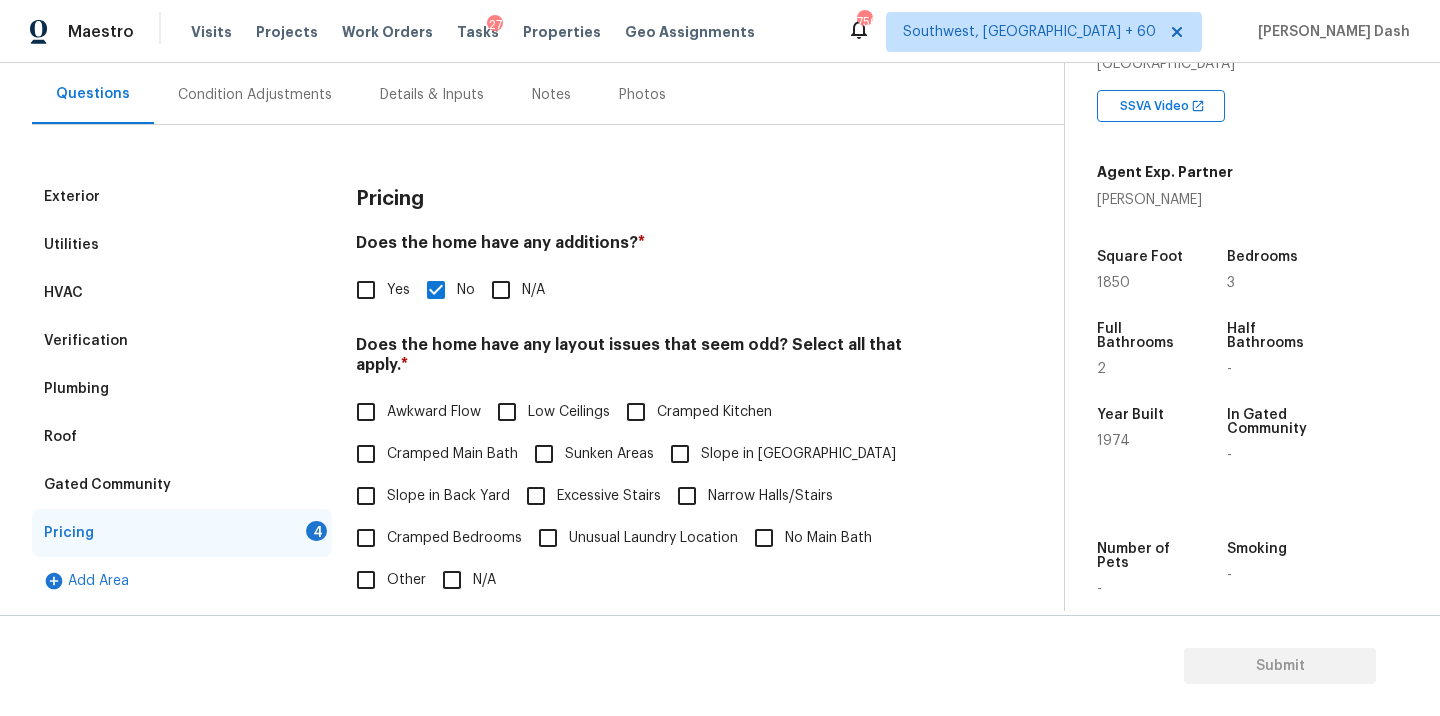 click on "N/A" at bounding box center (452, 580) 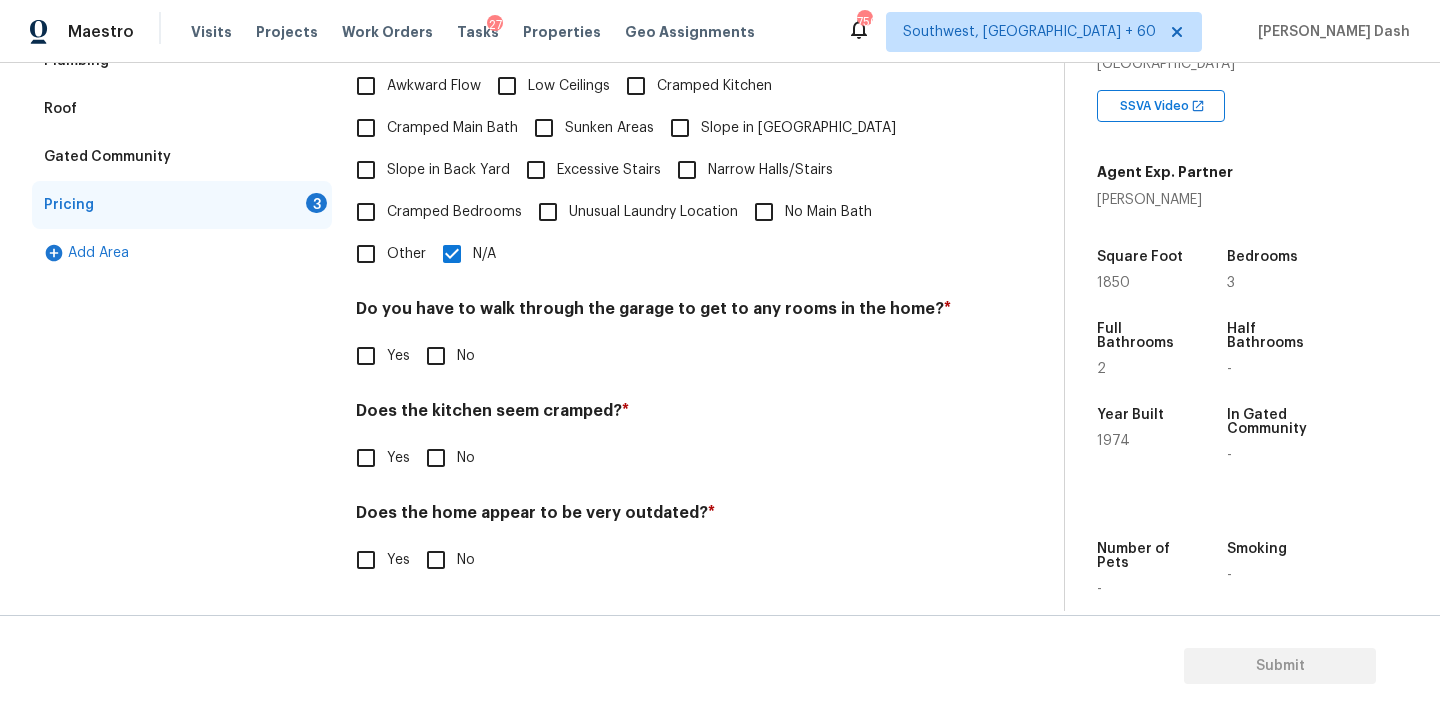 scroll, scrollTop: 484, scrollLeft: 0, axis: vertical 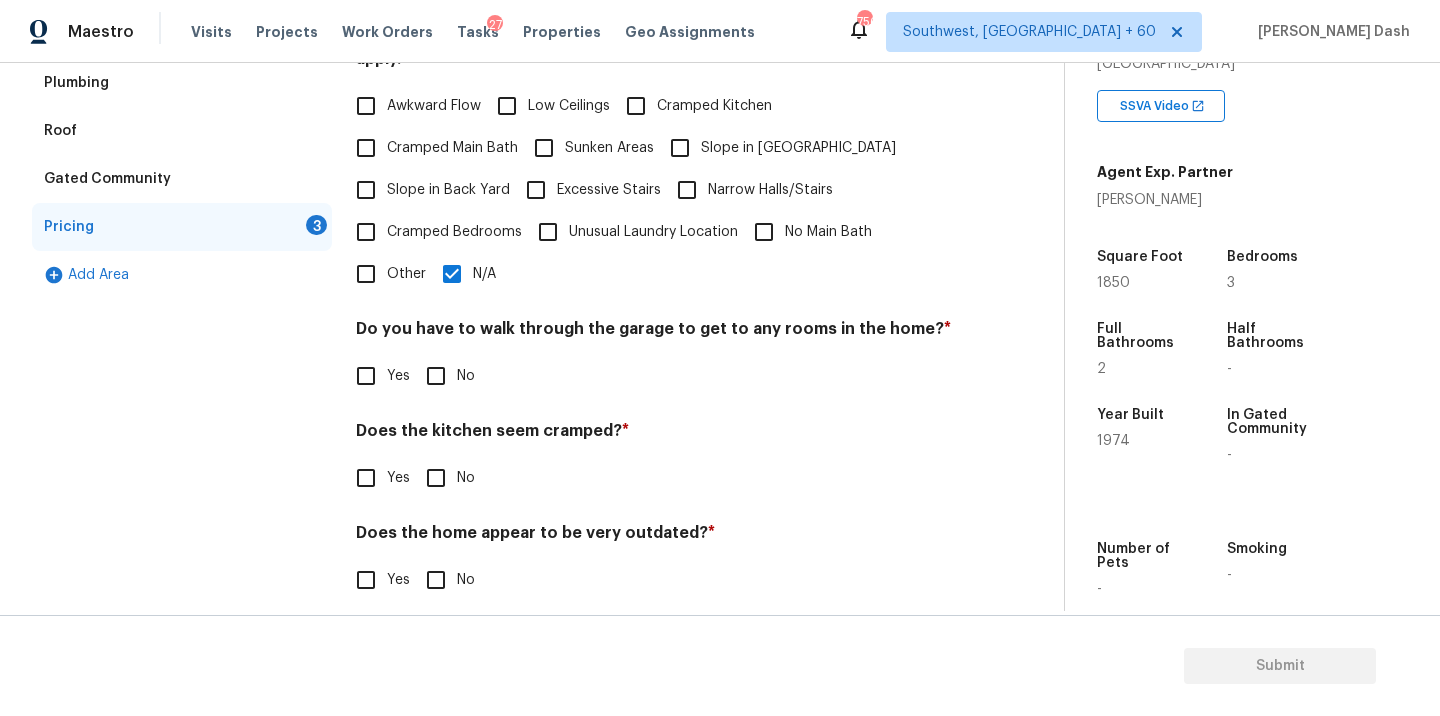 click on "No" at bounding box center (436, 376) 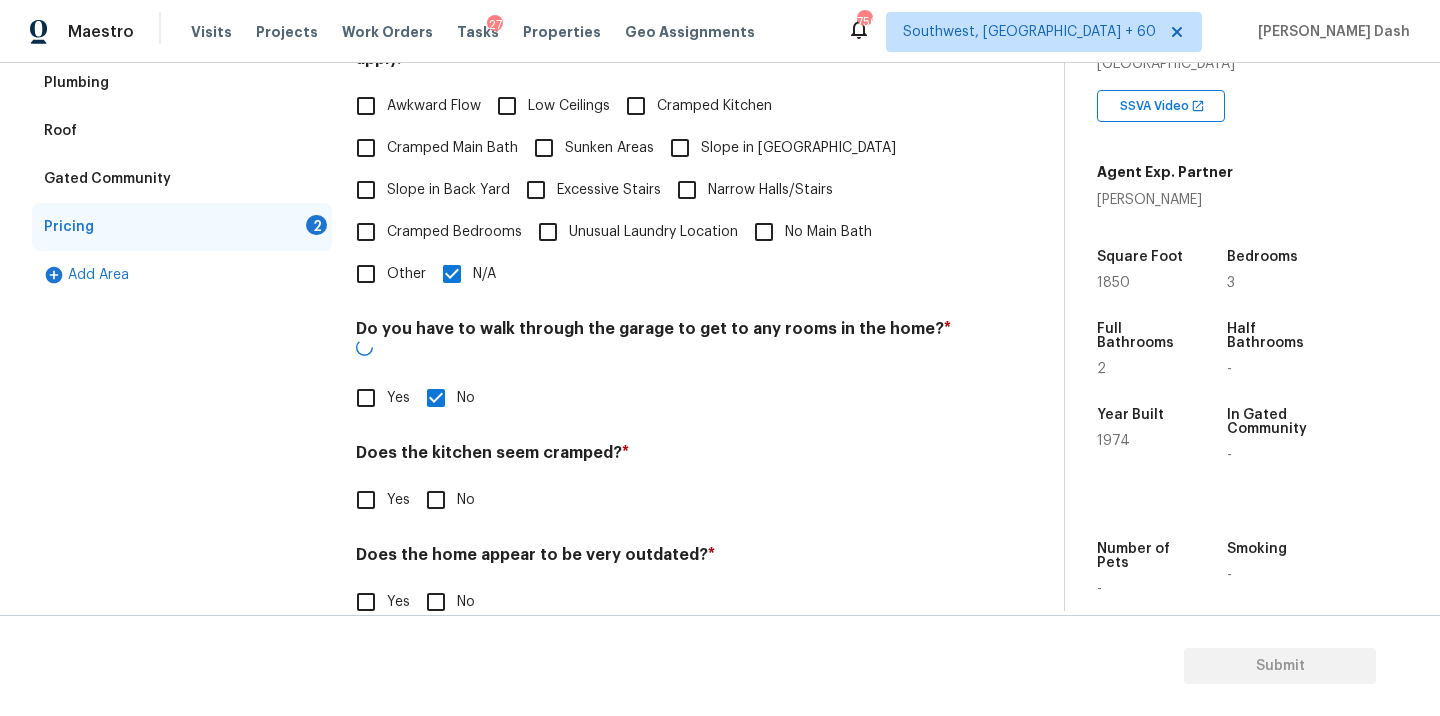 click on "Does the kitchen seem cramped?  * Yes No" at bounding box center [654, 482] 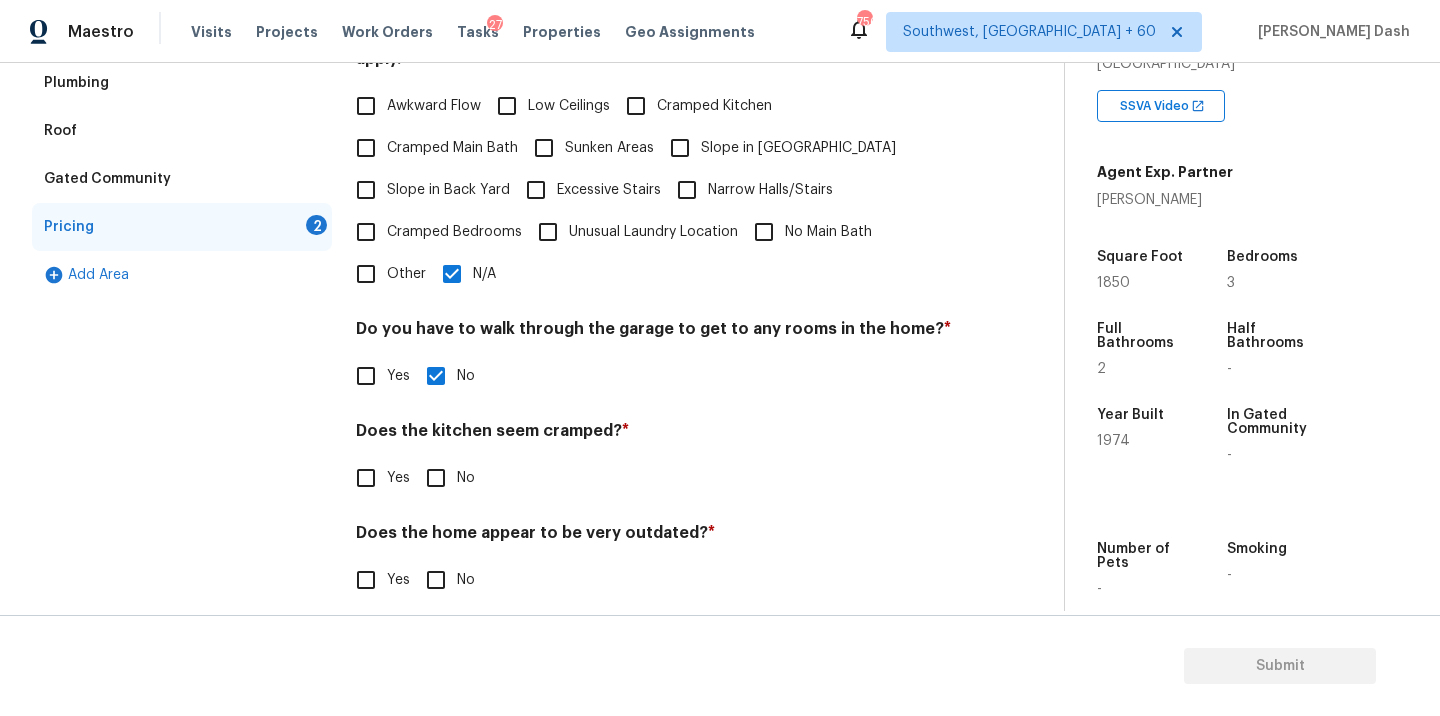 click on "No" at bounding box center (436, 478) 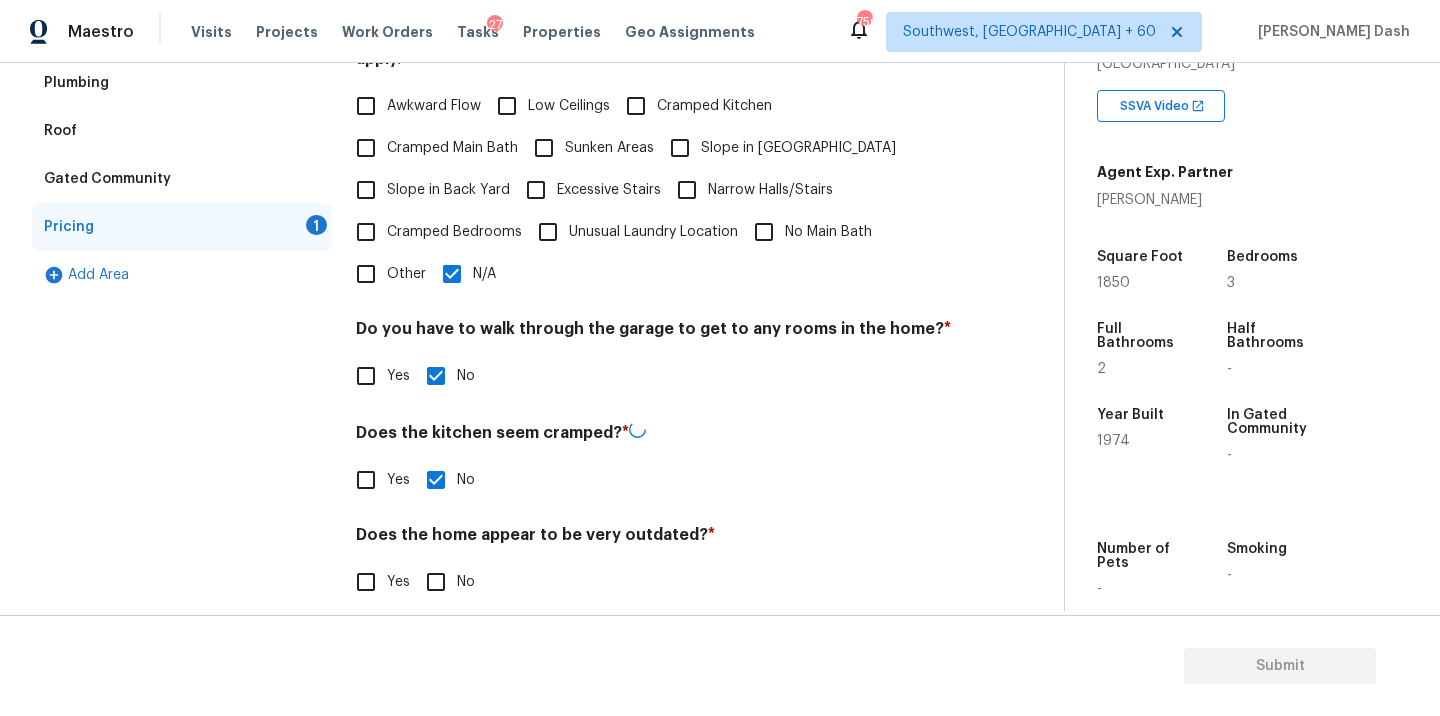 click on "No" at bounding box center [436, 582] 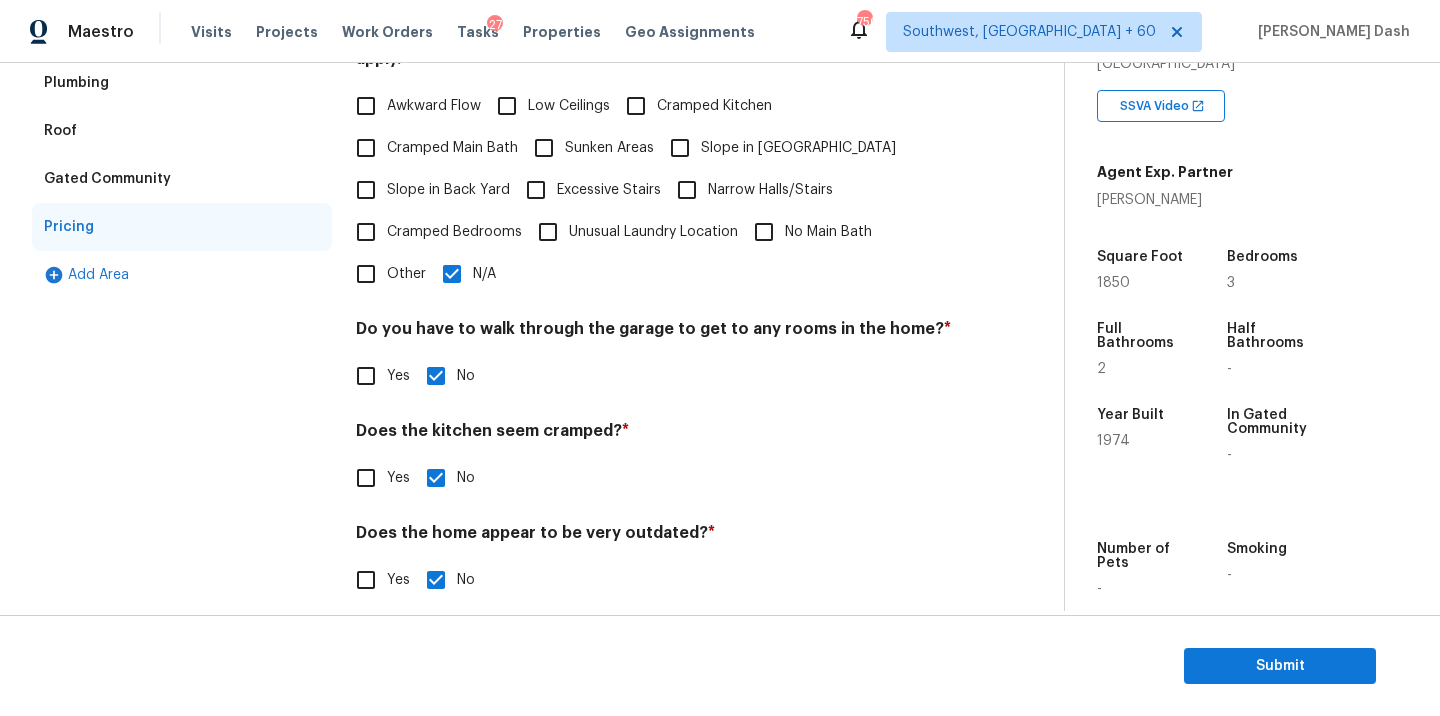 click on "Exterior Utilities HVAC Verification Plumbing Roof Gated Community Pricing Add Area" at bounding box center (182, 246) 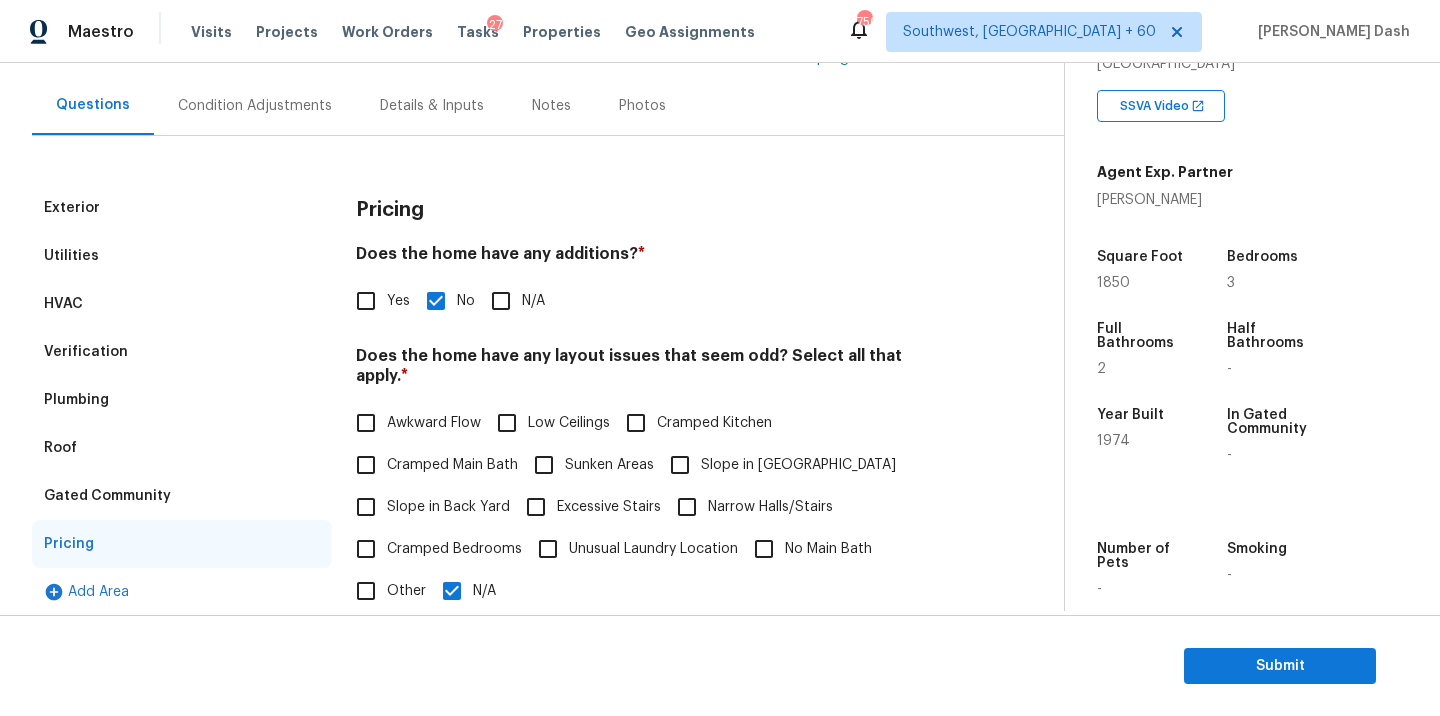 scroll, scrollTop: 11, scrollLeft: 0, axis: vertical 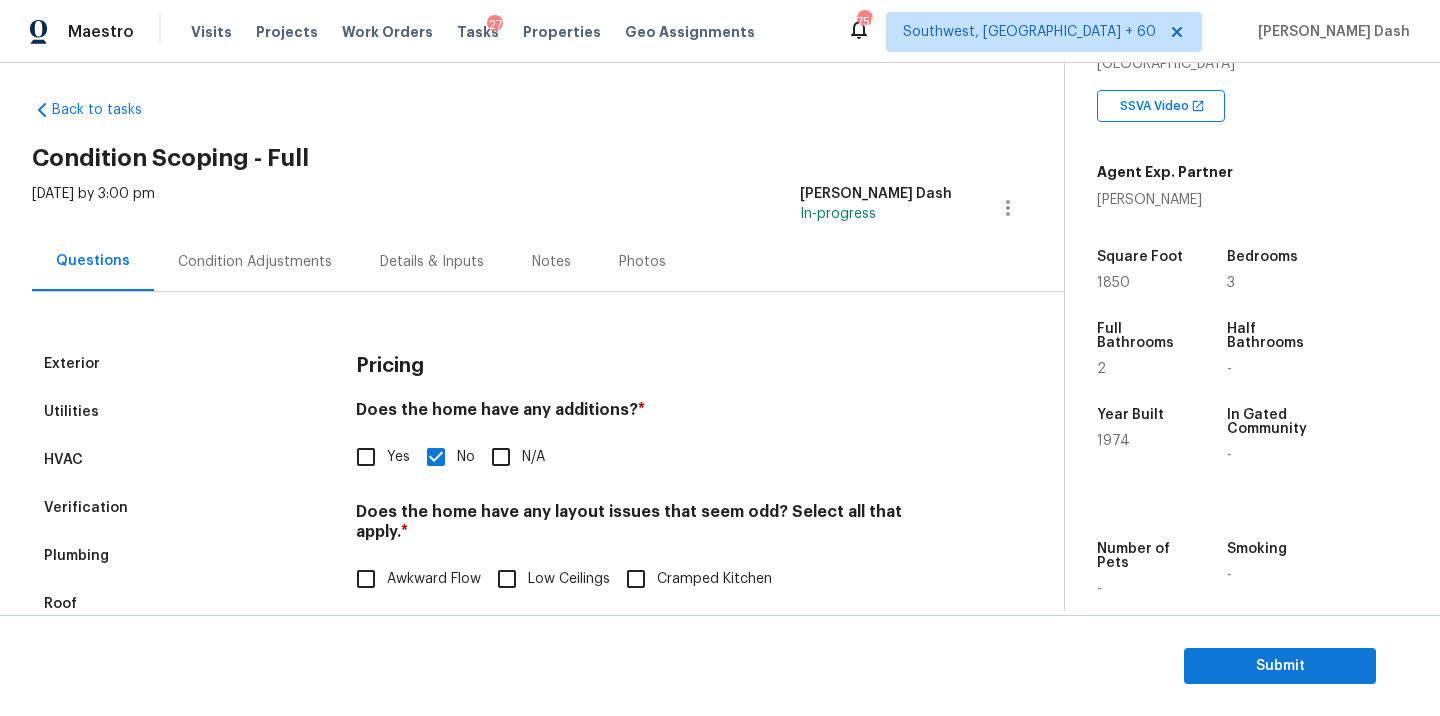 click on "Condition Adjustments" at bounding box center (255, 261) 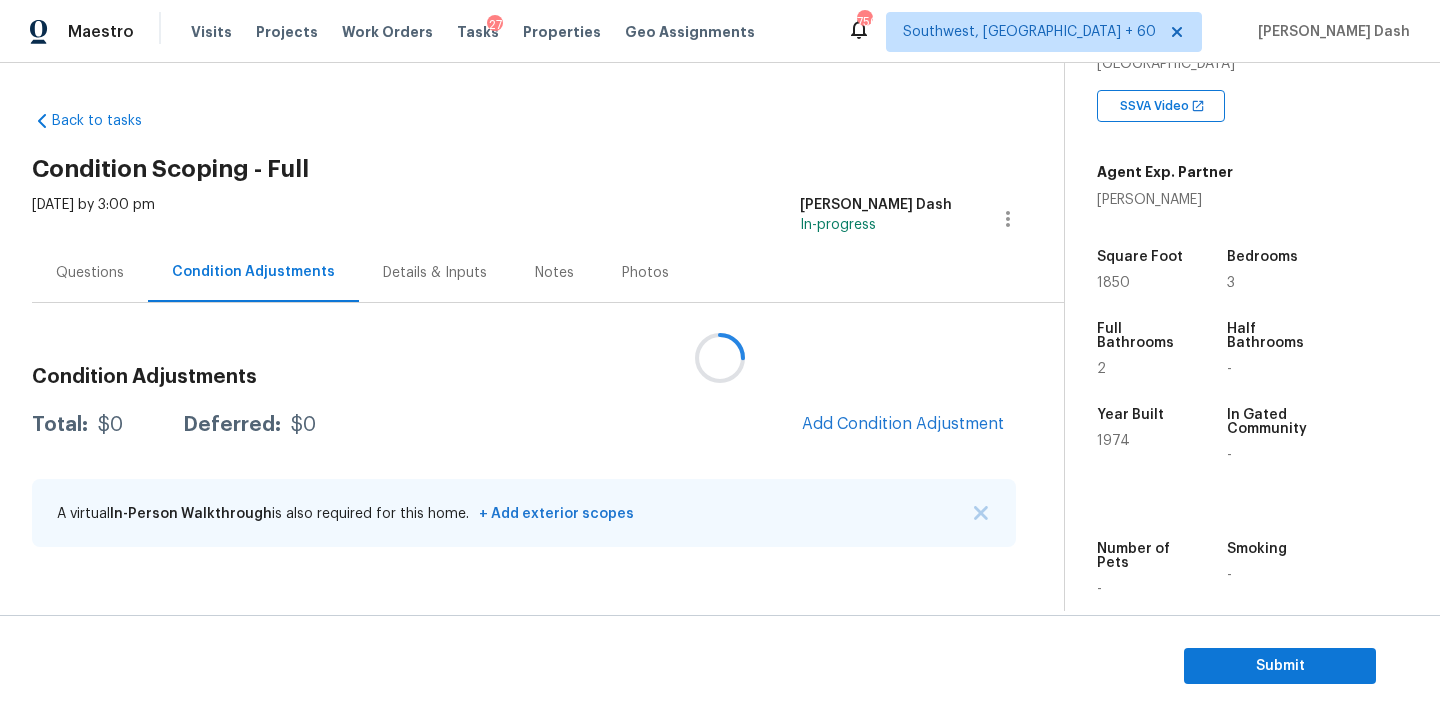 scroll, scrollTop: 0, scrollLeft: 0, axis: both 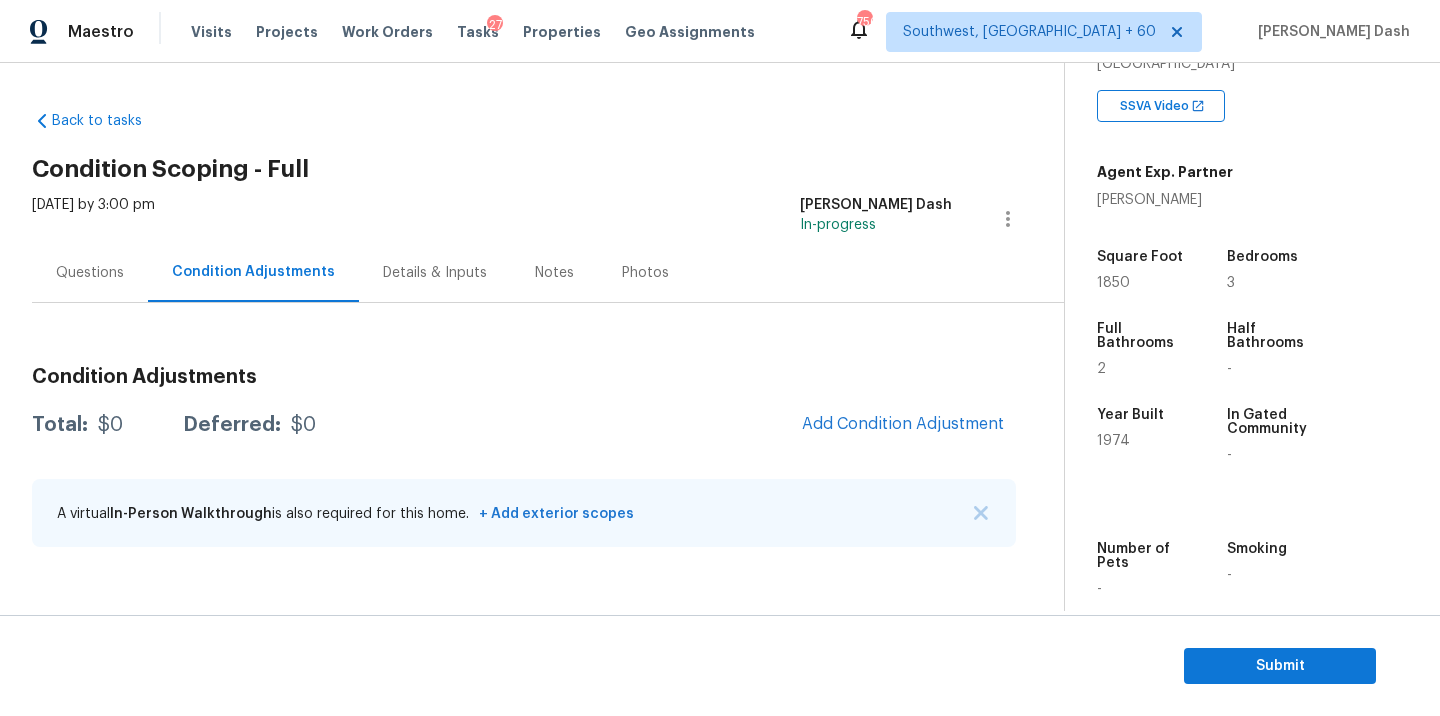 click on "Add Condition Adjustment" at bounding box center [903, 425] 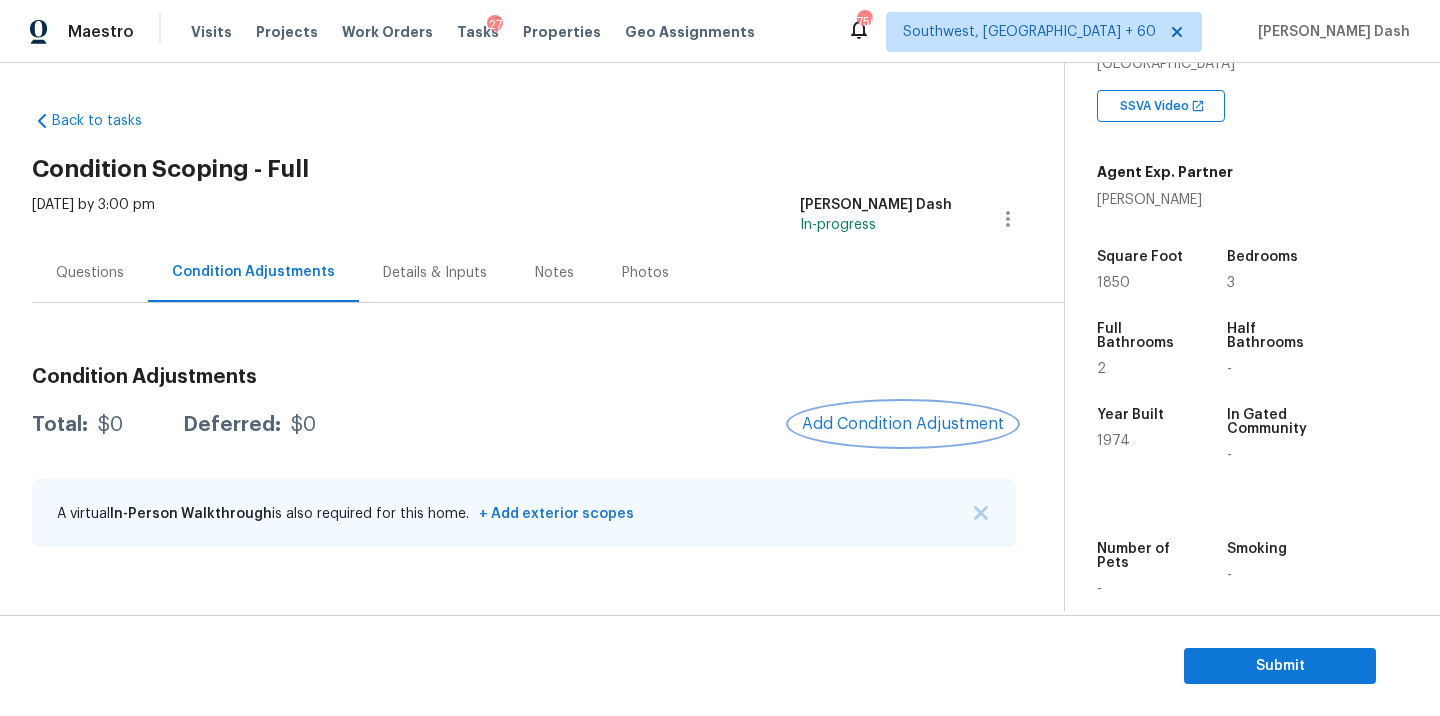 click on "Add Condition Adjustment" at bounding box center (903, 424) 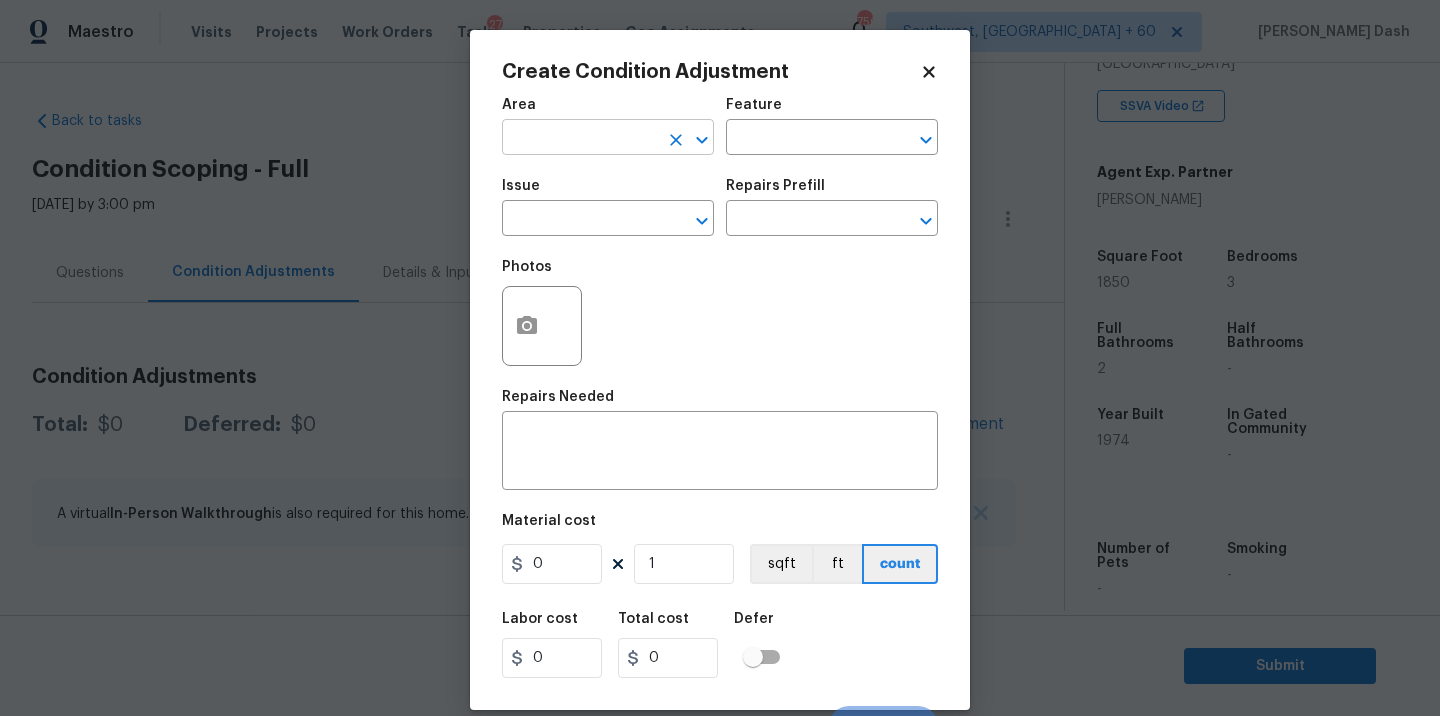 click at bounding box center (580, 139) 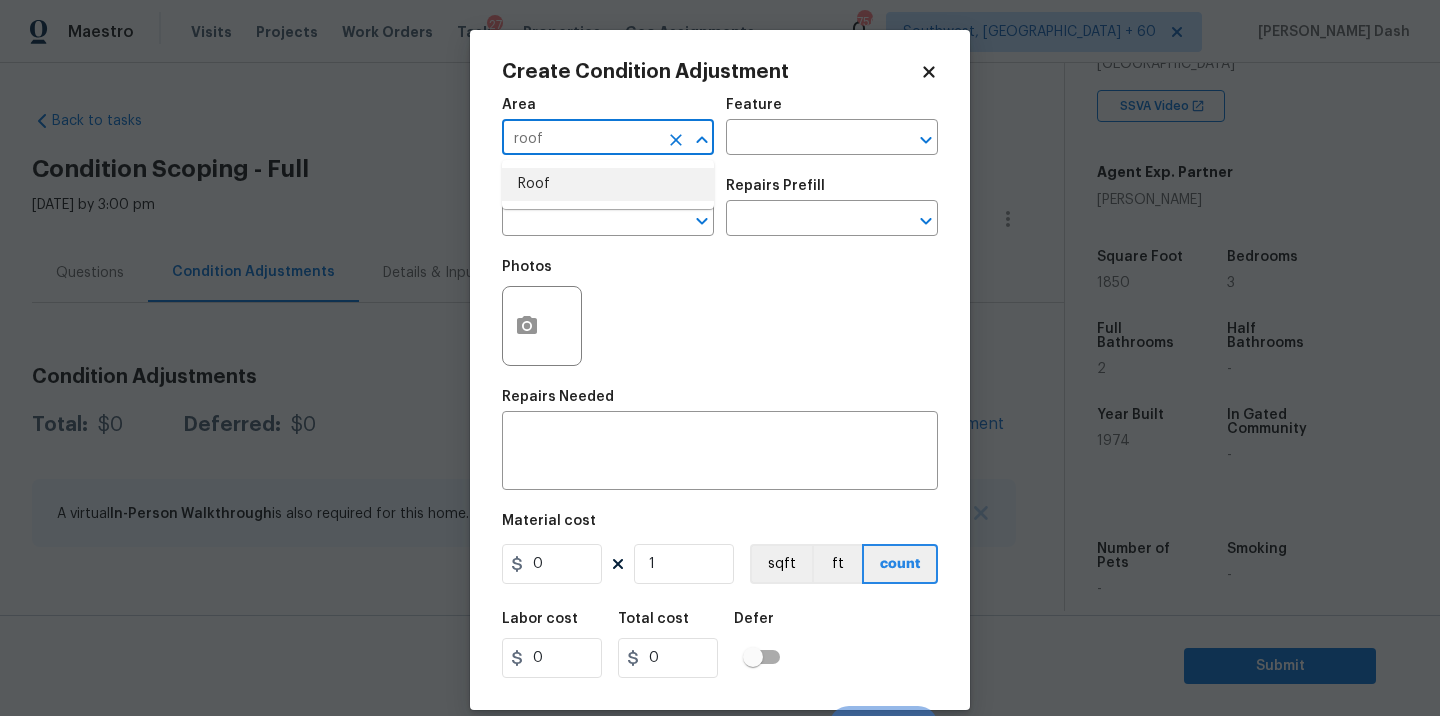 click on "Roof" at bounding box center (608, 184) 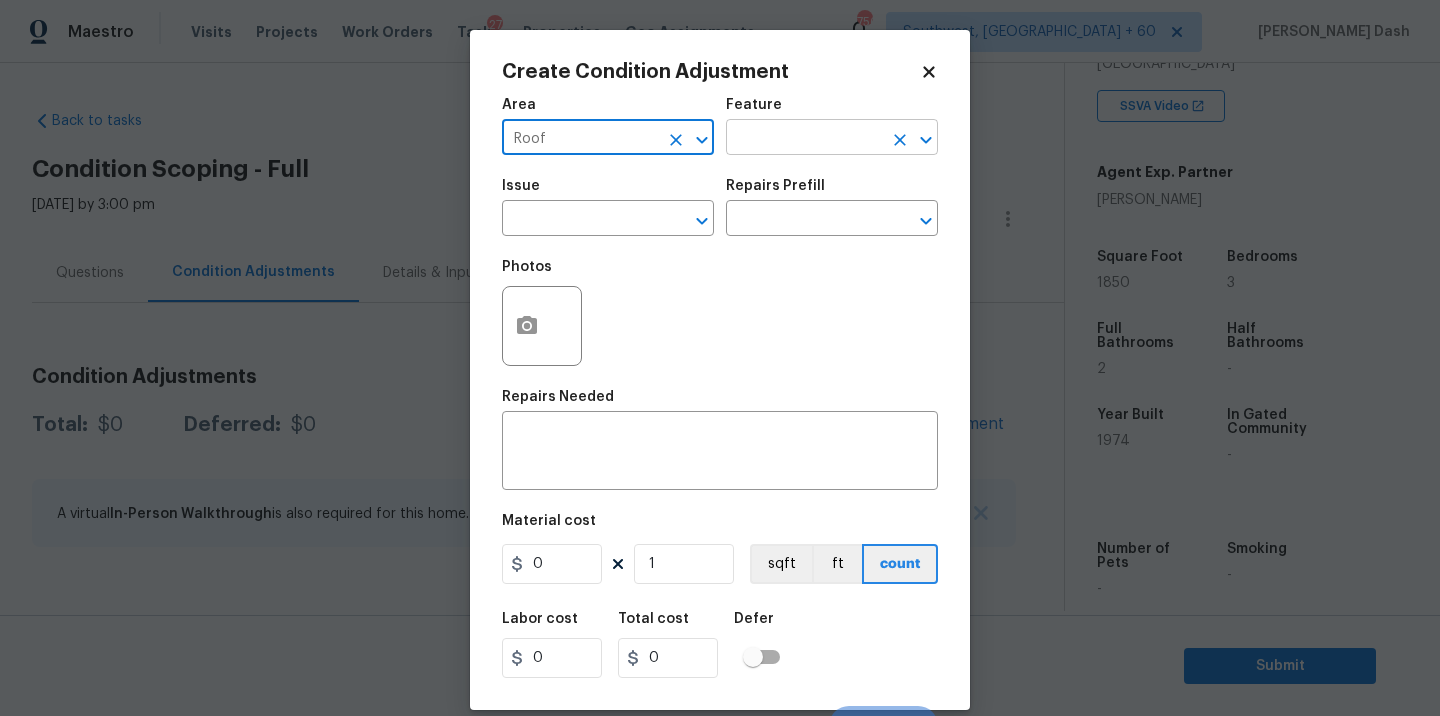 type on "Roof" 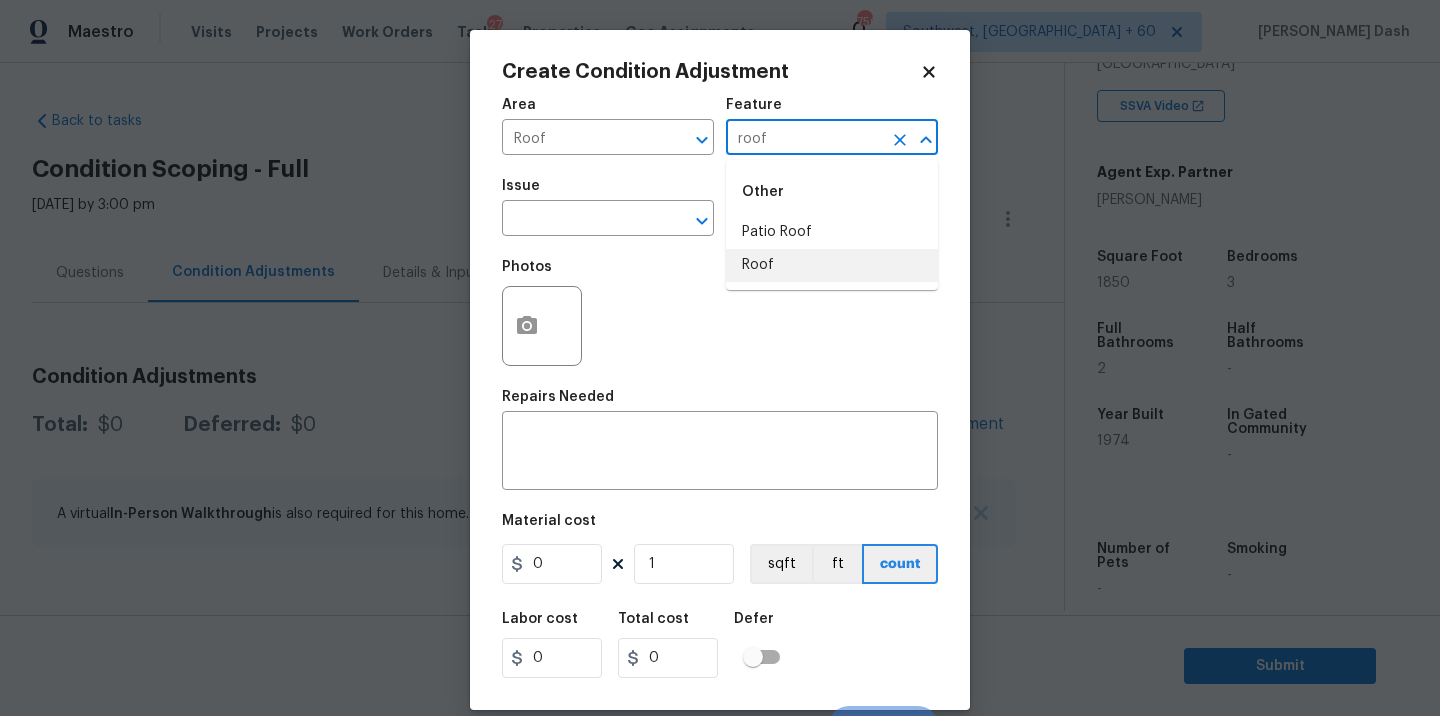 click on "Roof" at bounding box center (832, 265) 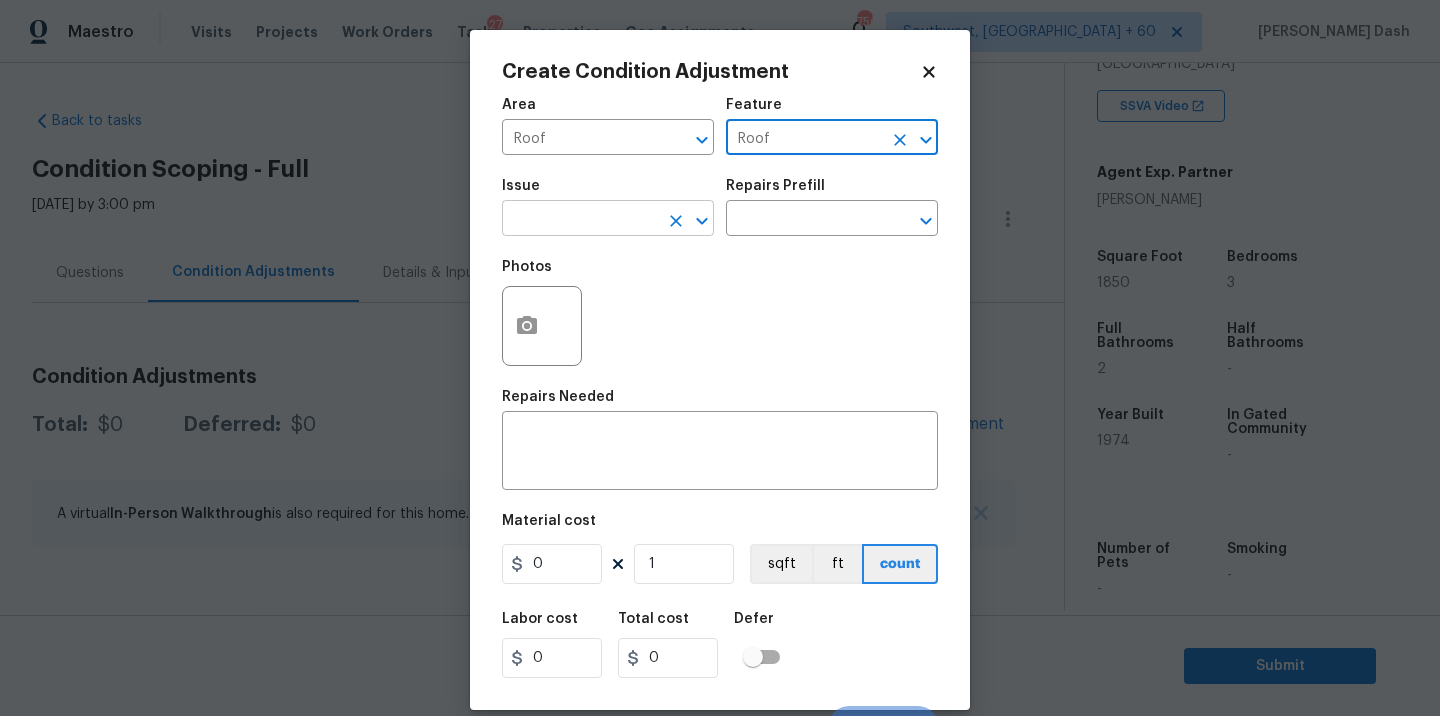 type on "Roof" 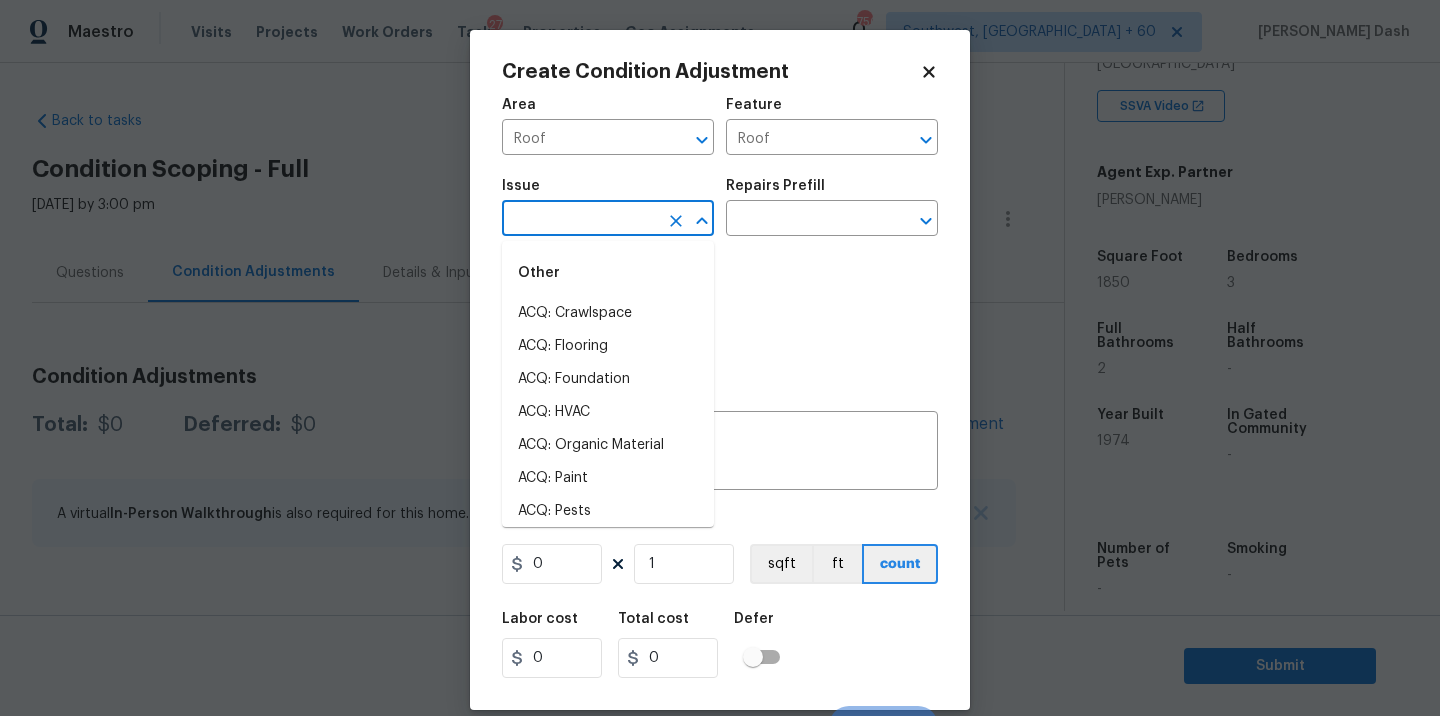 click at bounding box center (580, 220) 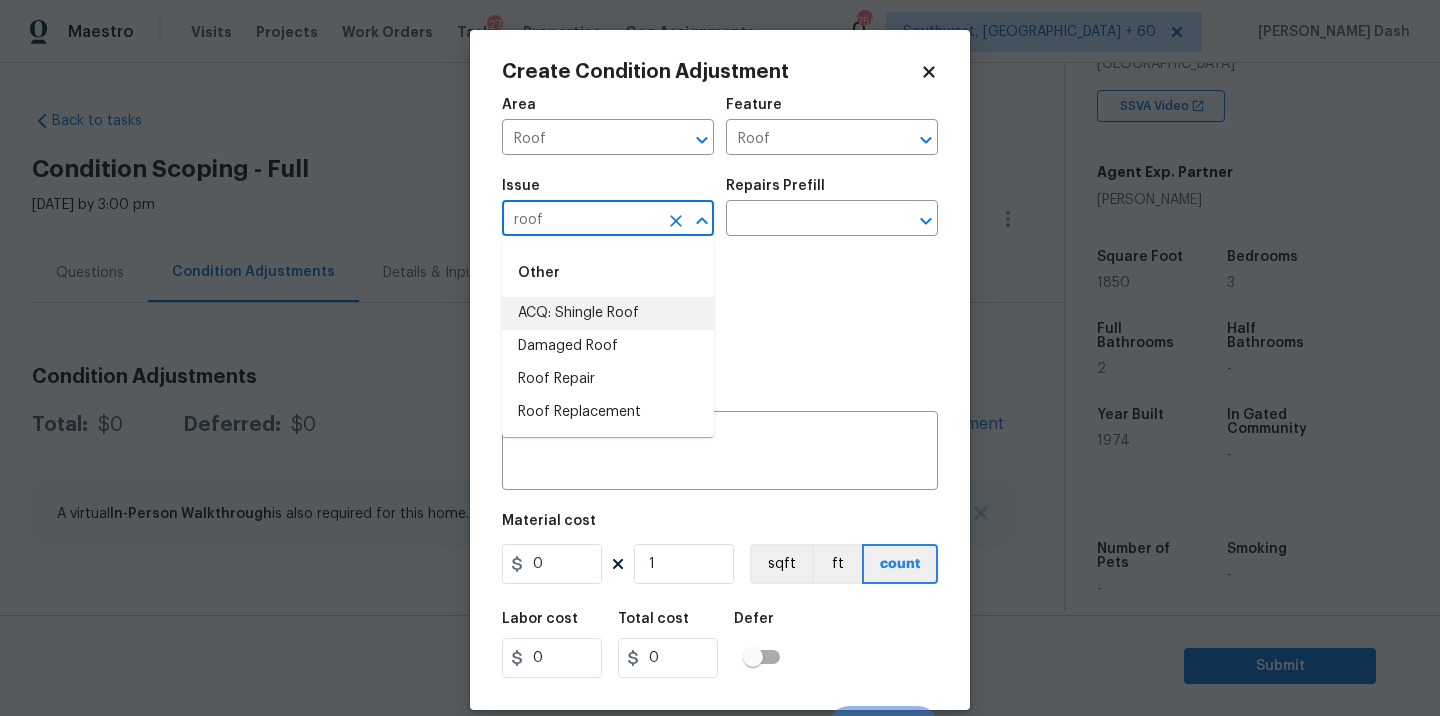 click on "ACQ: Shingle Roof" at bounding box center [608, 313] 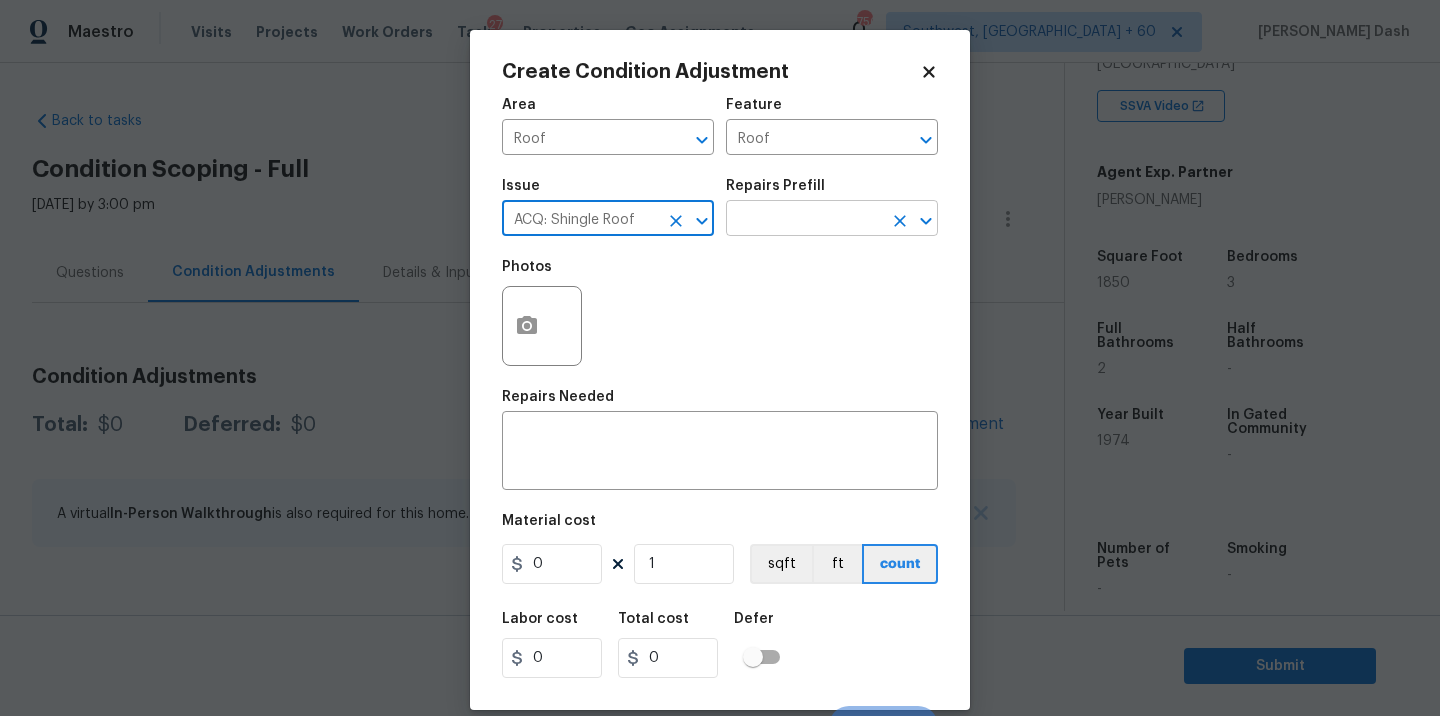 type on "ACQ: Shingle Roof" 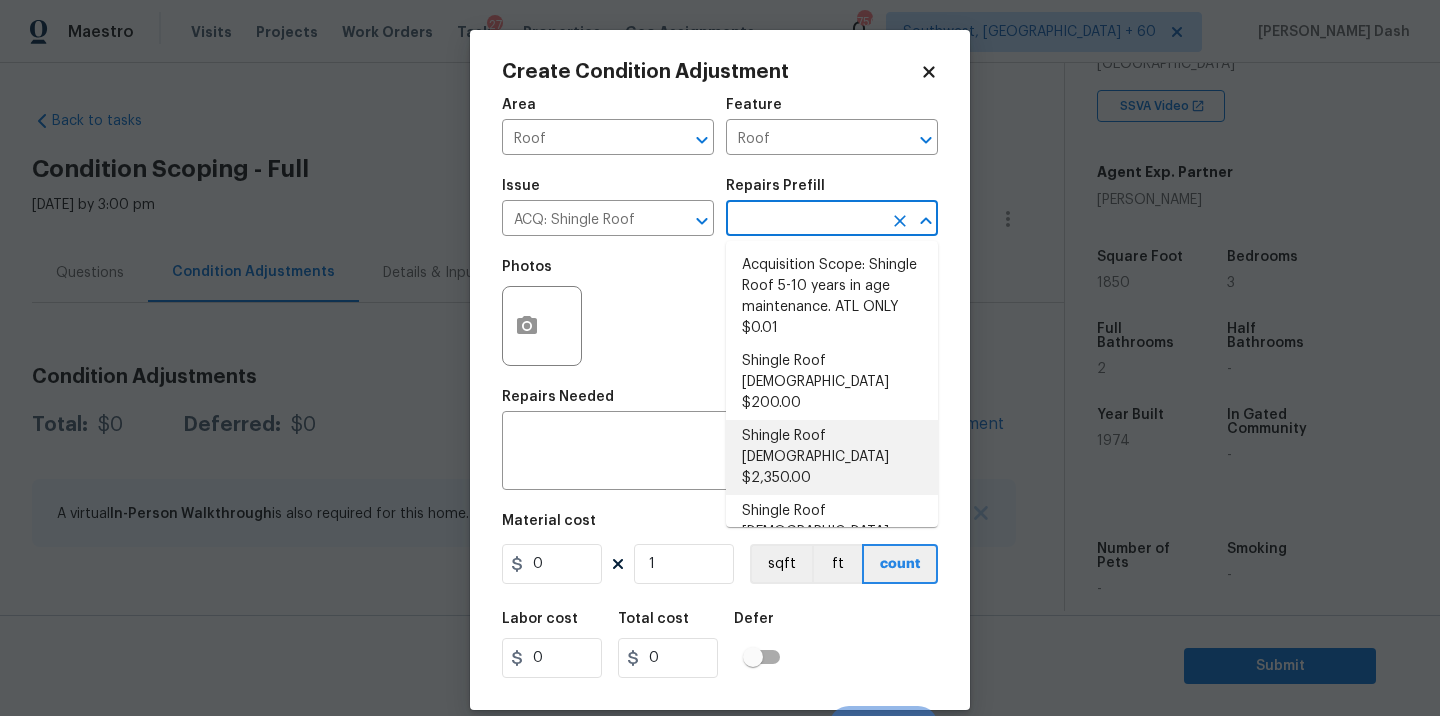 click on "Shingle Roof [DEMOGRAPHIC_DATA] $2,350.00" at bounding box center (832, 457) 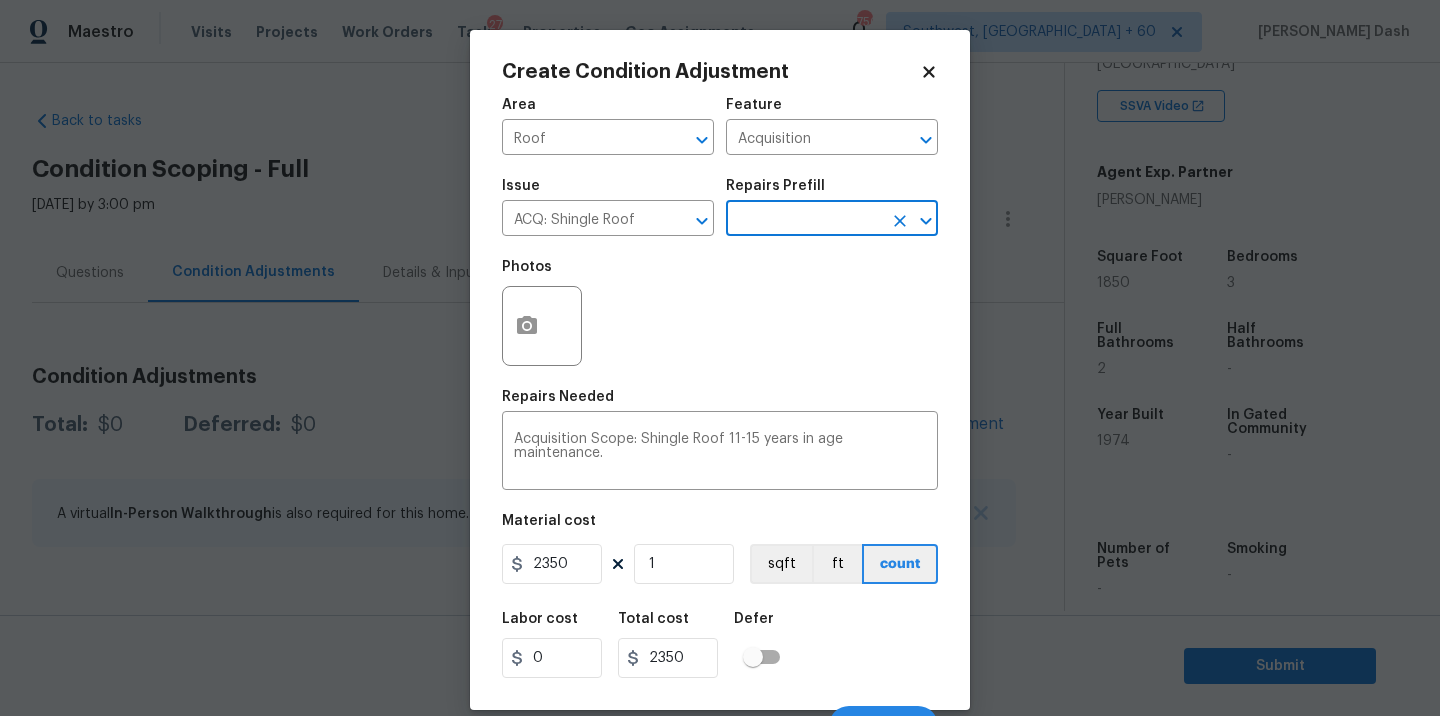 scroll, scrollTop: 31, scrollLeft: 0, axis: vertical 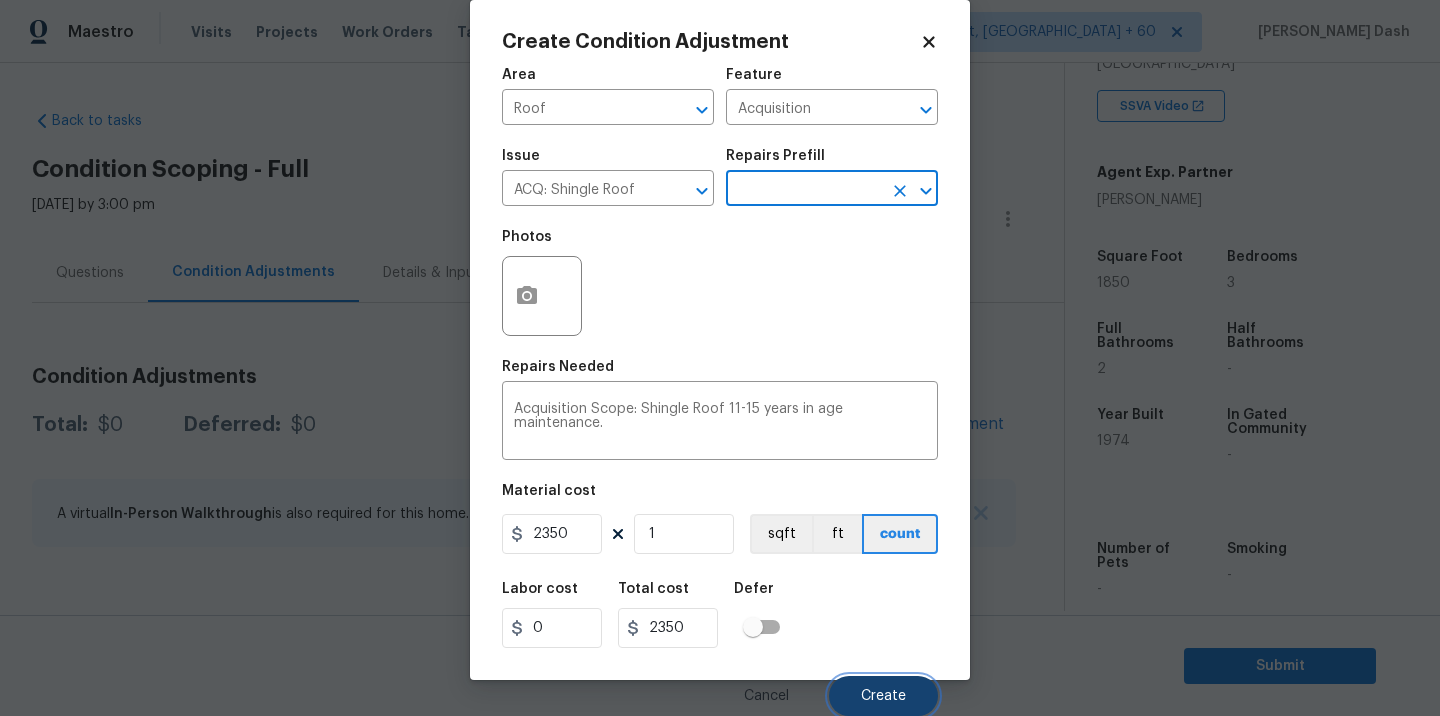 click on "Create" at bounding box center [883, 696] 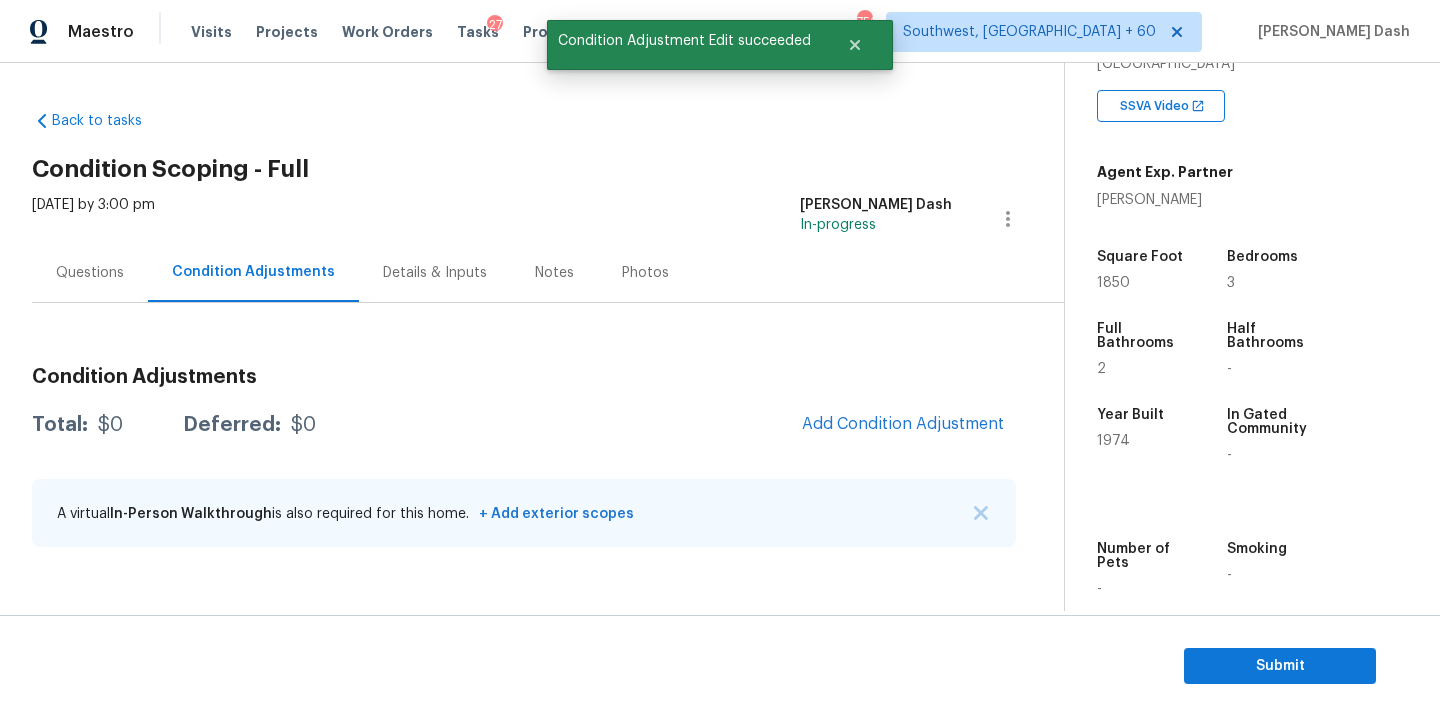 scroll, scrollTop: 24, scrollLeft: 0, axis: vertical 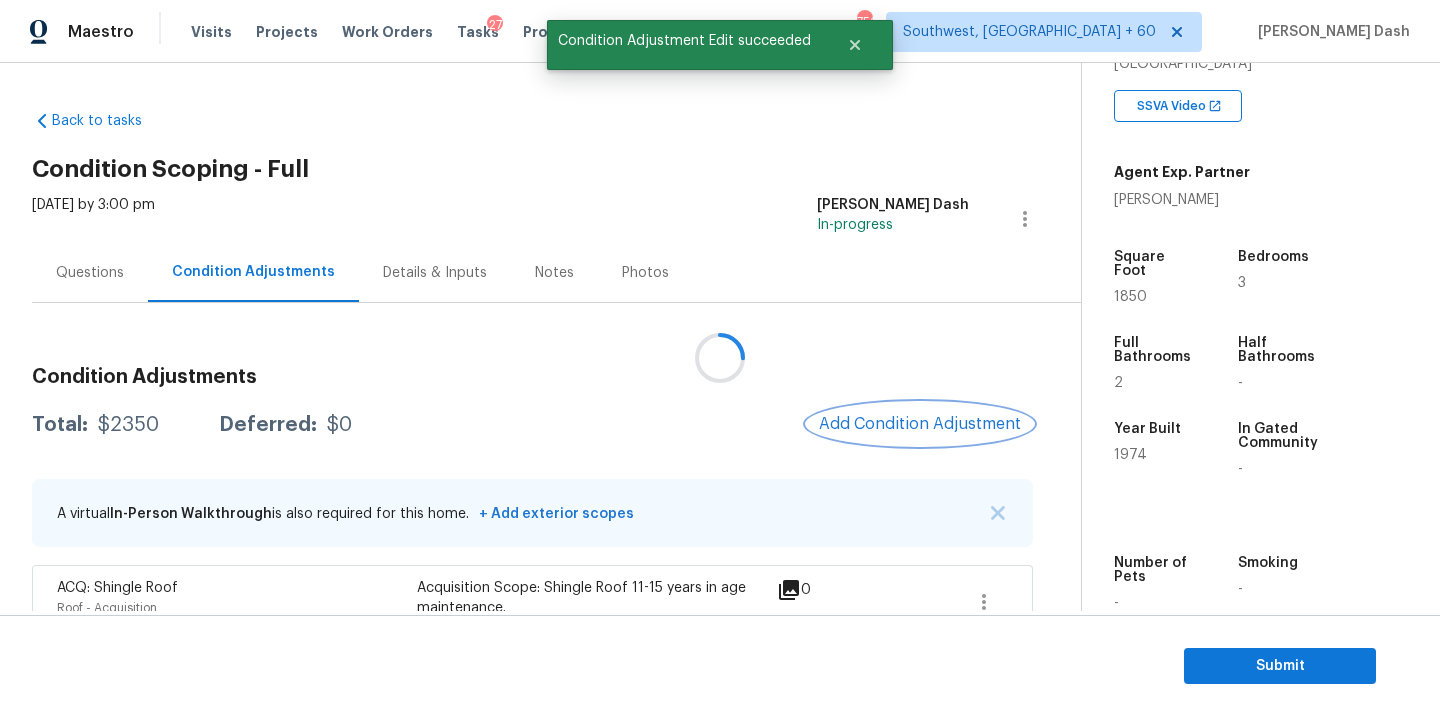 click on "Add Condition Adjustment" at bounding box center (920, 424) 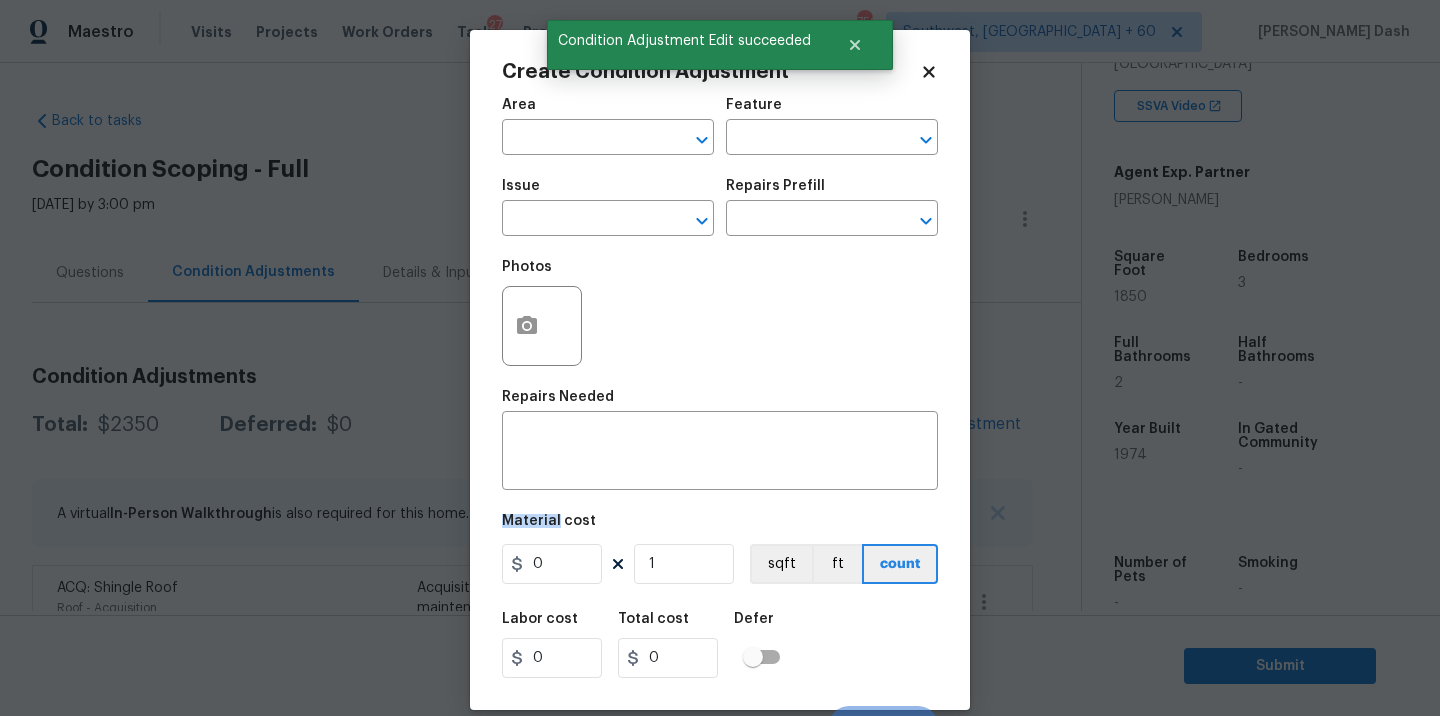 click on "x ​" at bounding box center (720, 453) 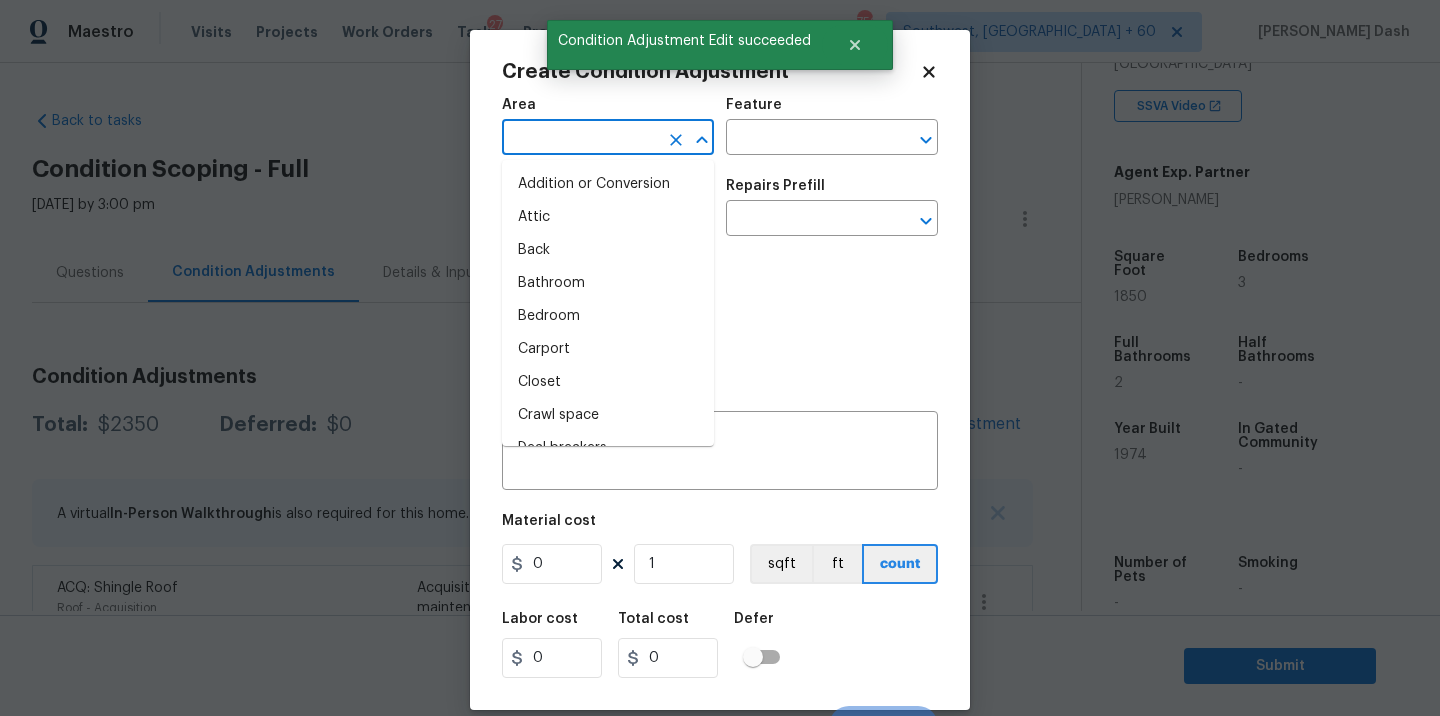 click at bounding box center (580, 139) 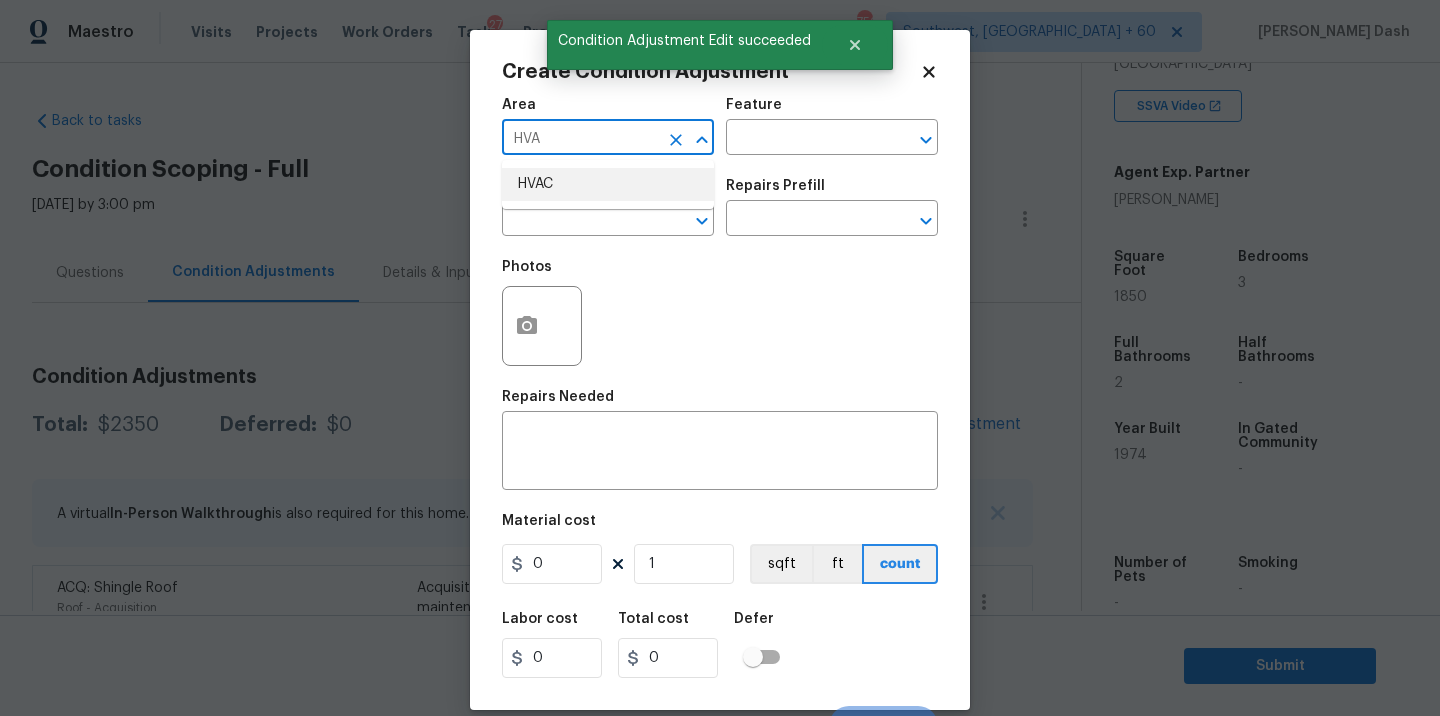 drag, startPoint x: 577, startPoint y: 181, endPoint x: 649, endPoint y: 178, distance: 72.06247 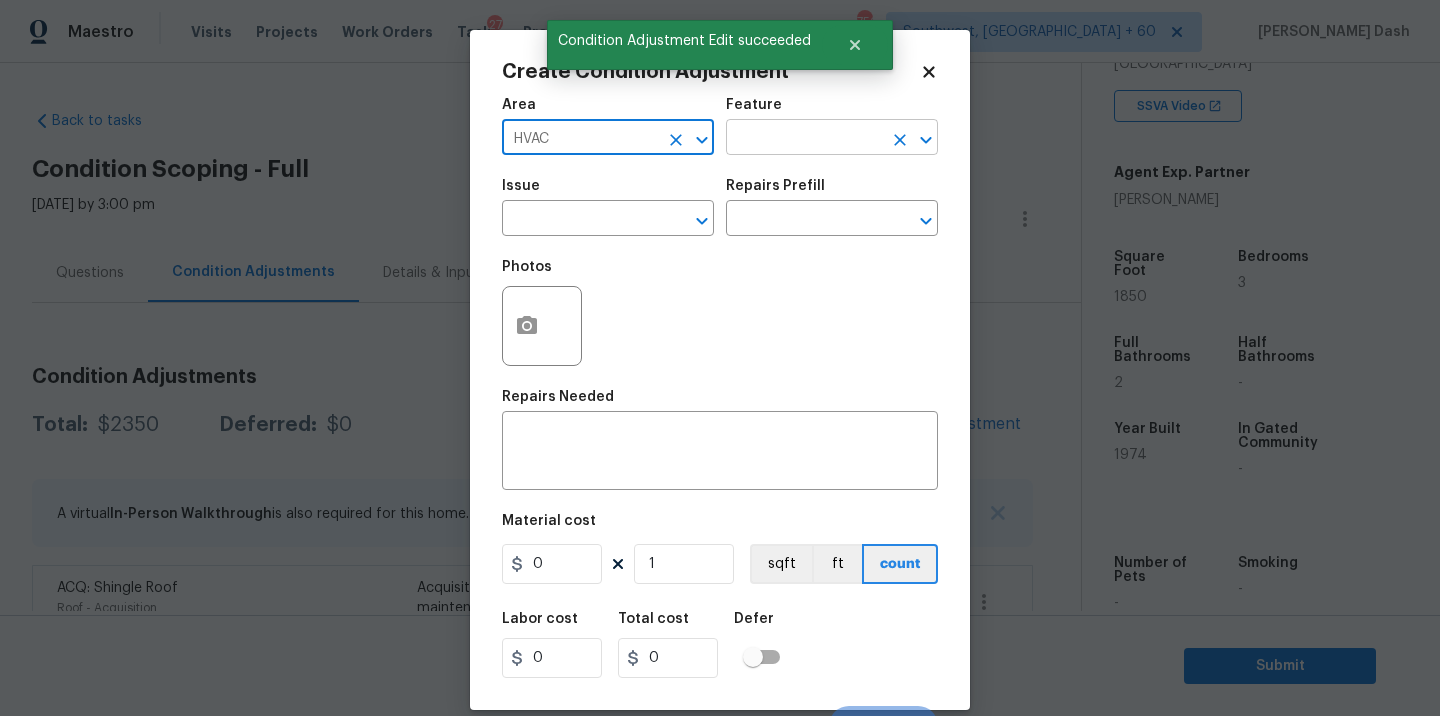 type on "HVAC" 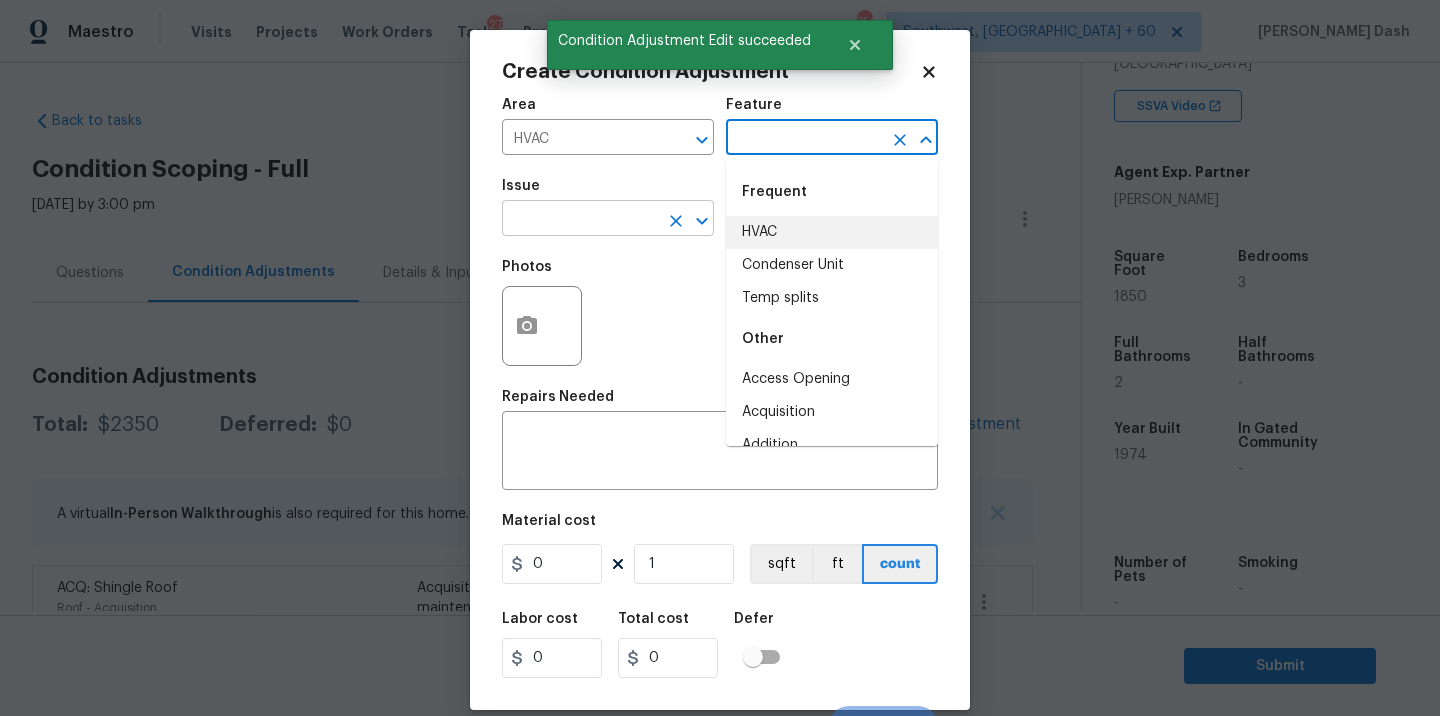 drag, startPoint x: 758, startPoint y: 222, endPoint x: 653, endPoint y: 222, distance: 105 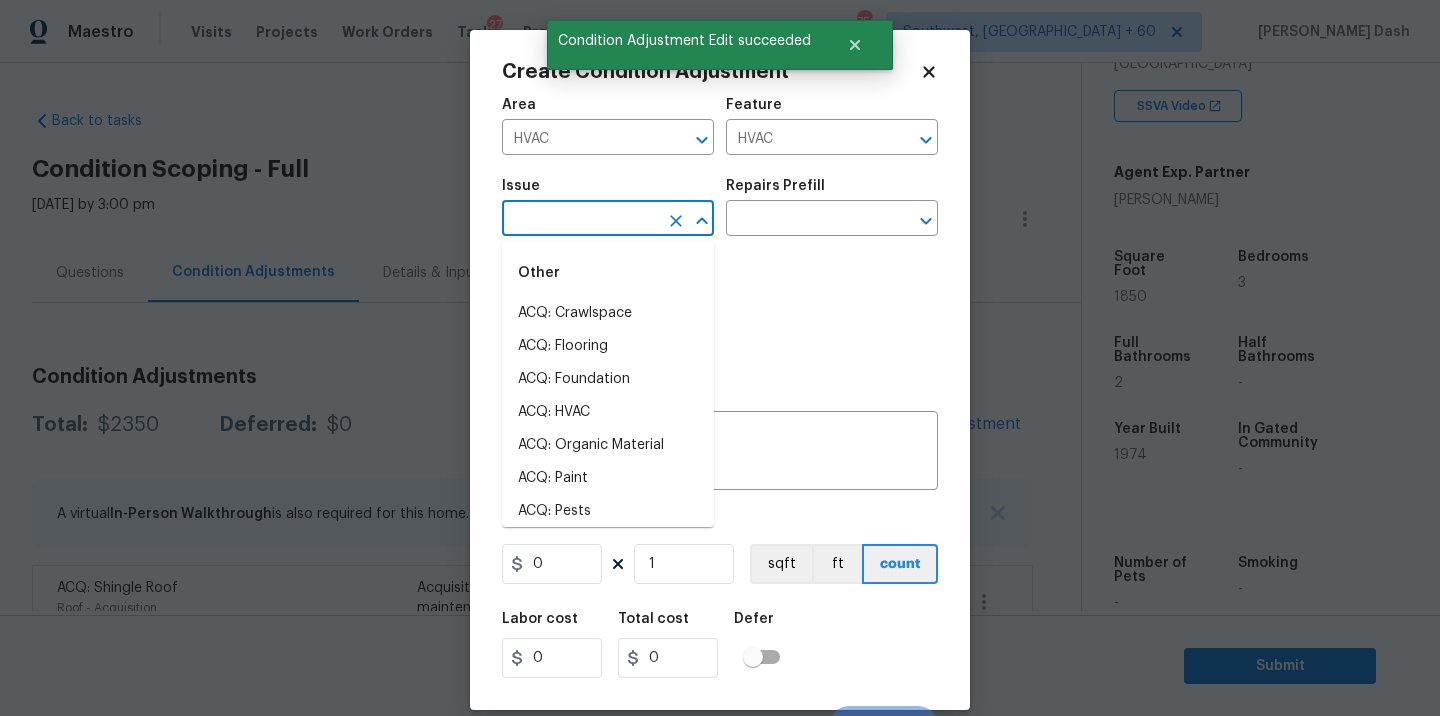 click at bounding box center [580, 220] 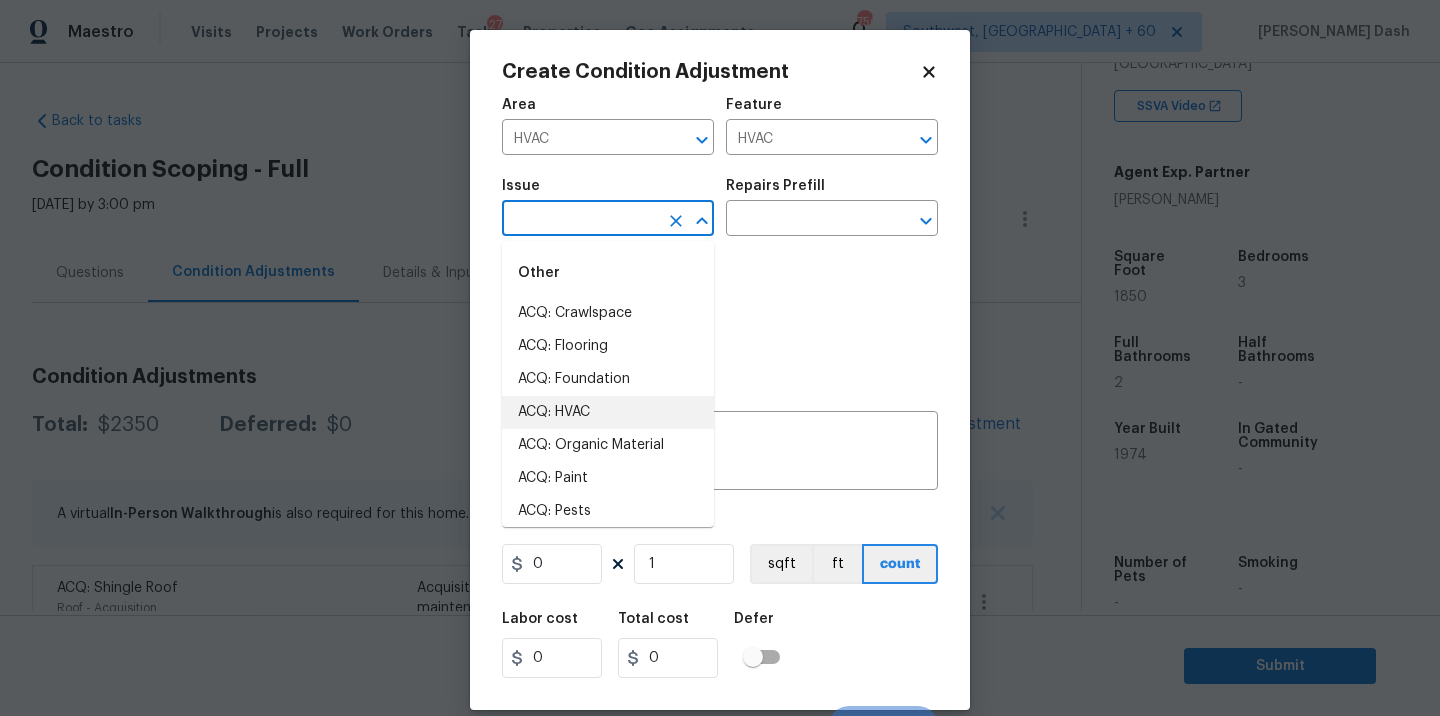 click on "ACQ: HVAC" at bounding box center (608, 412) 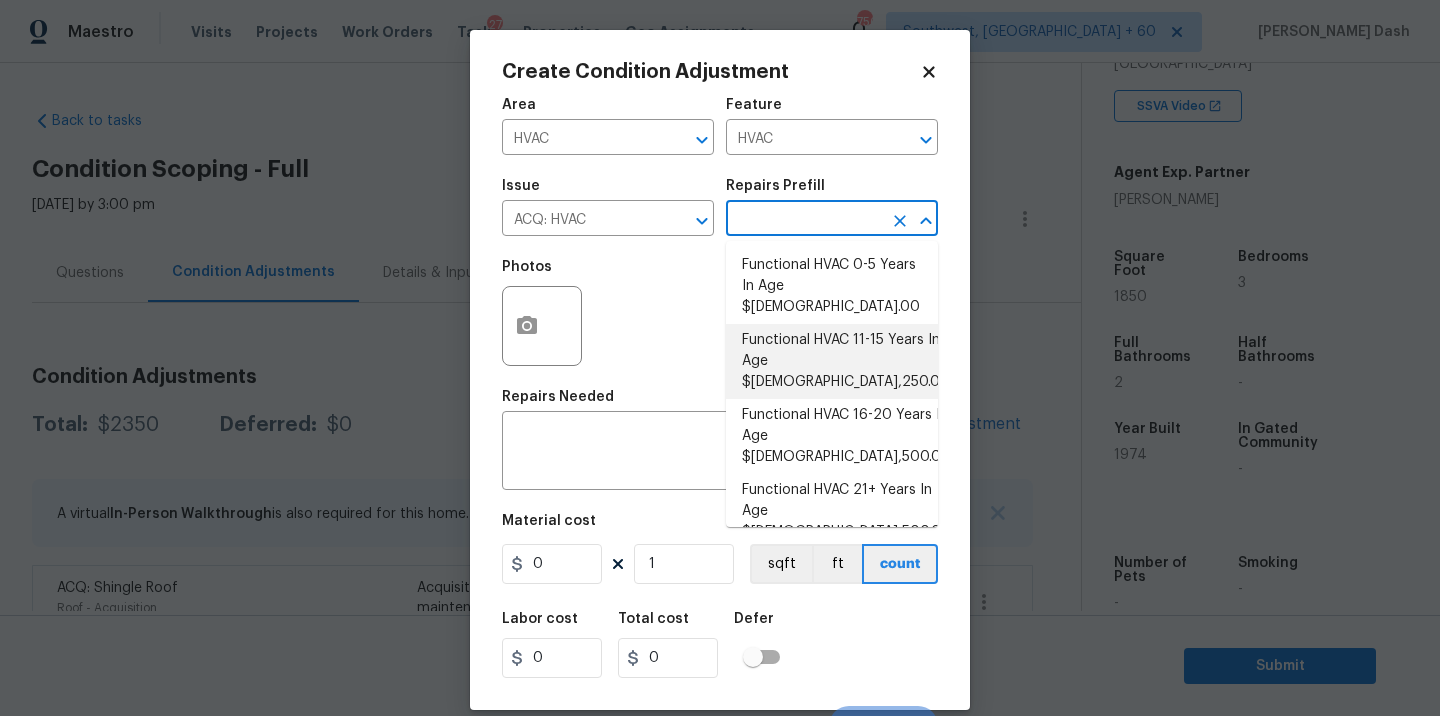 drag, startPoint x: 798, startPoint y: 205, endPoint x: 783, endPoint y: 406, distance: 201.55893 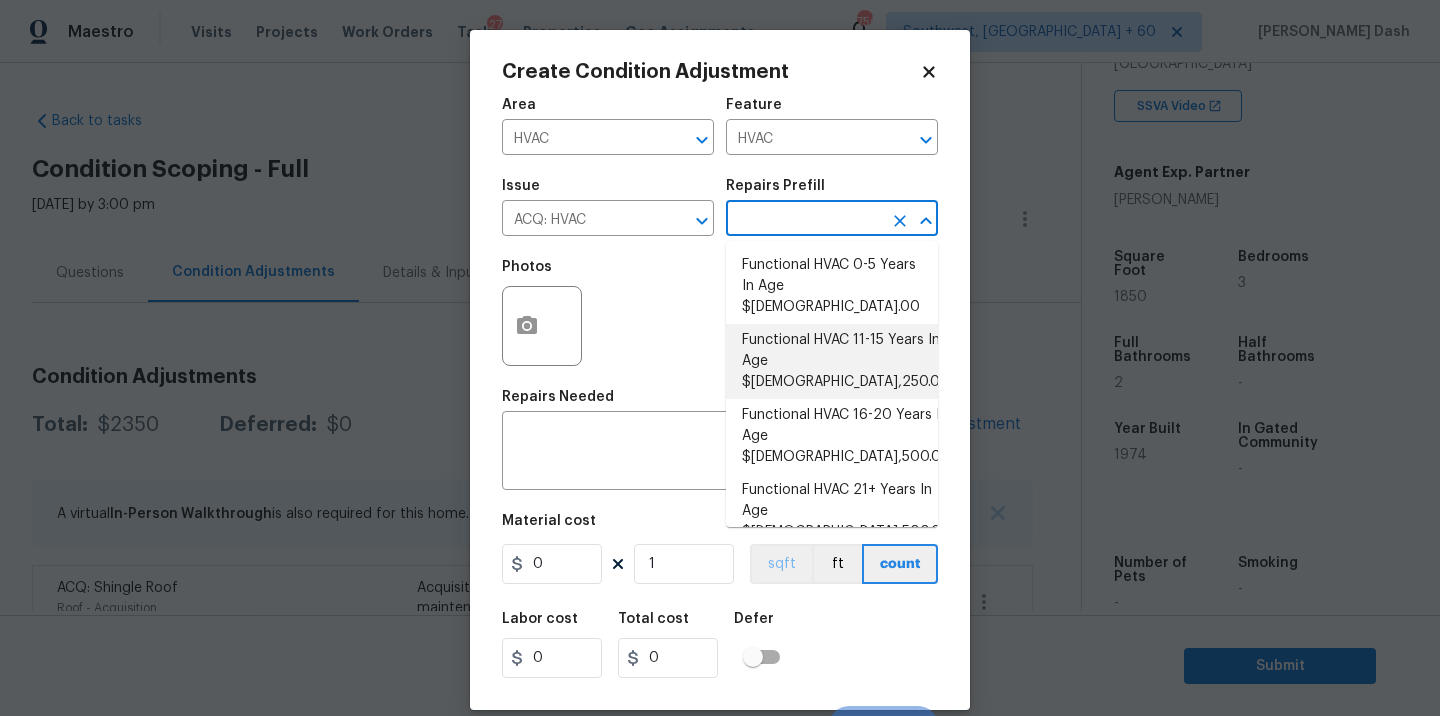drag, startPoint x: 793, startPoint y: 323, endPoint x: 799, endPoint y: 566, distance: 243.07407 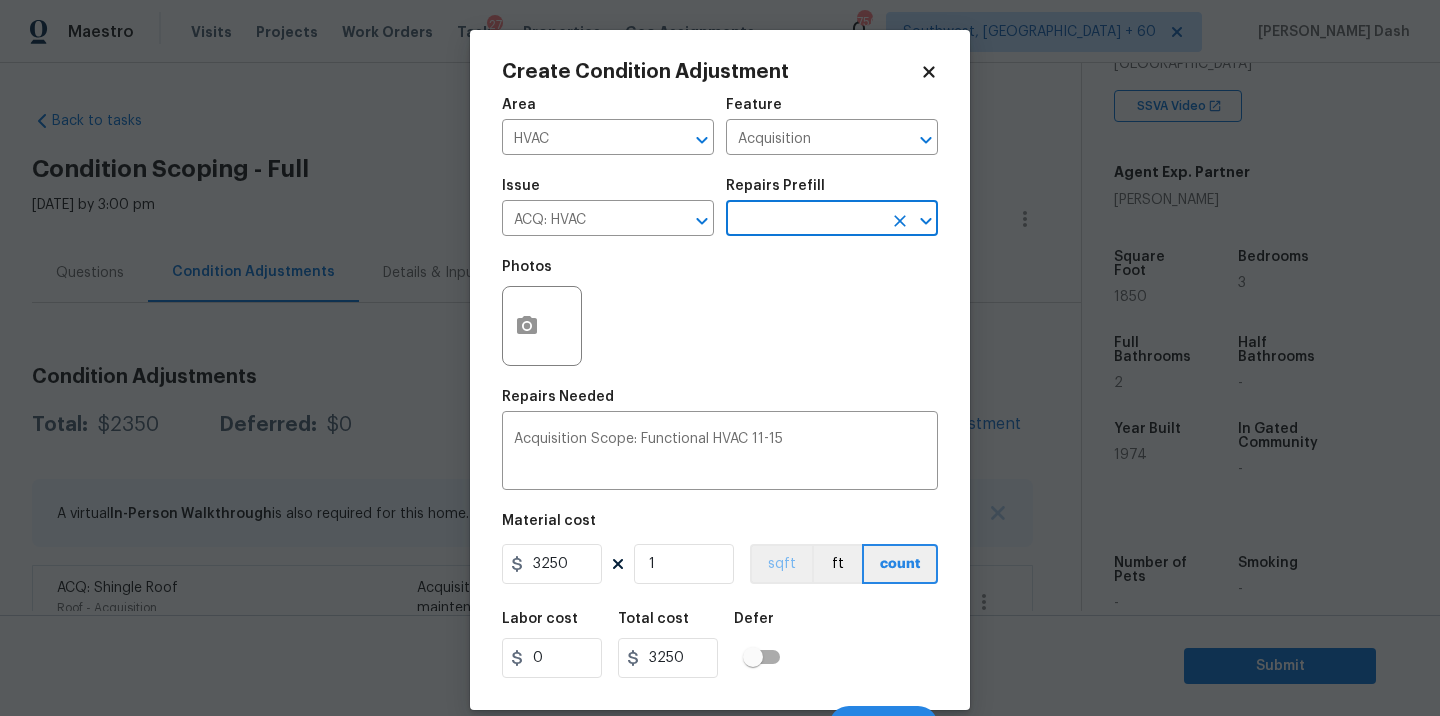 scroll, scrollTop: 31, scrollLeft: 0, axis: vertical 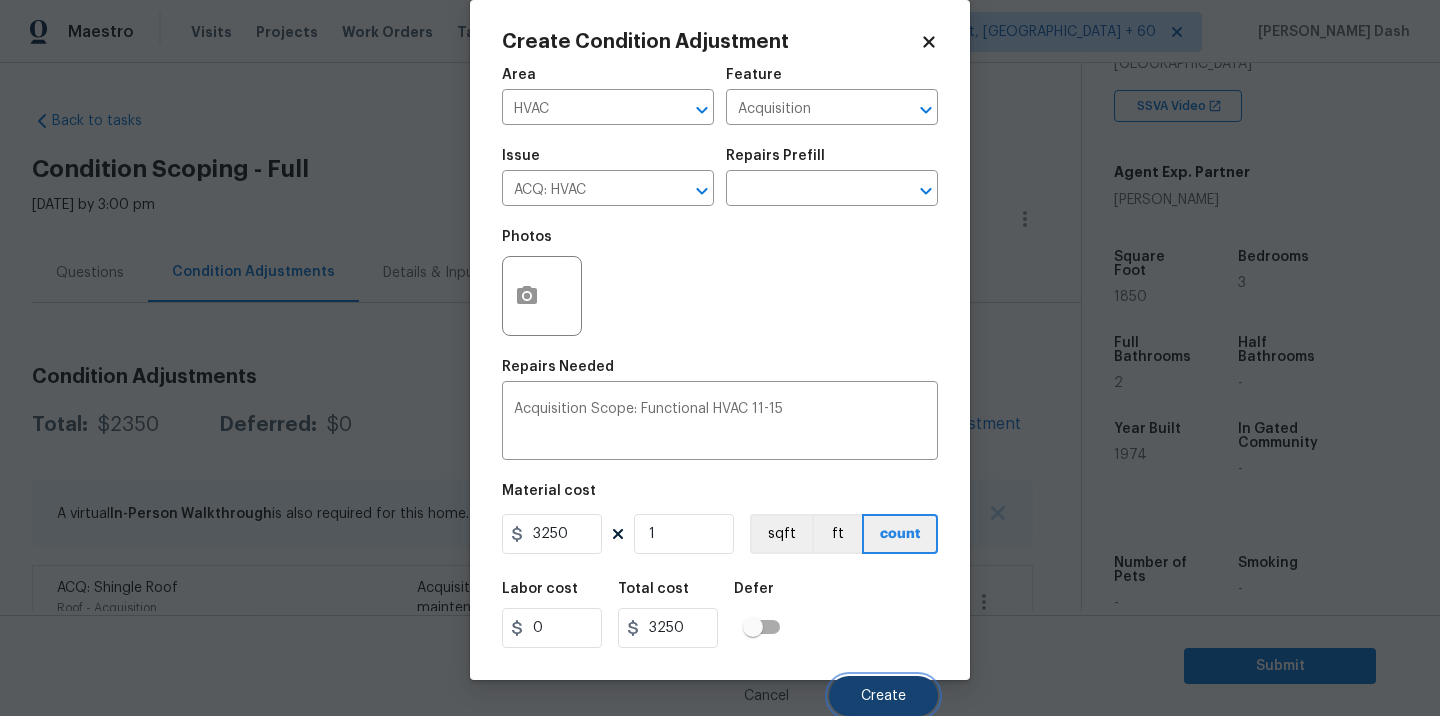 click on "Create" at bounding box center [883, 696] 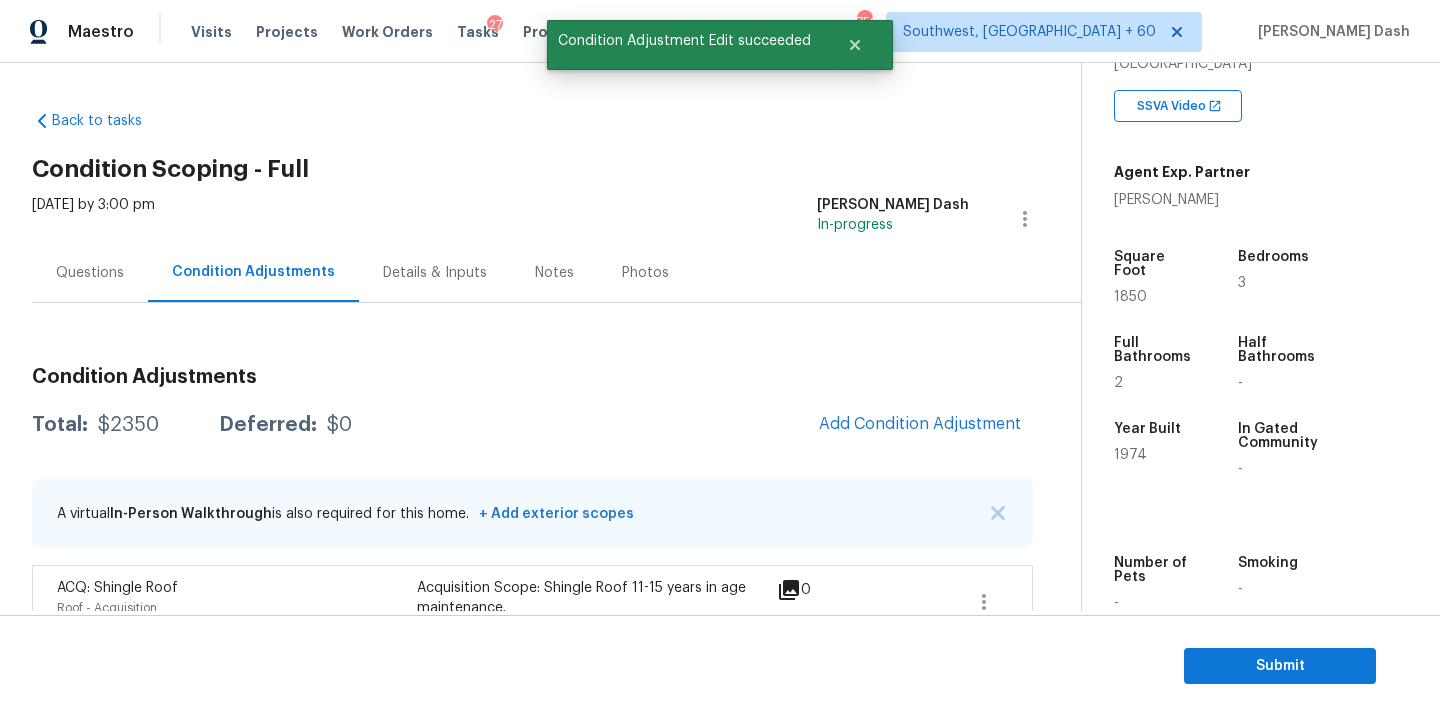 scroll, scrollTop: 24, scrollLeft: 0, axis: vertical 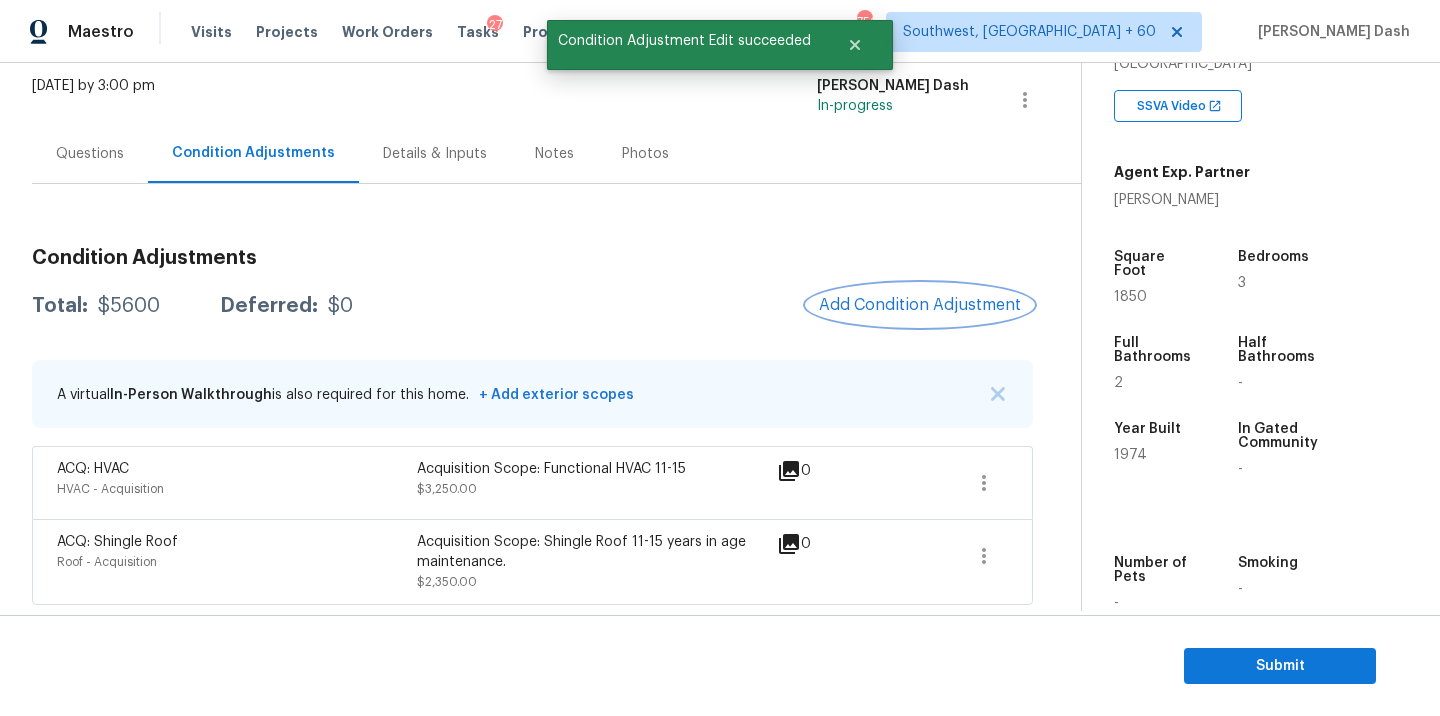 click on "Add Condition Adjustment" at bounding box center (920, 305) 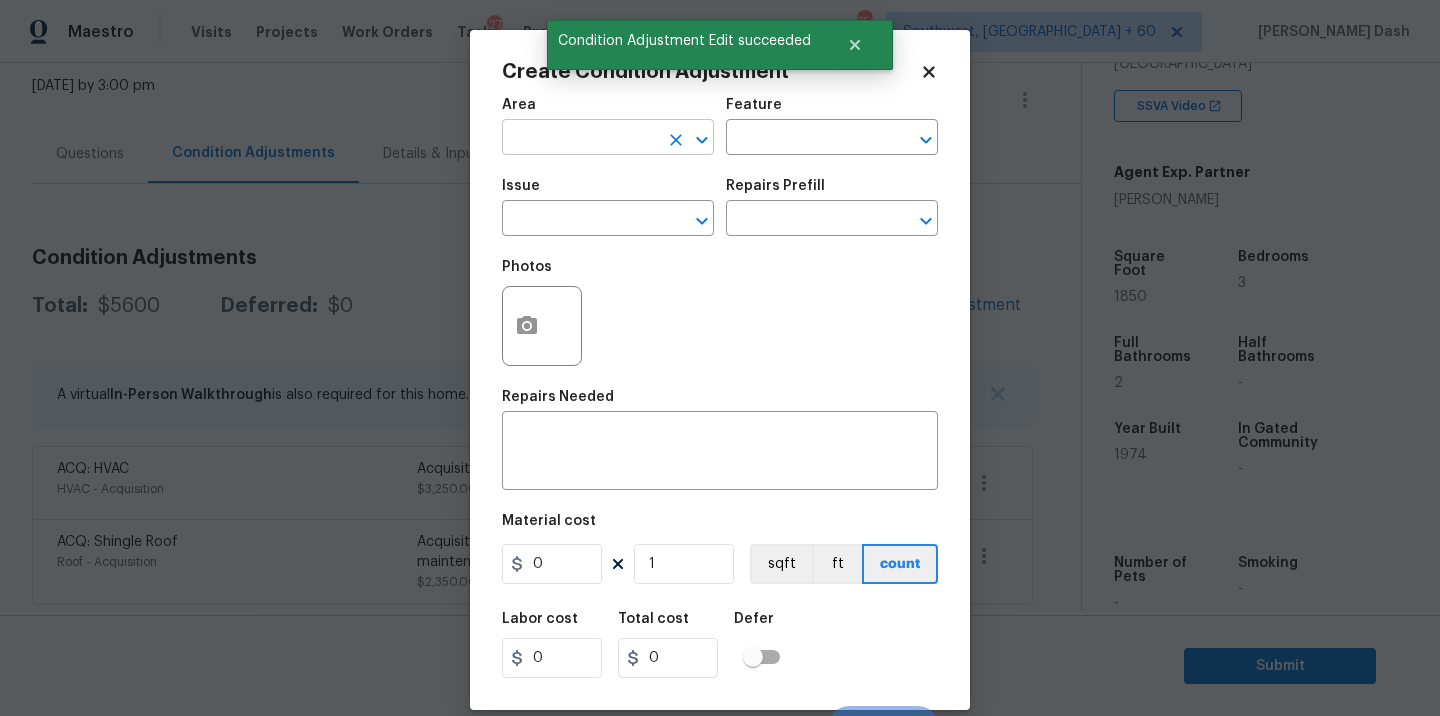 click at bounding box center [580, 139] 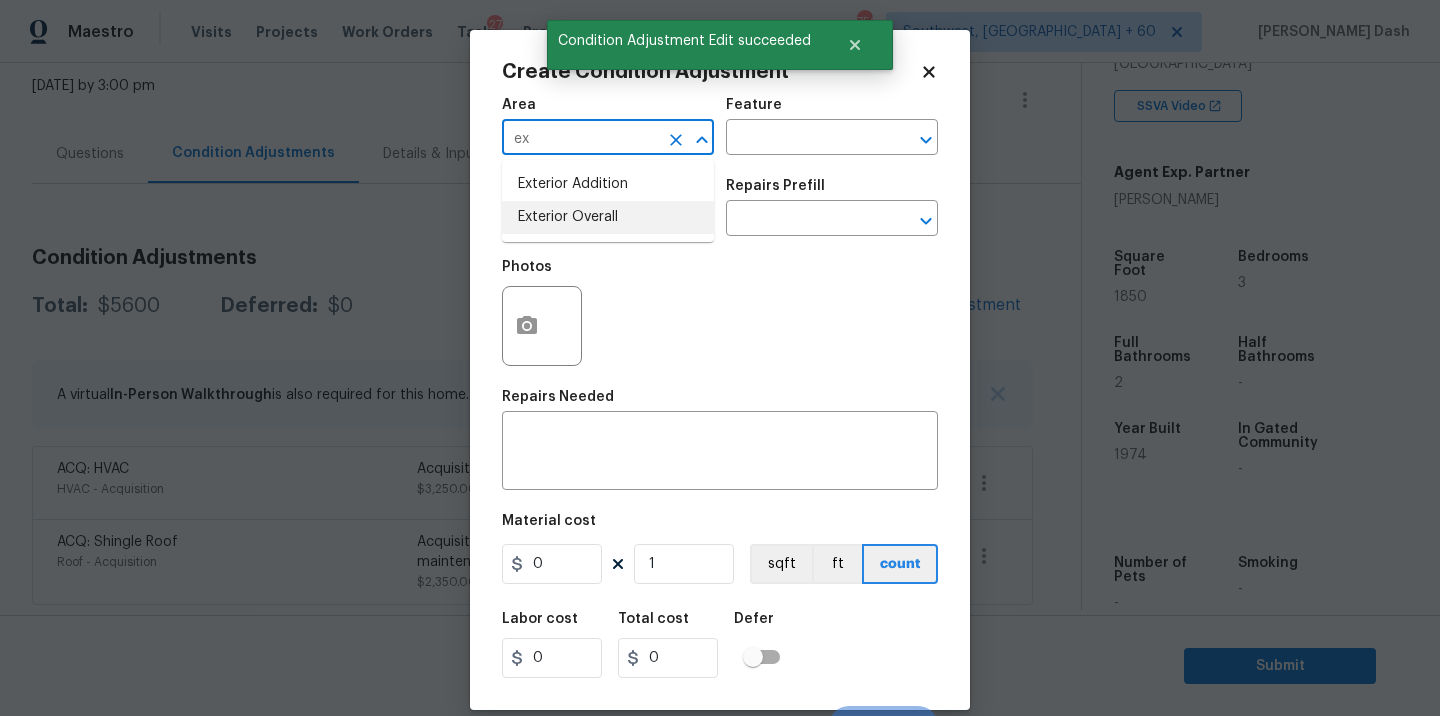click on "Exterior Overall" at bounding box center [608, 217] 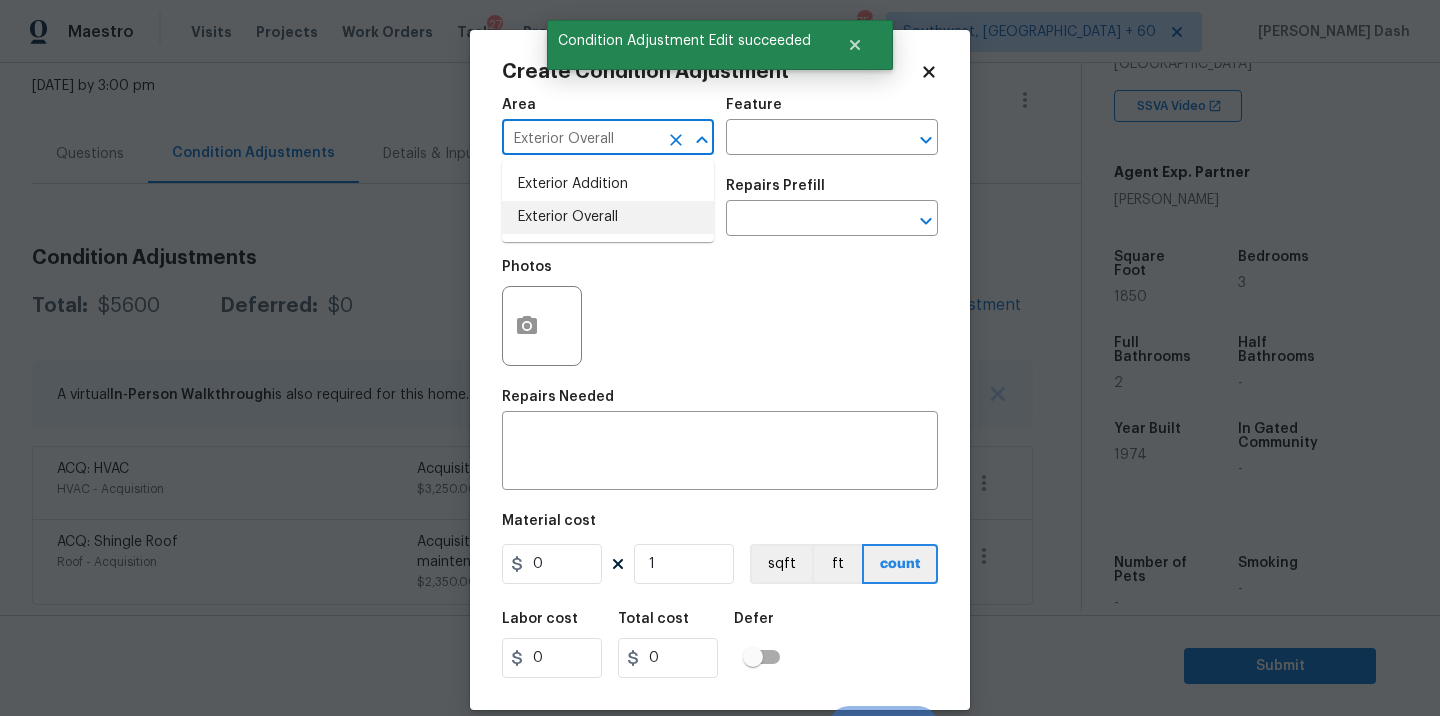 type on "Exterior Overall" 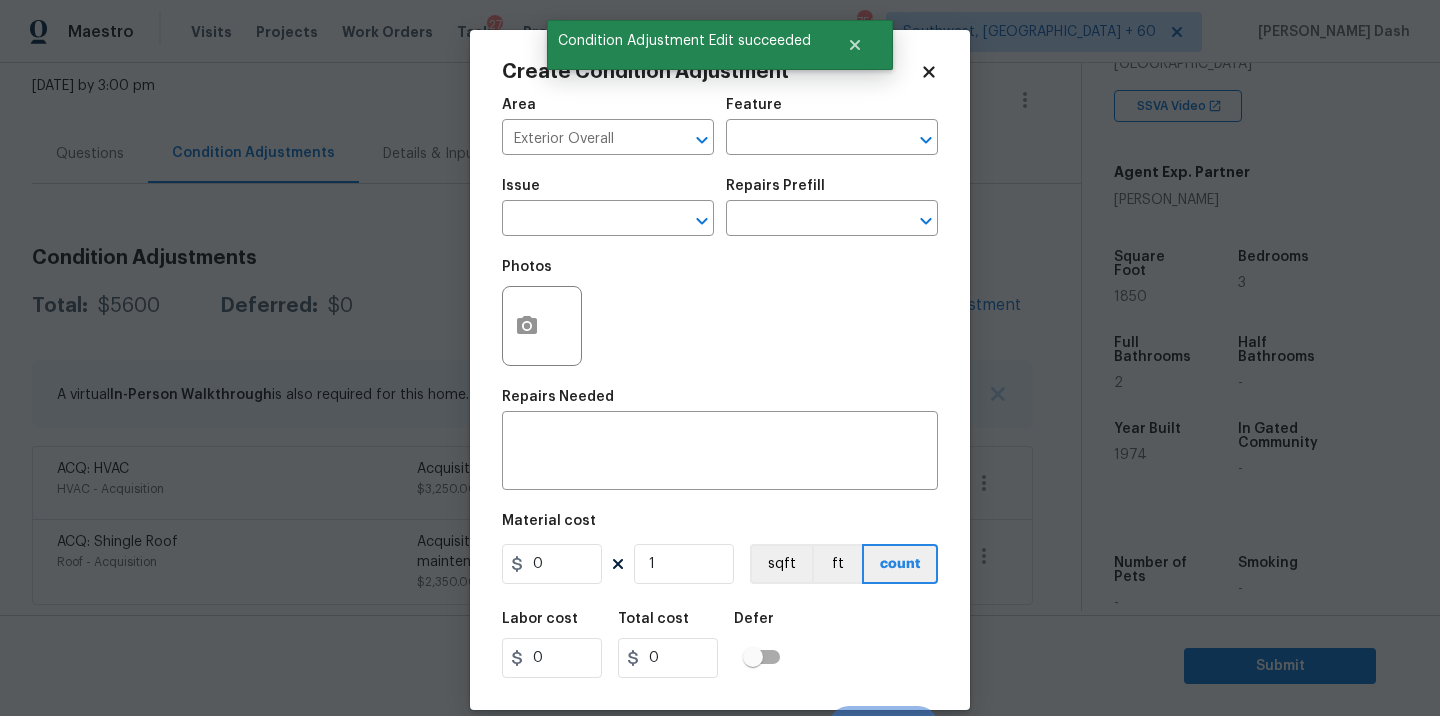 click at bounding box center [542, 326] 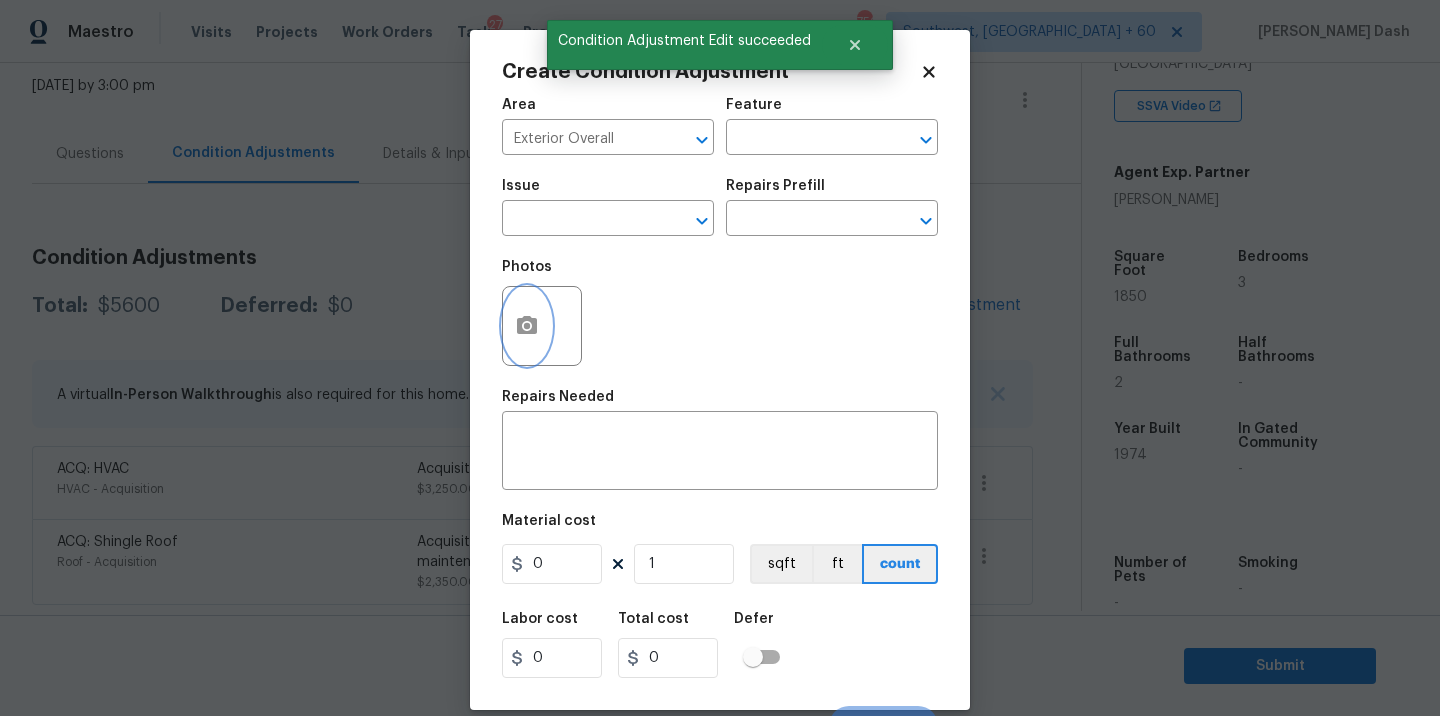 click at bounding box center [527, 326] 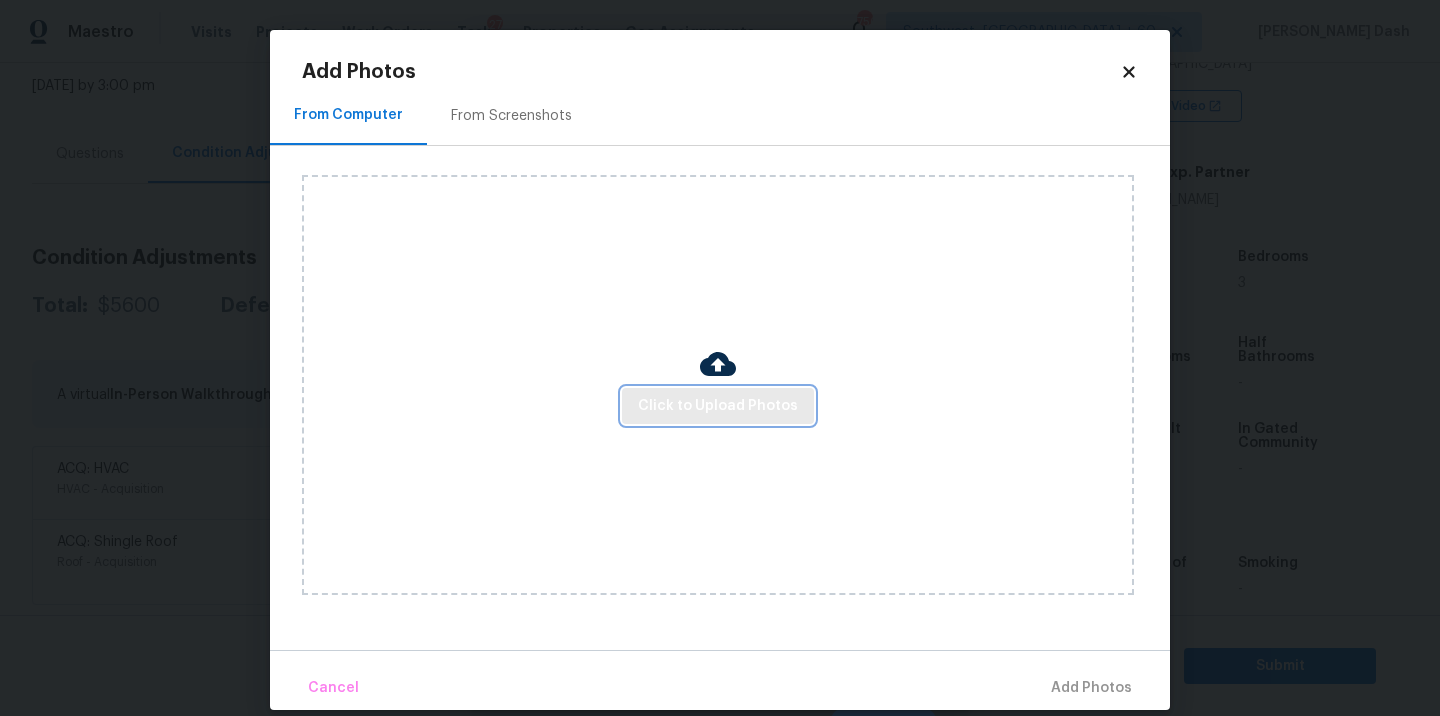 click on "Click to Upload Photos" at bounding box center (718, 406) 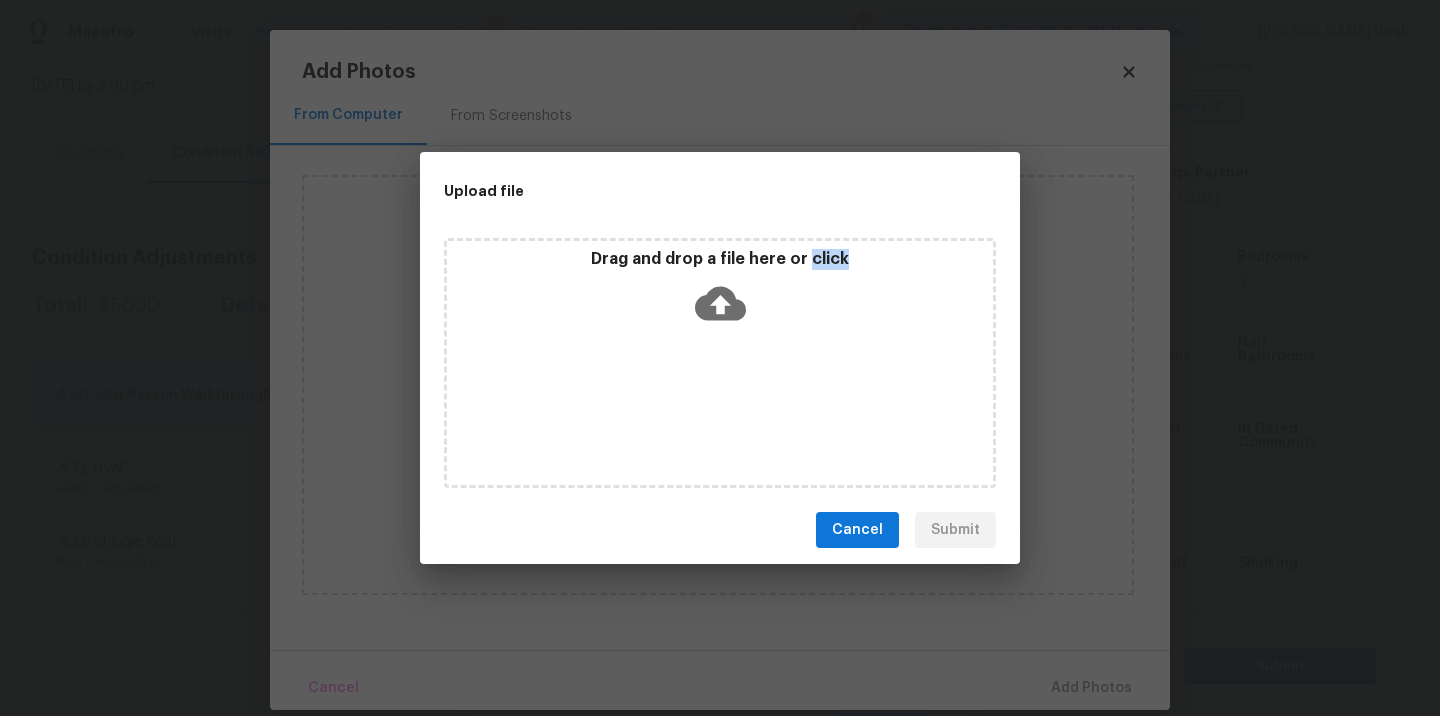 click on "Drag and drop a file here or click" at bounding box center [720, 363] 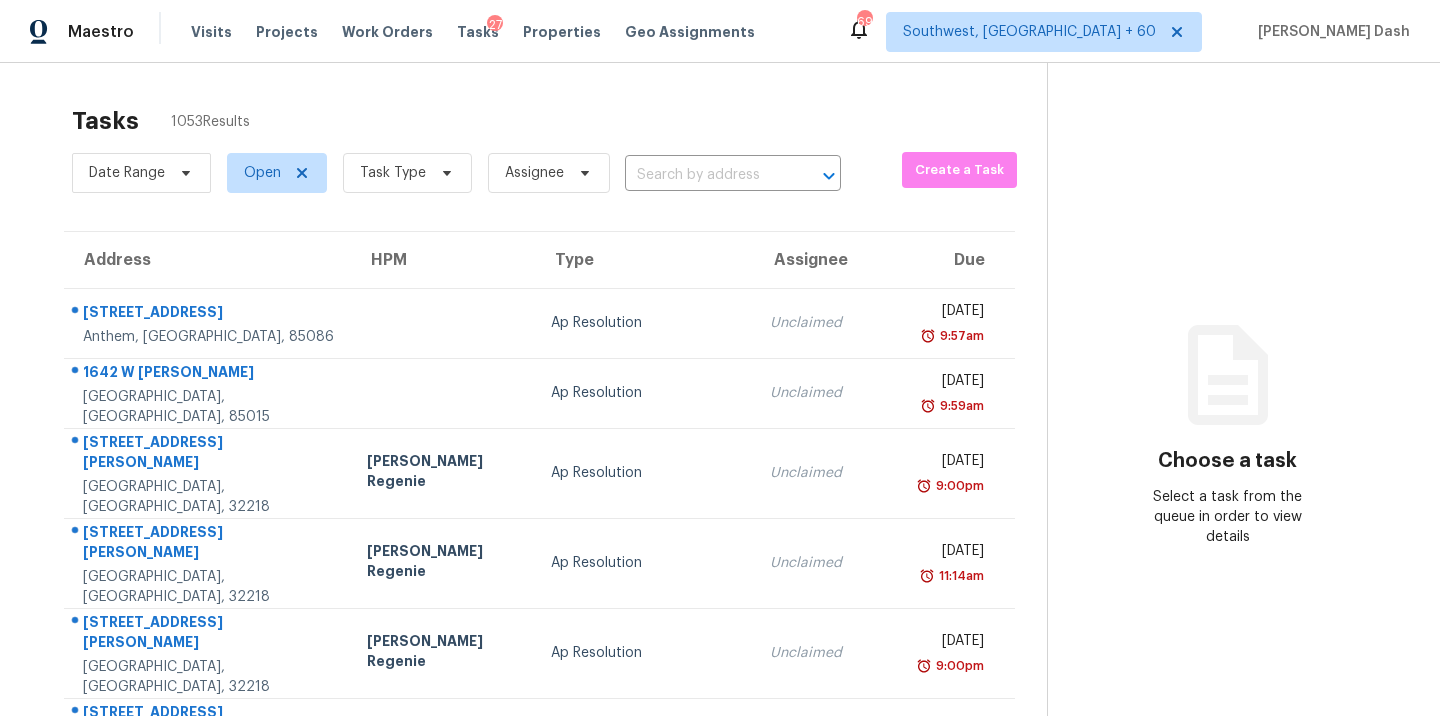 scroll, scrollTop: 0, scrollLeft: 0, axis: both 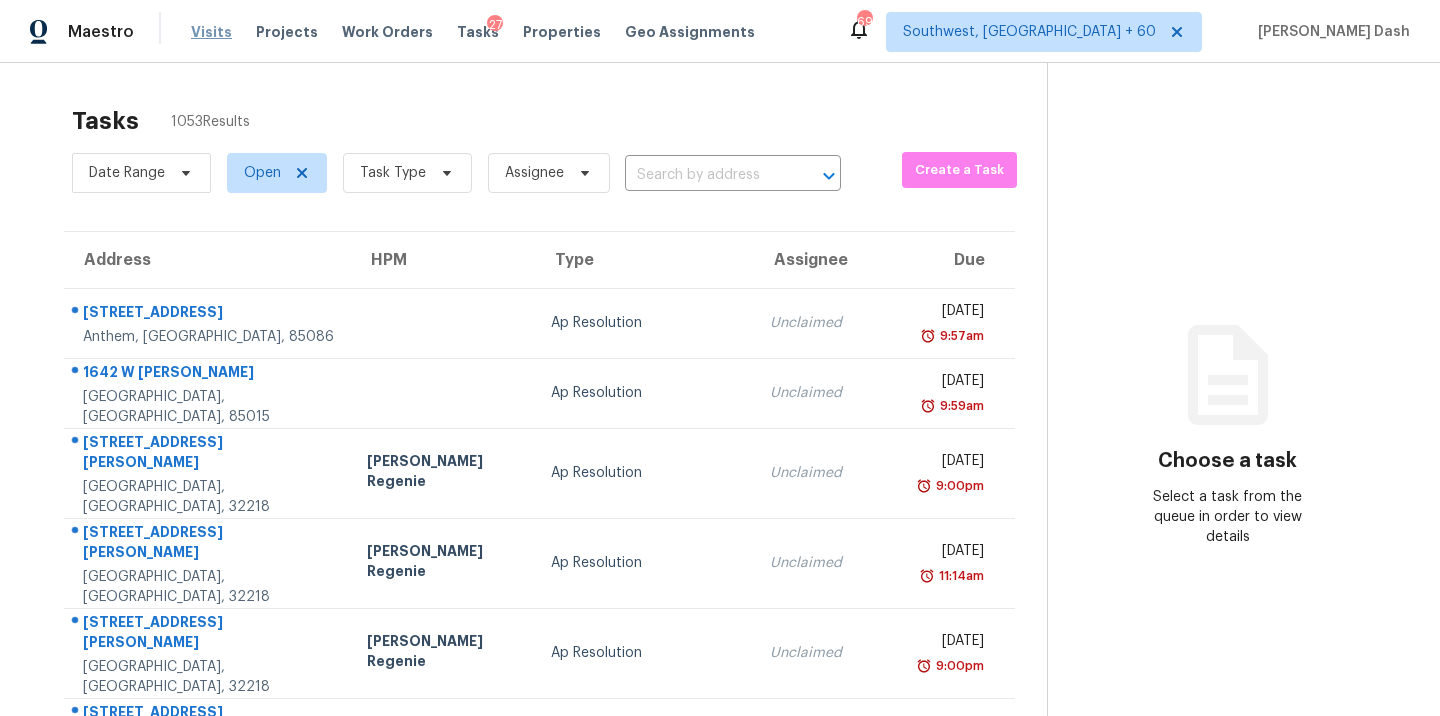 click on "Visits" at bounding box center [211, 32] 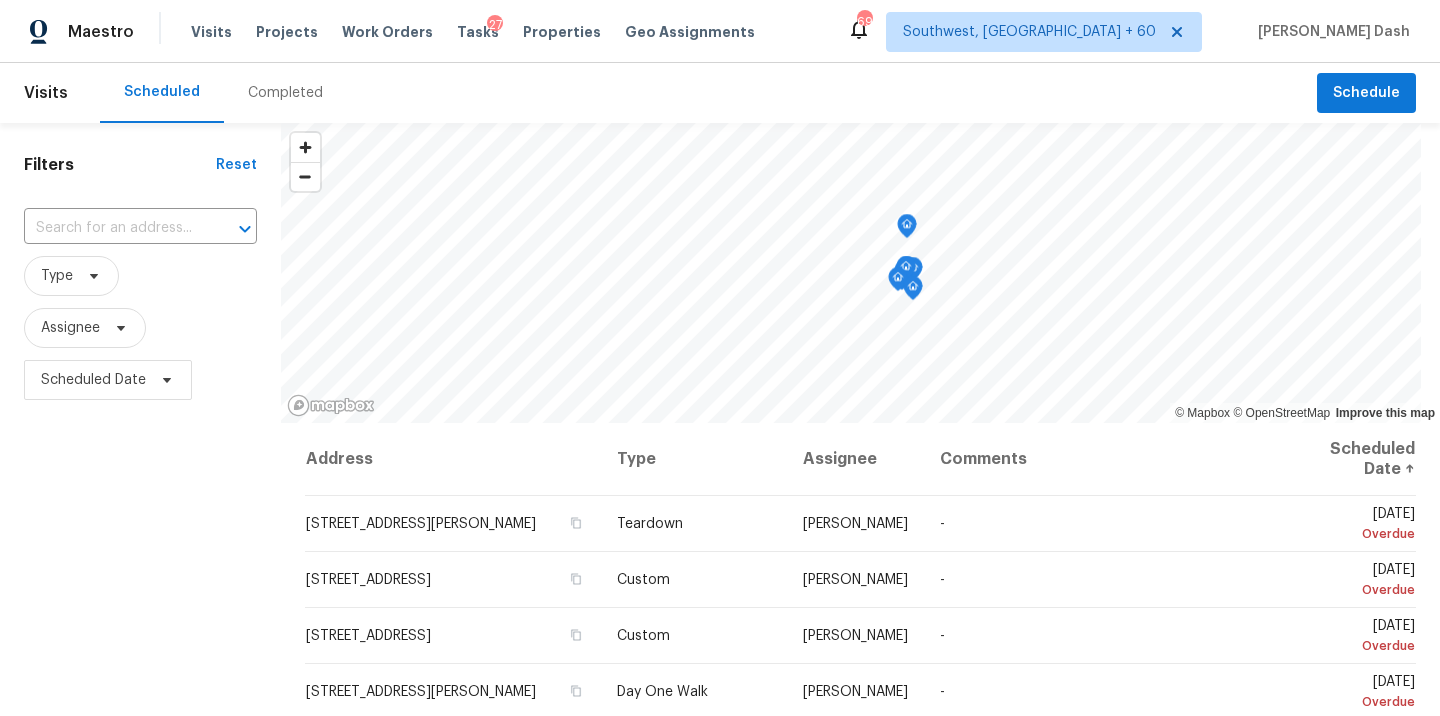 click on "Completed" at bounding box center (285, 93) 